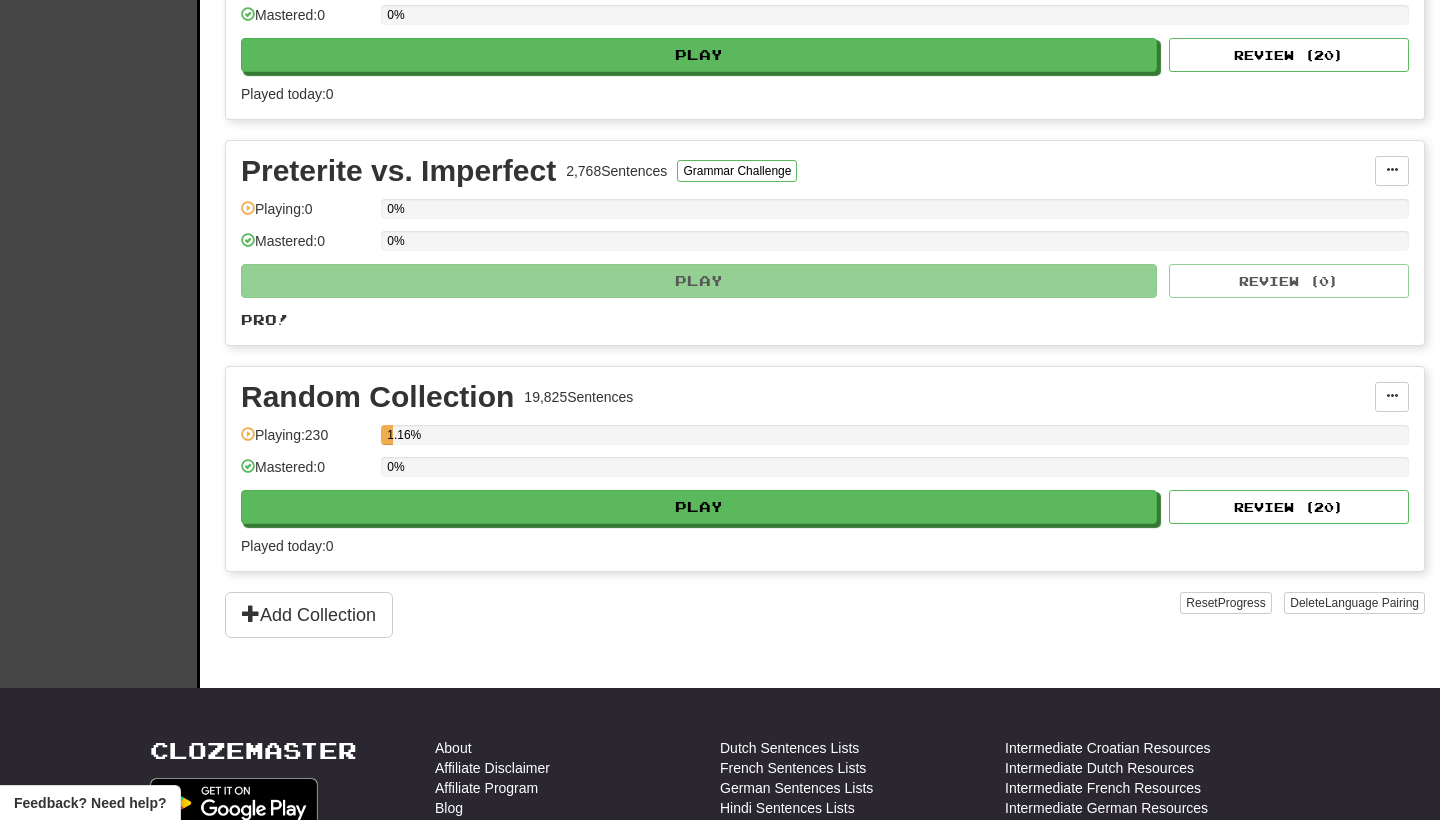 scroll, scrollTop: 542, scrollLeft: 0, axis: vertical 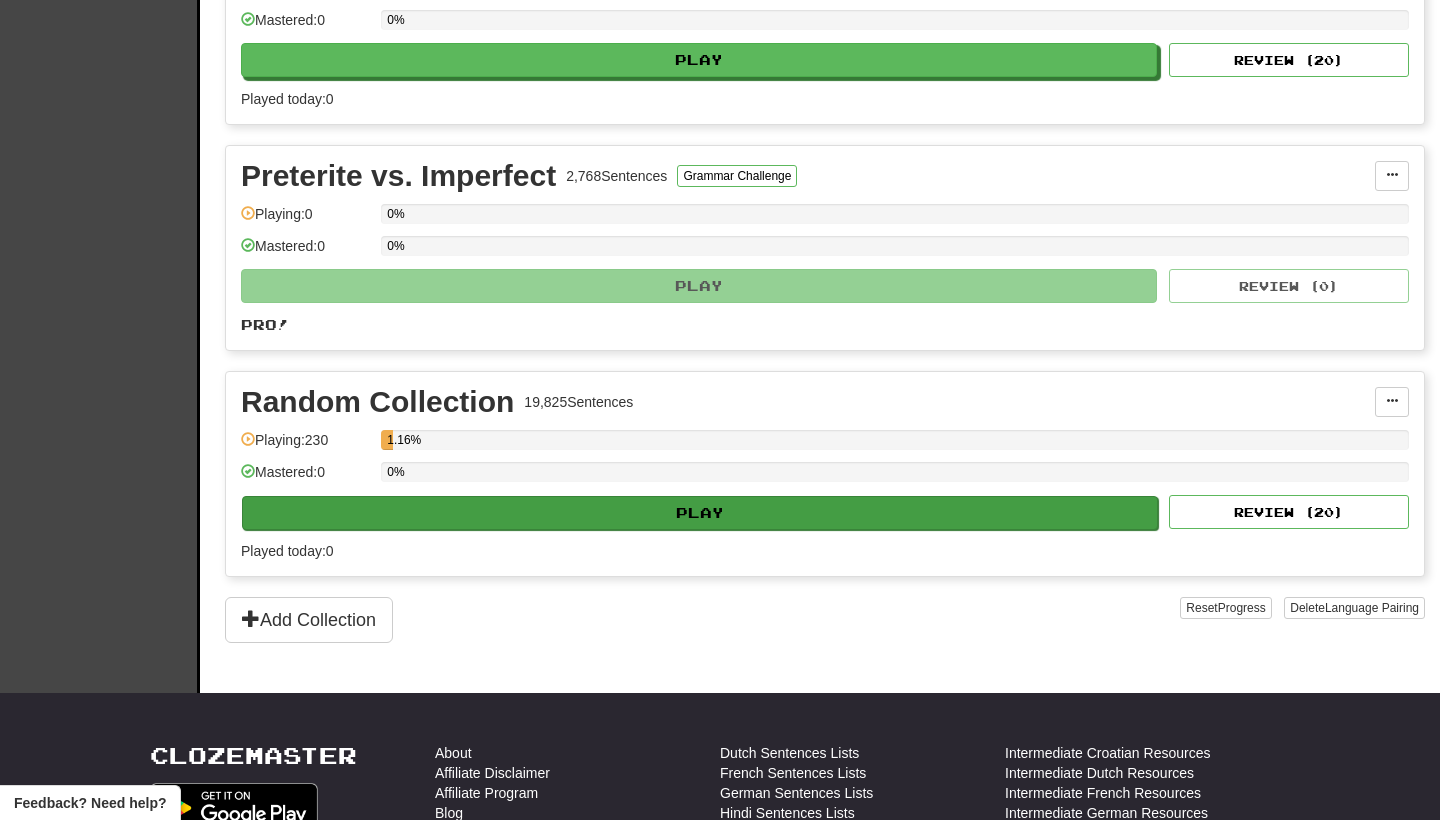 click on "Play" at bounding box center [700, 513] 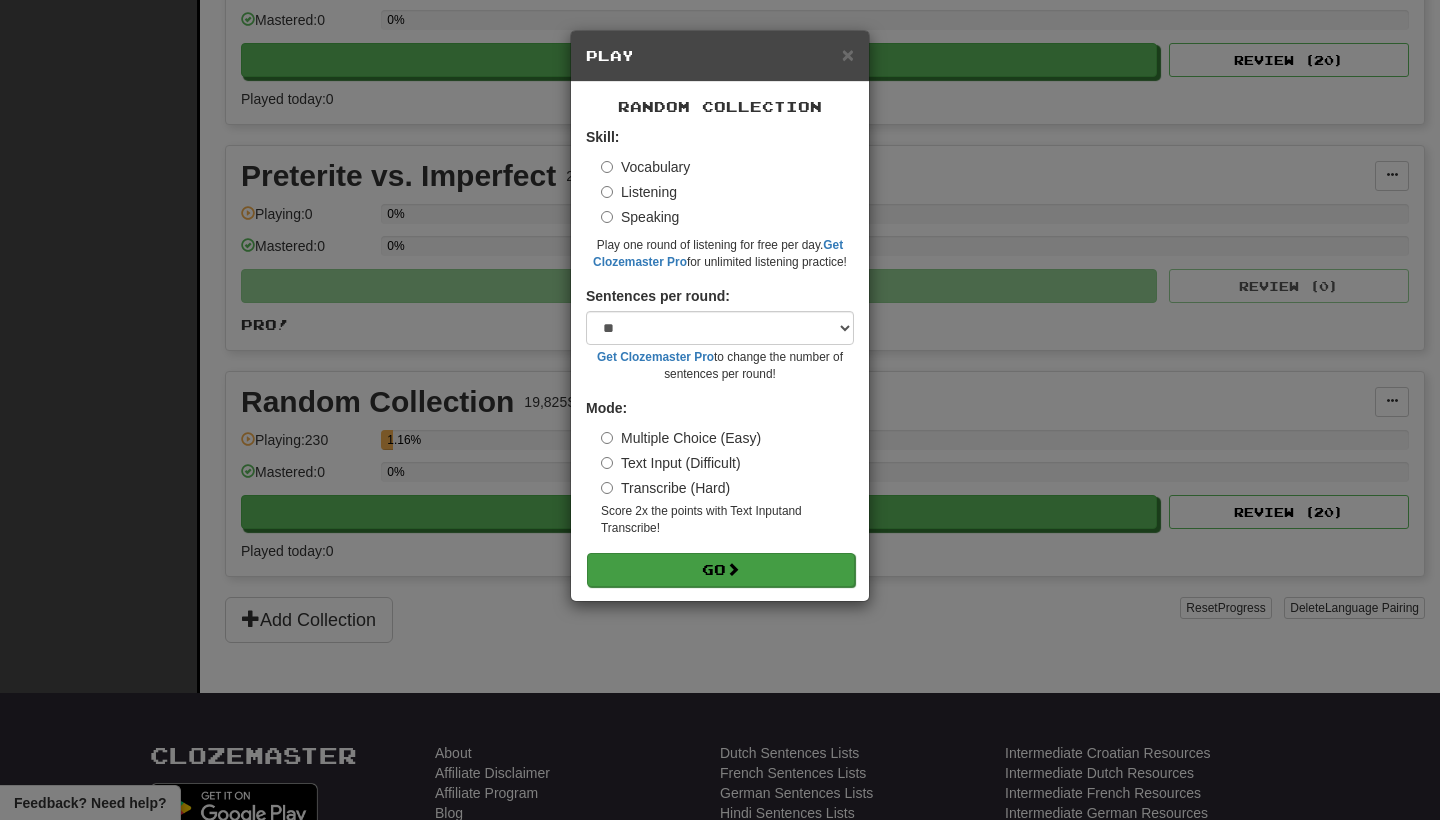 click on "Go" at bounding box center (721, 570) 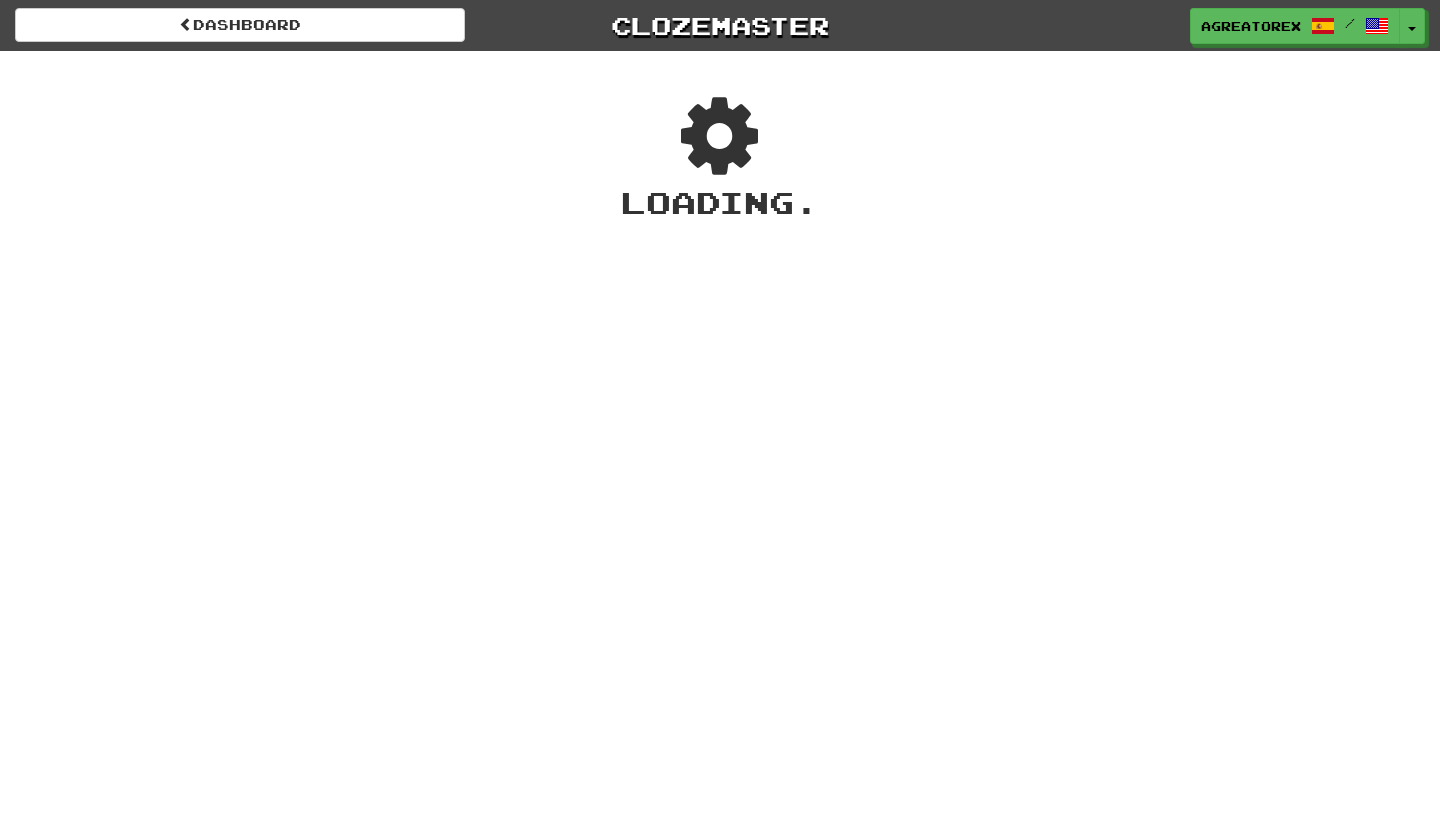 scroll, scrollTop: 0, scrollLeft: 0, axis: both 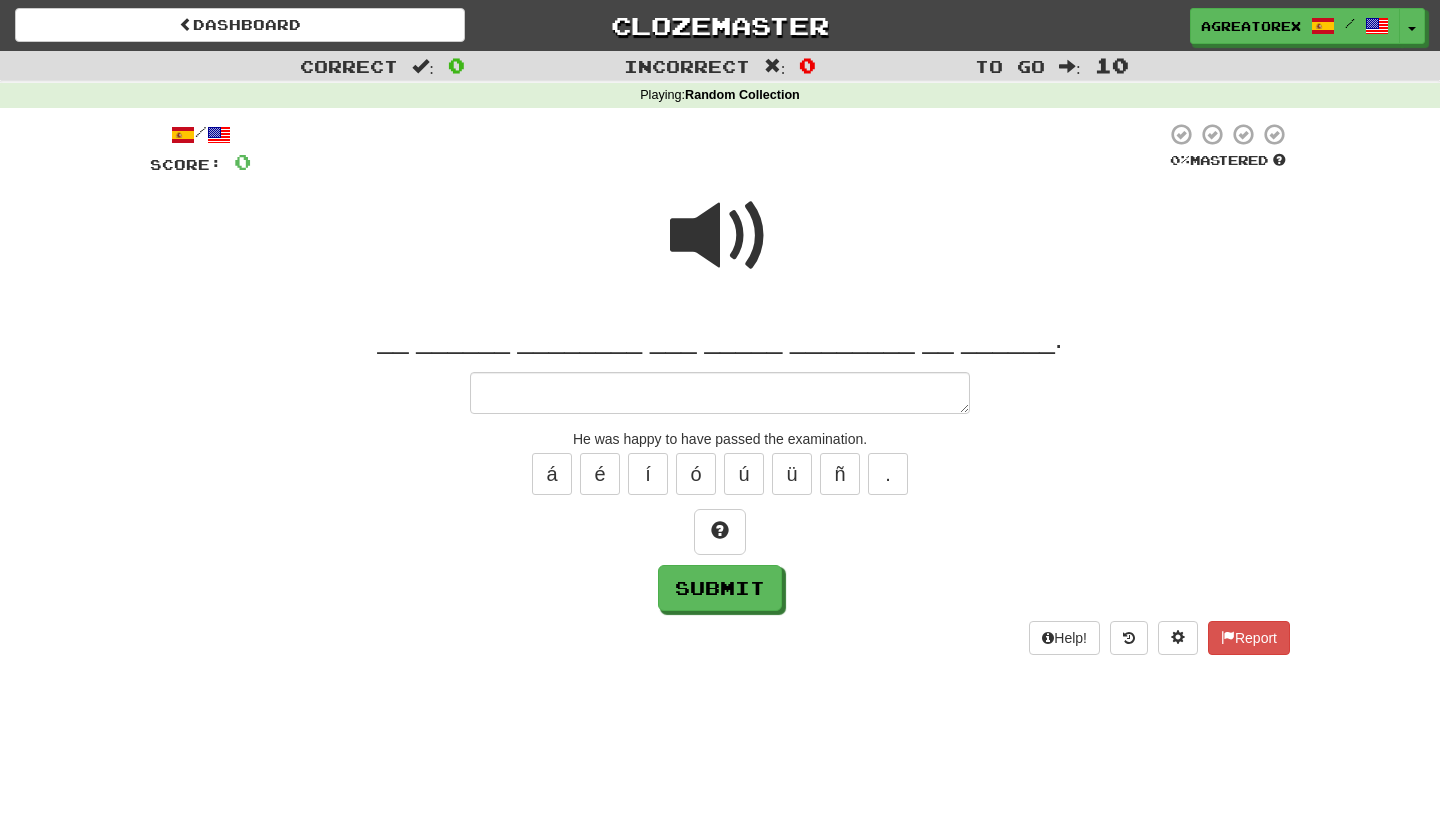 type on "*" 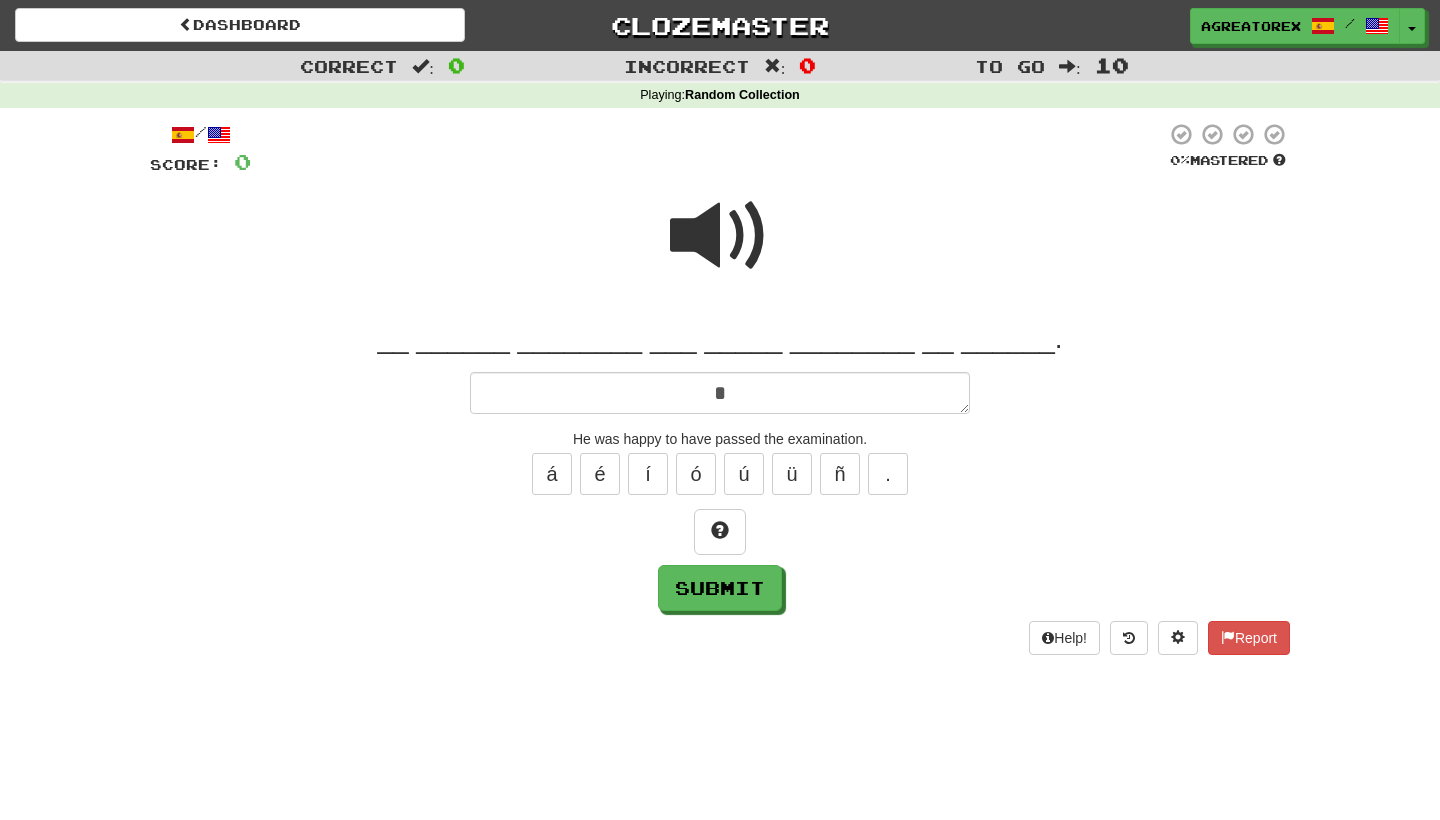 type on "*" 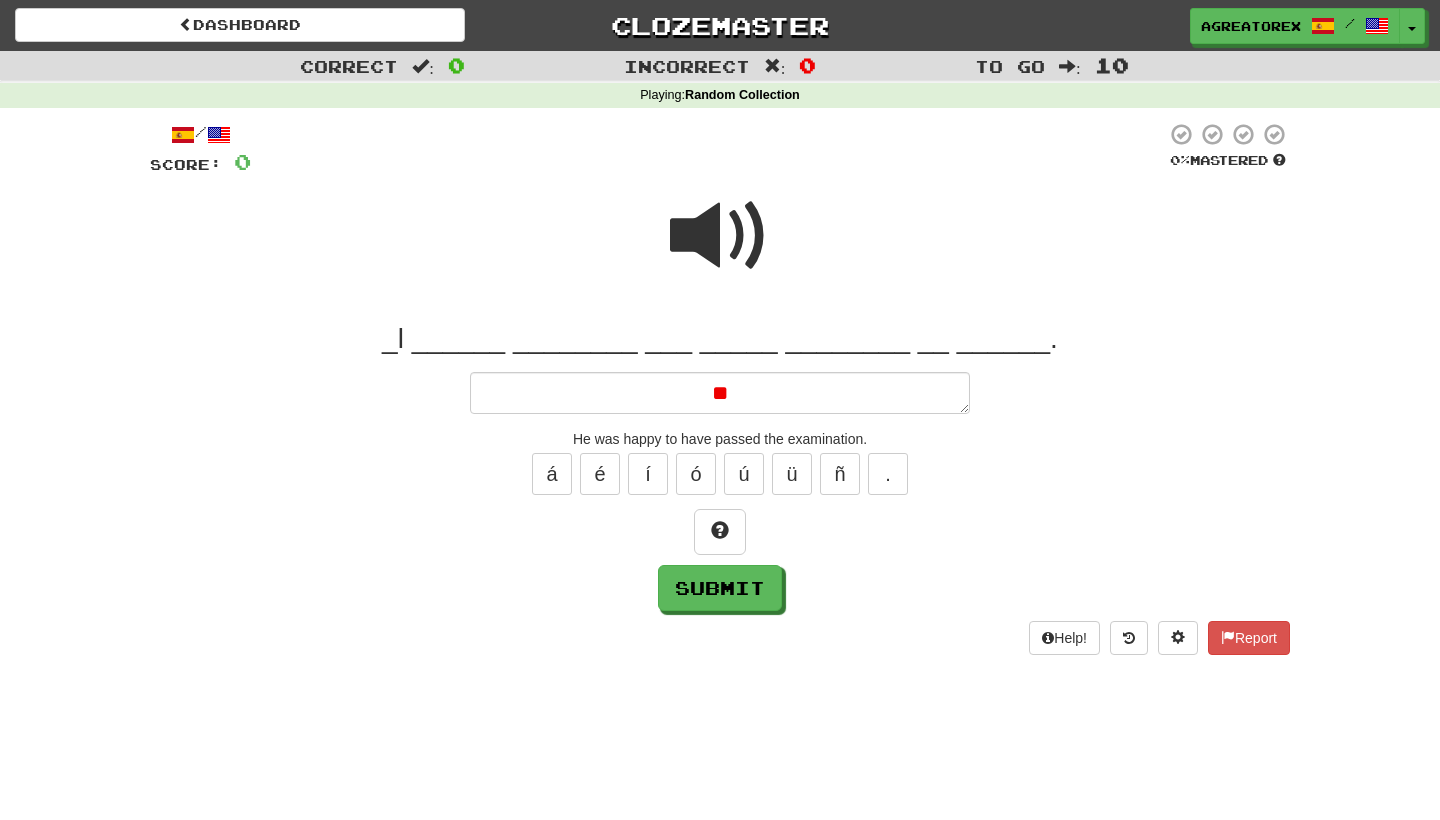 type on "*" 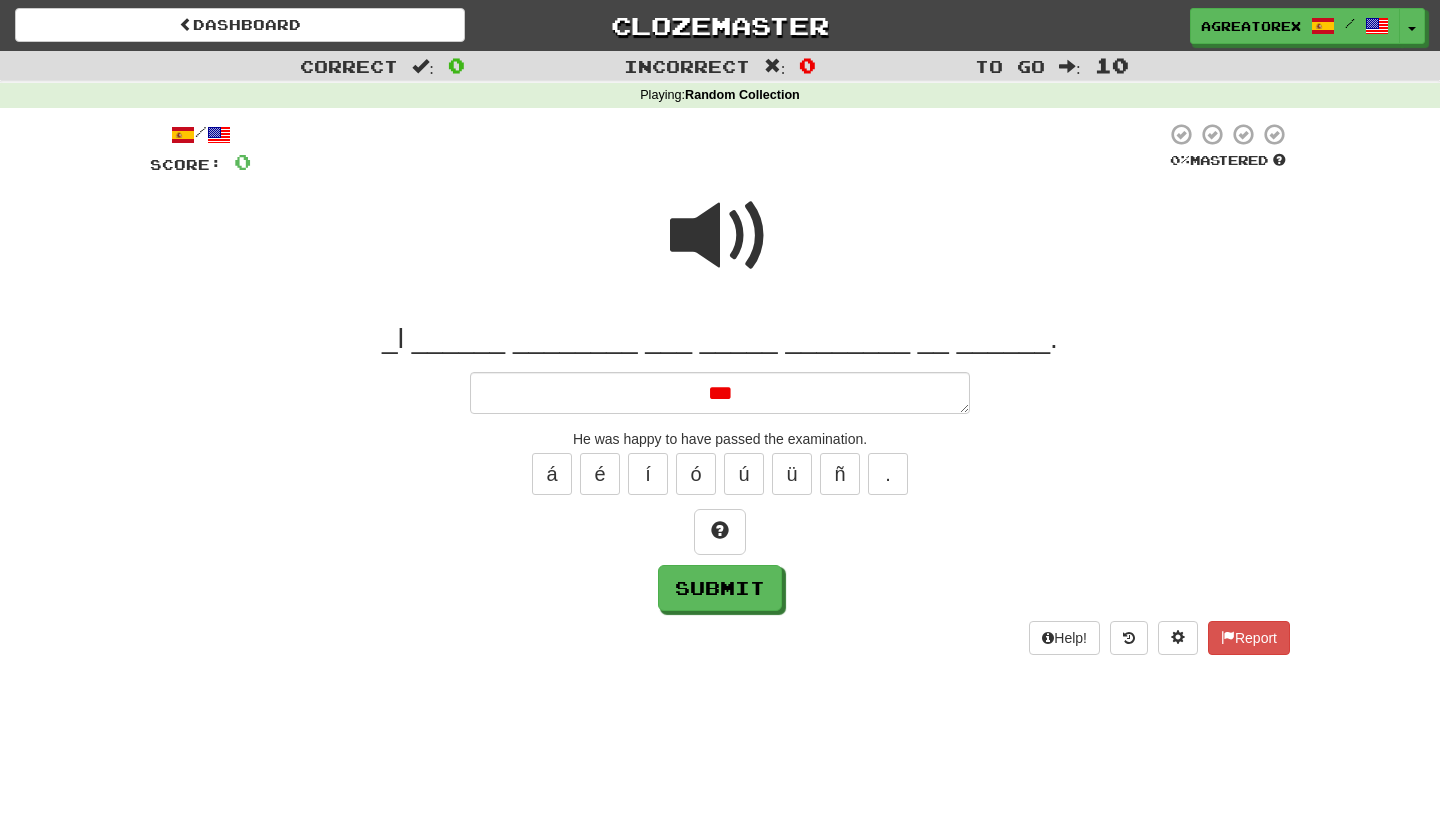 type on "*" 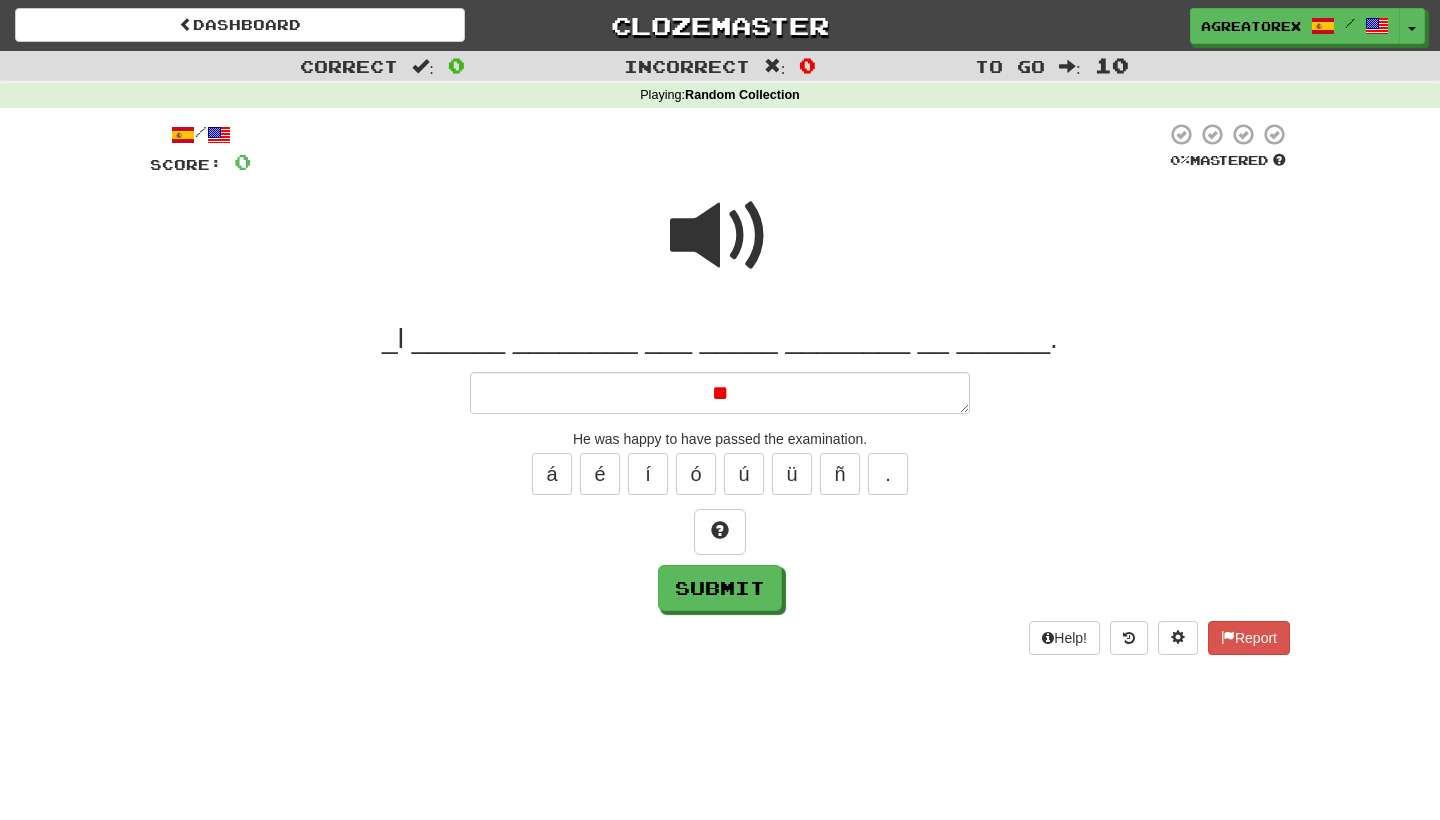 type on "*" 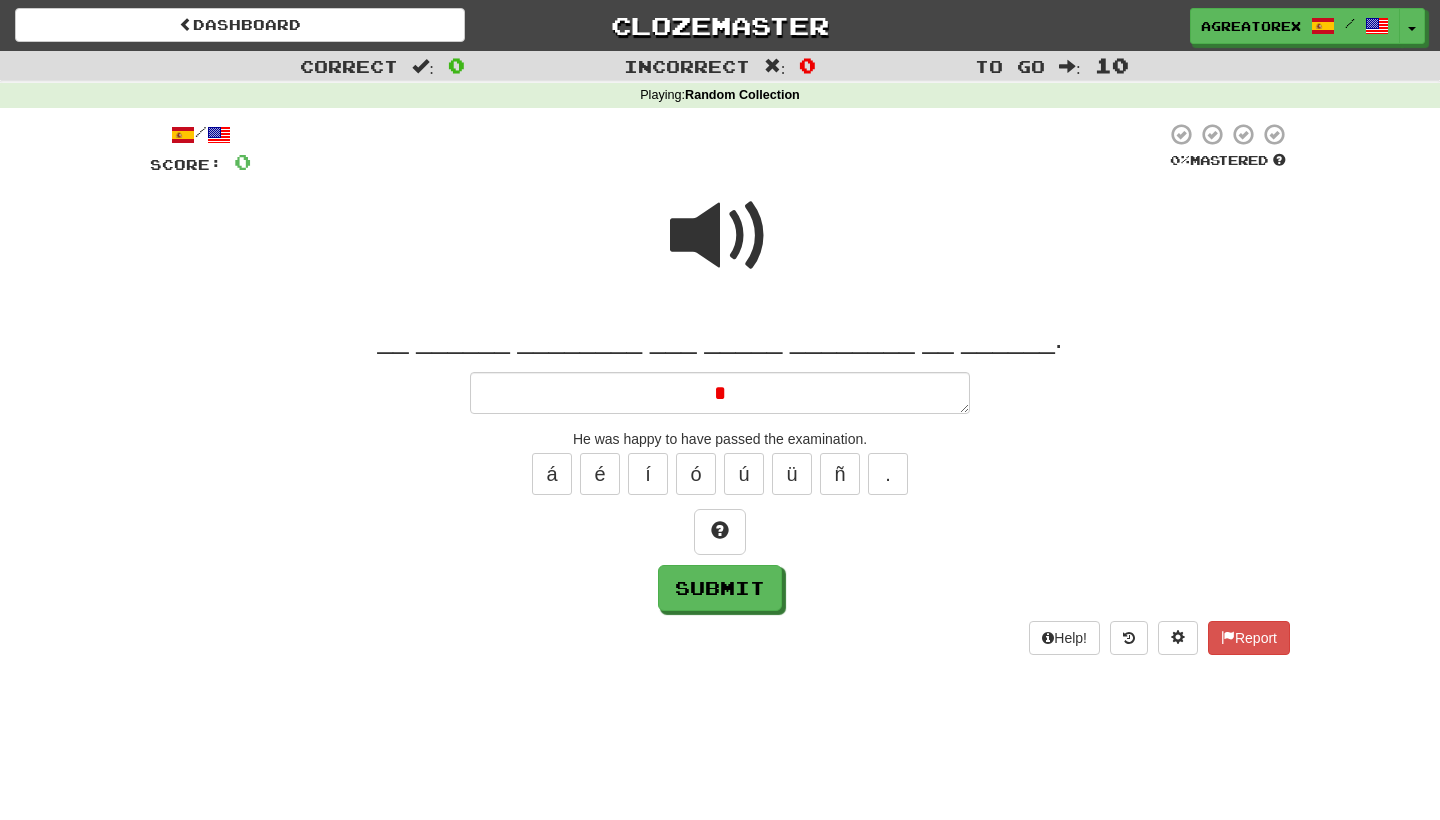 type 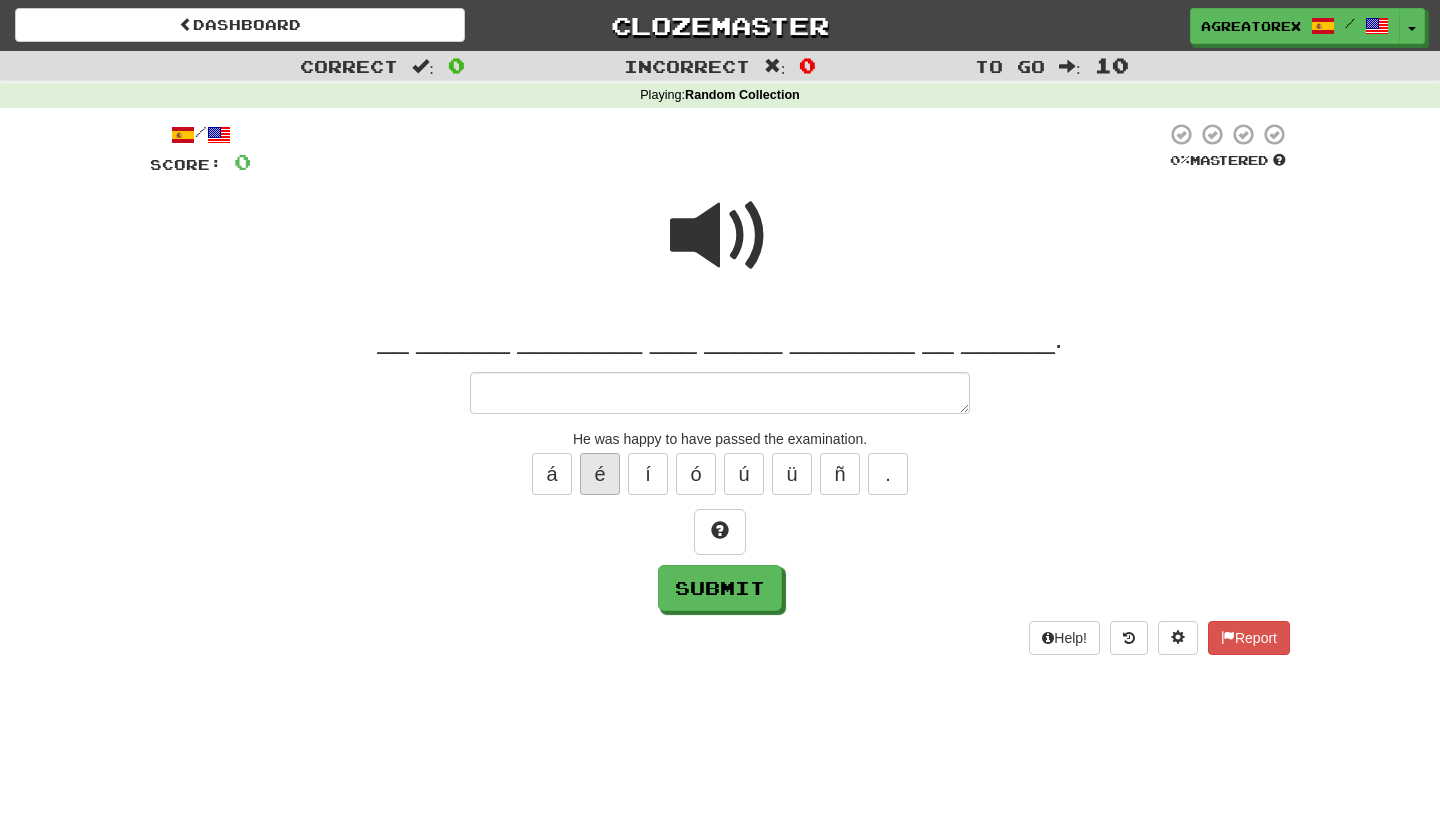 click on "é" at bounding box center (600, 474) 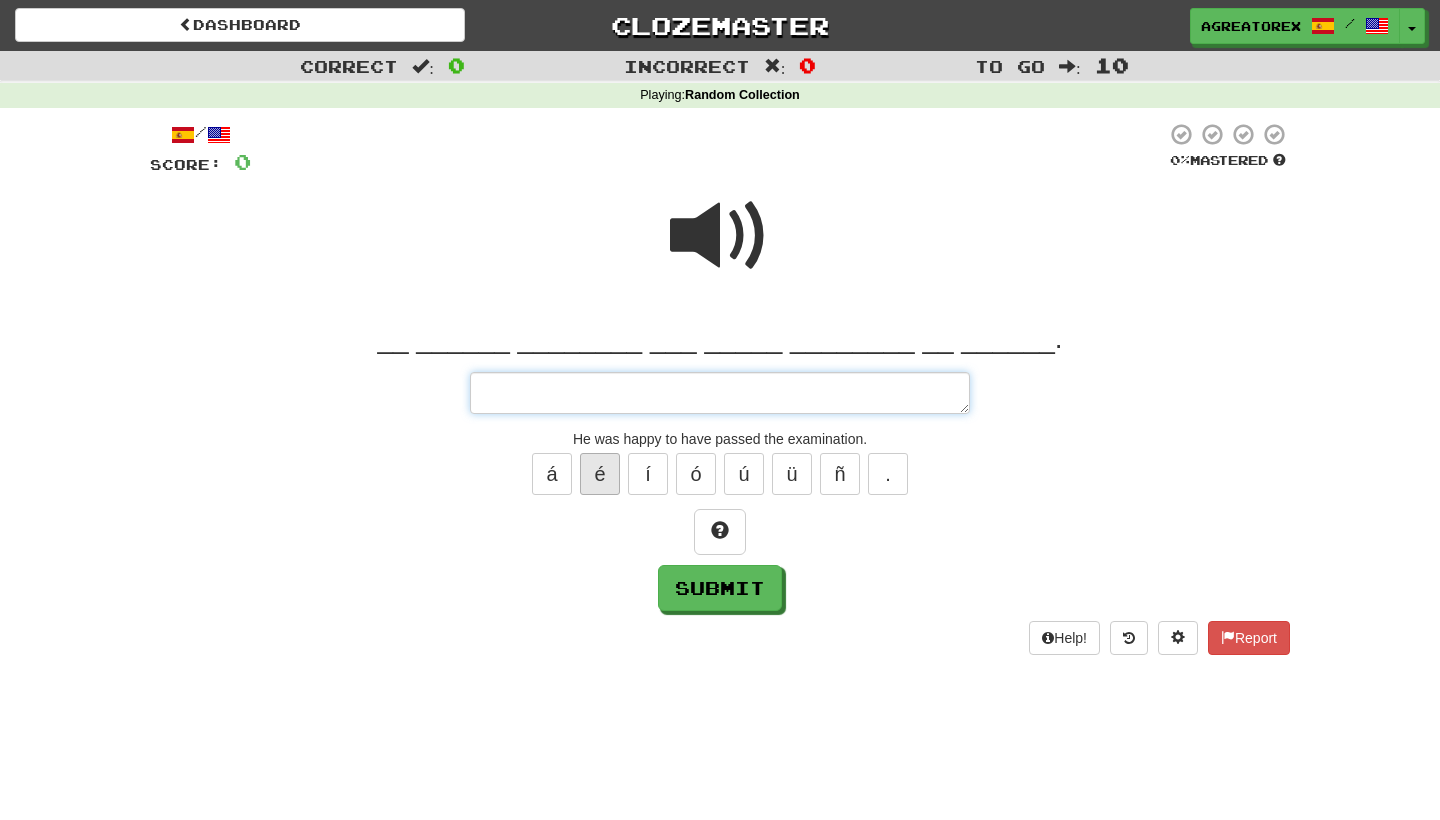 type on "*" 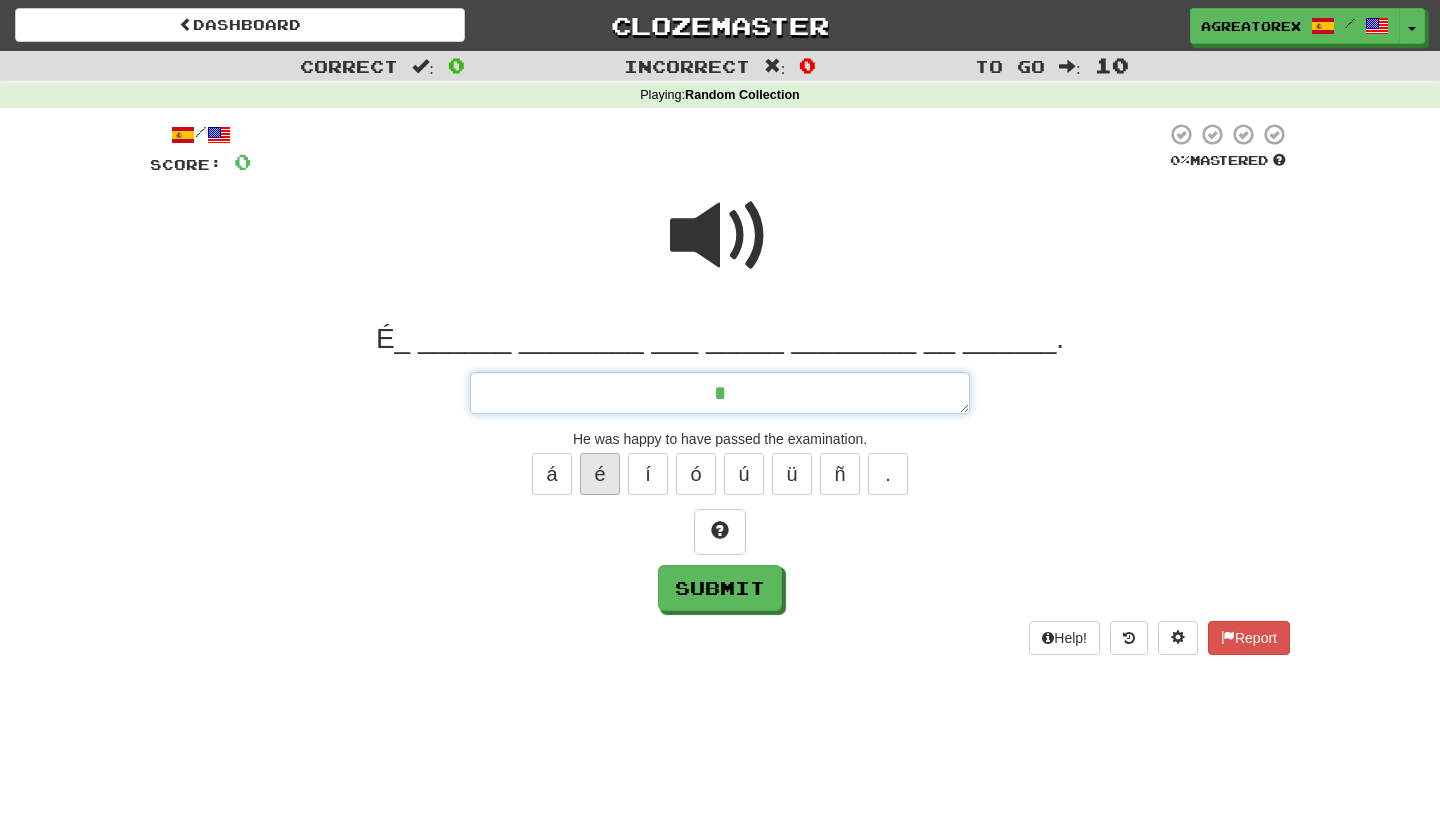 type on "*" 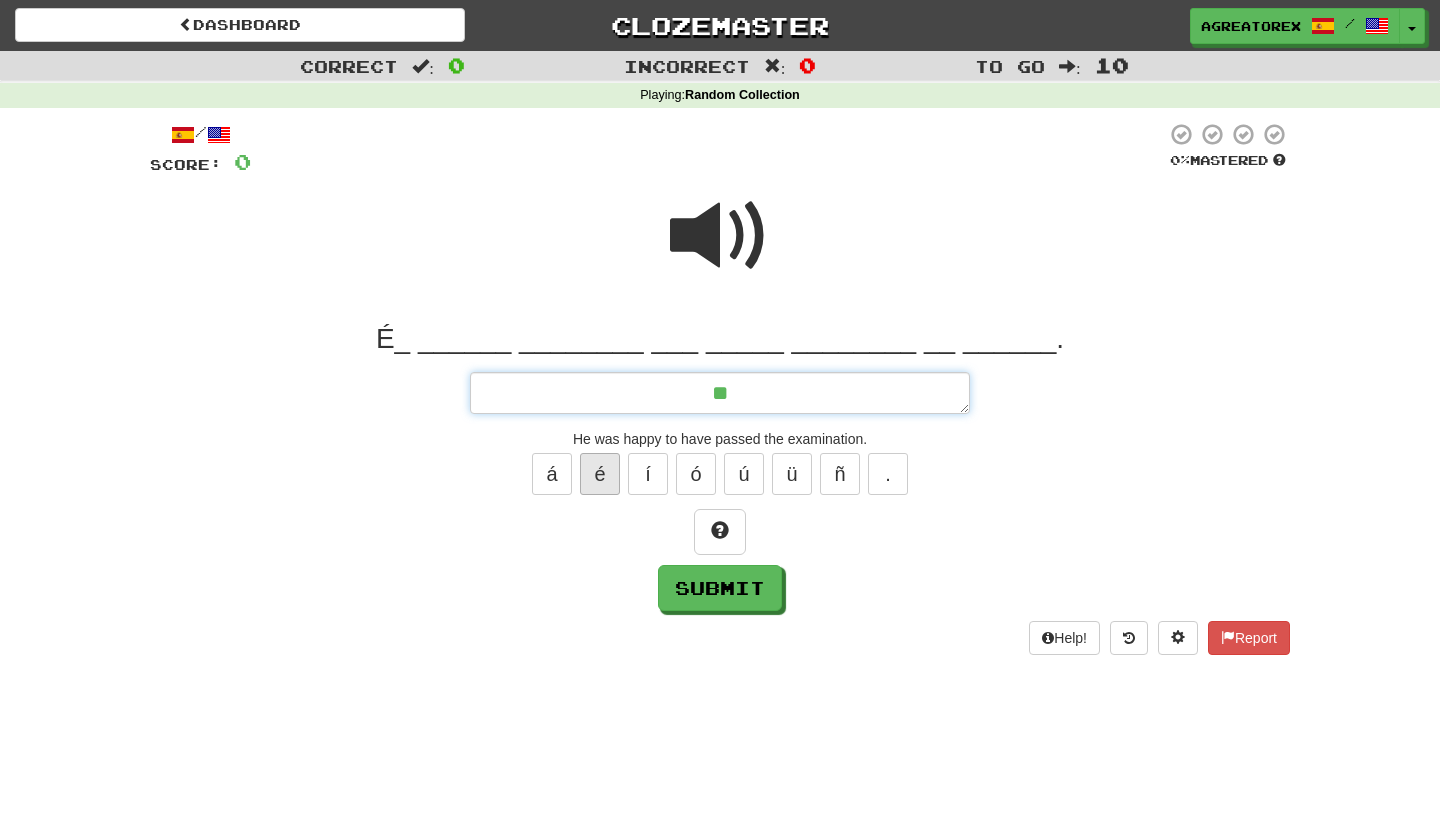 type on "*" 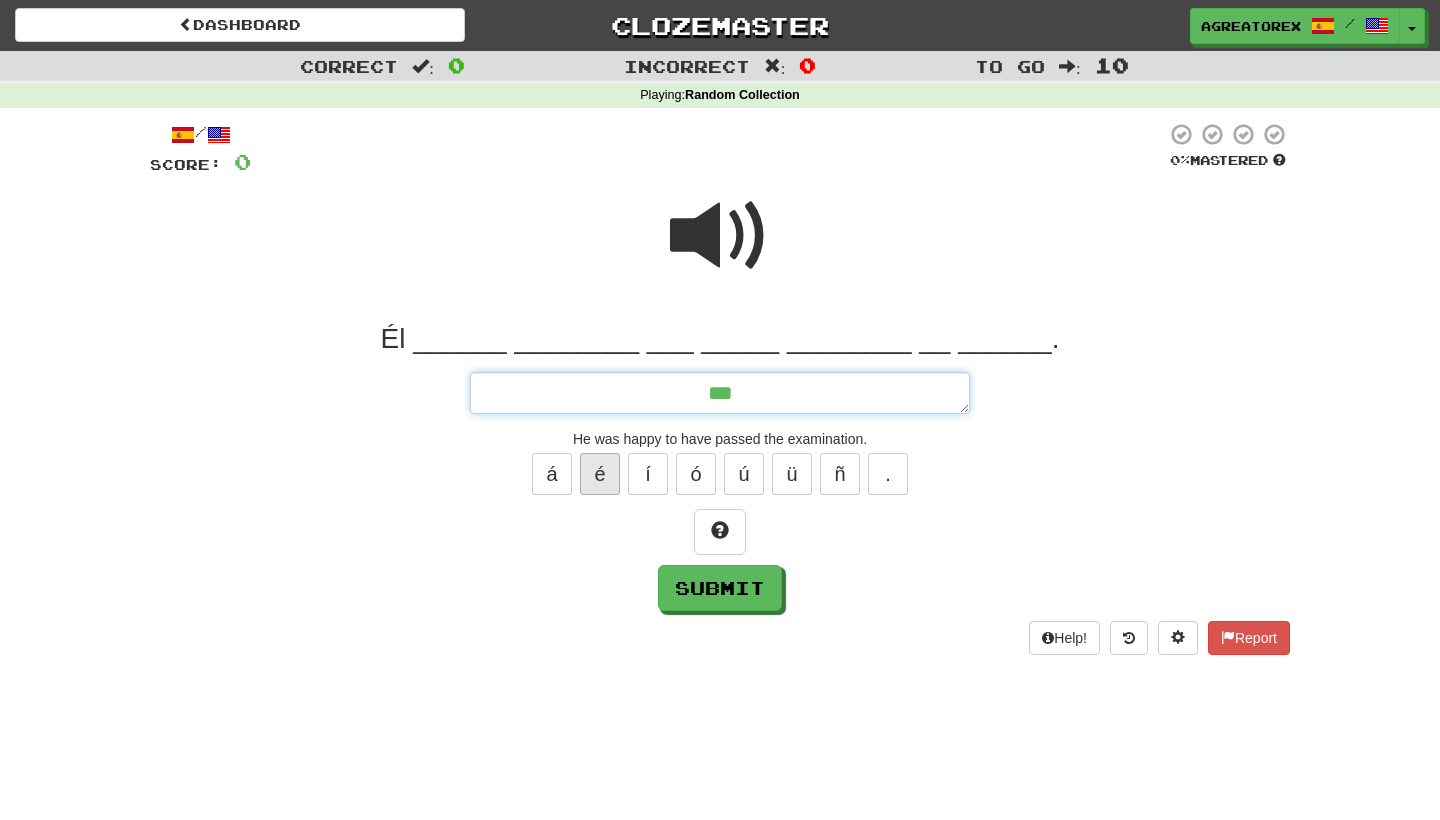 type on "*" 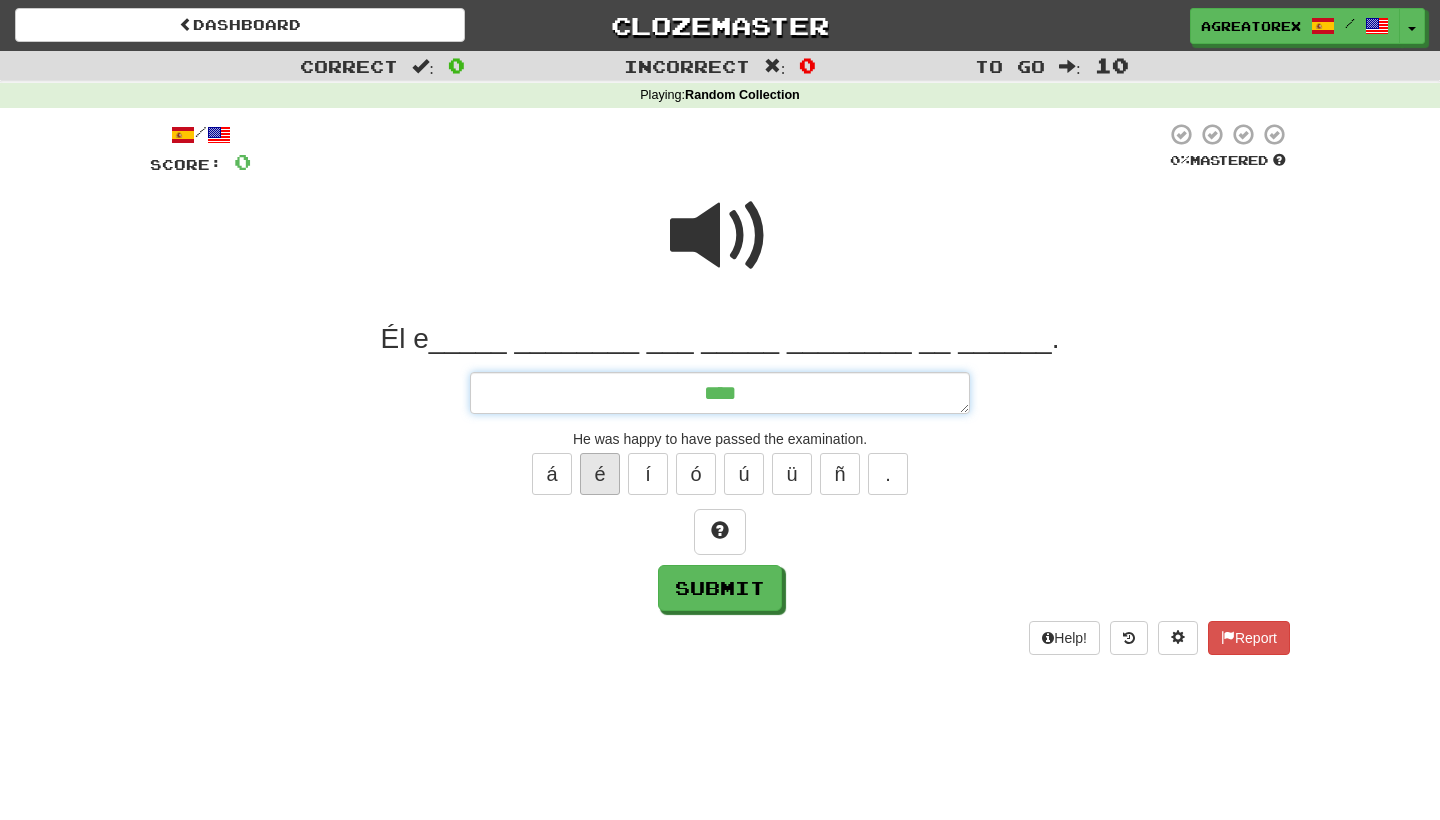 type on "*" 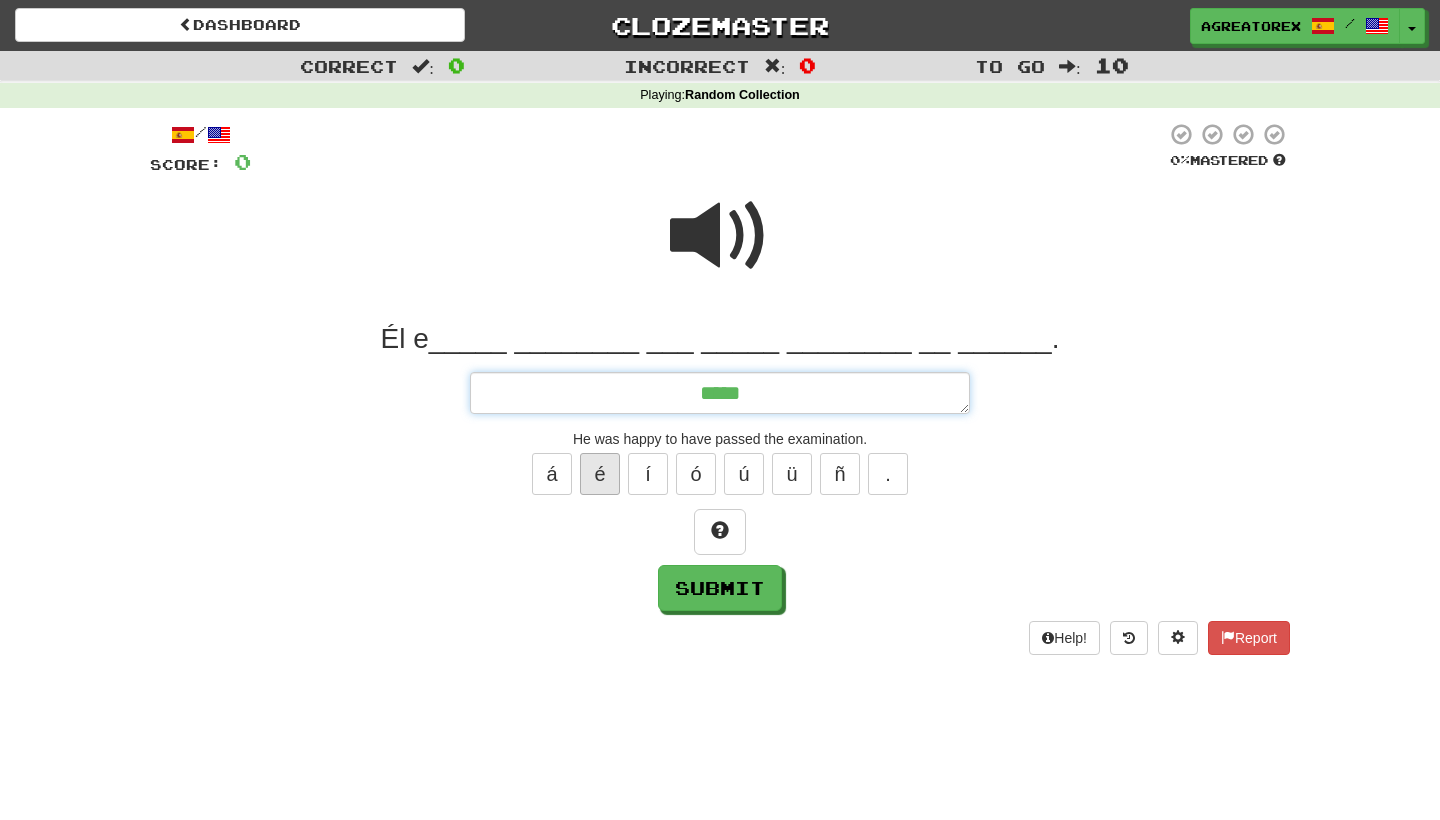 type on "*" 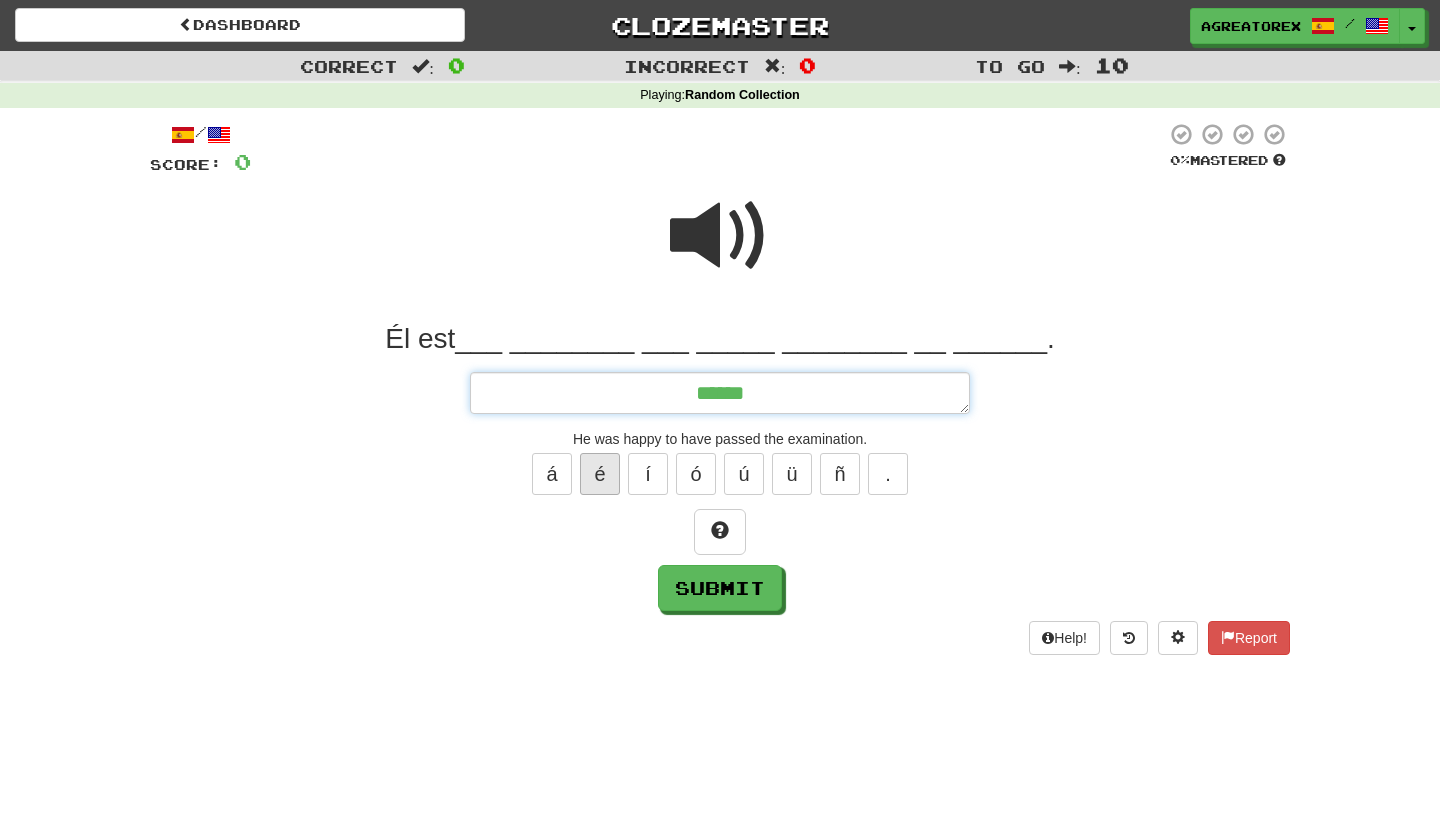 type on "*" 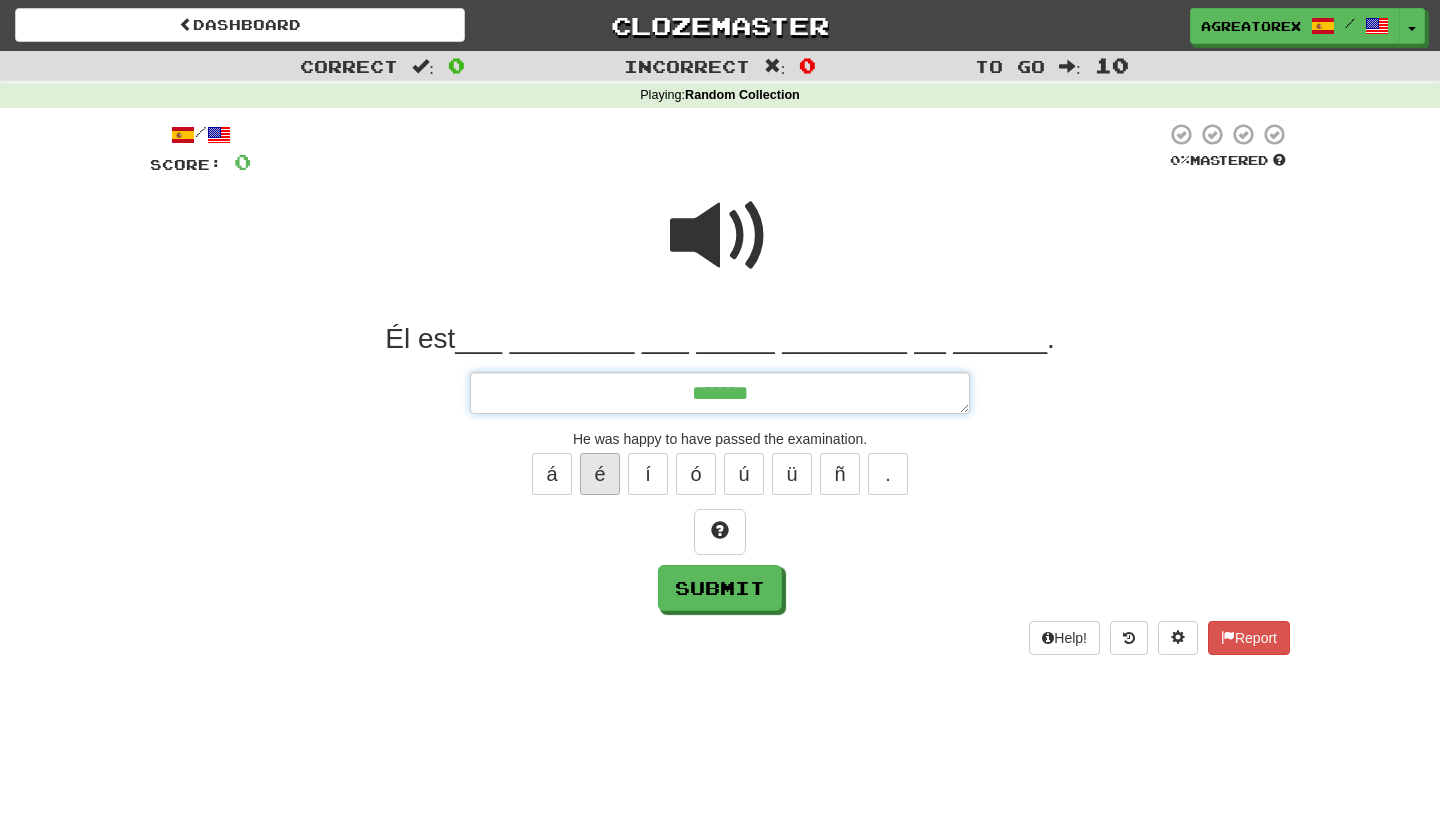 type on "*" 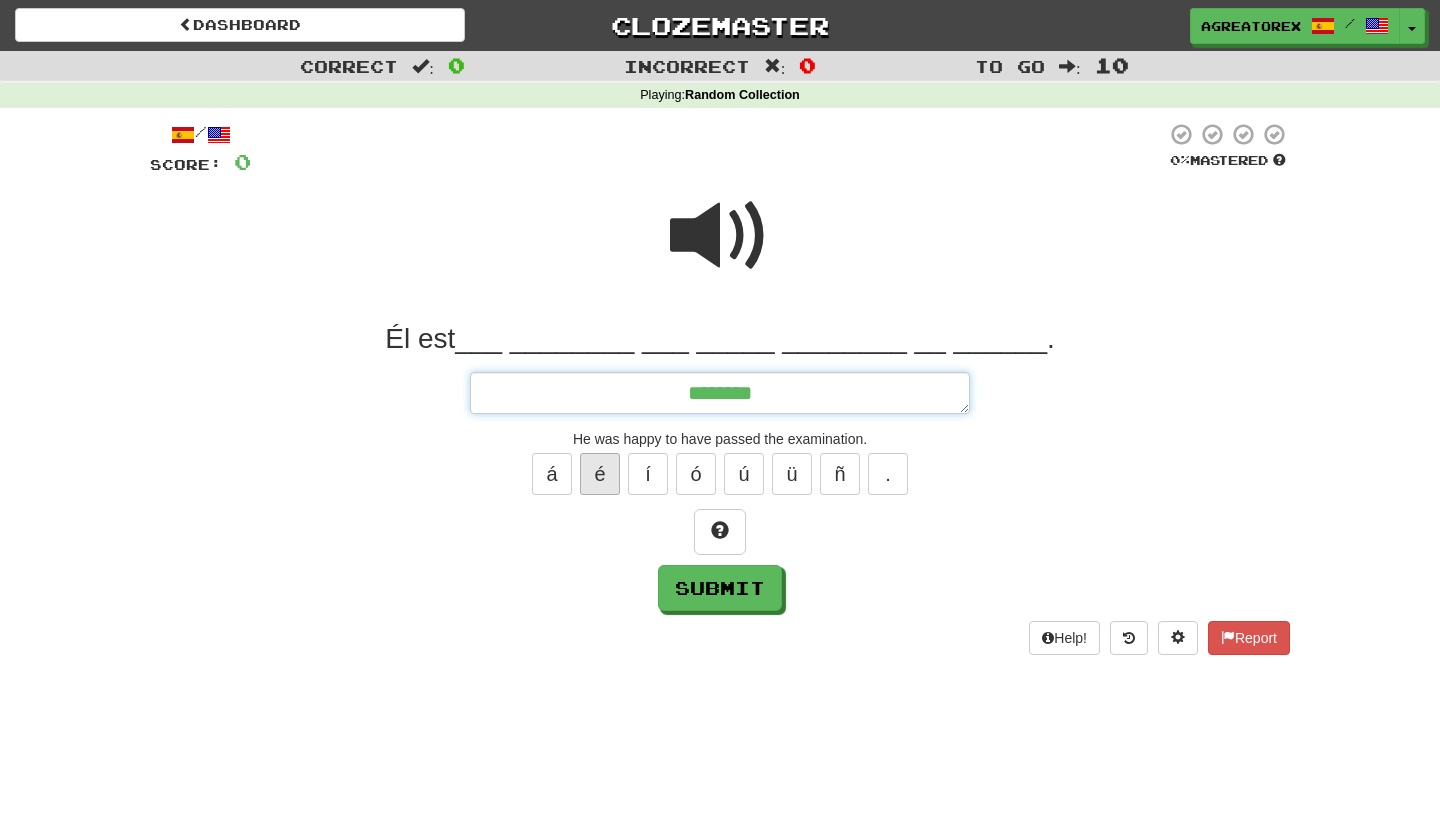 type on "*" 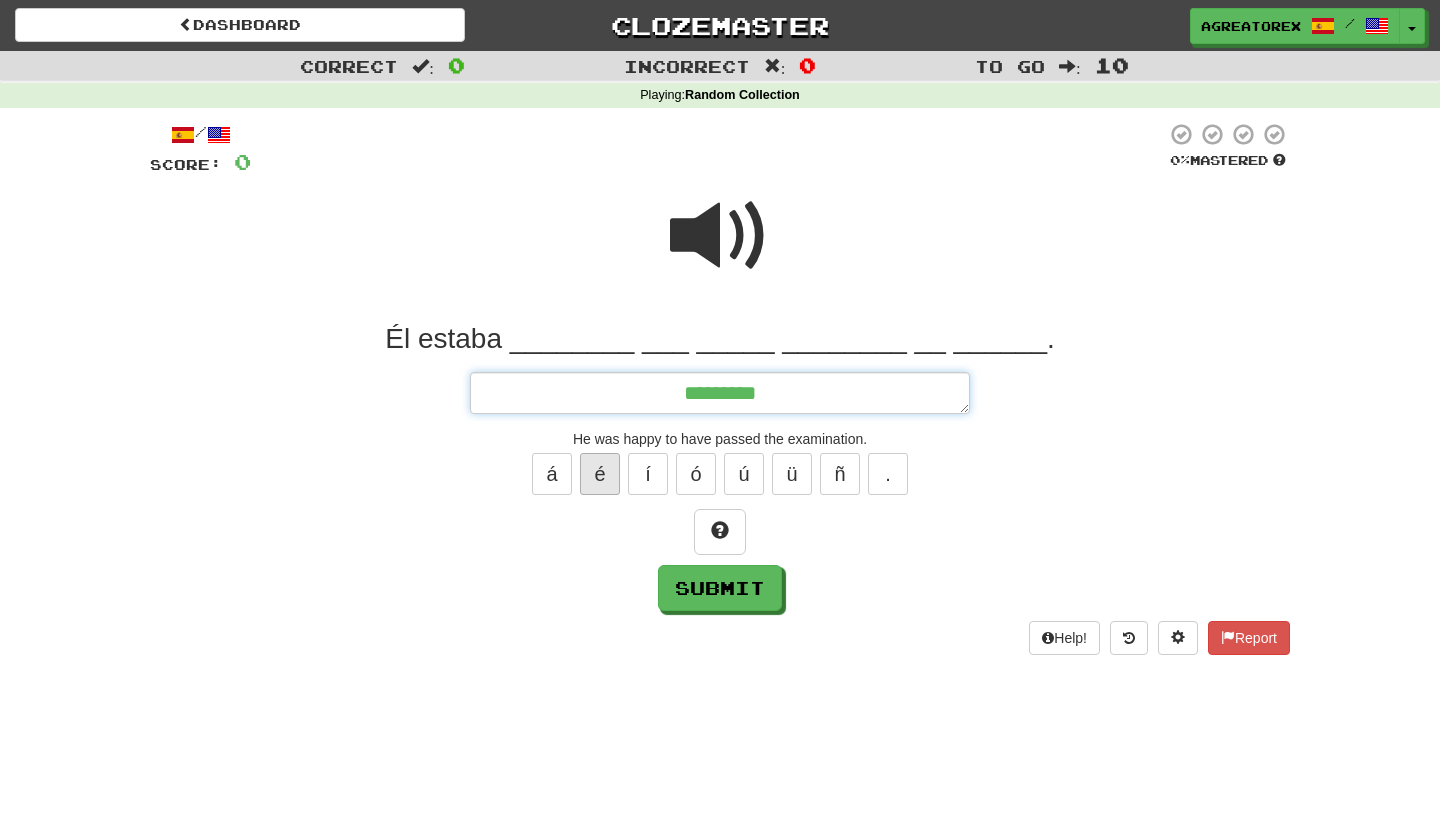 type on "*" 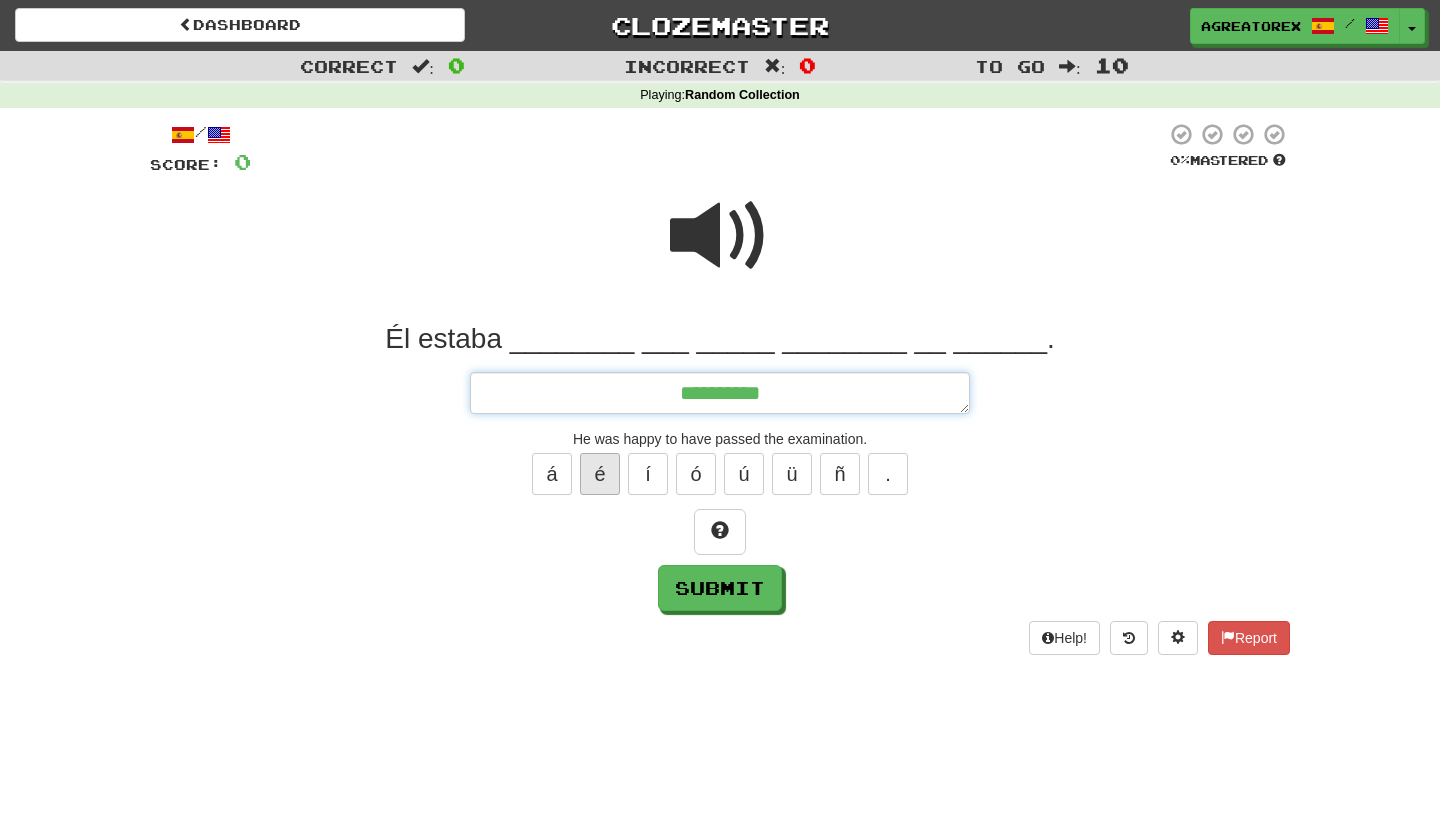 type on "*" 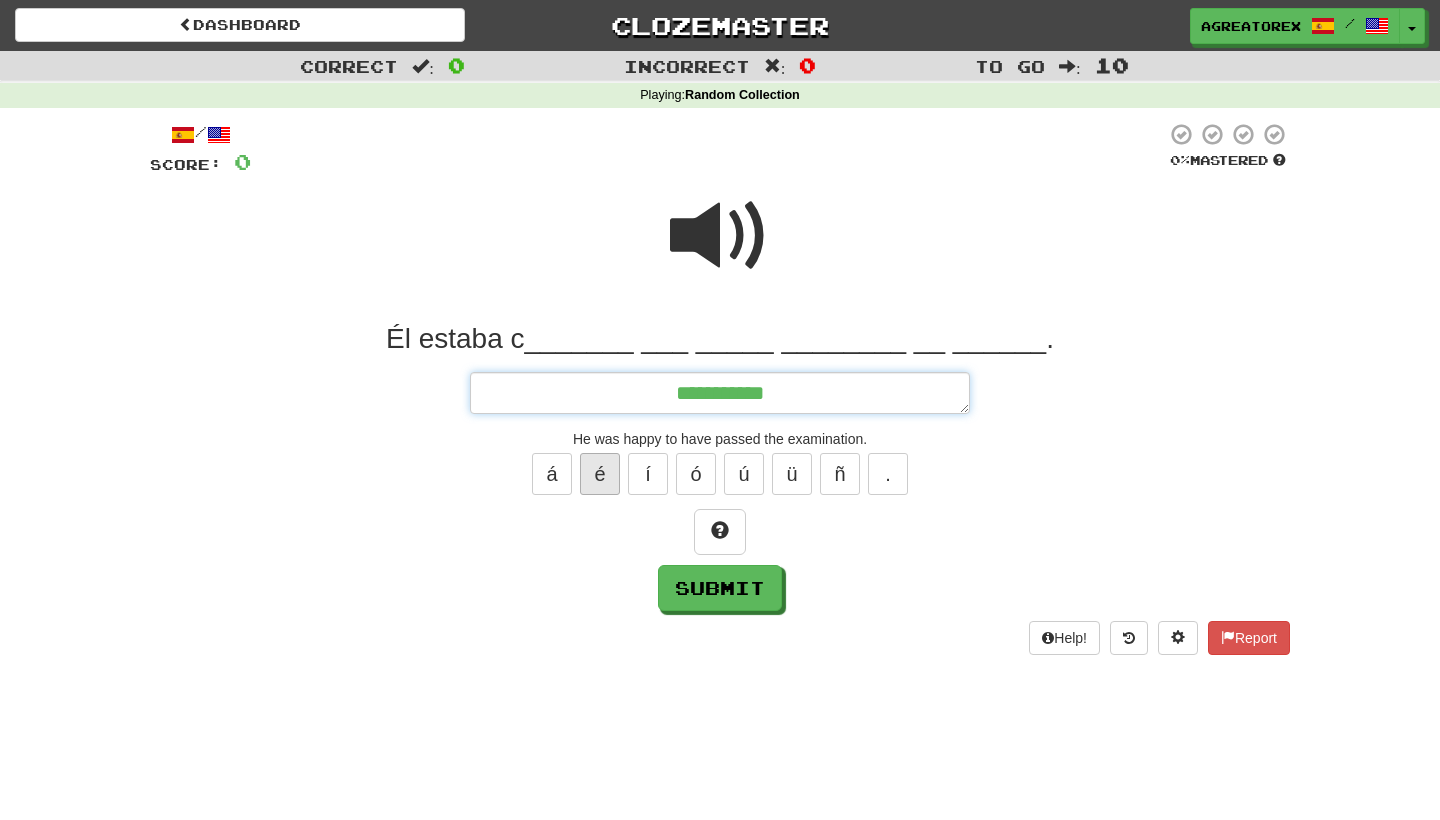 type on "*" 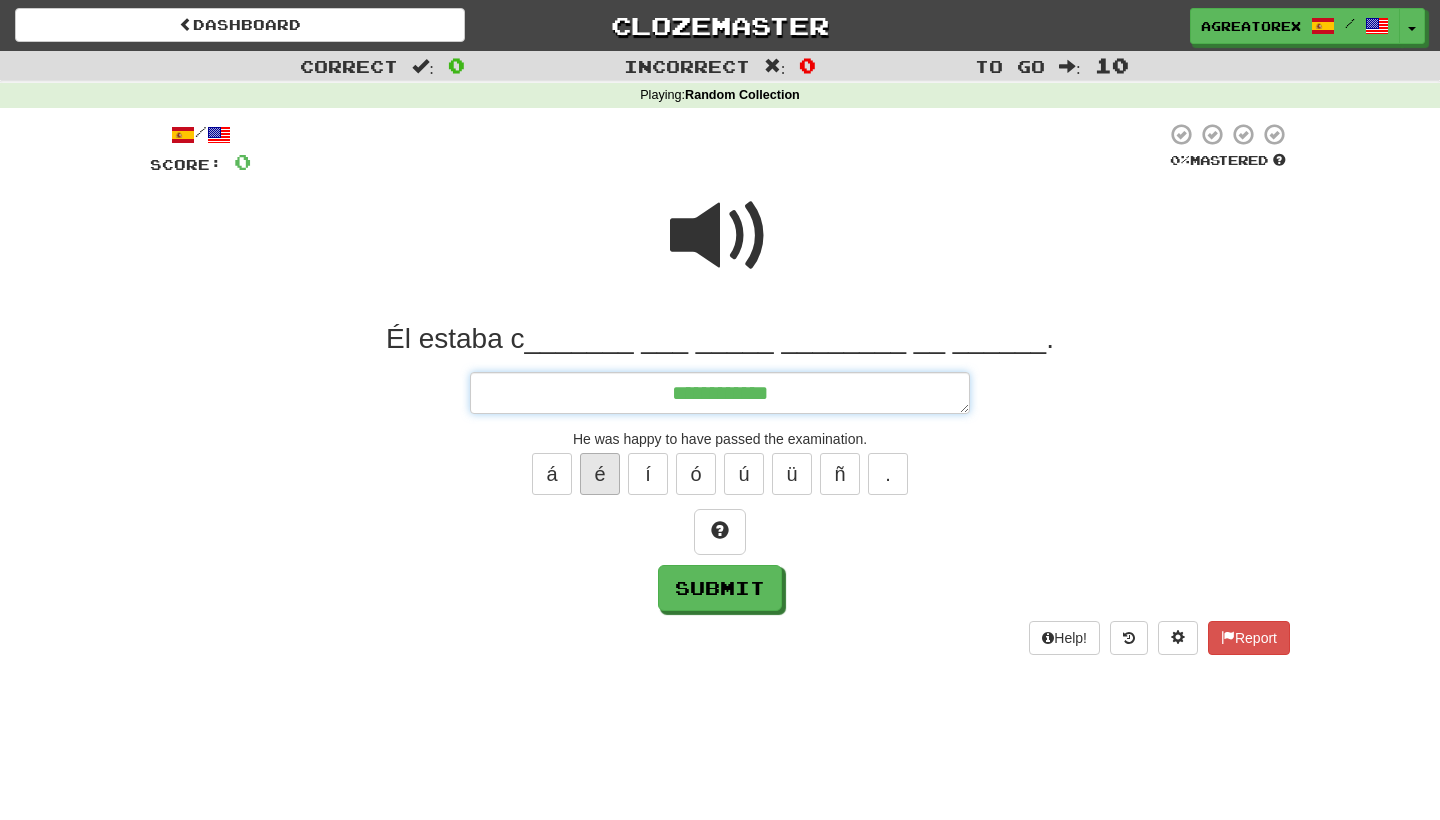 type on "*" 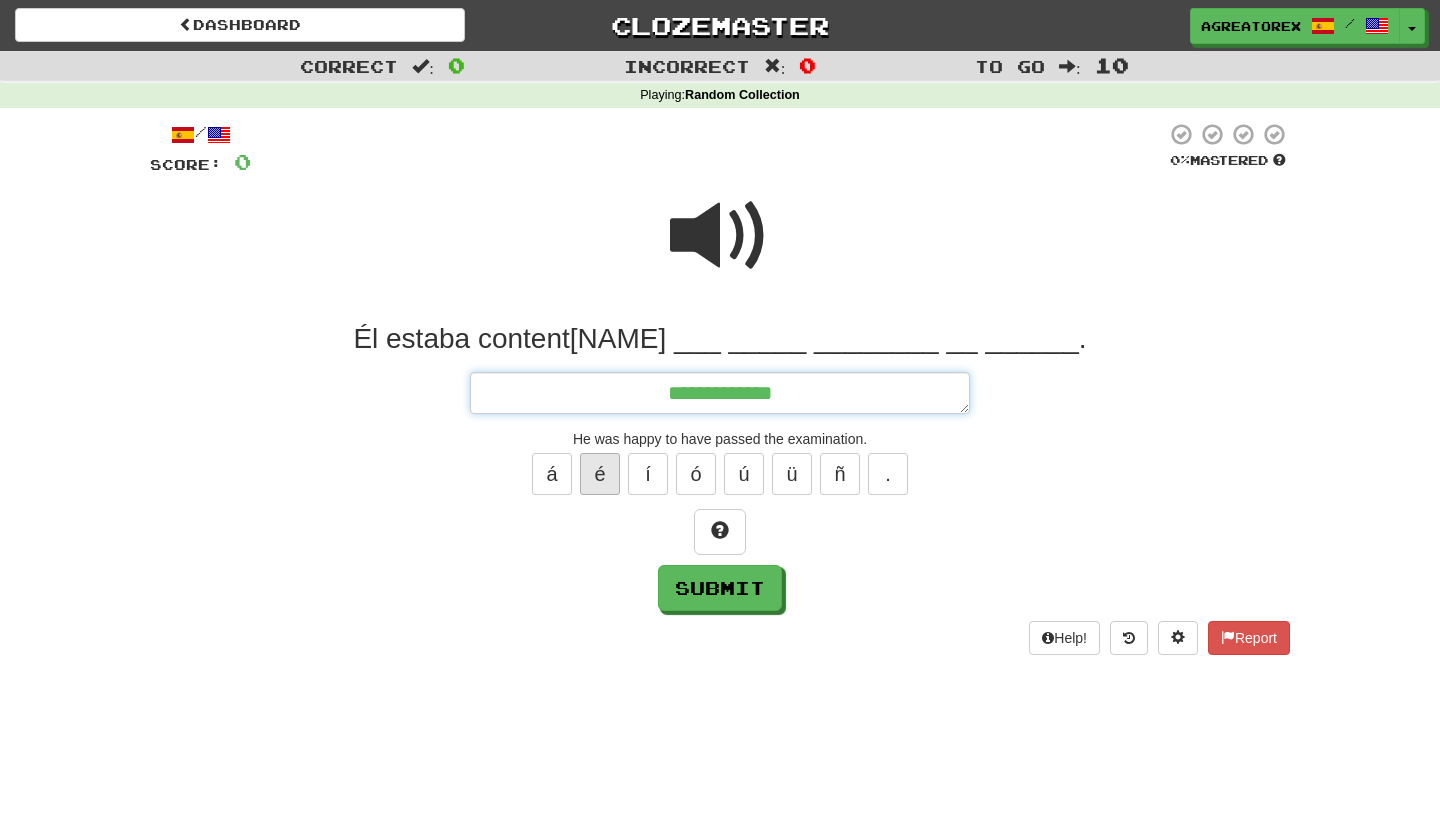 type on "*" 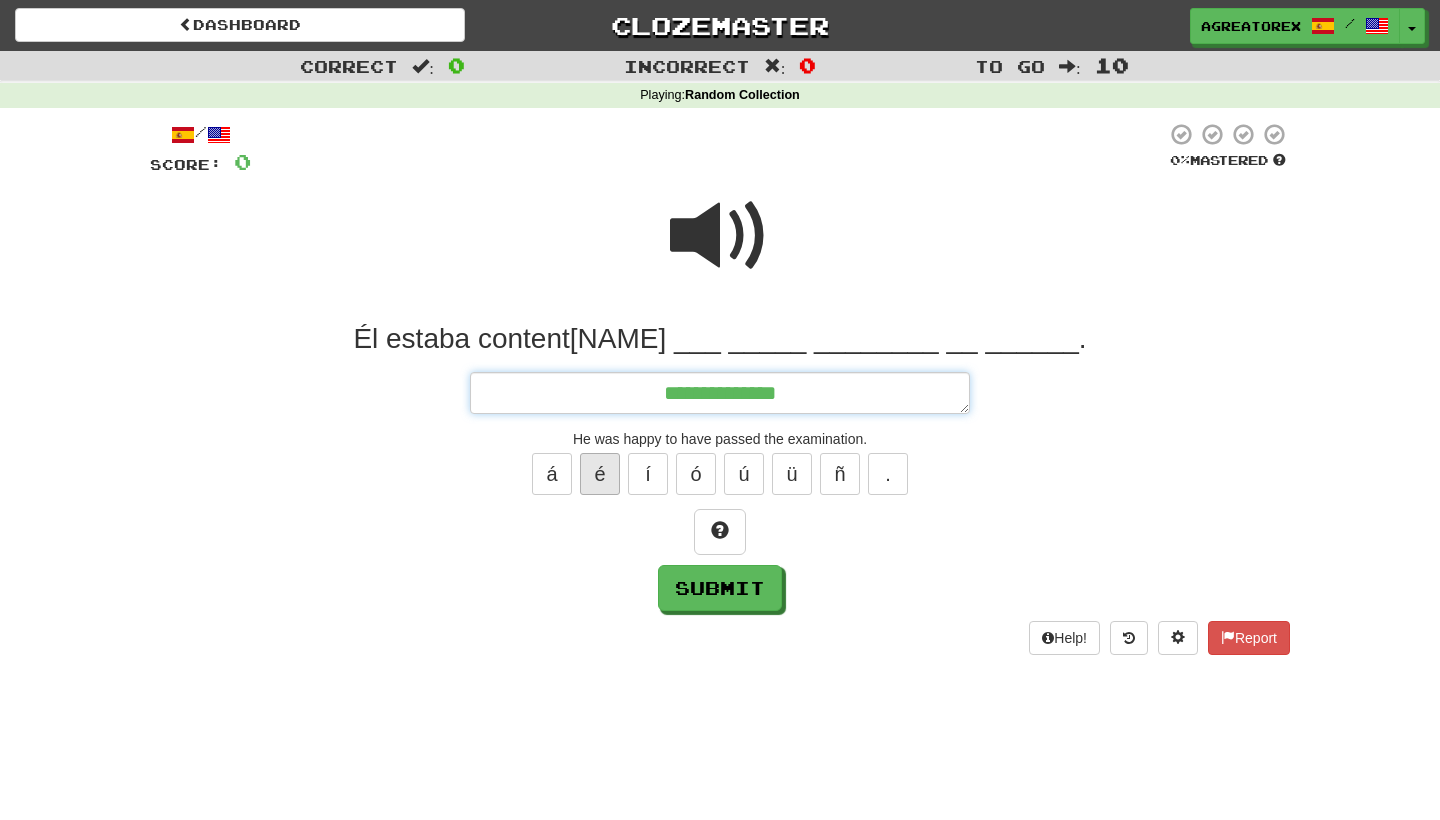 type on "*" 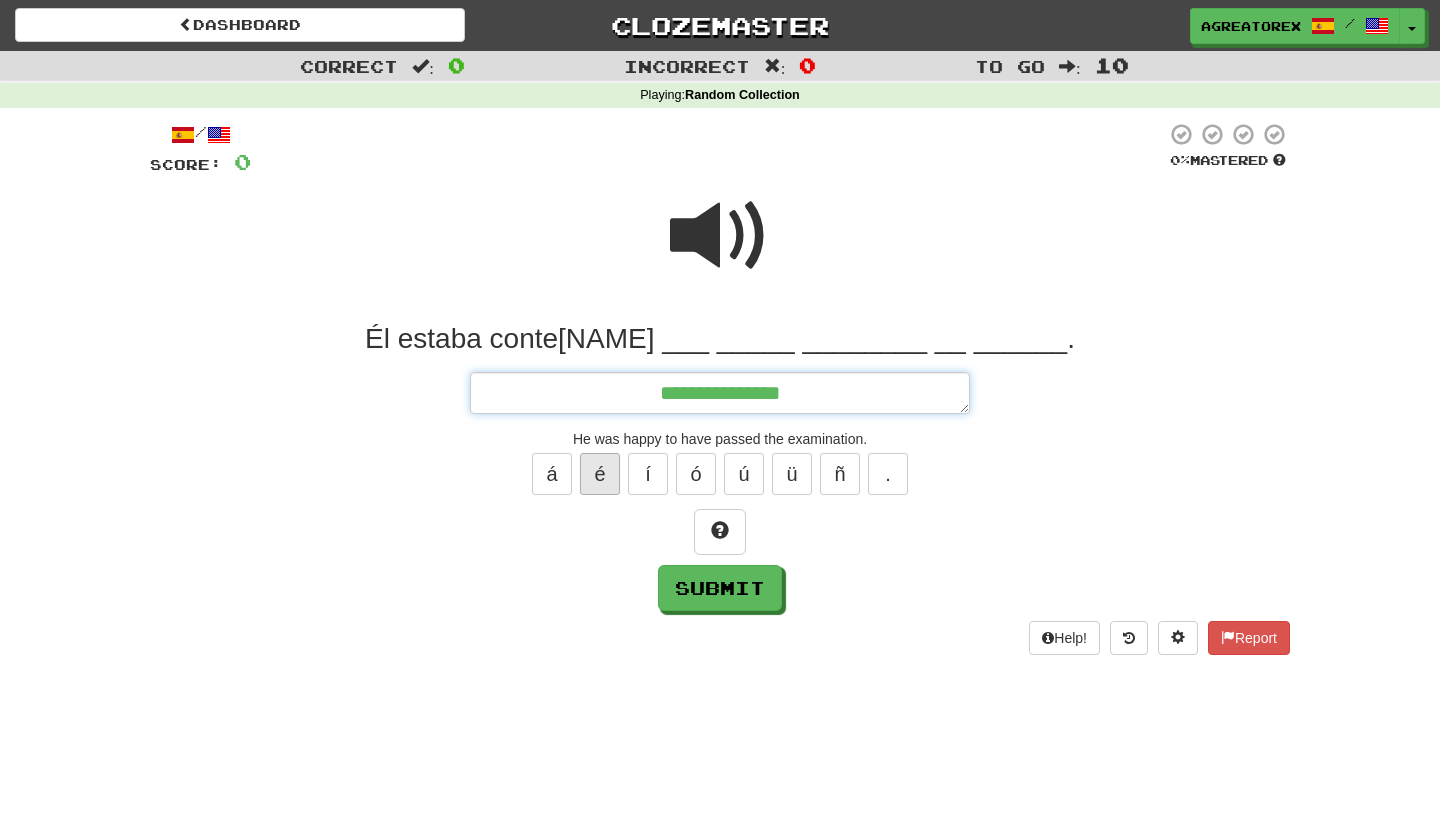type on "*" 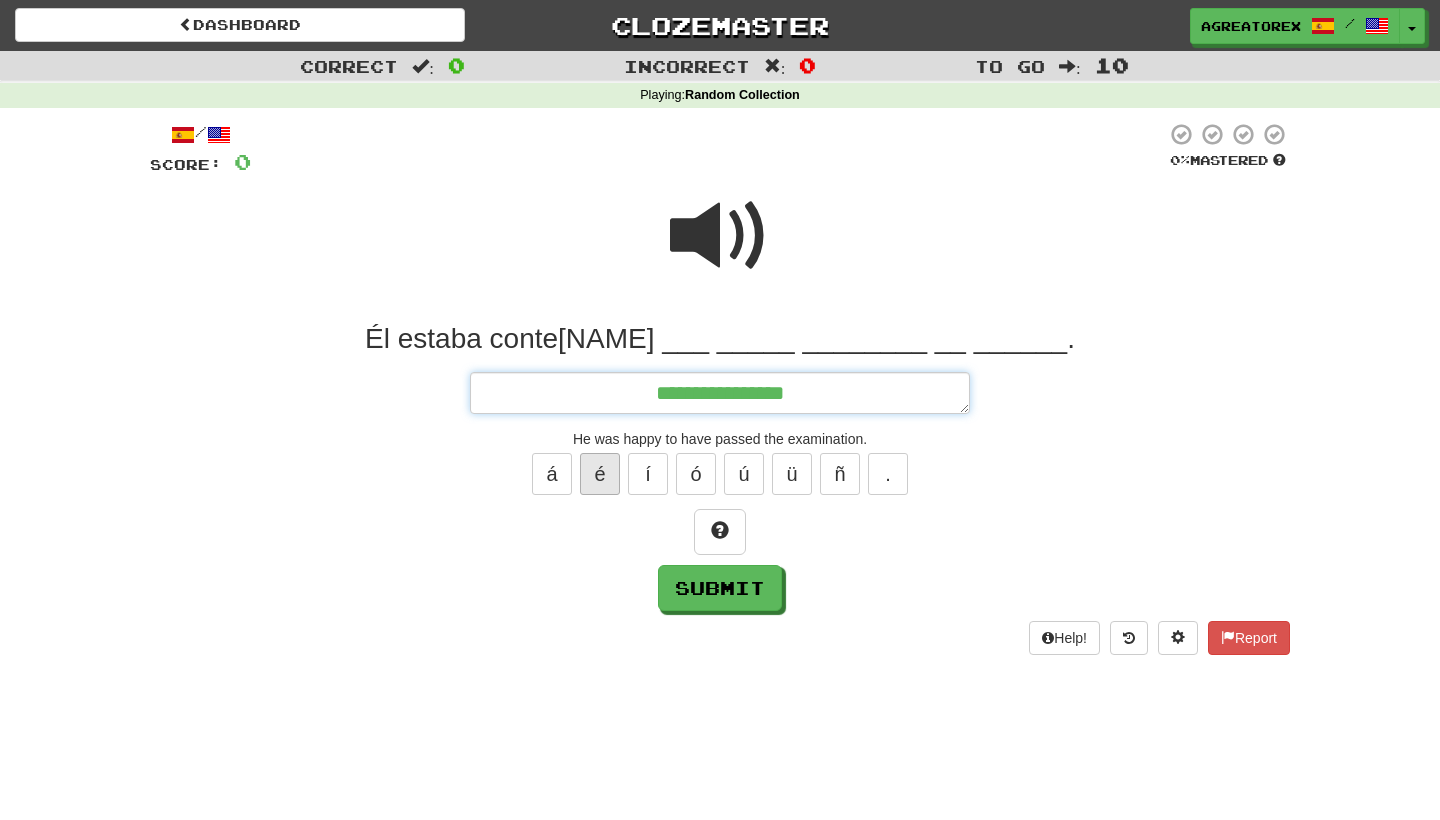 type on "*" 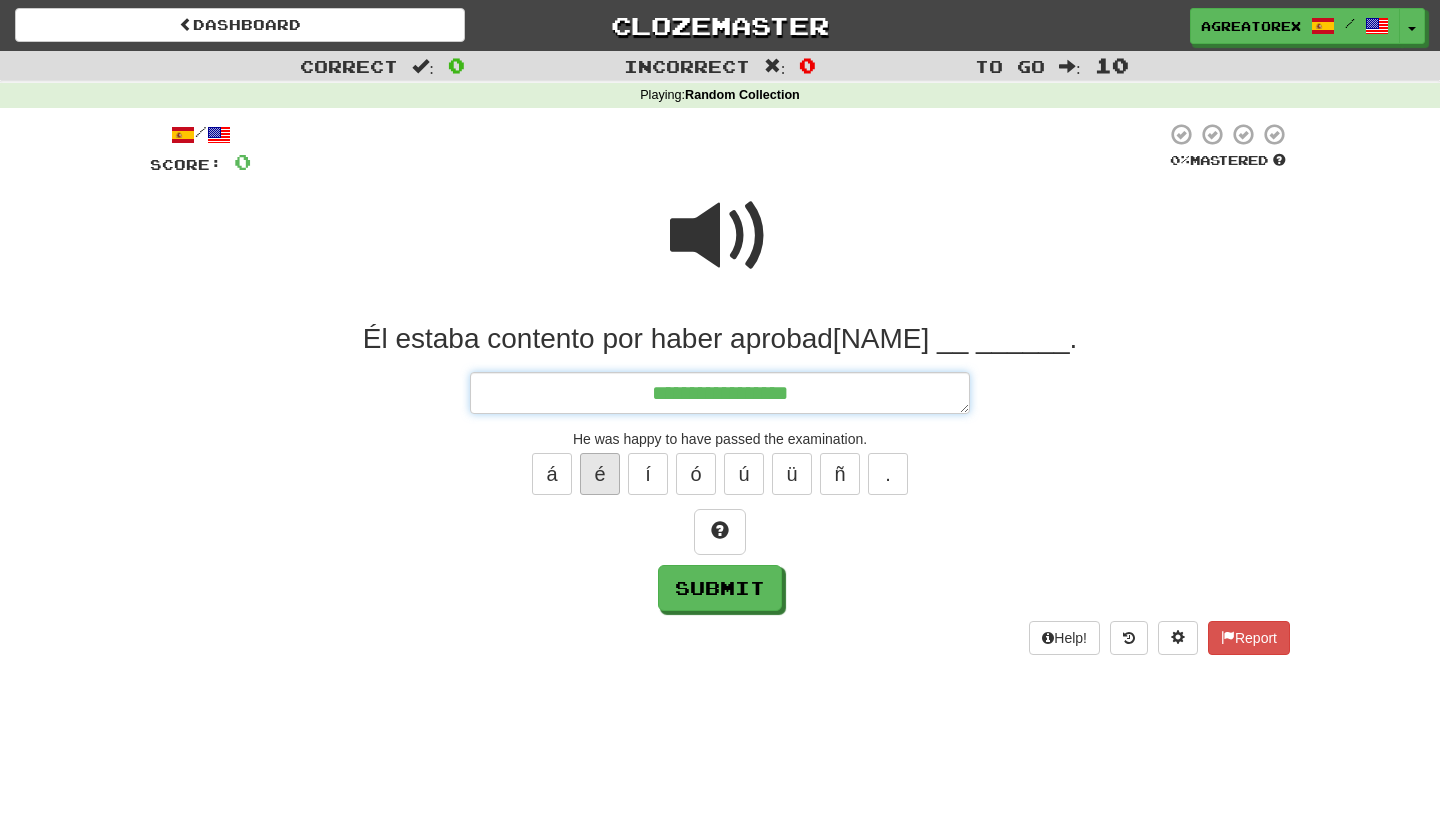 type on "*" 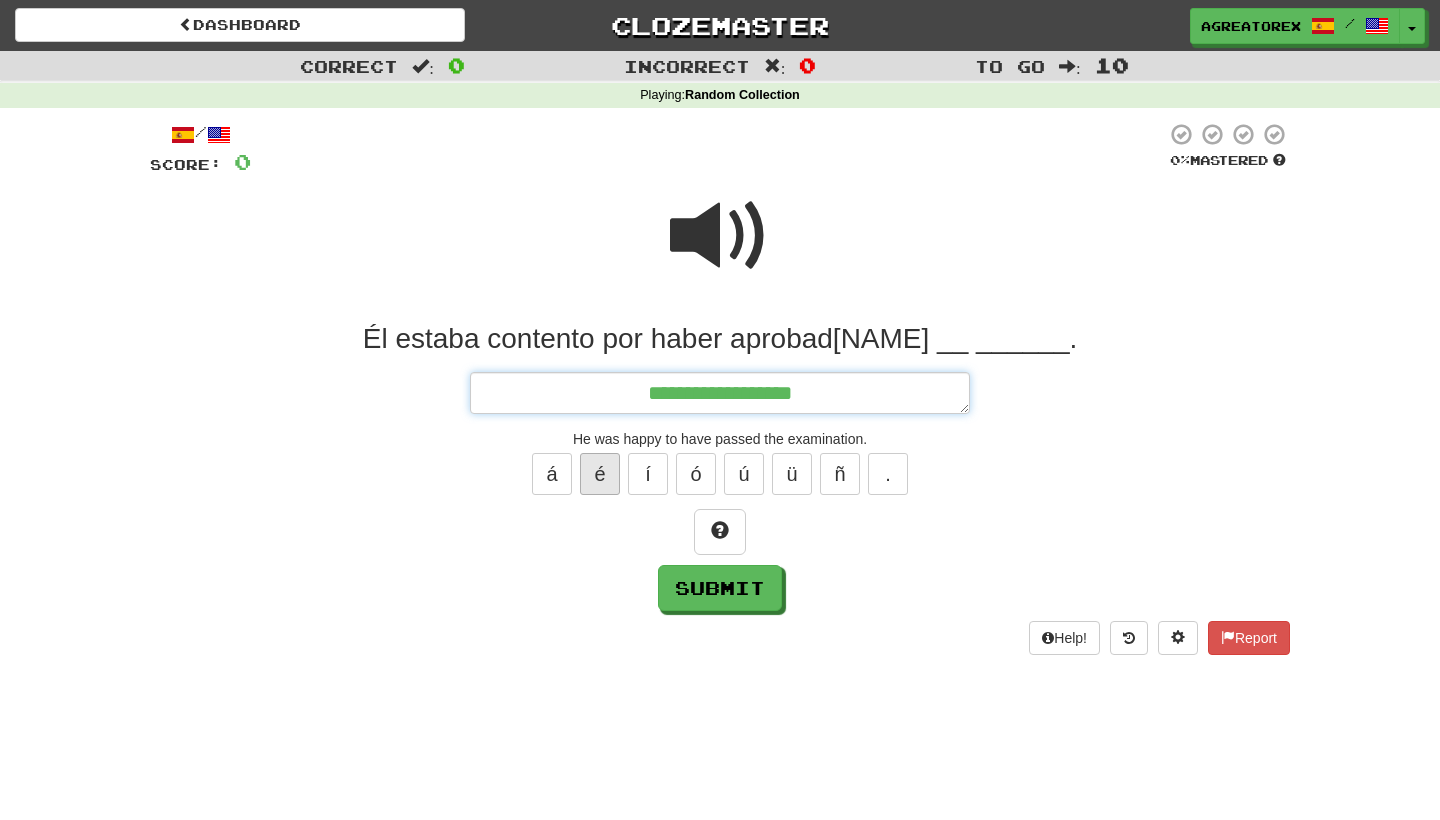 type on "*" 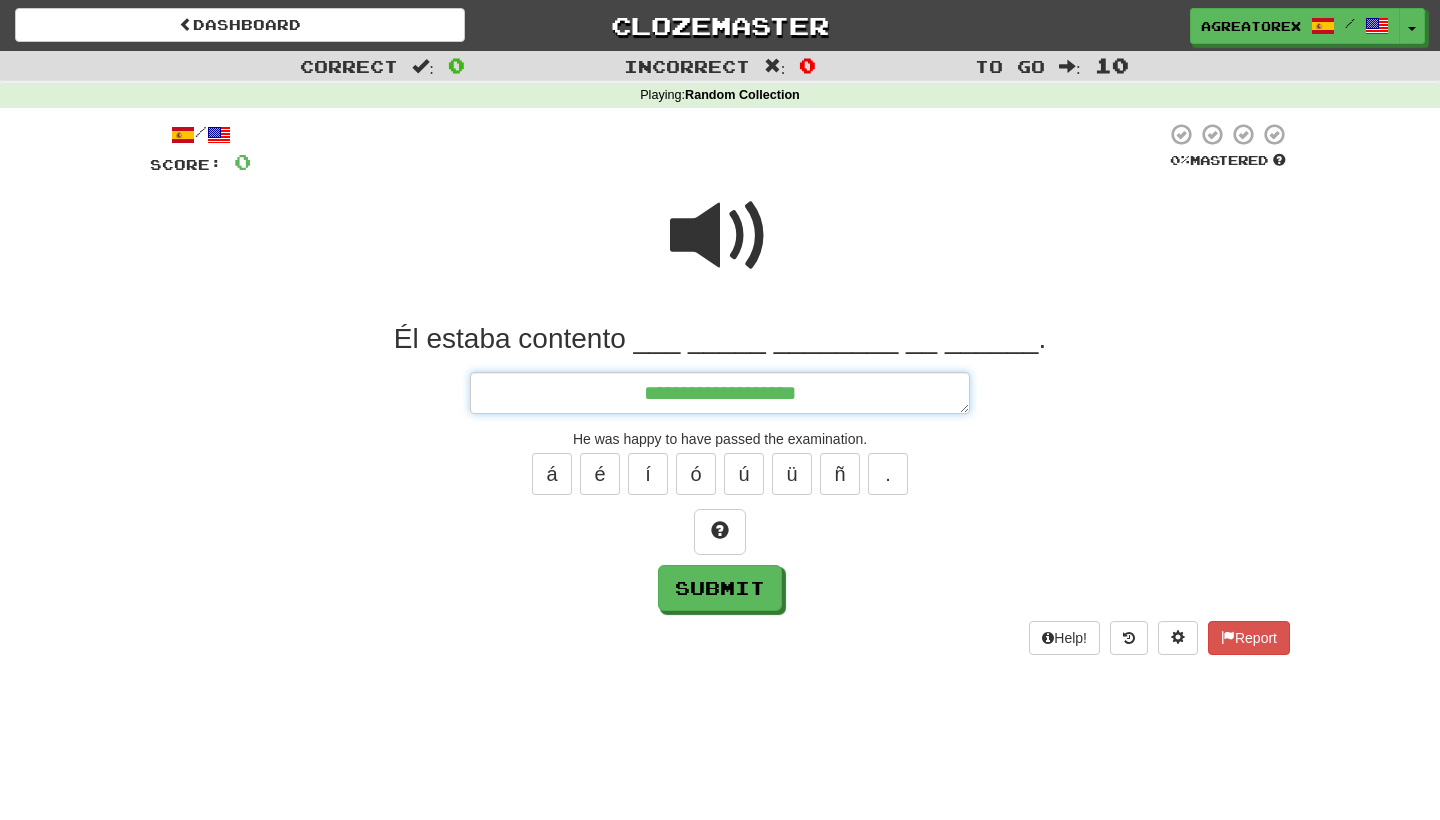 type on "**********" 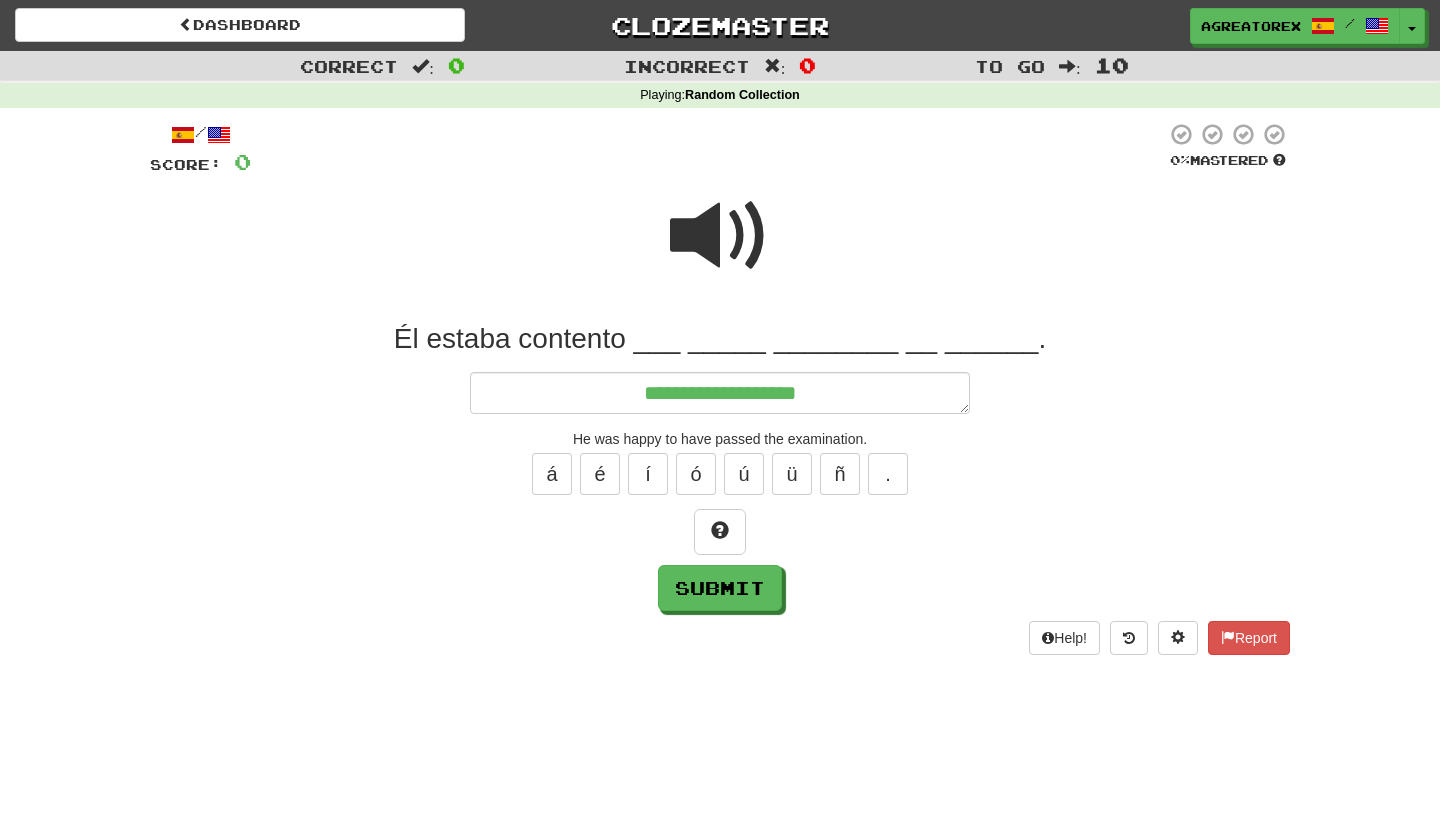 click at bounding box center [720, 236] 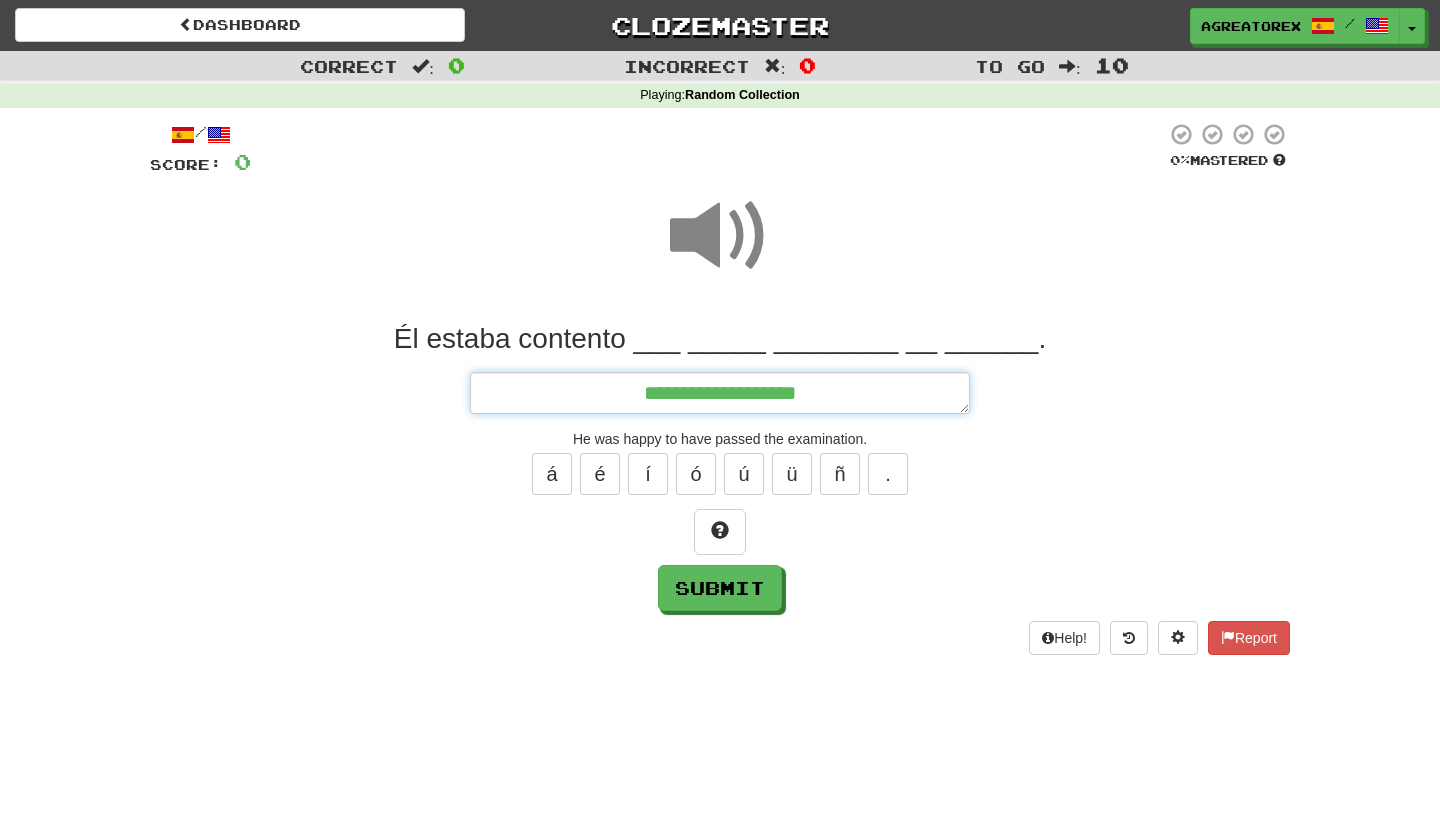 click on "**********" at bounding box center [720, 393] 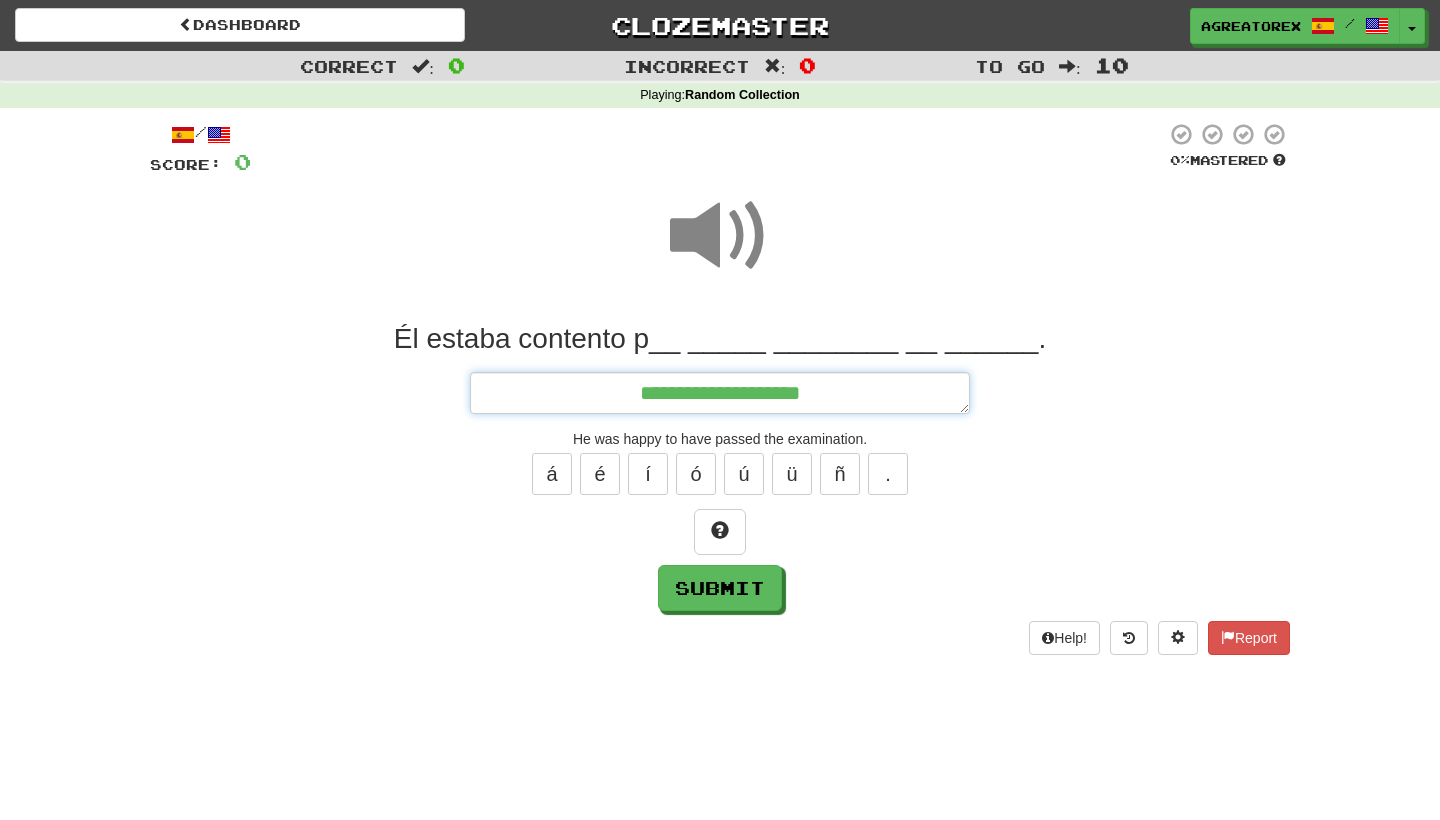 type on "*" 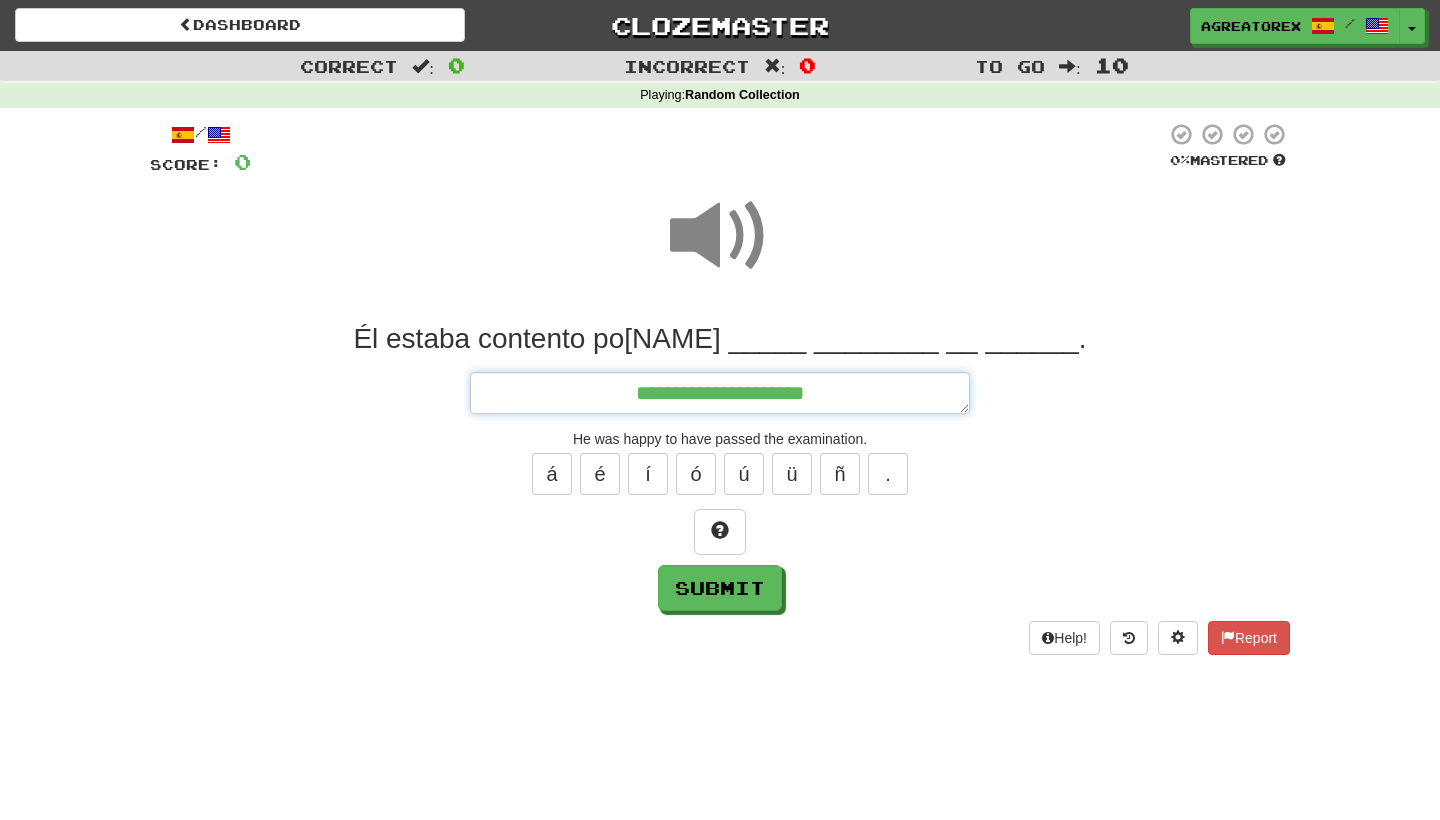 type on "*" 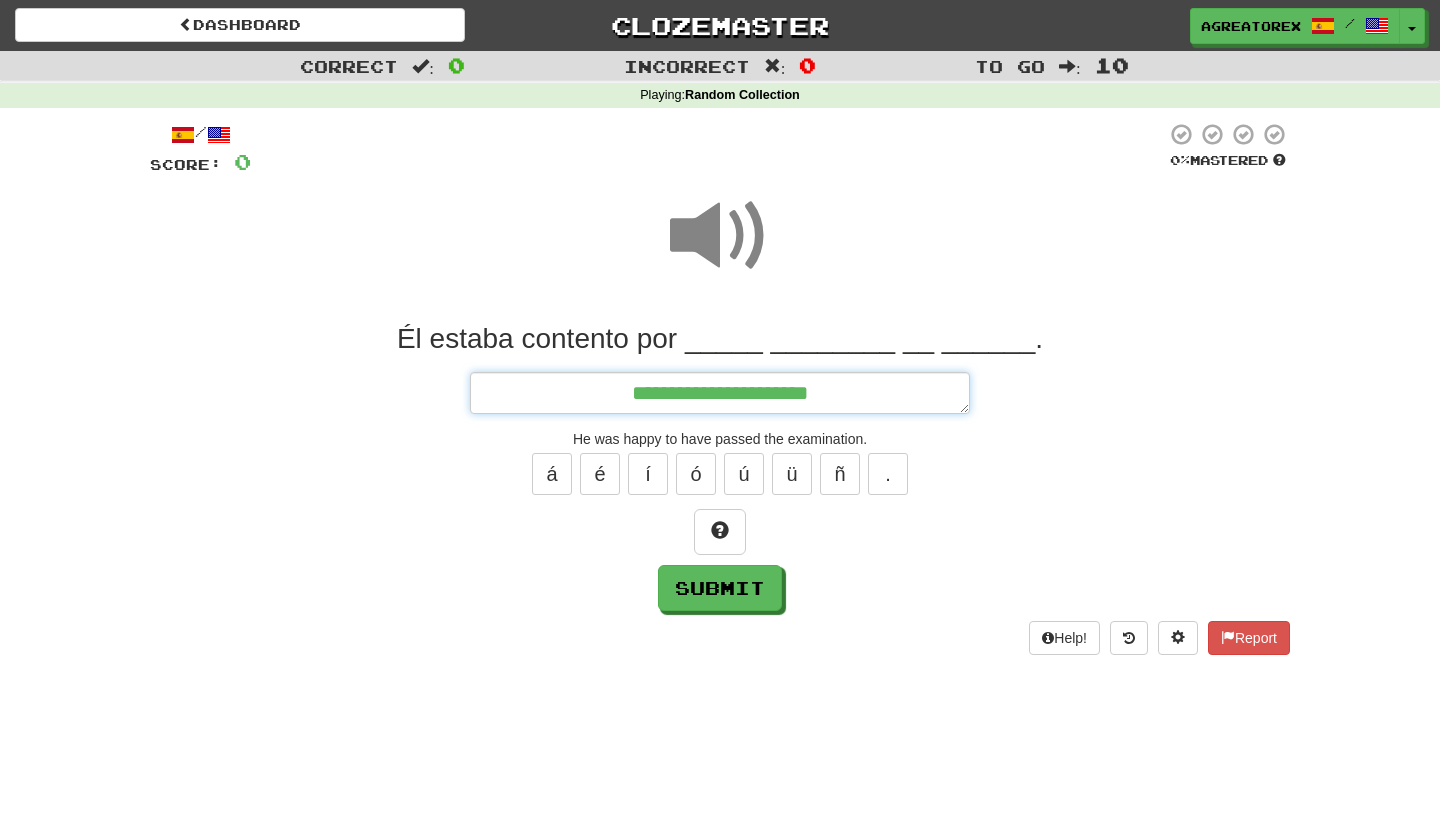 type on "*" 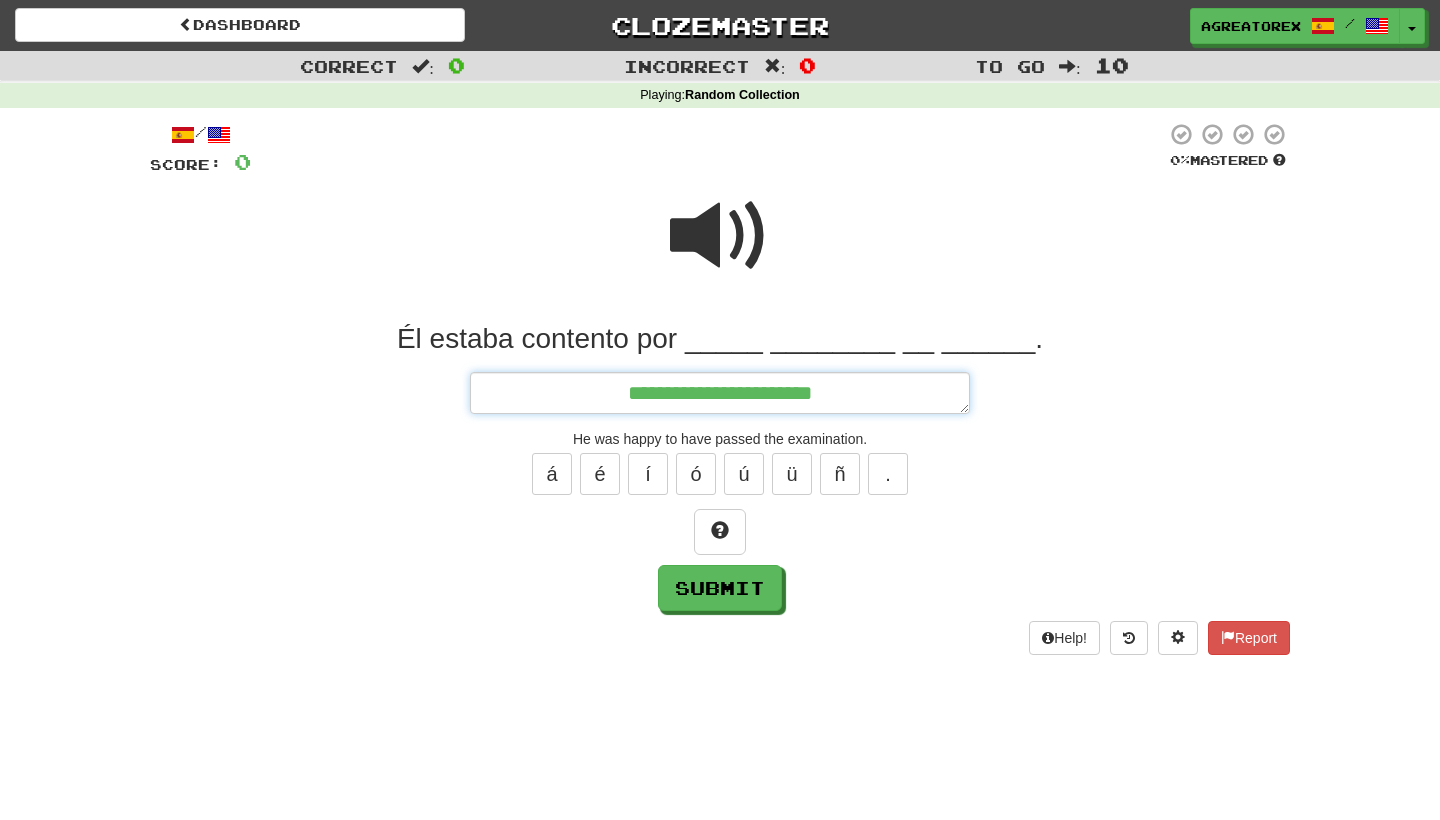 type on "*" 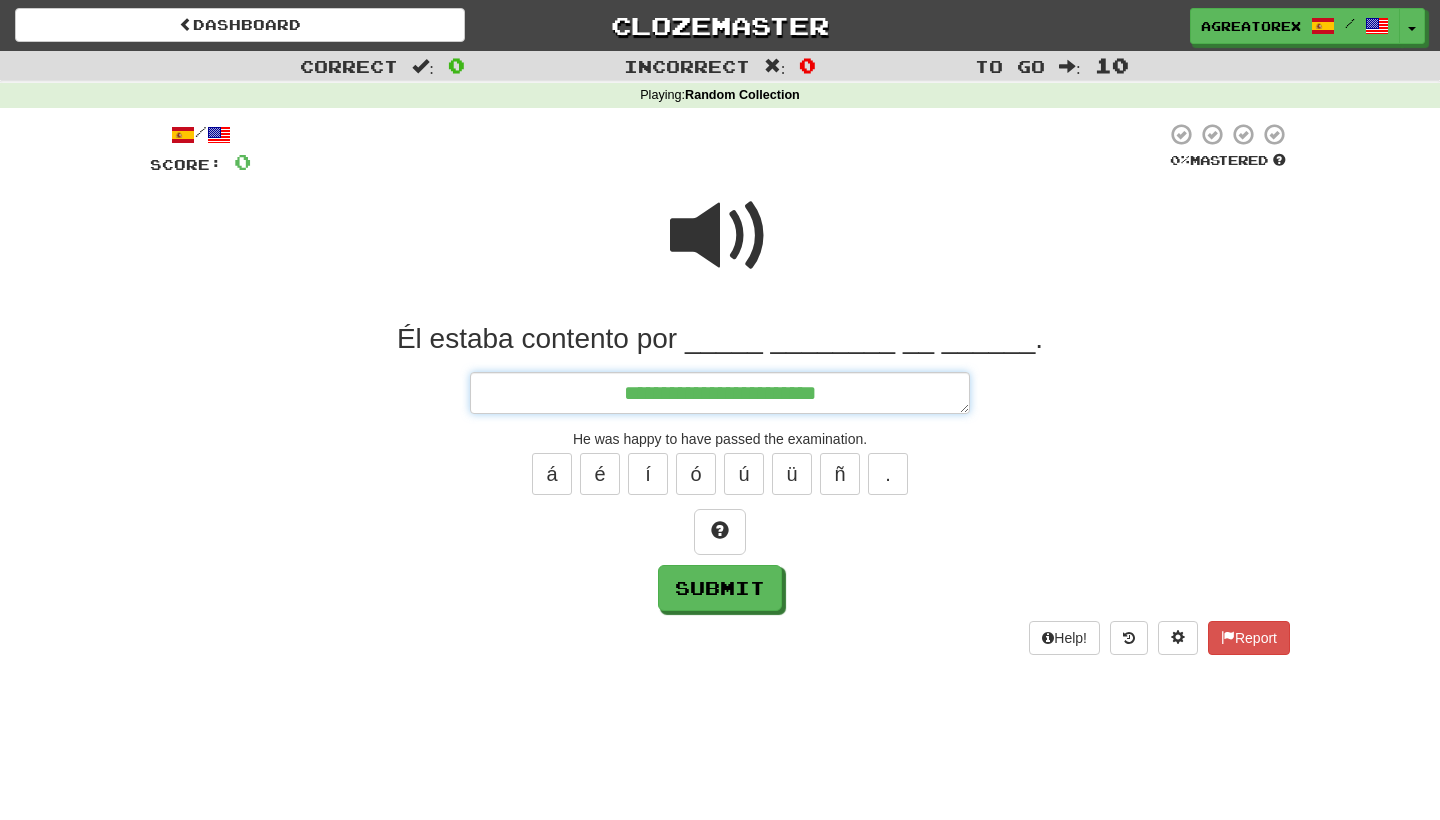 type on "*" 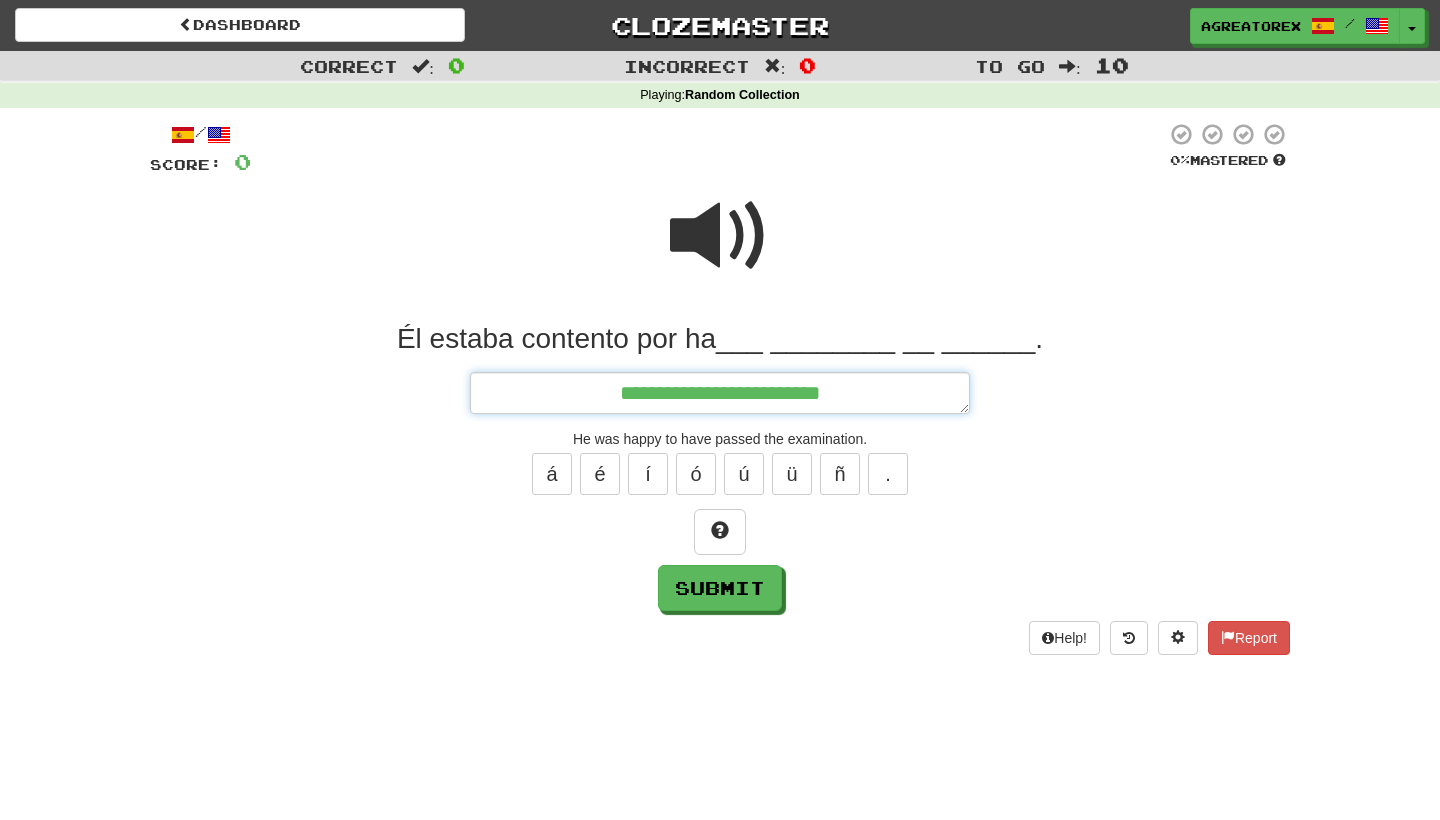 type on "*" 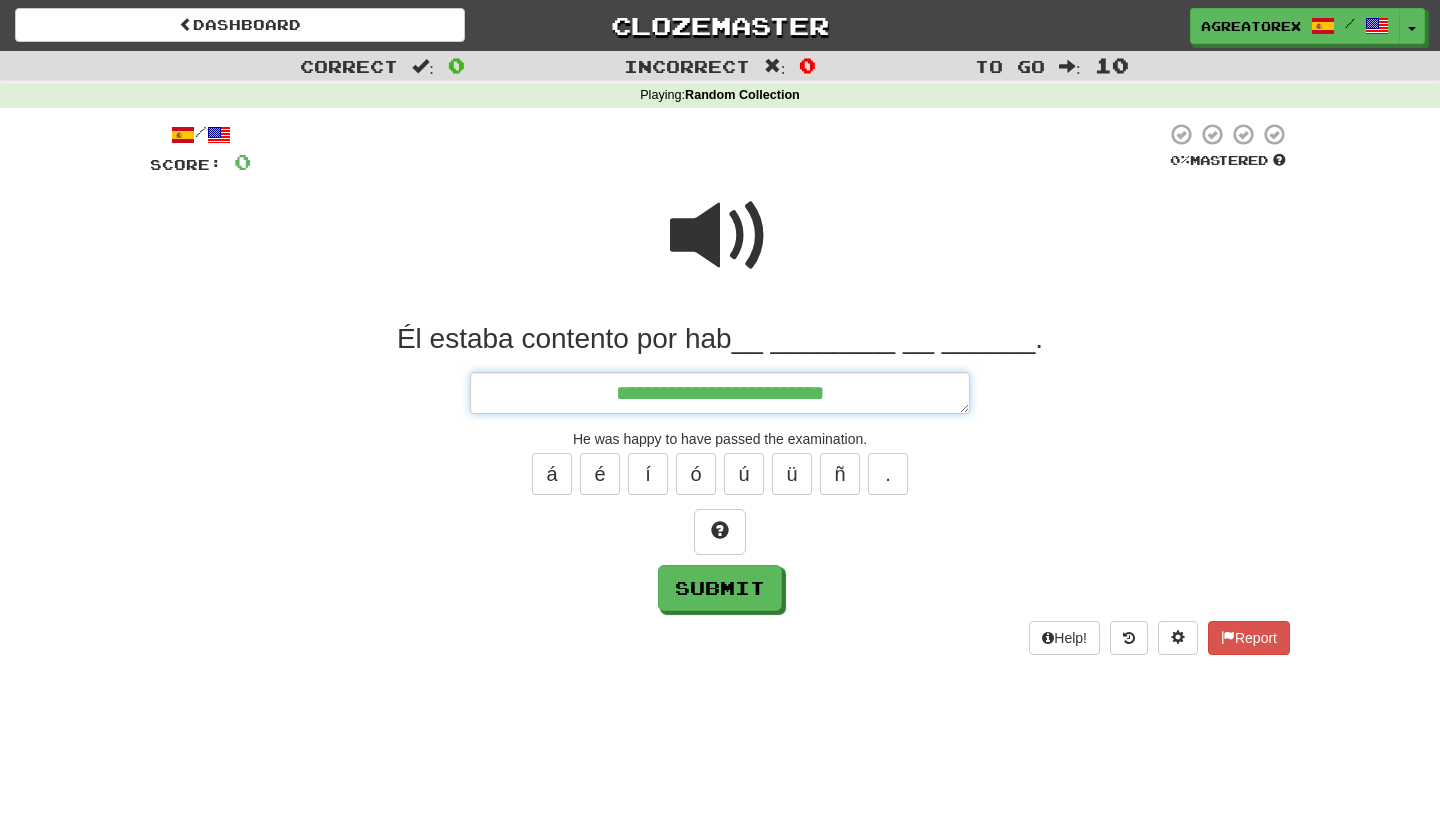 type on "*" 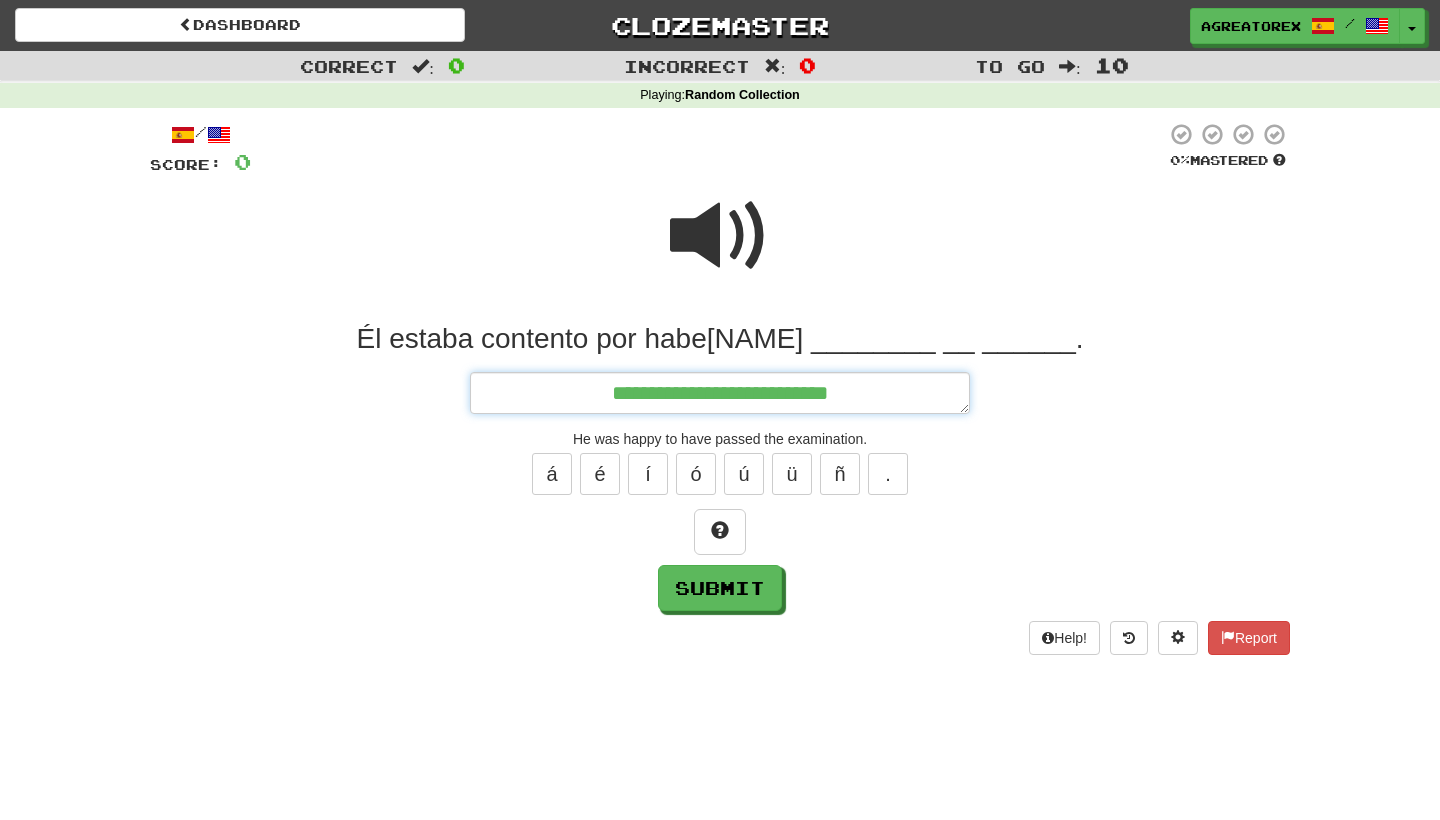 type on "*" 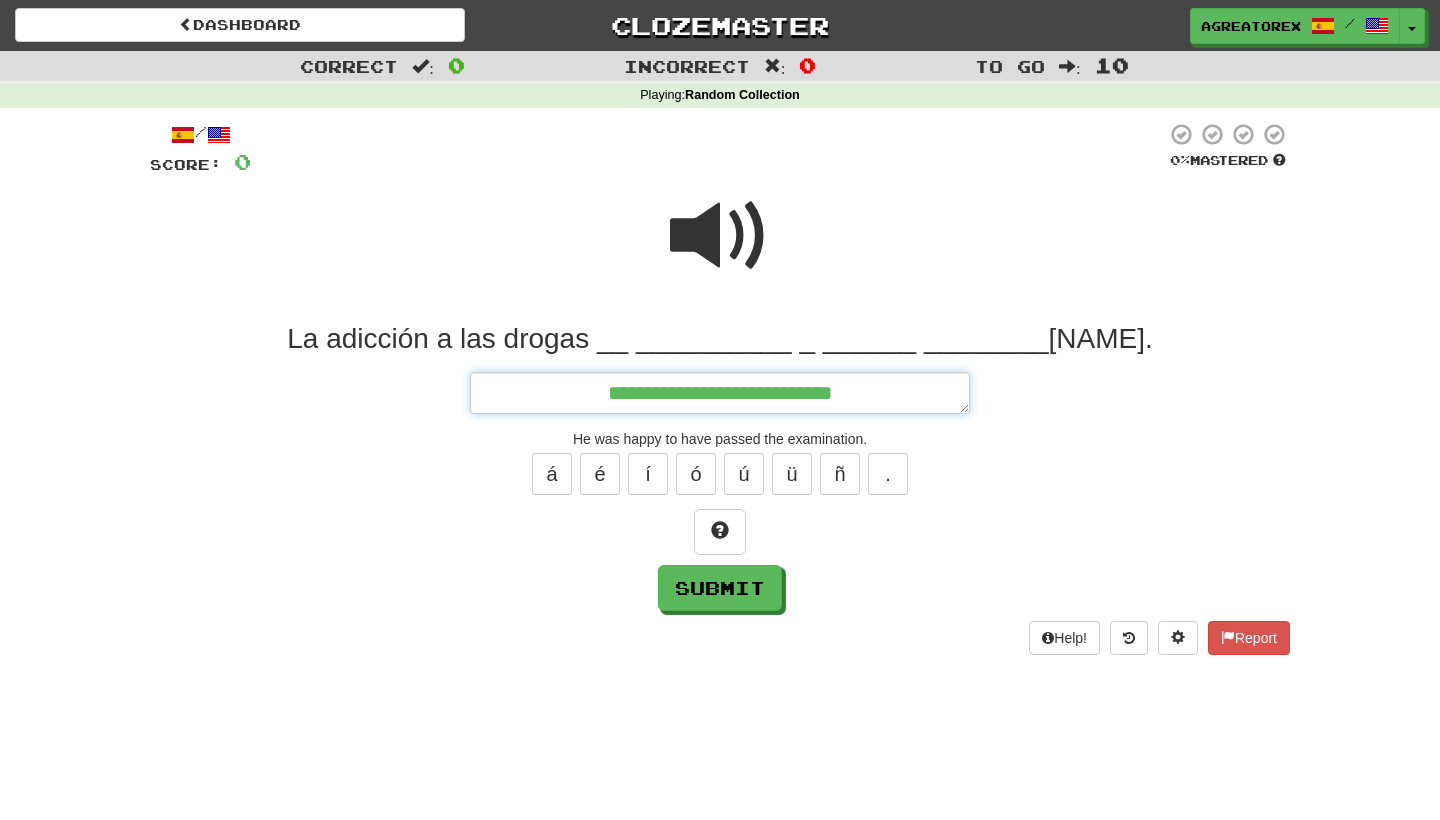 type on "*" 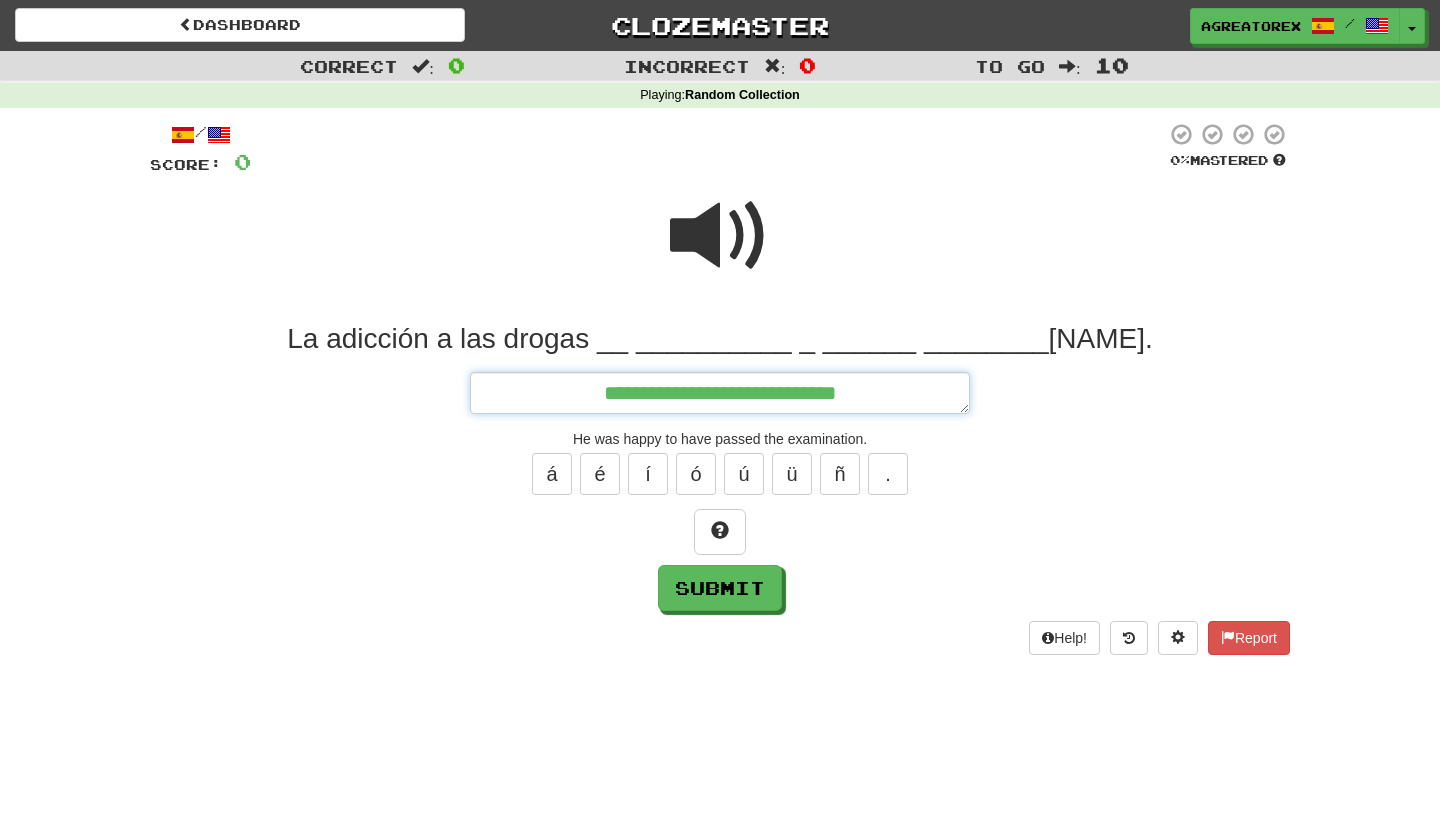 type on "*" 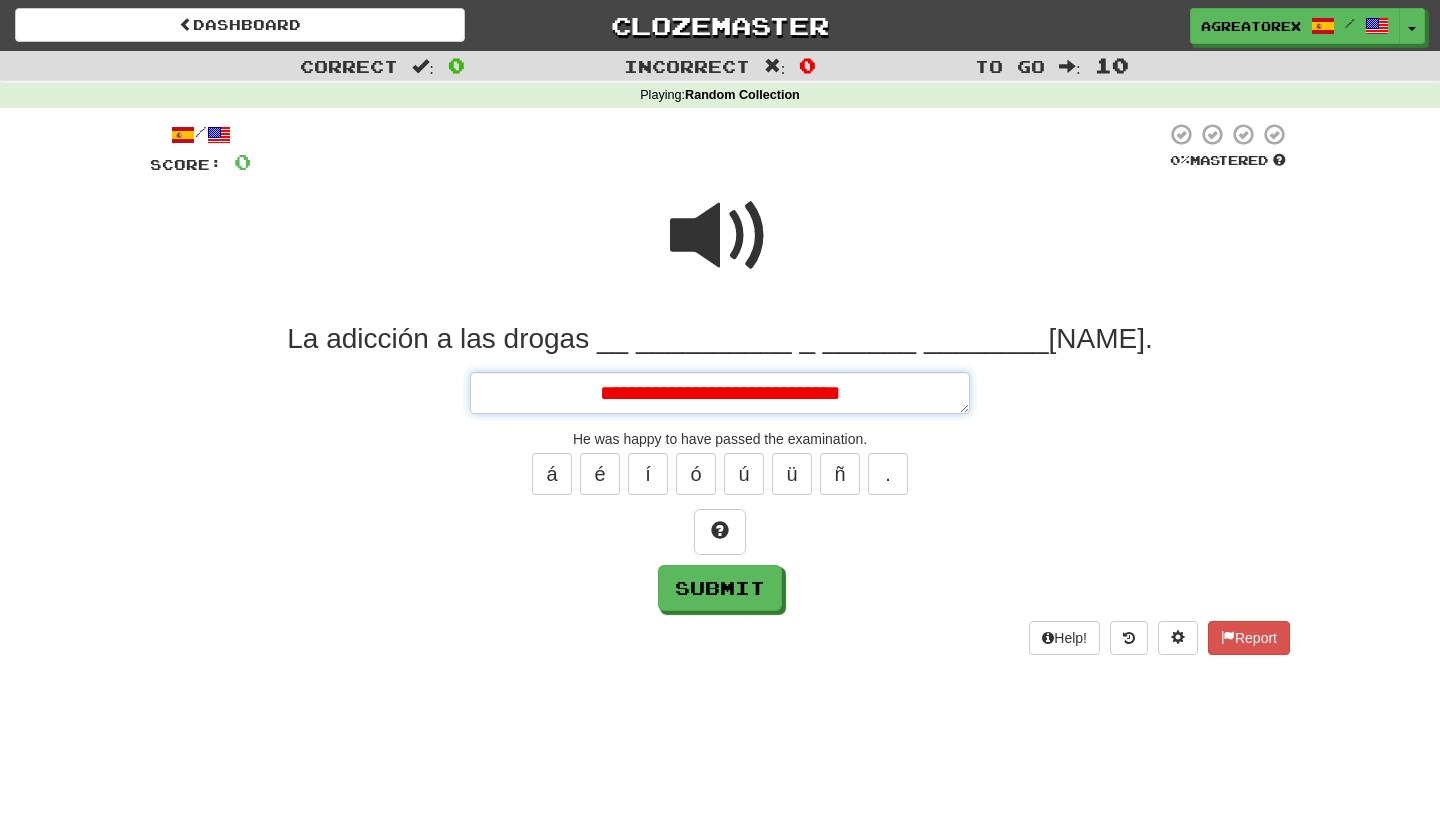 type on "*" 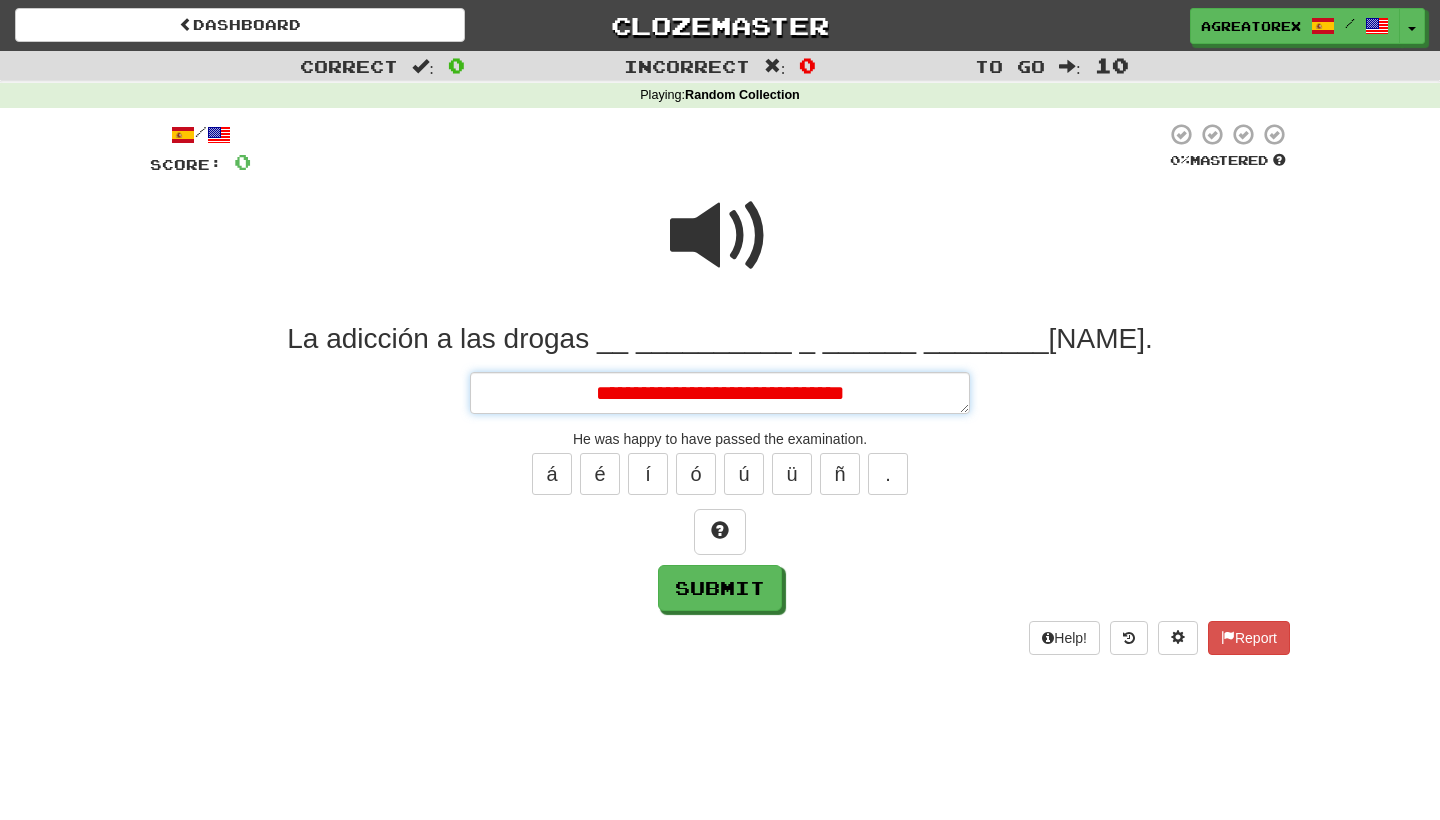 type on "*" 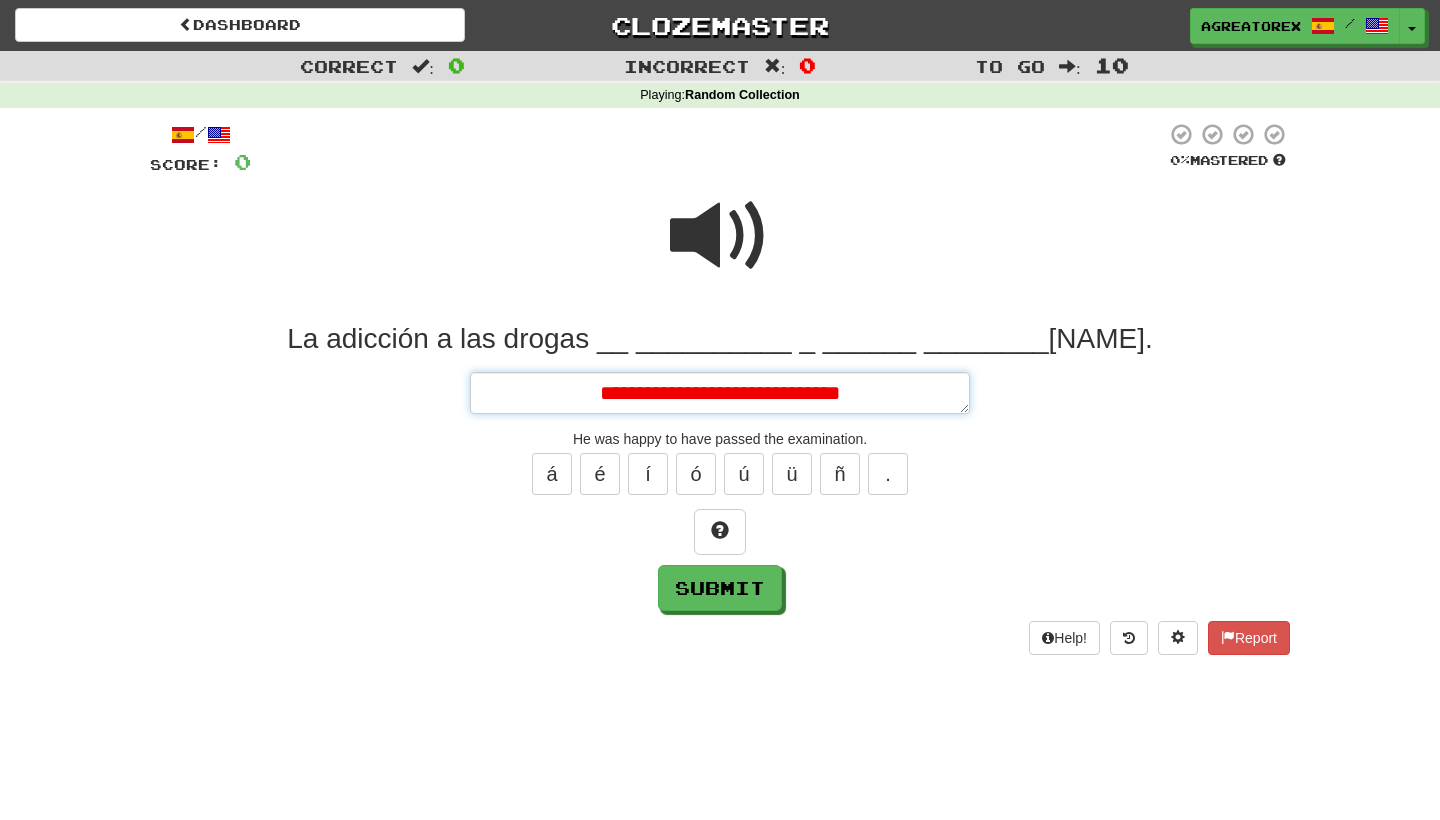 type on "*" 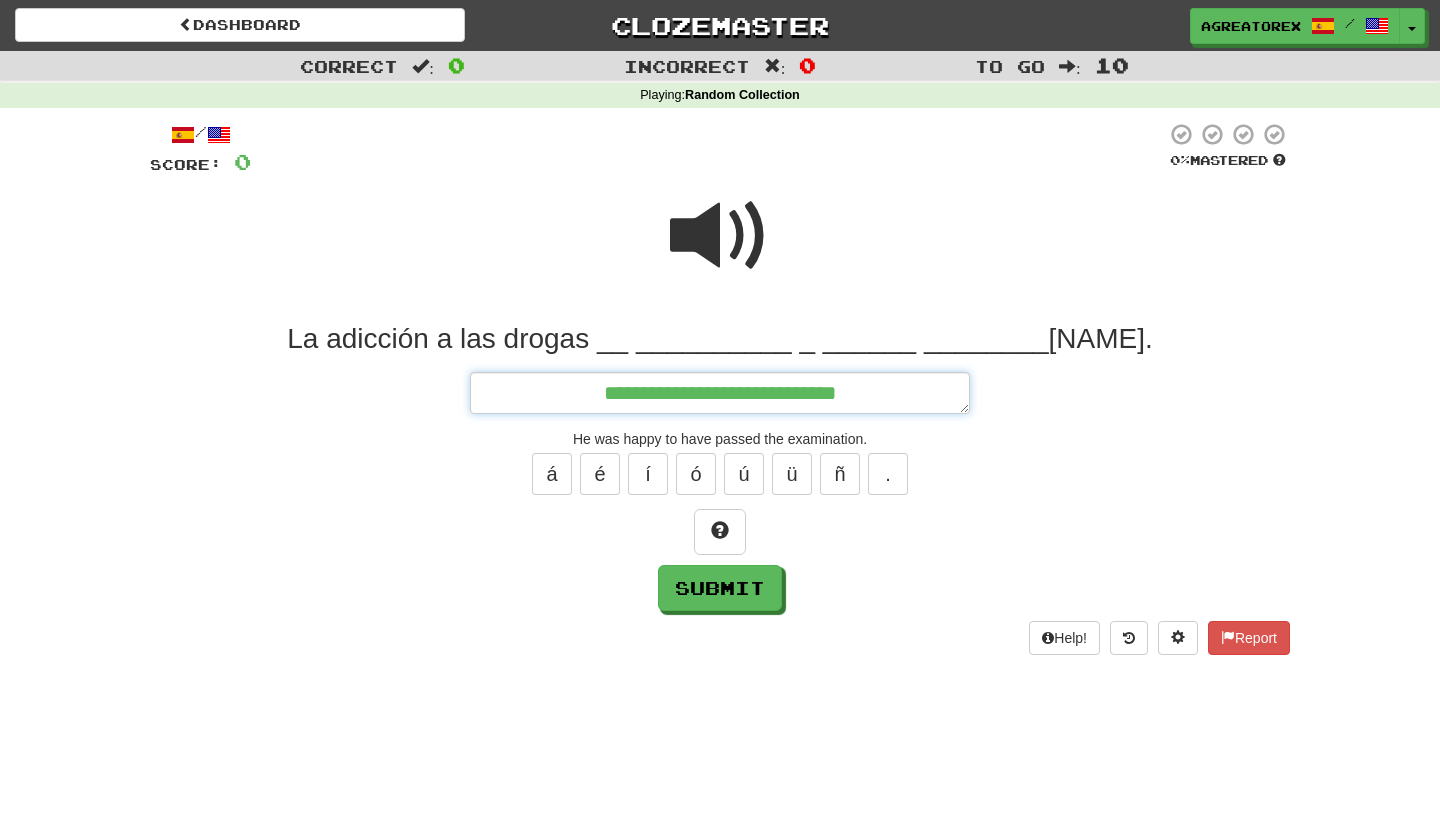 type on "*" 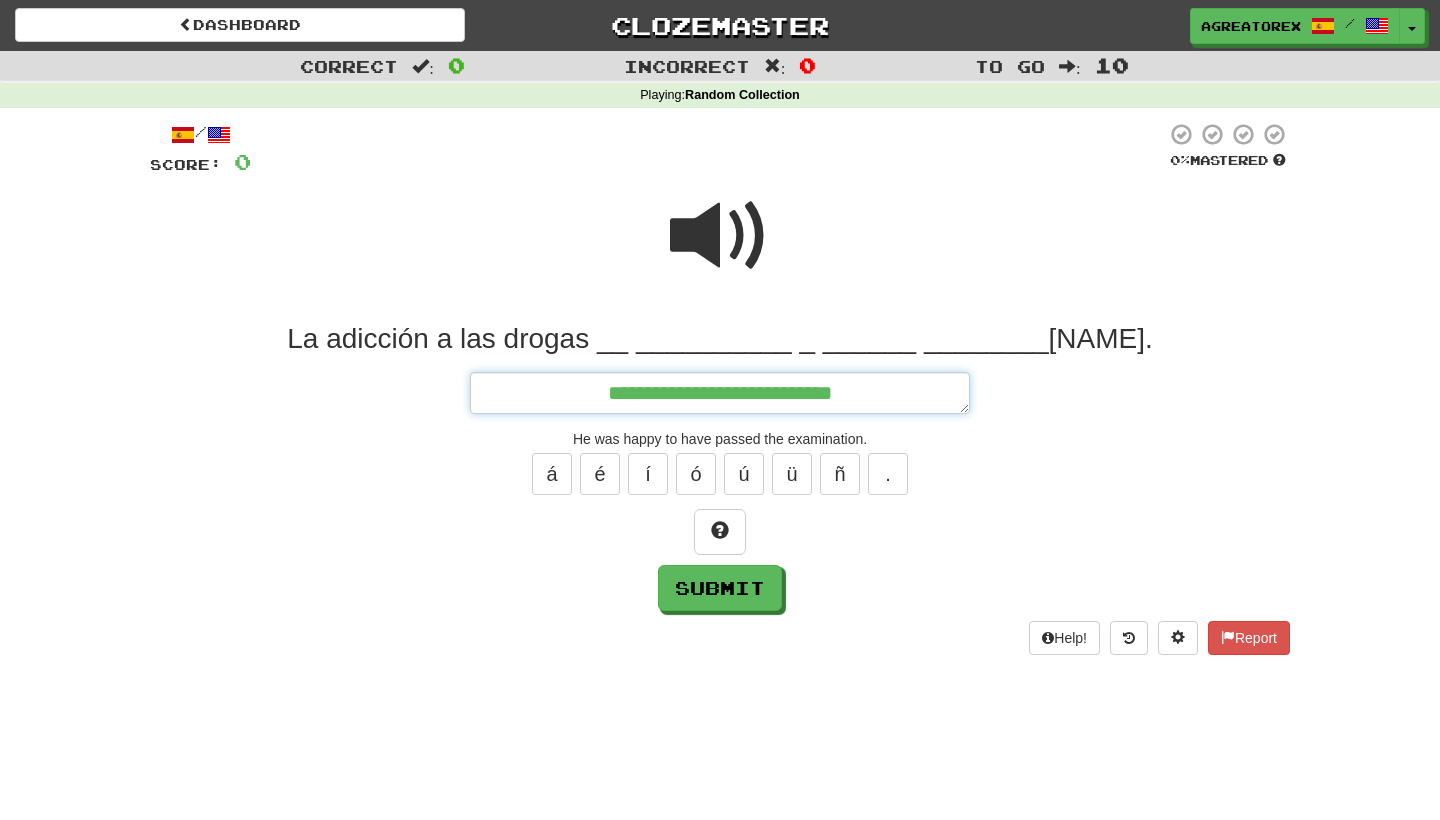 type on "*" 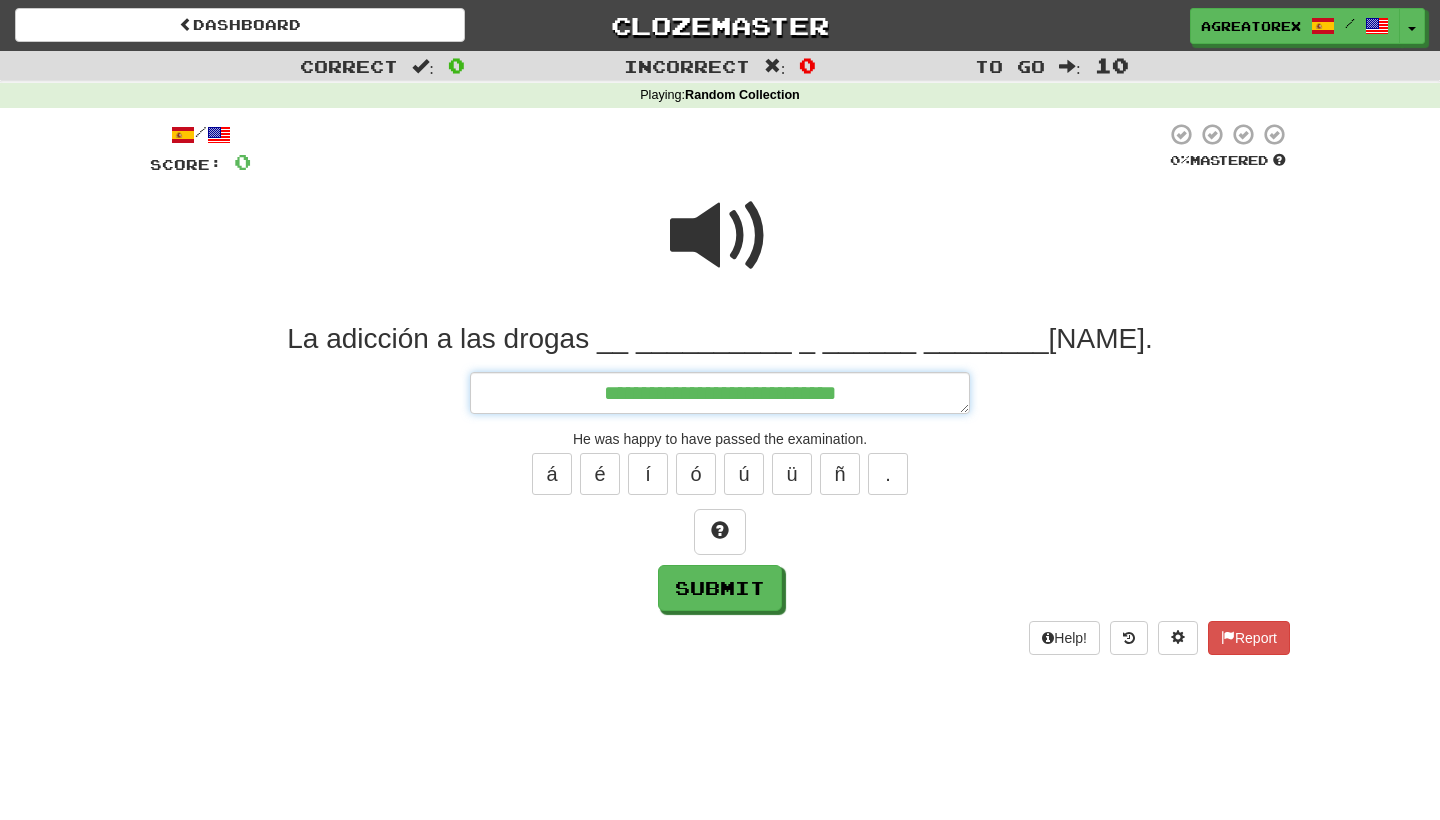 type on "*" 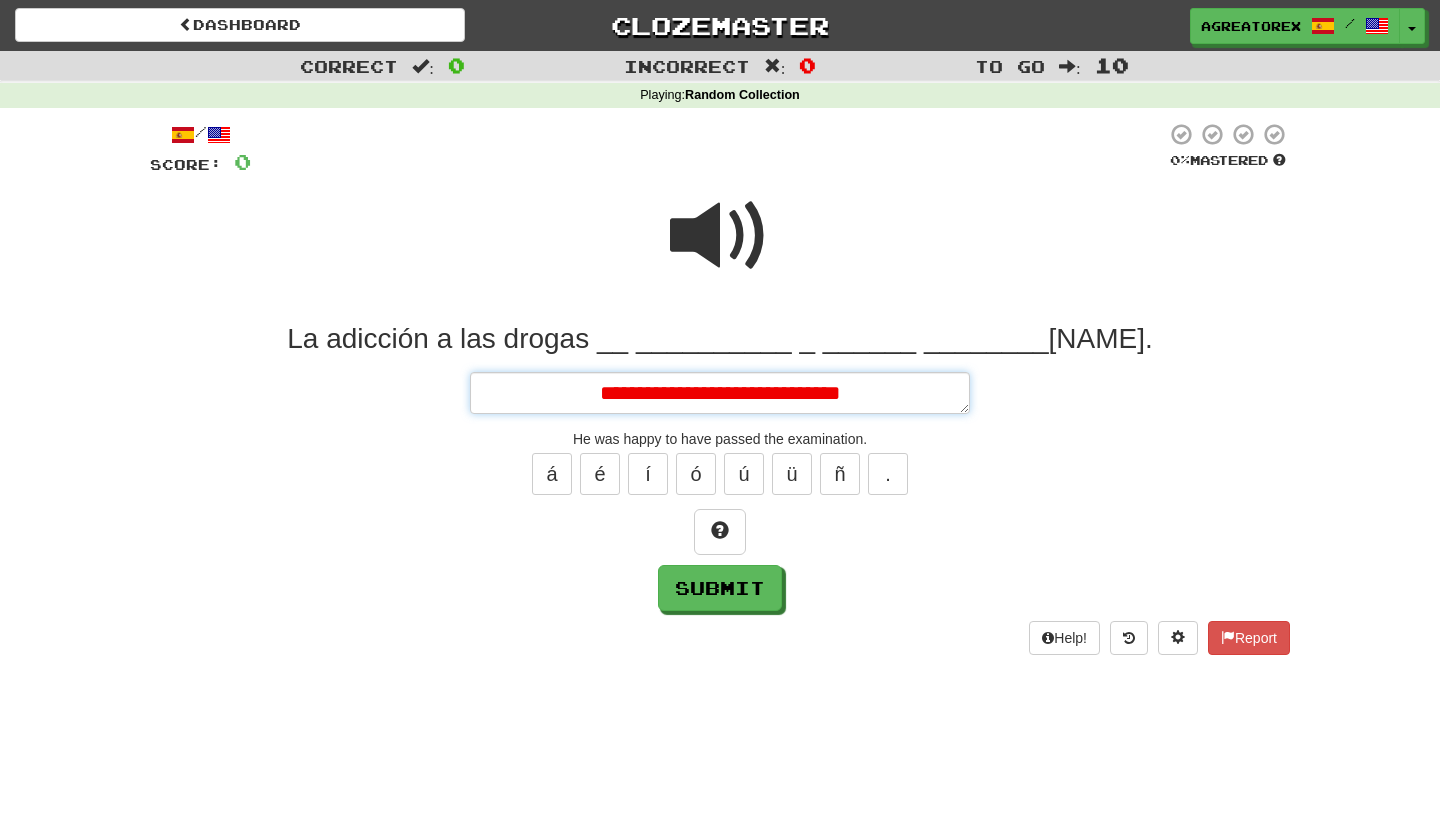 type on "*" 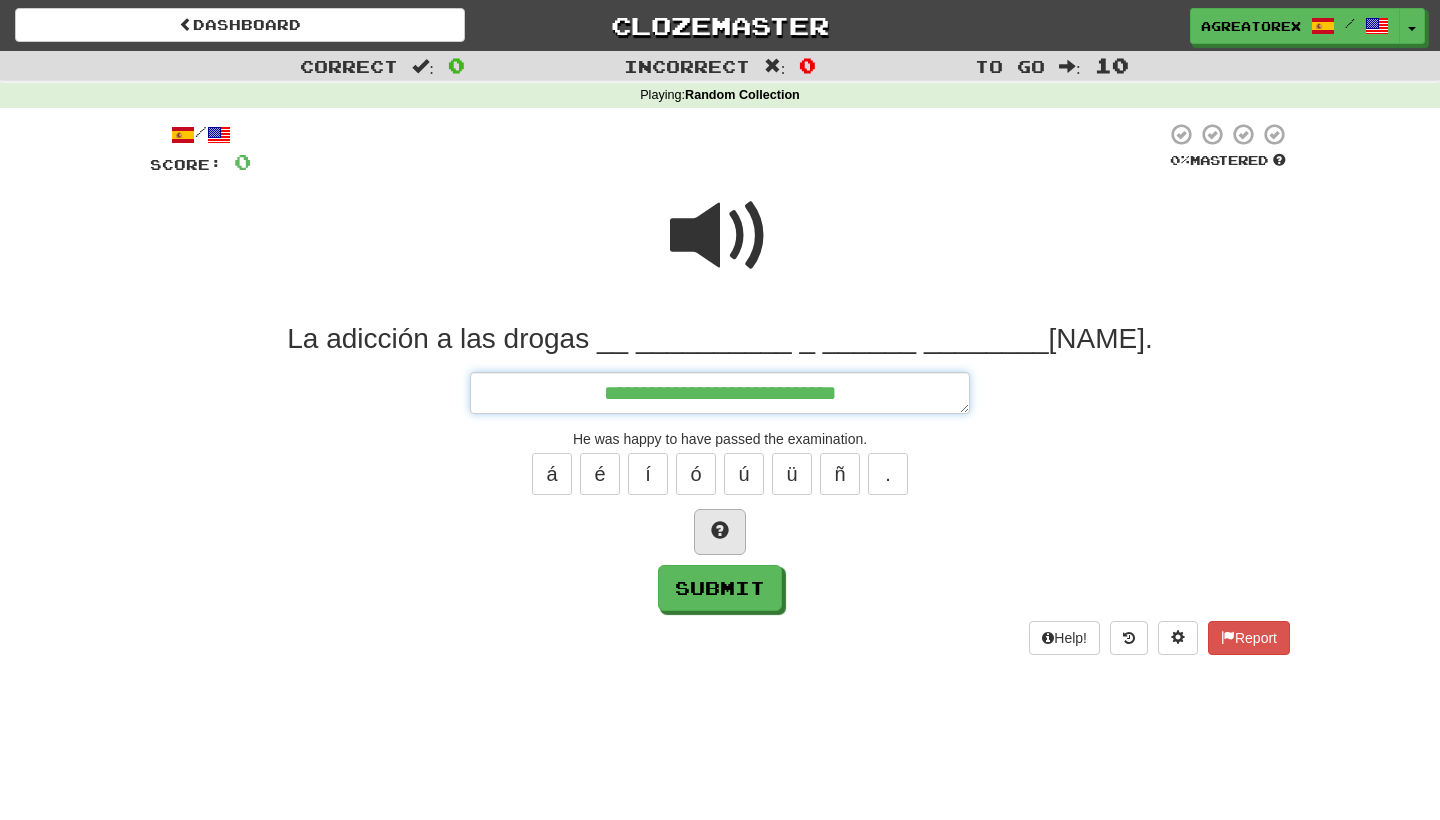 type on "**********" 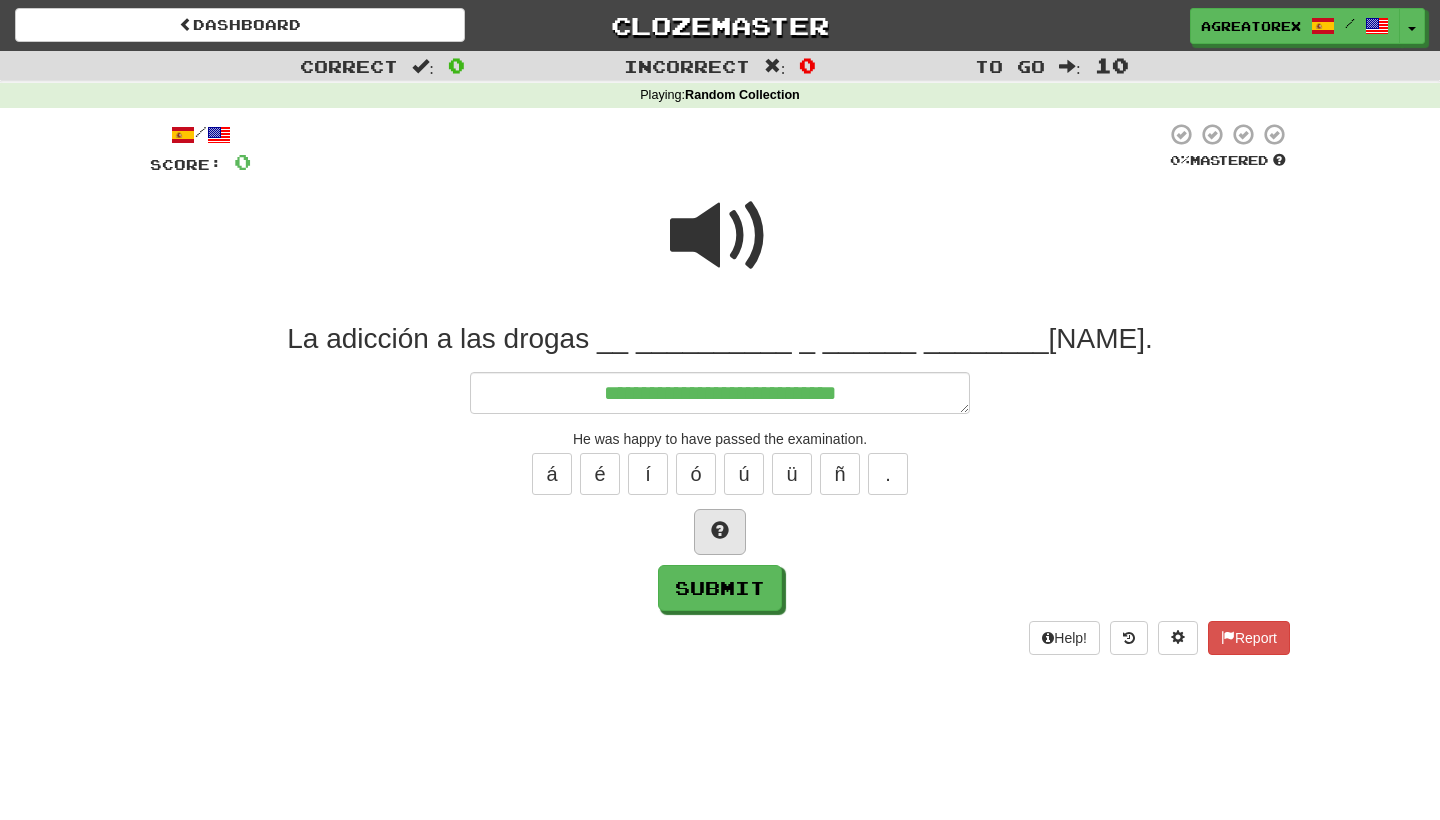 click at bounding box center [720, 532] 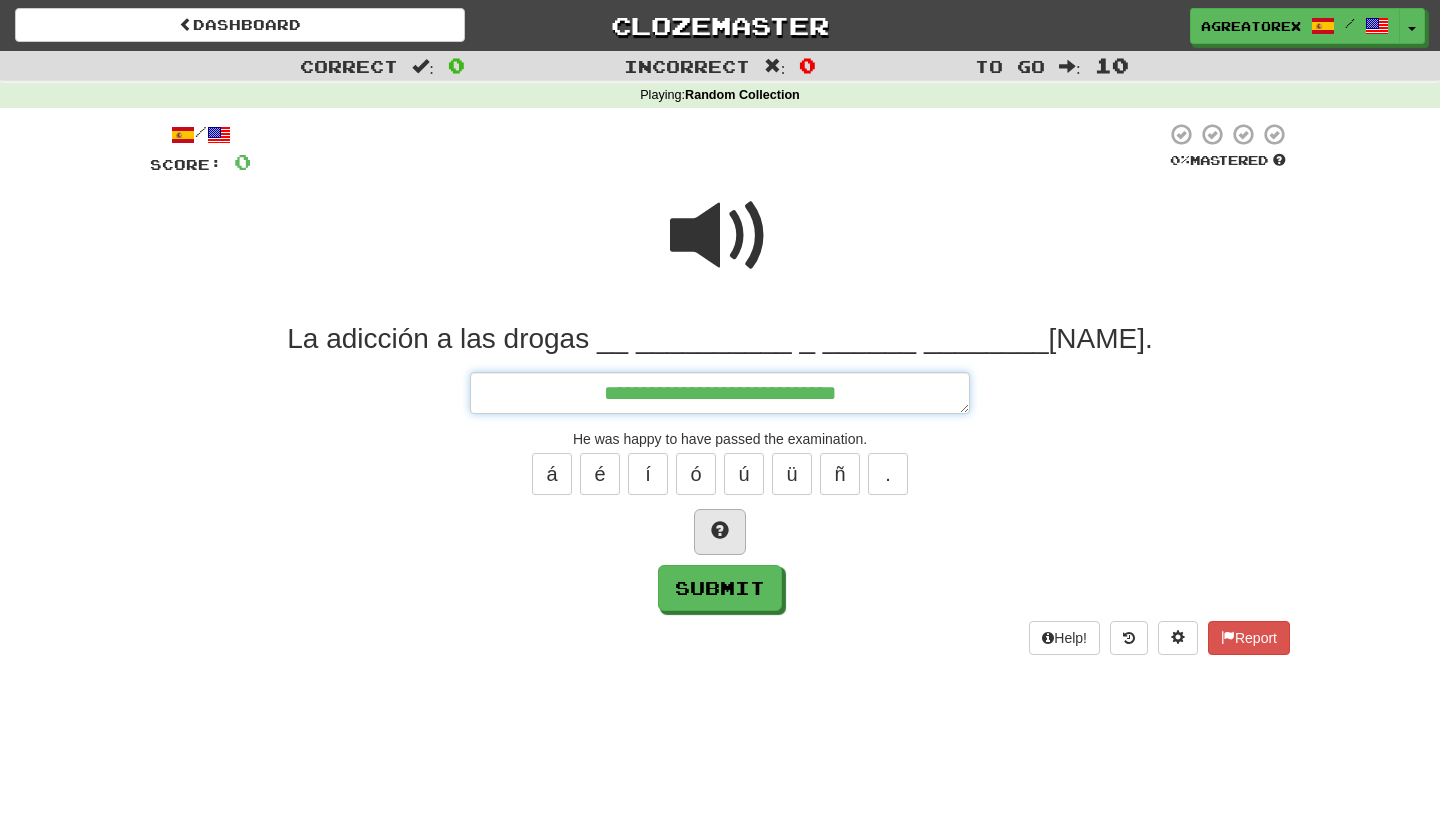 type on "*" 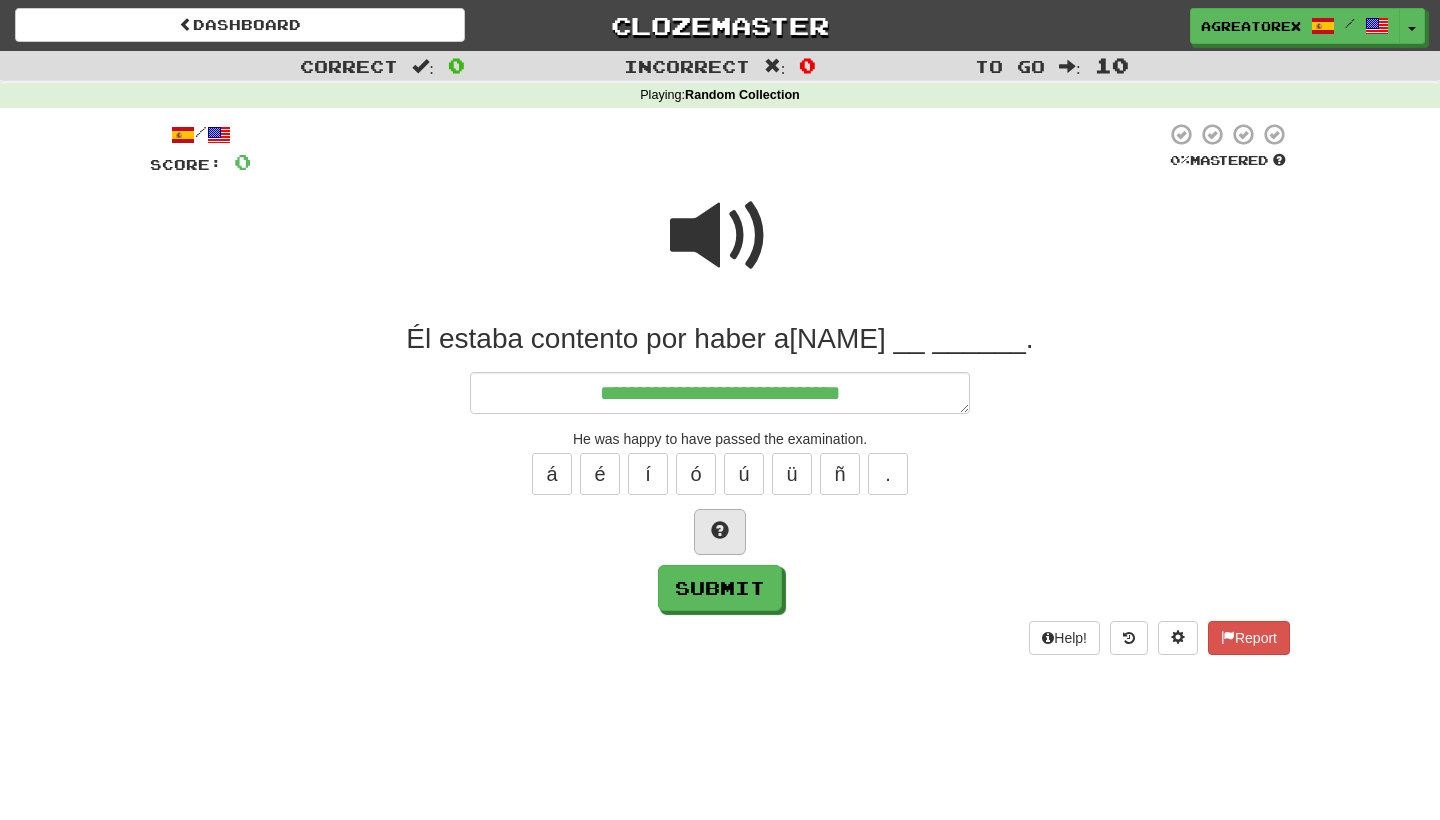 click at bounding box center (720, 532) 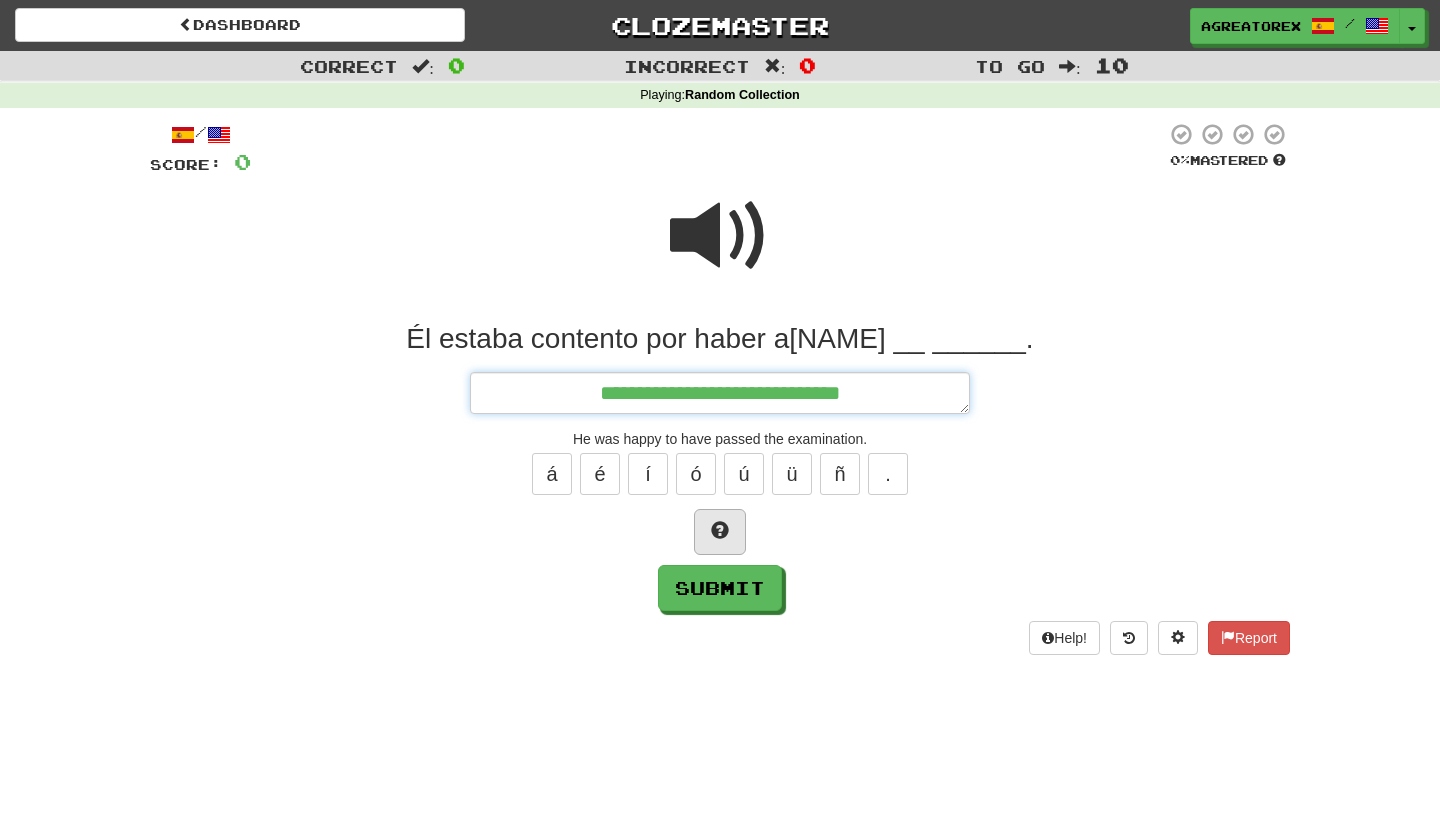 type on "*" 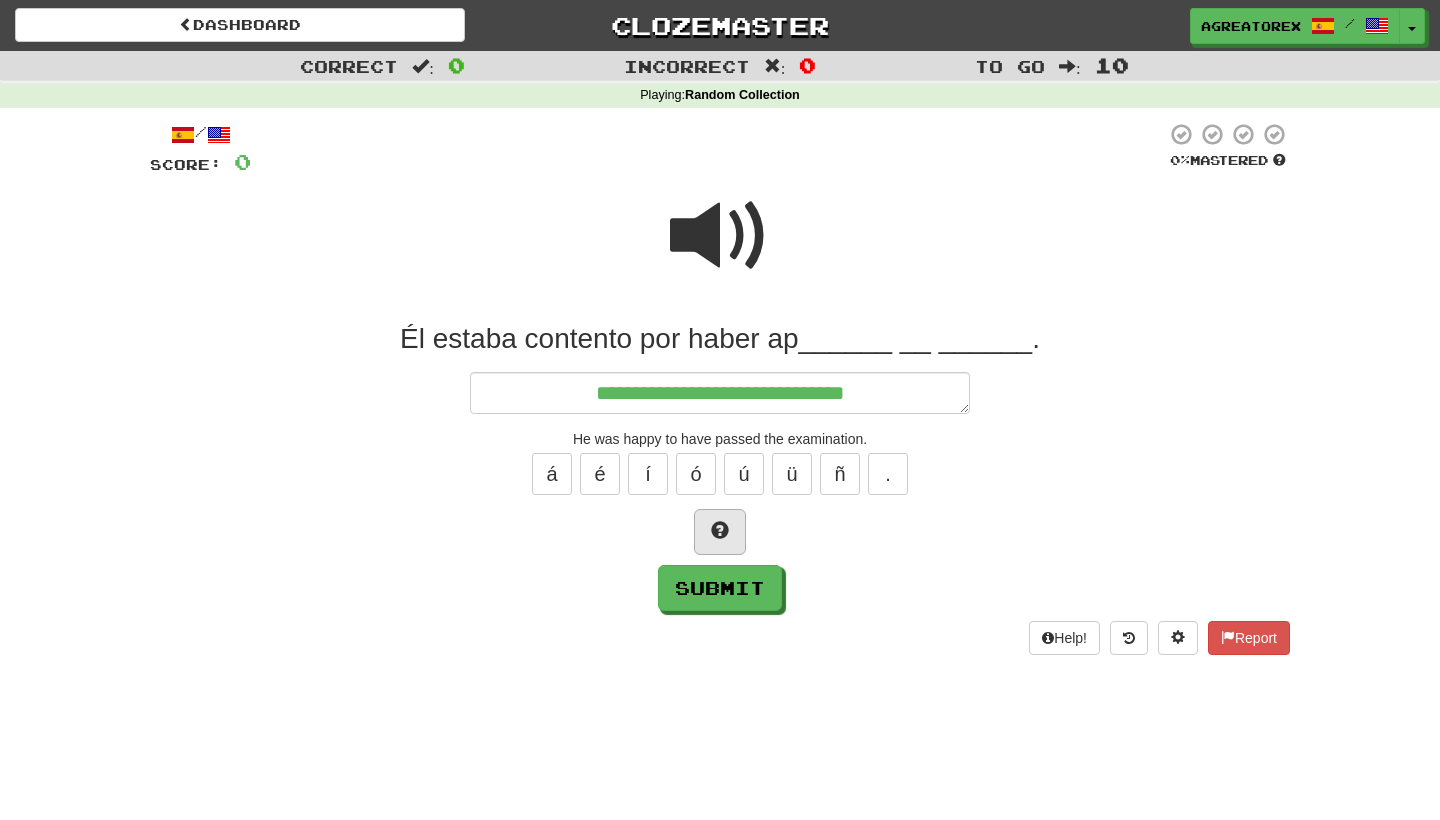 click at bounding box center (720, 532) 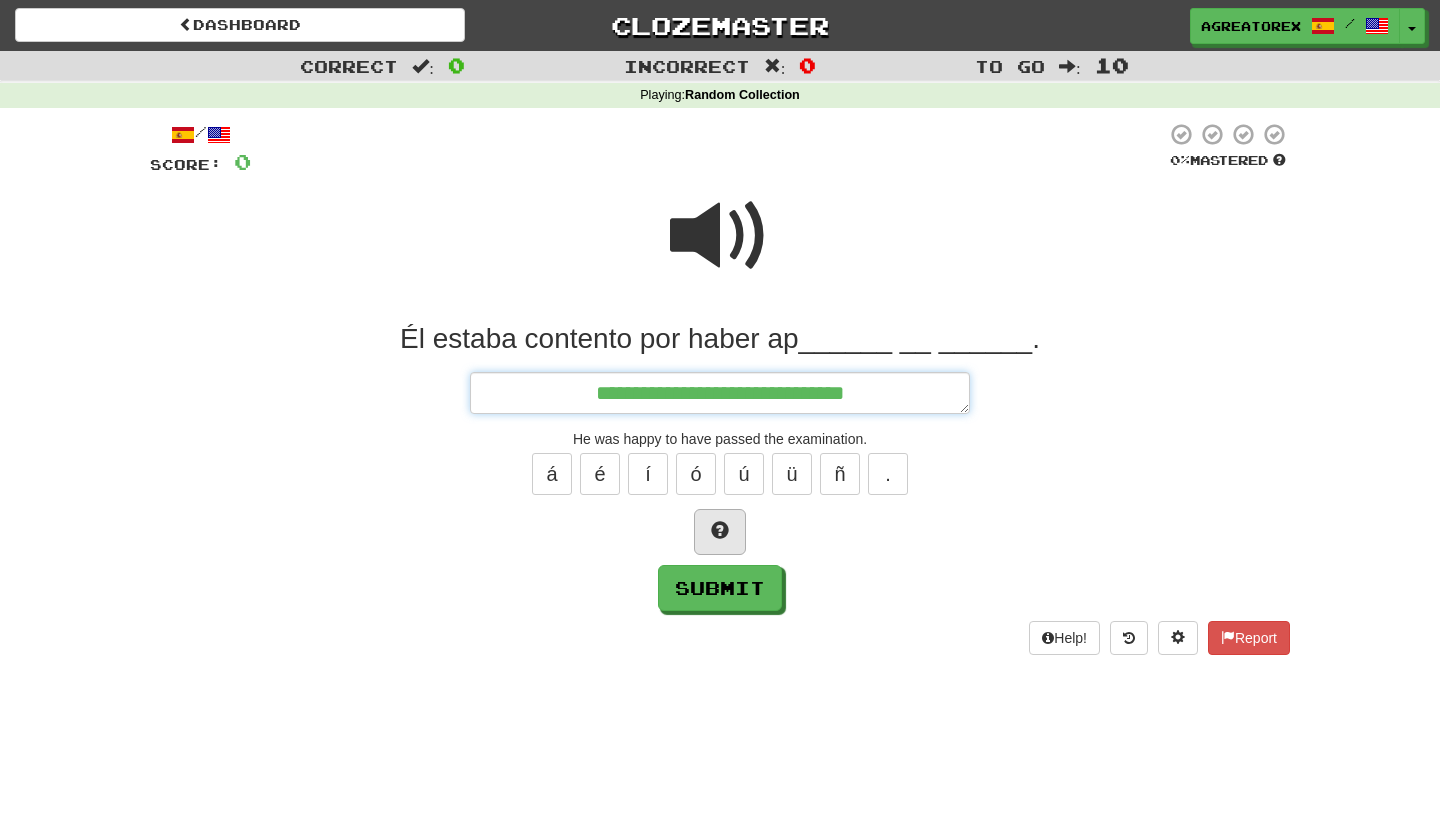 type on "*" 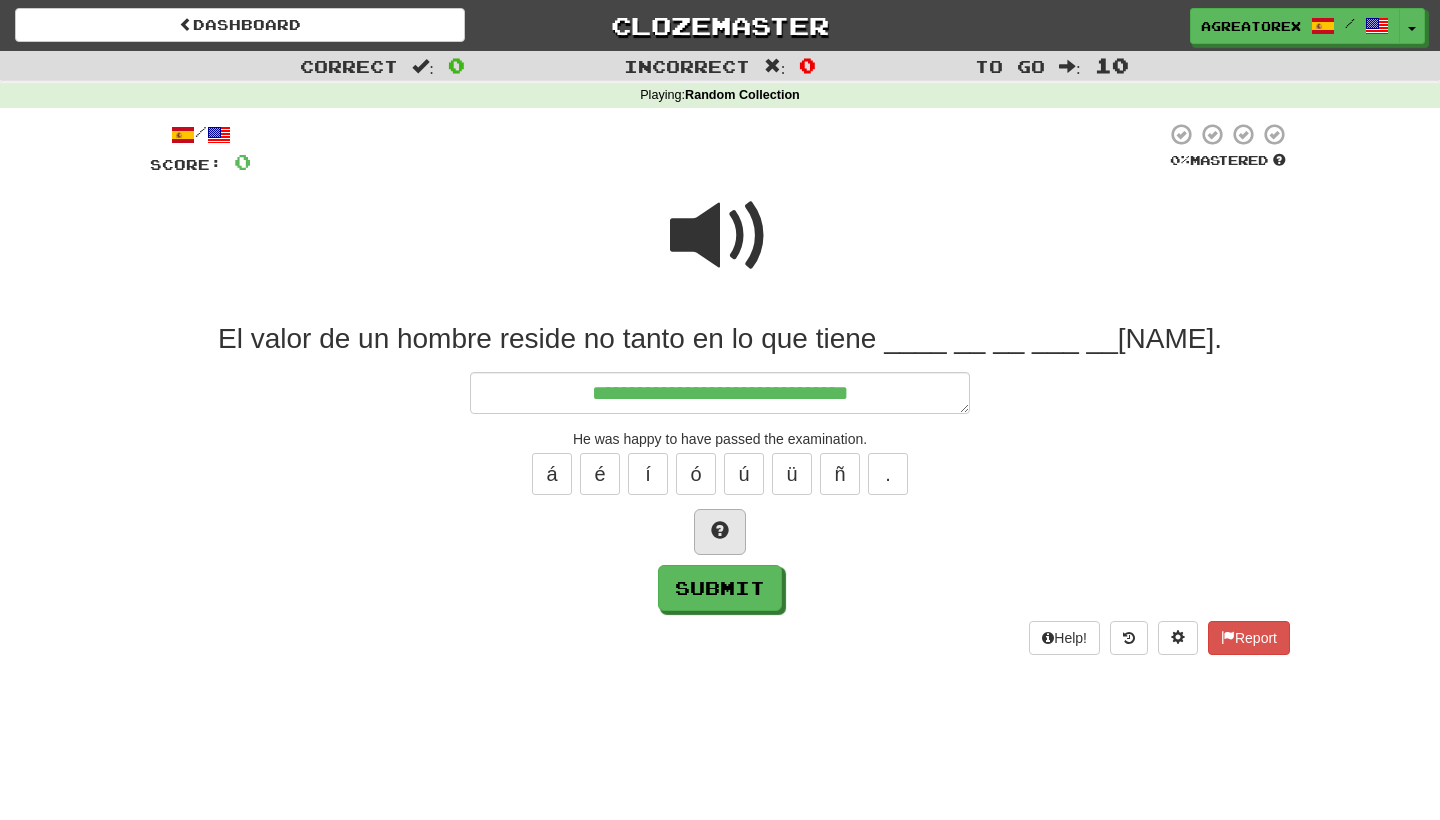 click at bounding box center [720, 532] 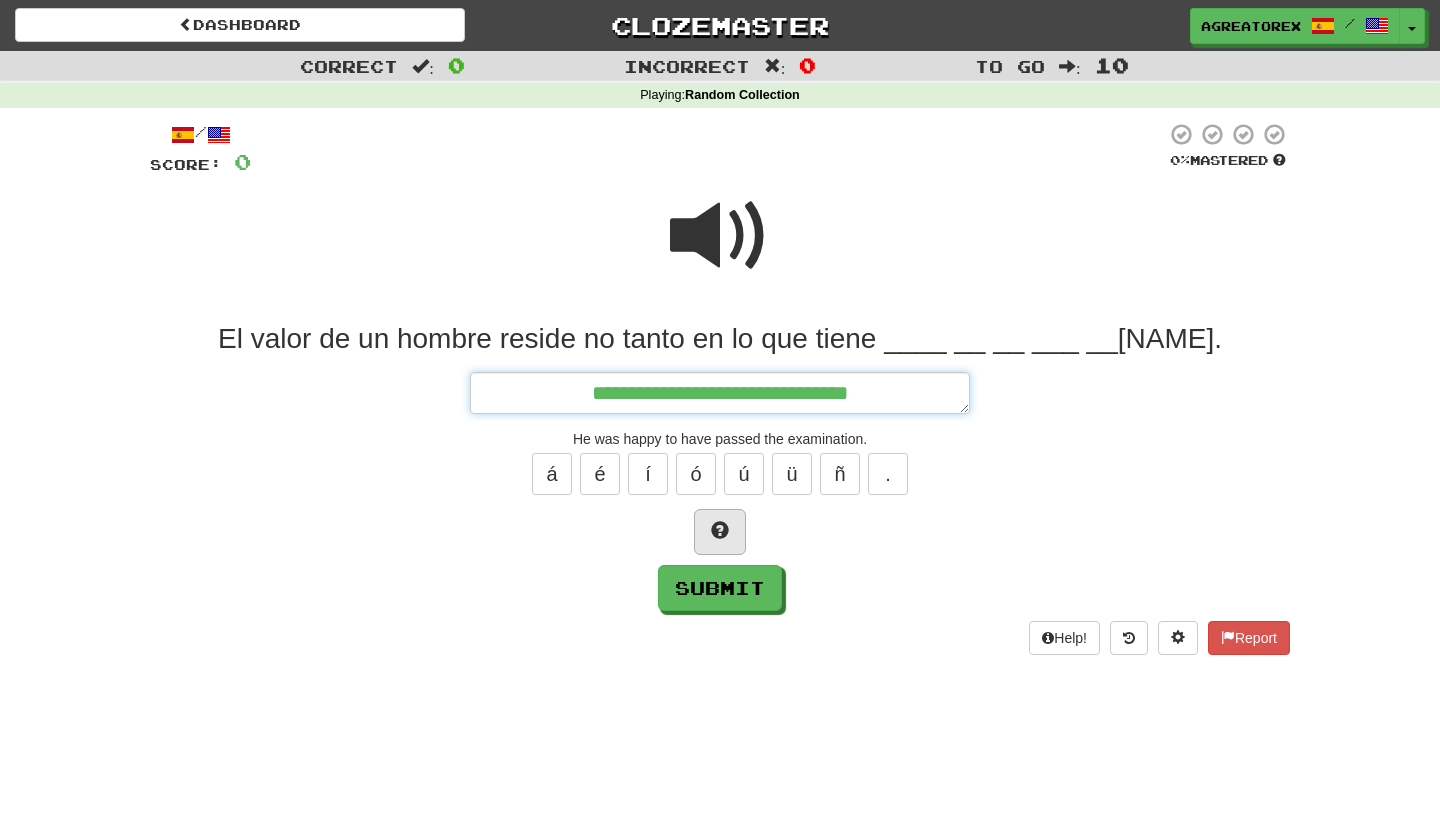 type on "*" 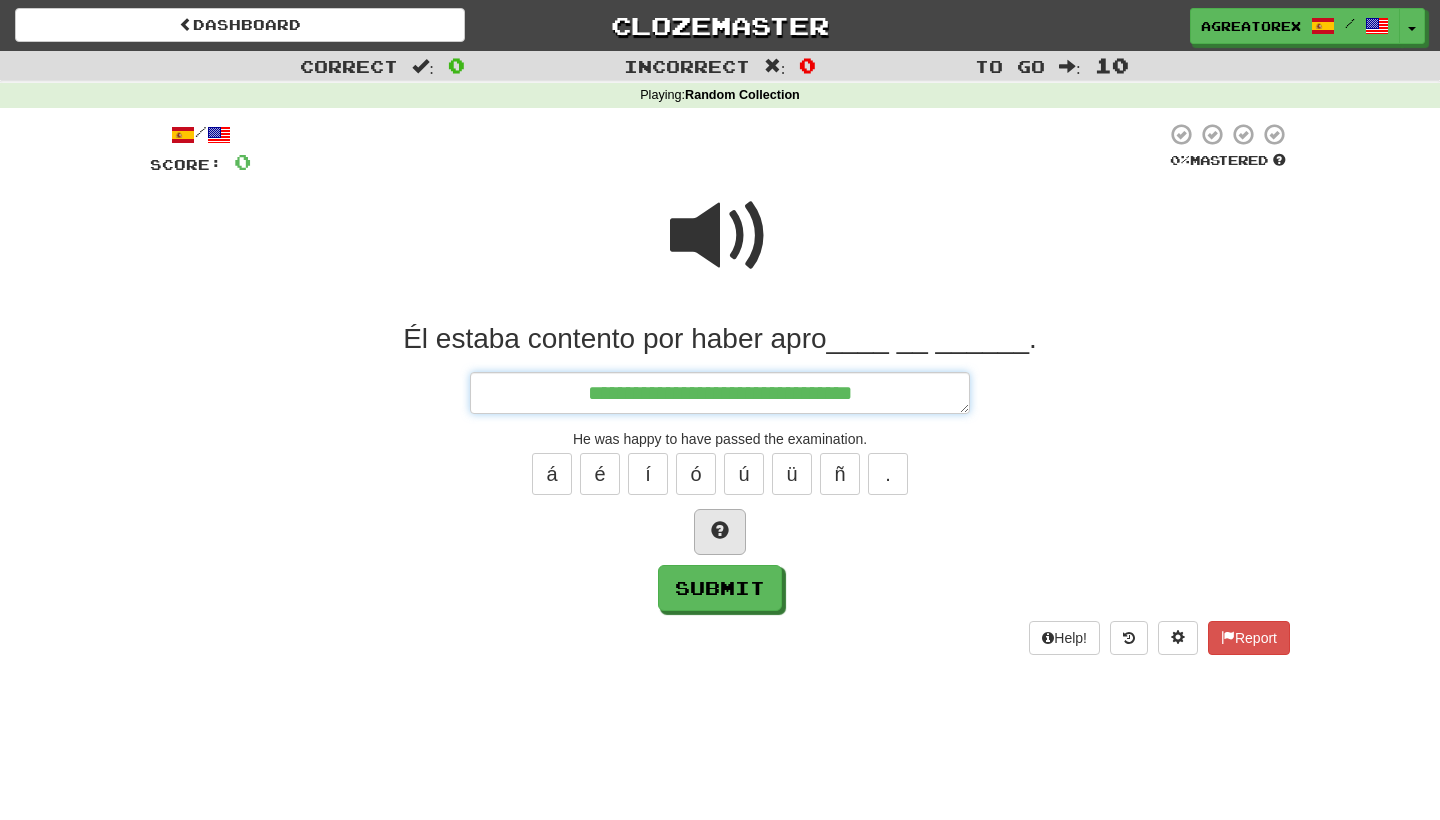 type on "*" 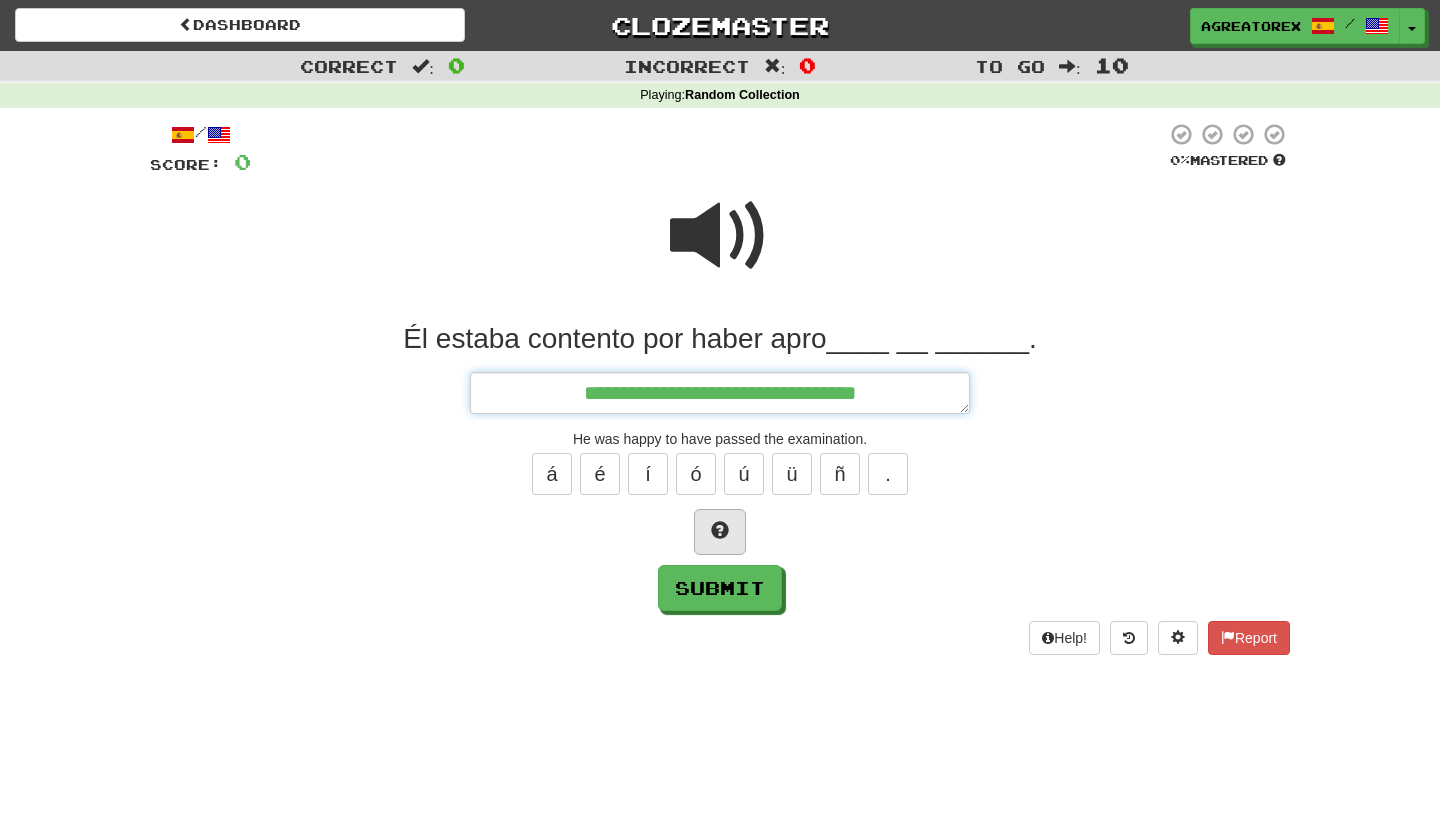 type on "*" 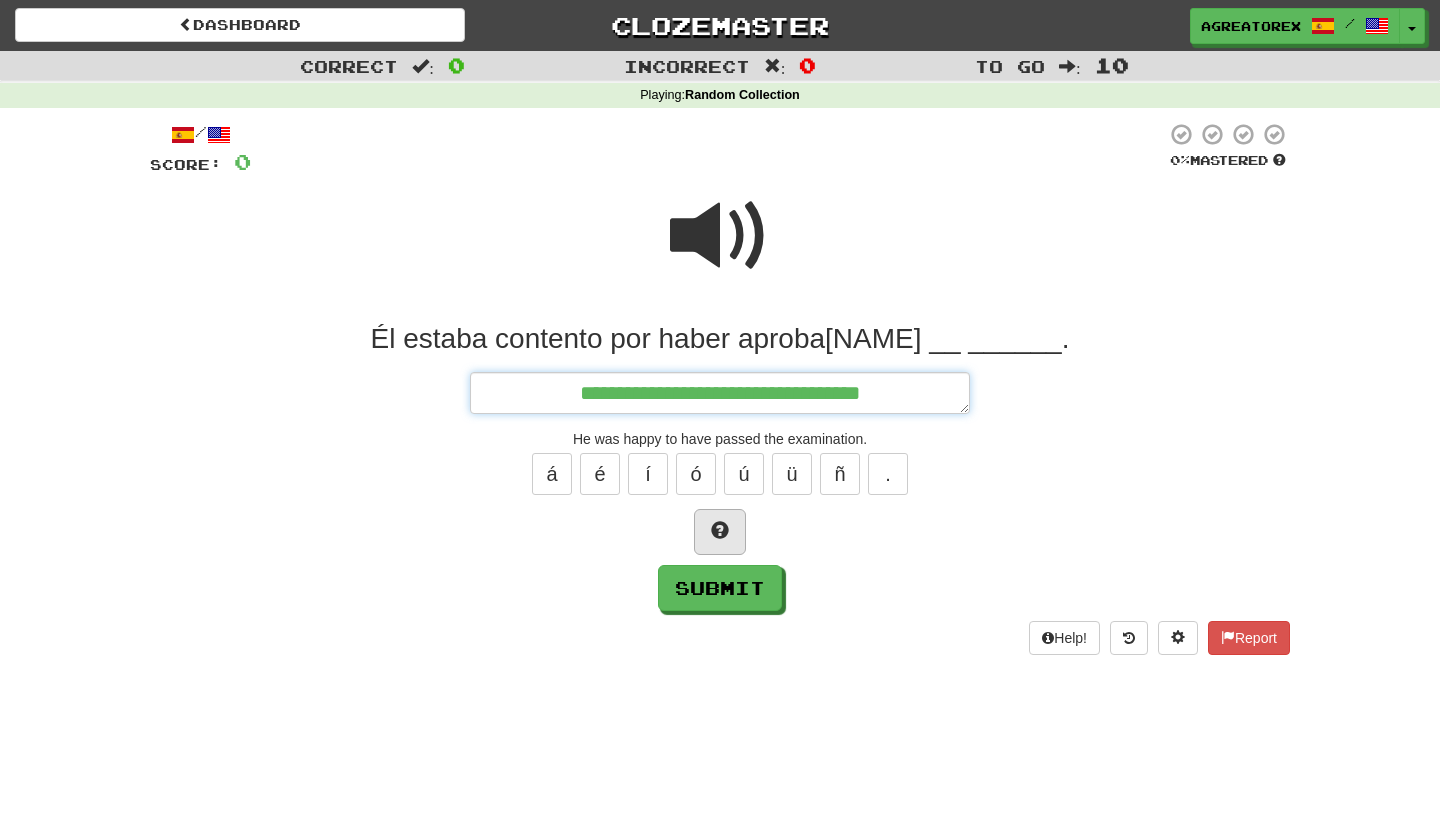 type on "*" 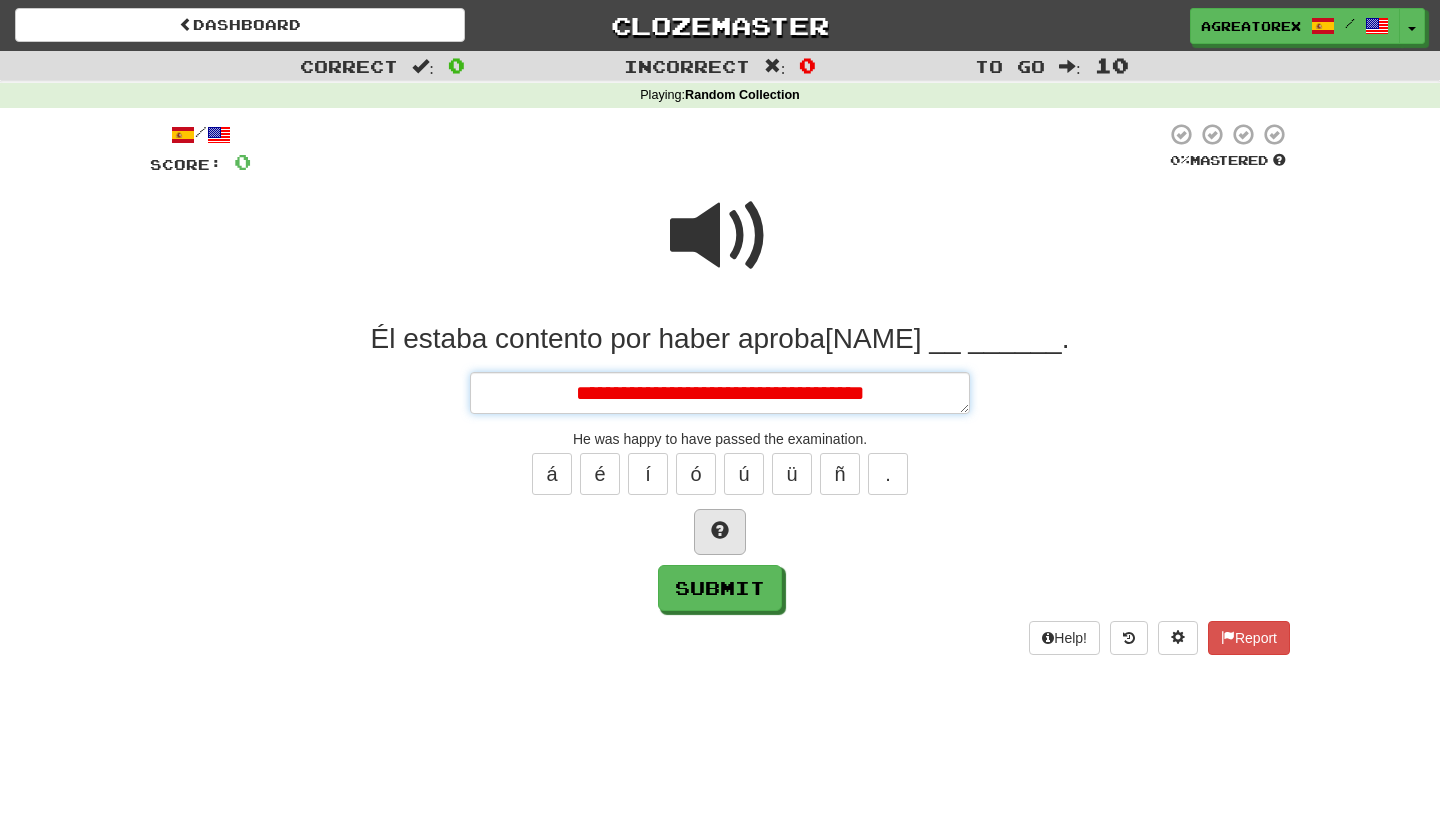 type on "*" 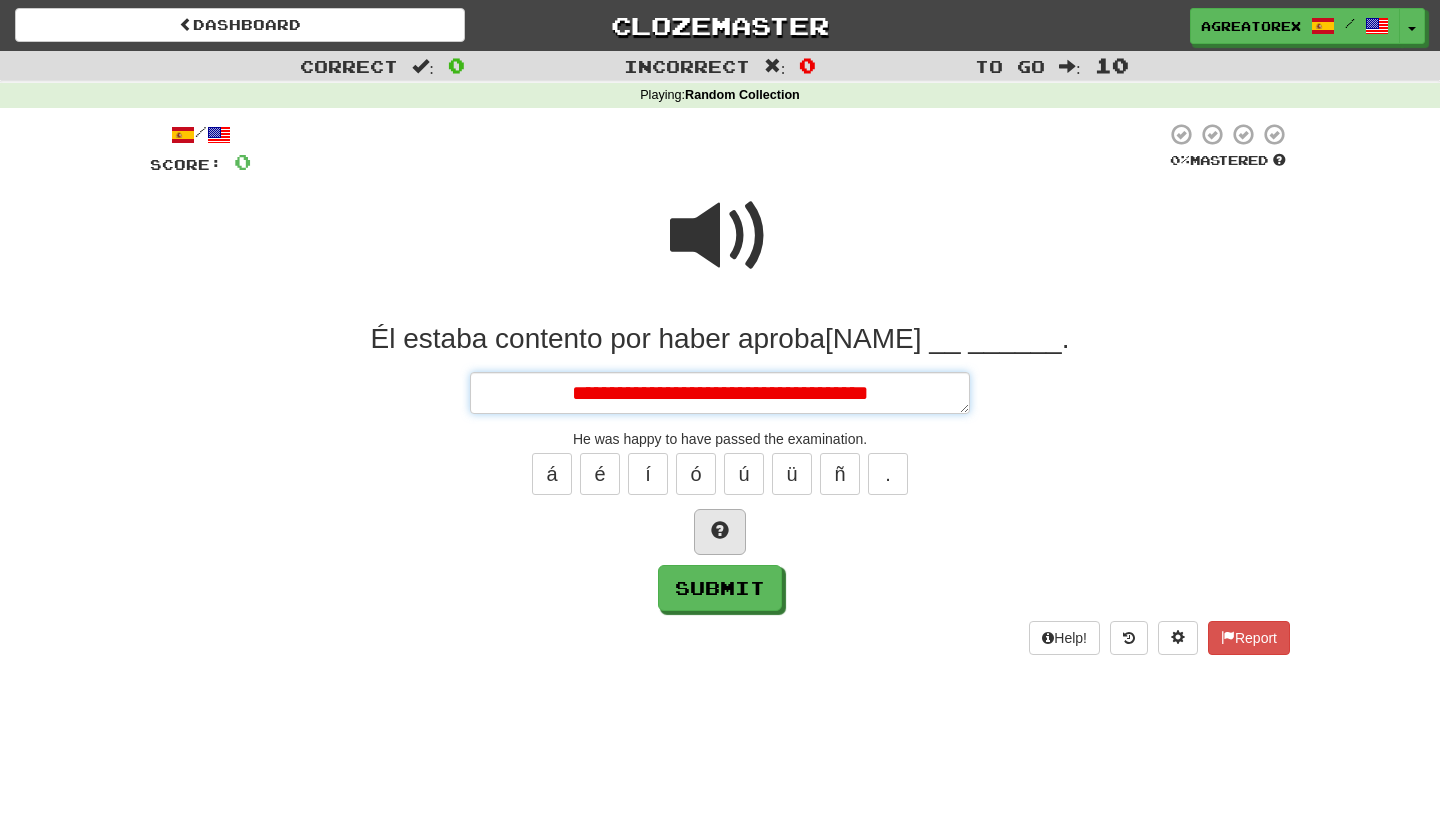 type on "*" 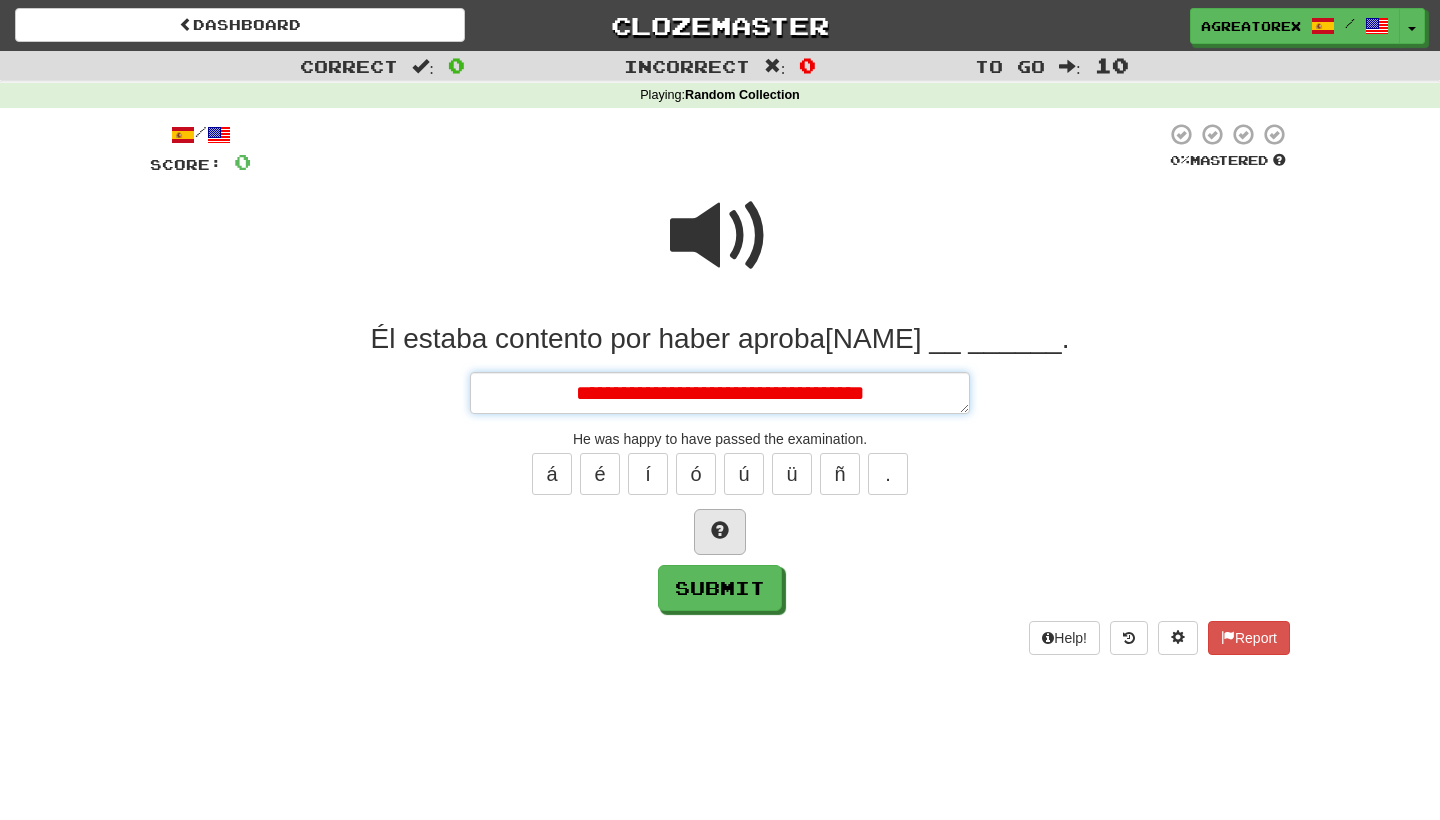 type on "*" 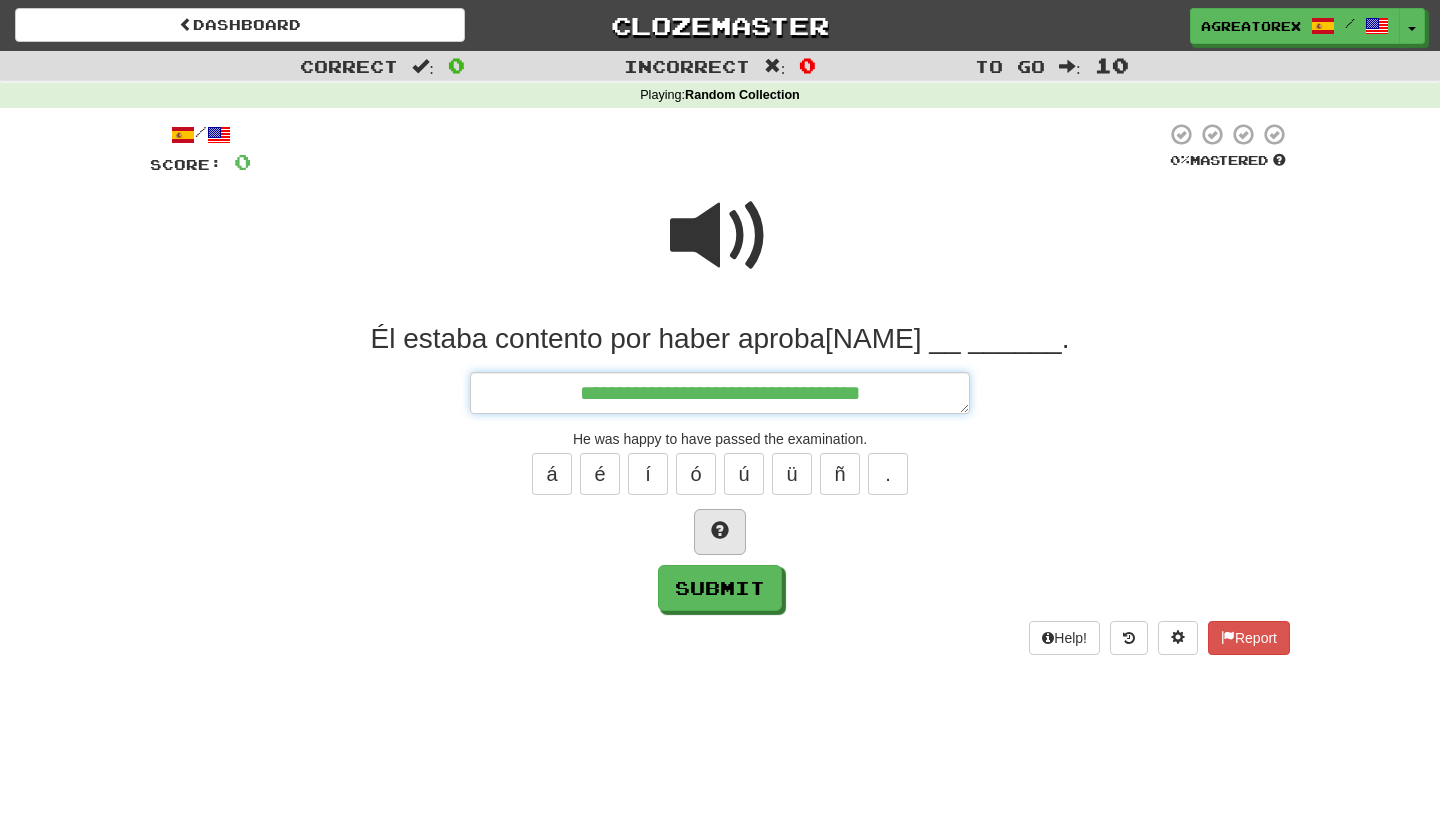 type on "*" 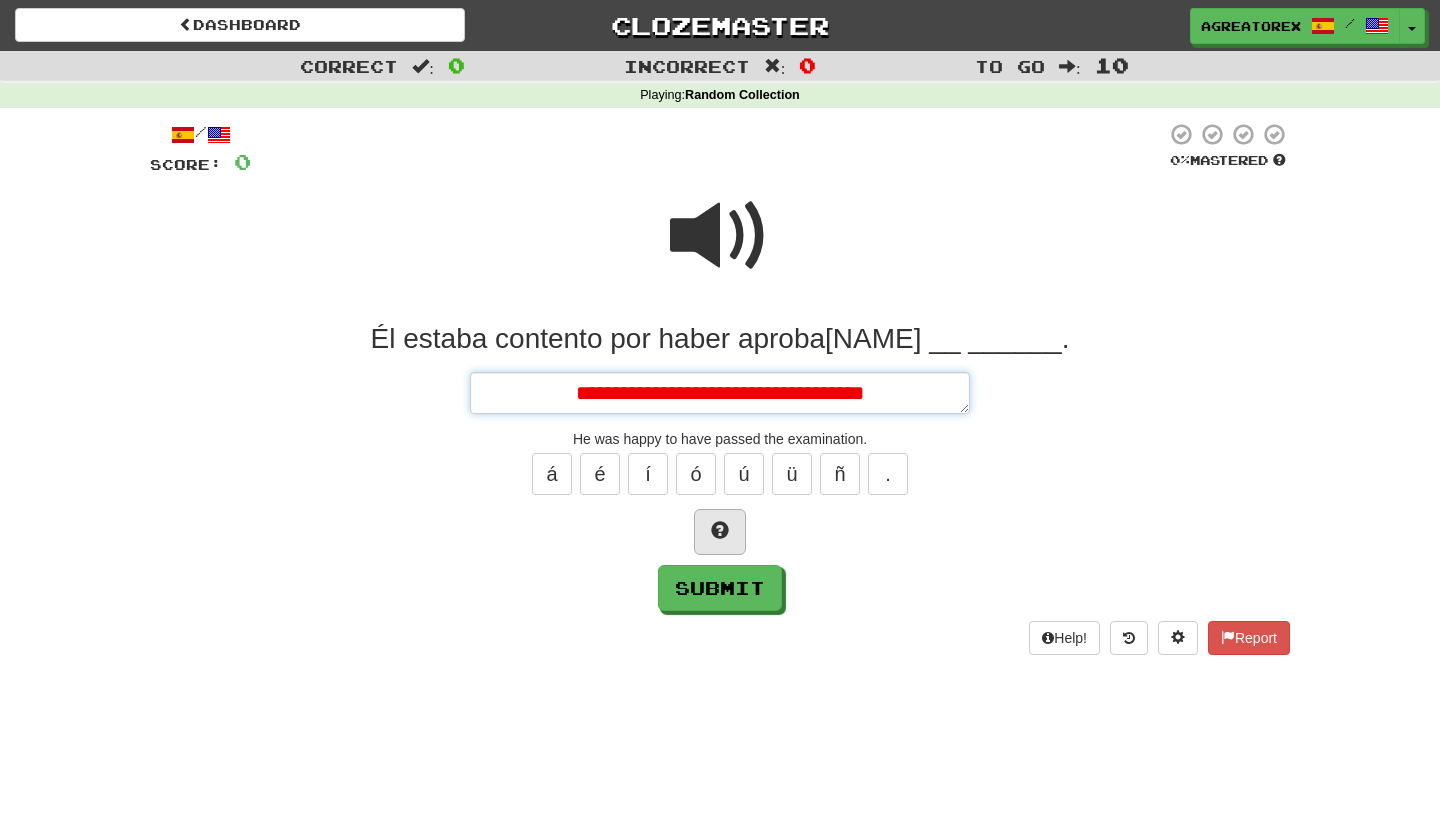 type on "*" 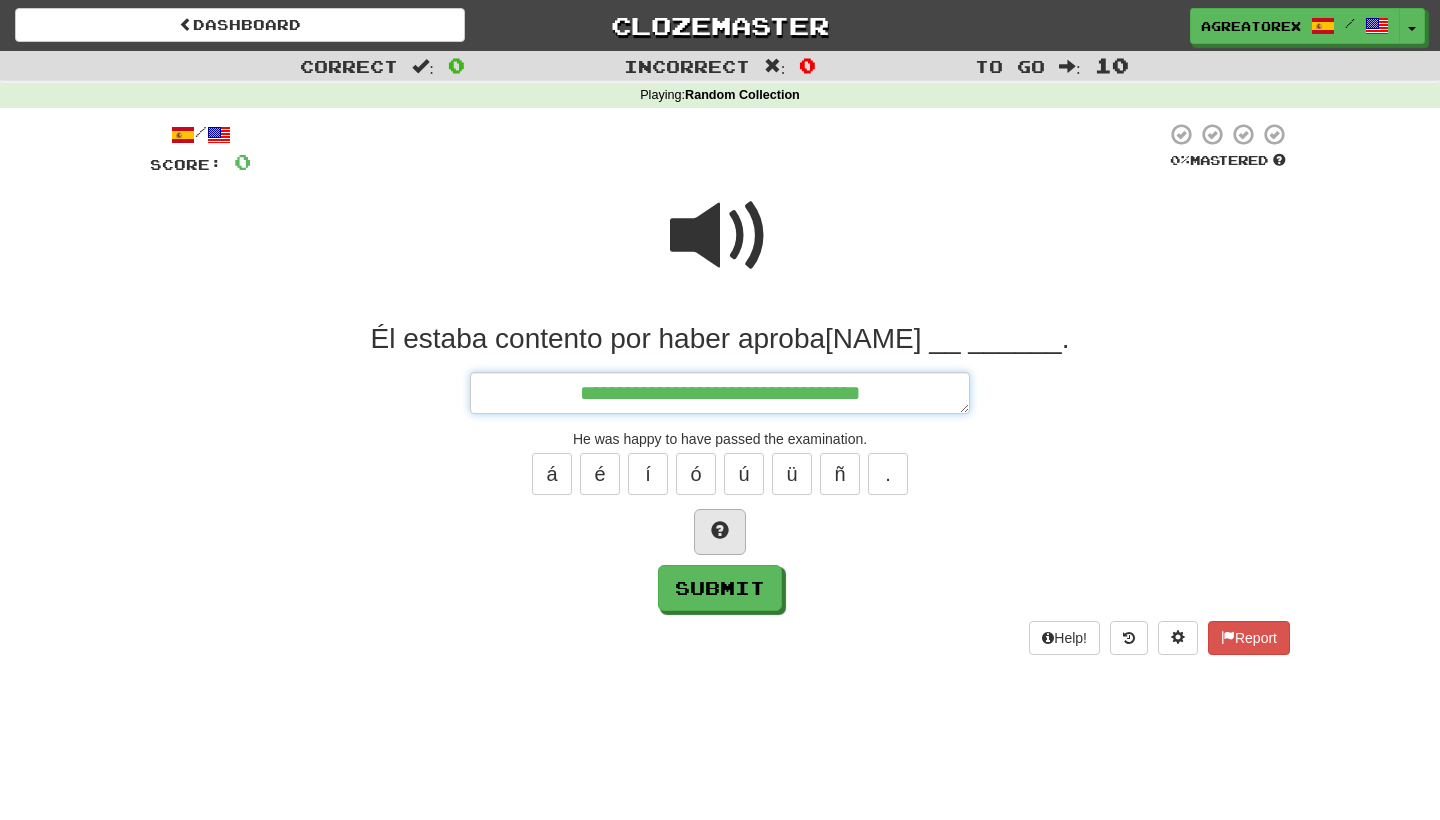 type on "*" 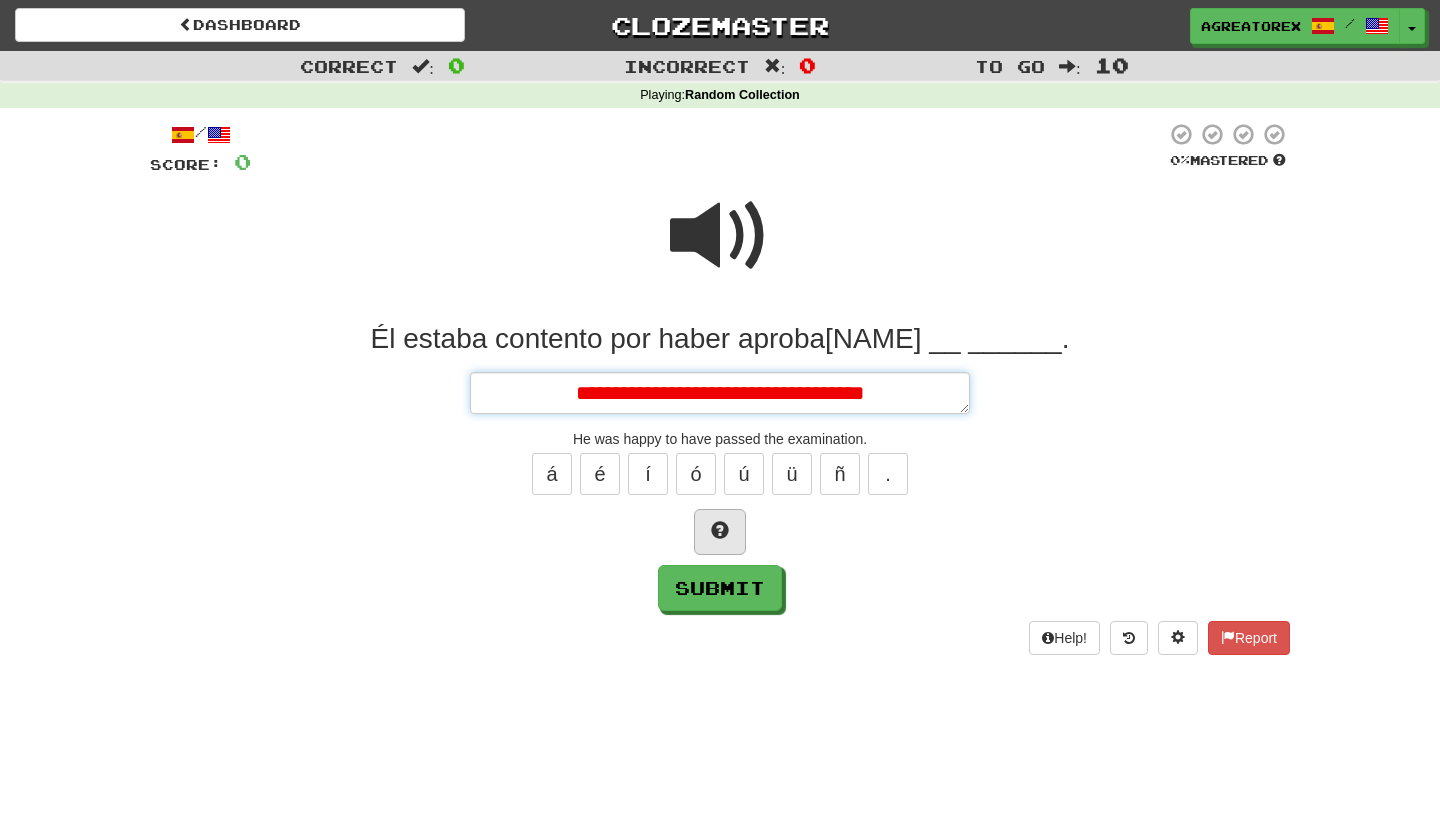 type on "*" 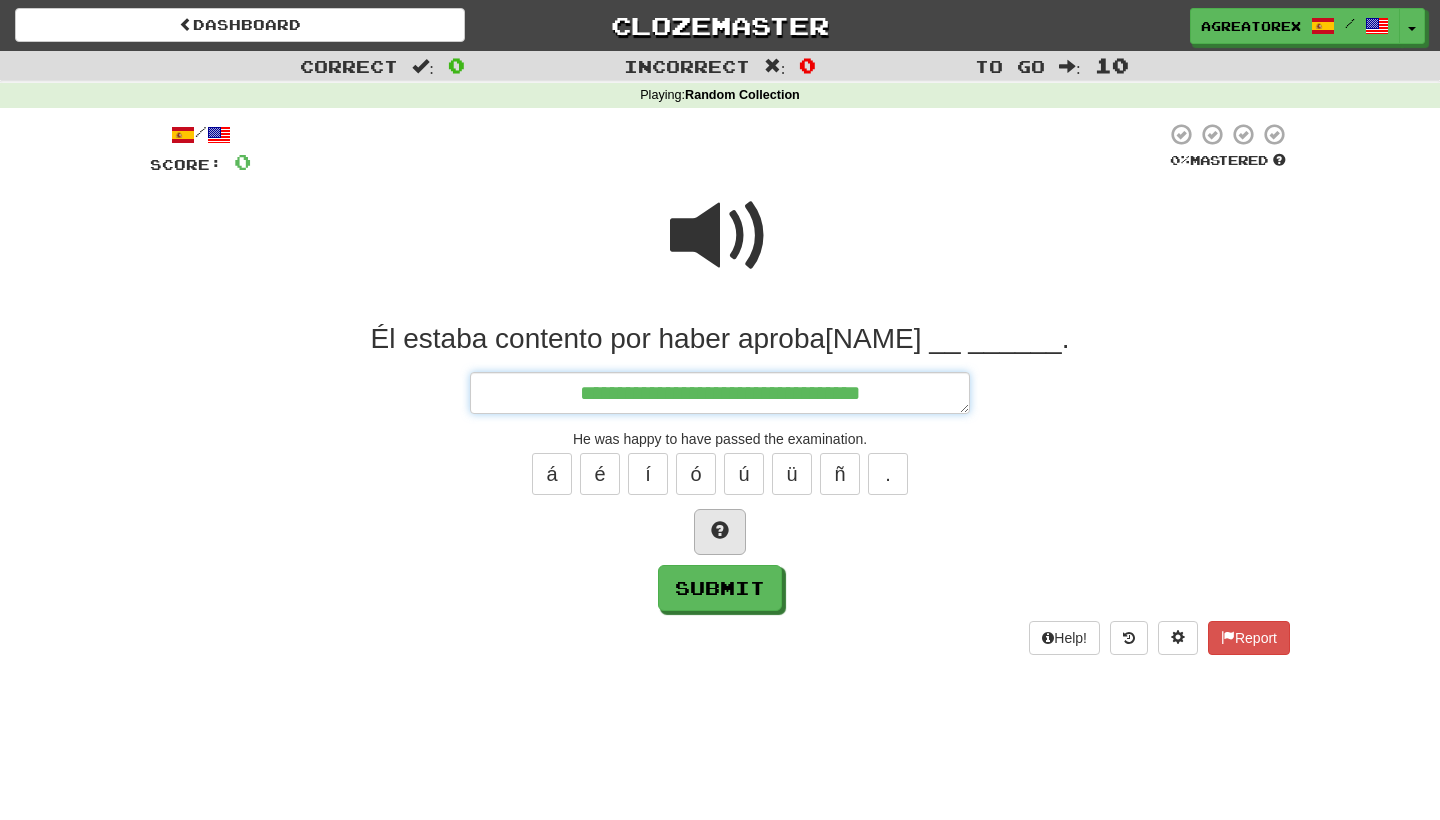 type on "**********" 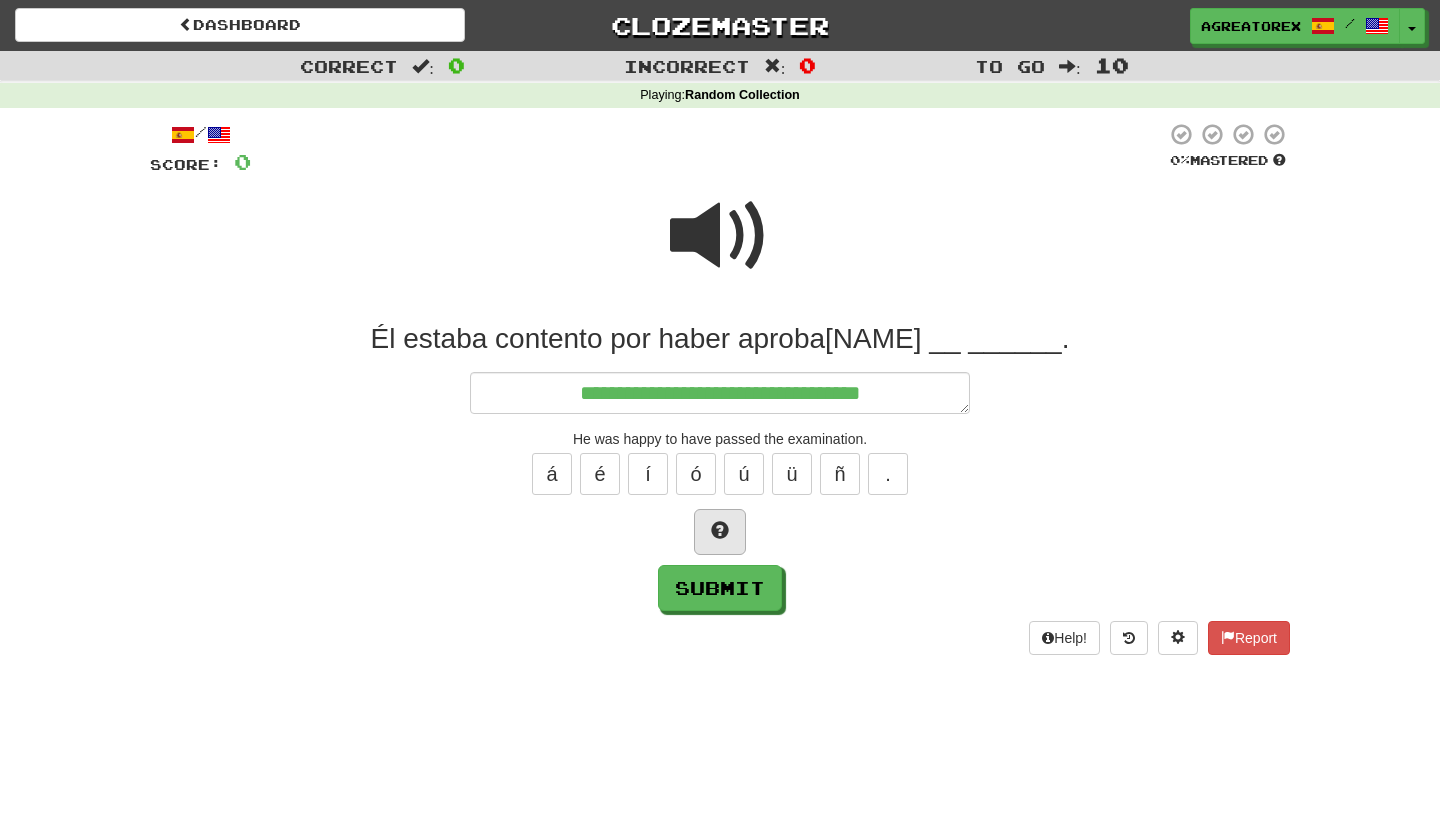 click at bounding box center (720, 532) 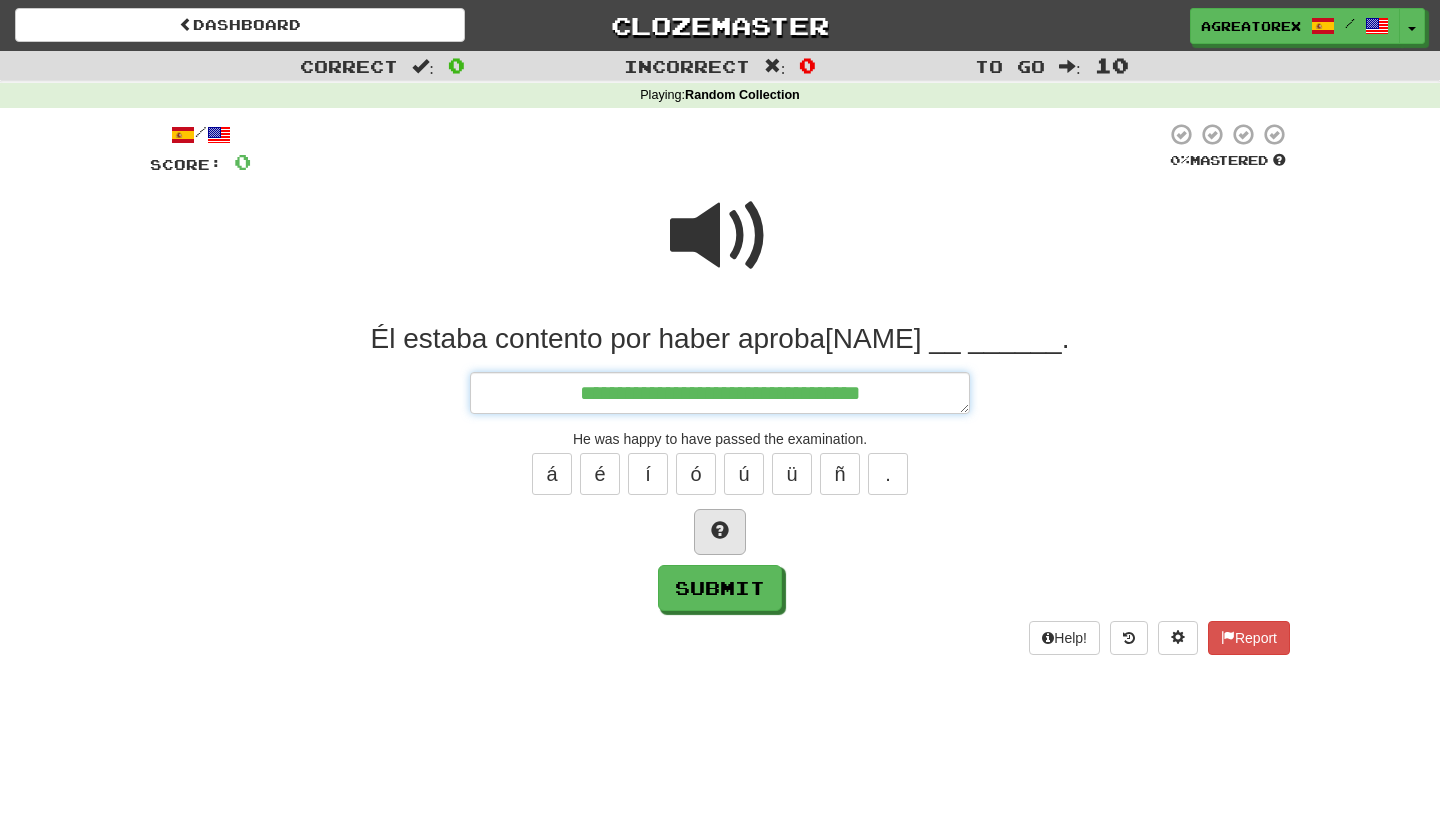 type on "*" 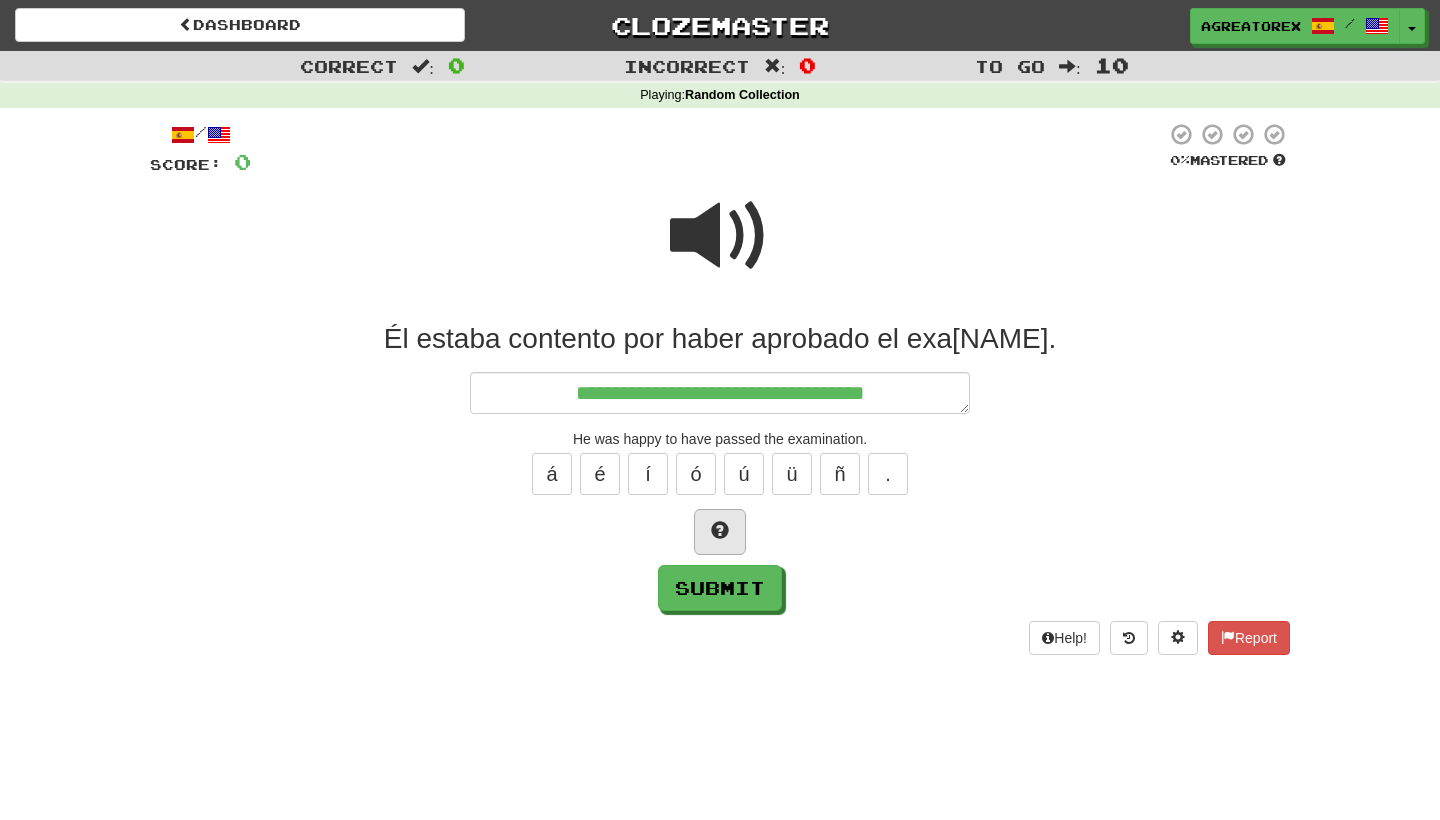 click at bounding box center [720, 532] 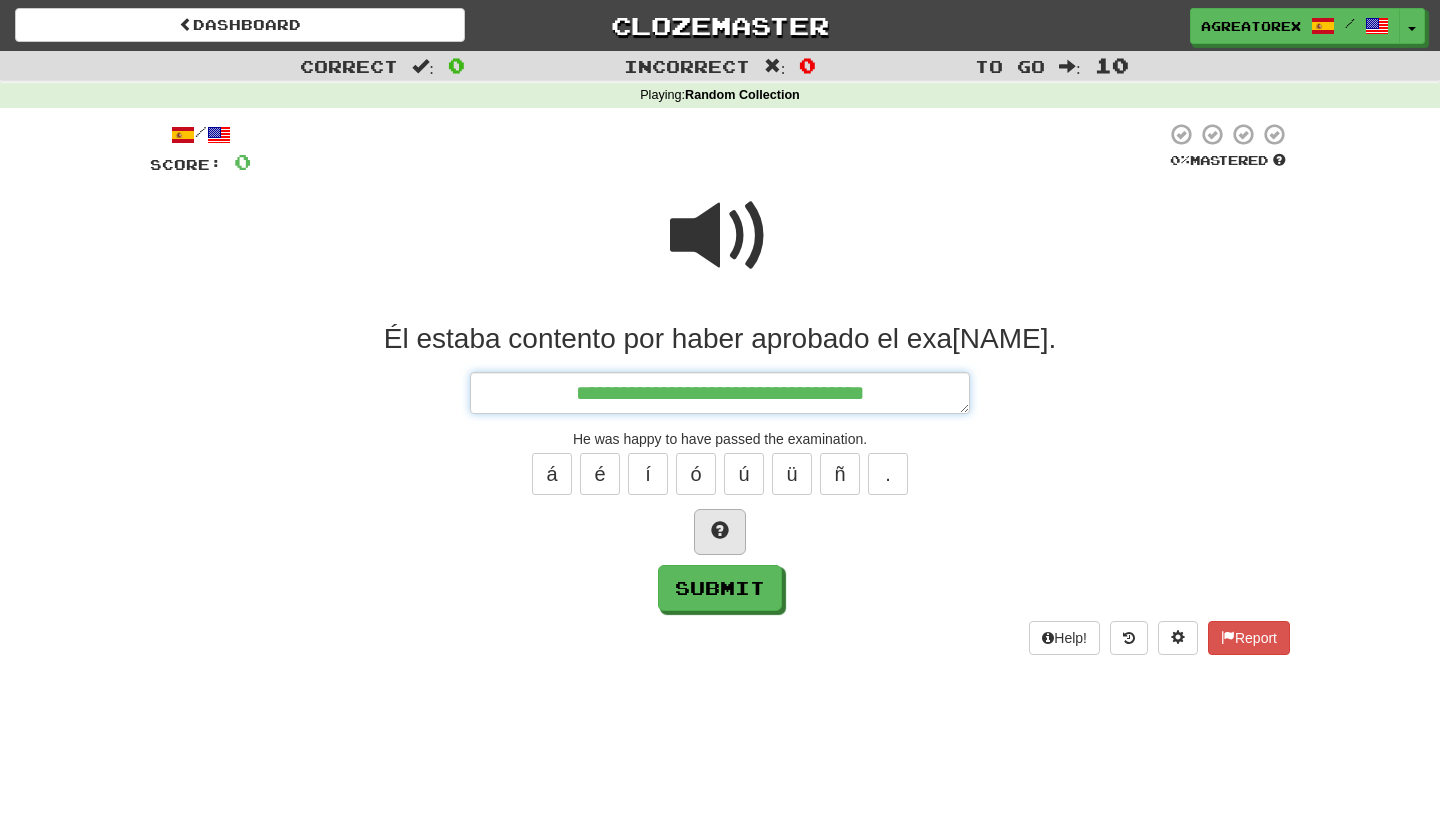 type on "*" 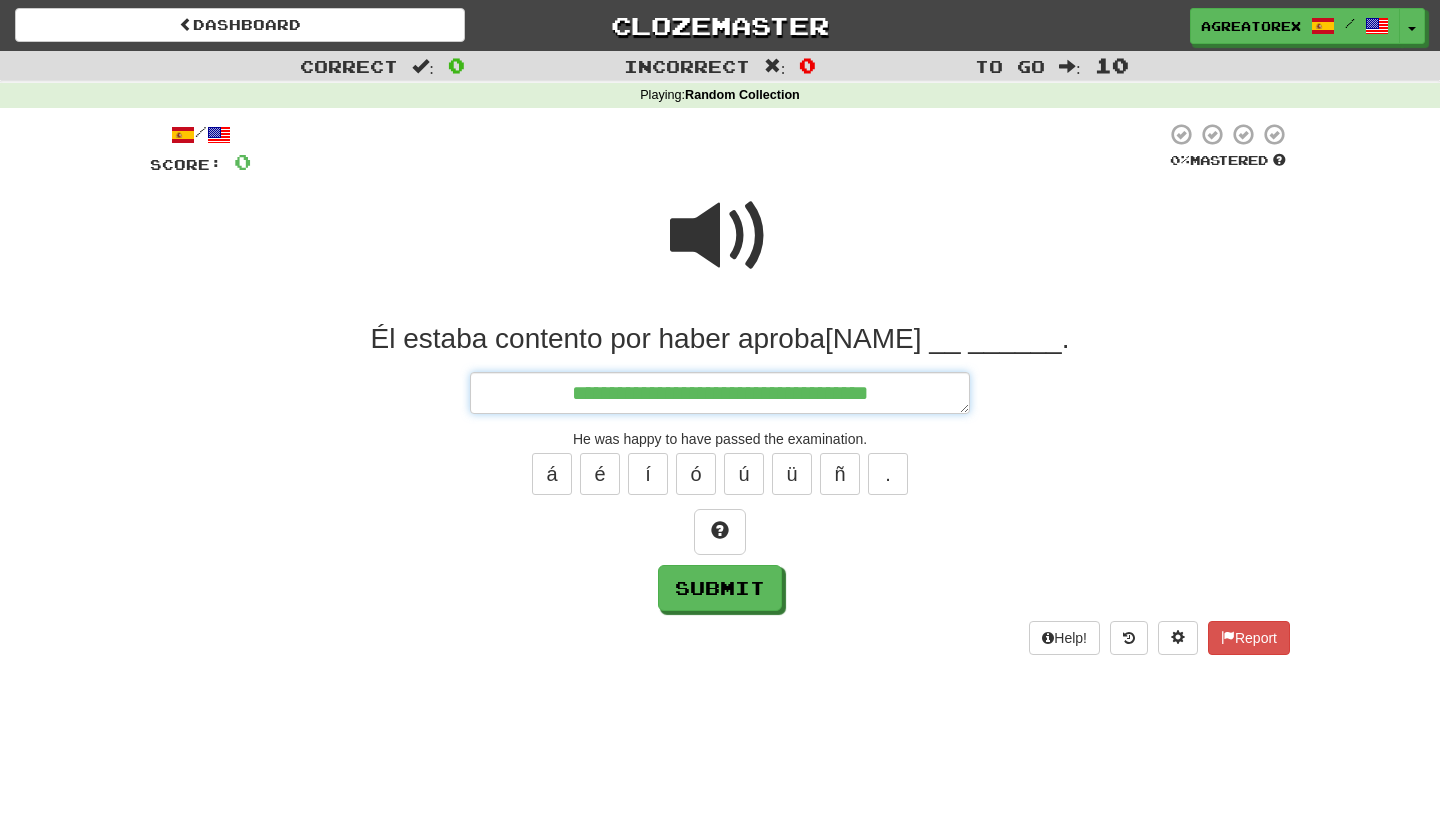 type on "*" 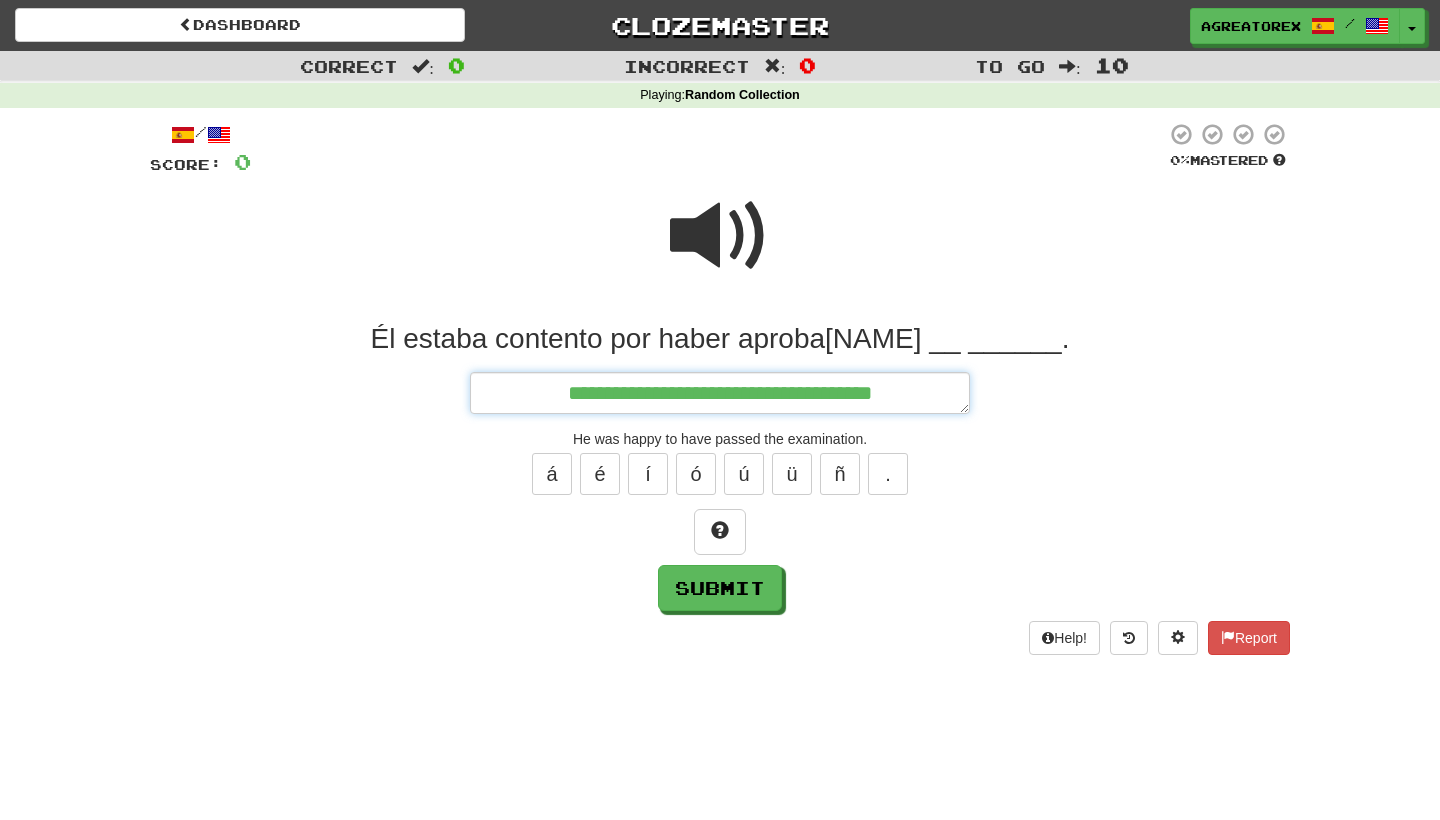 type on "*" 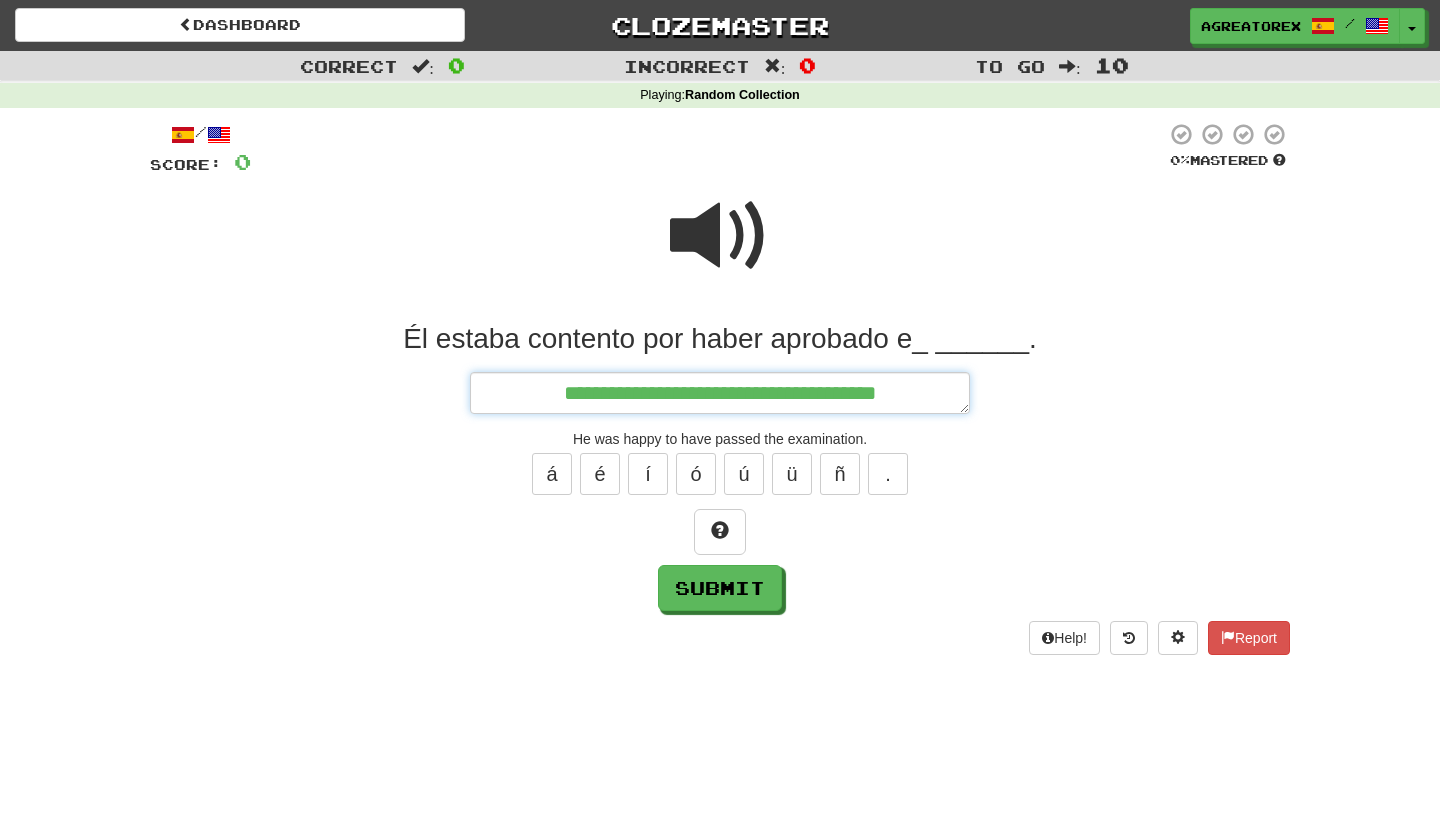 type on "*" 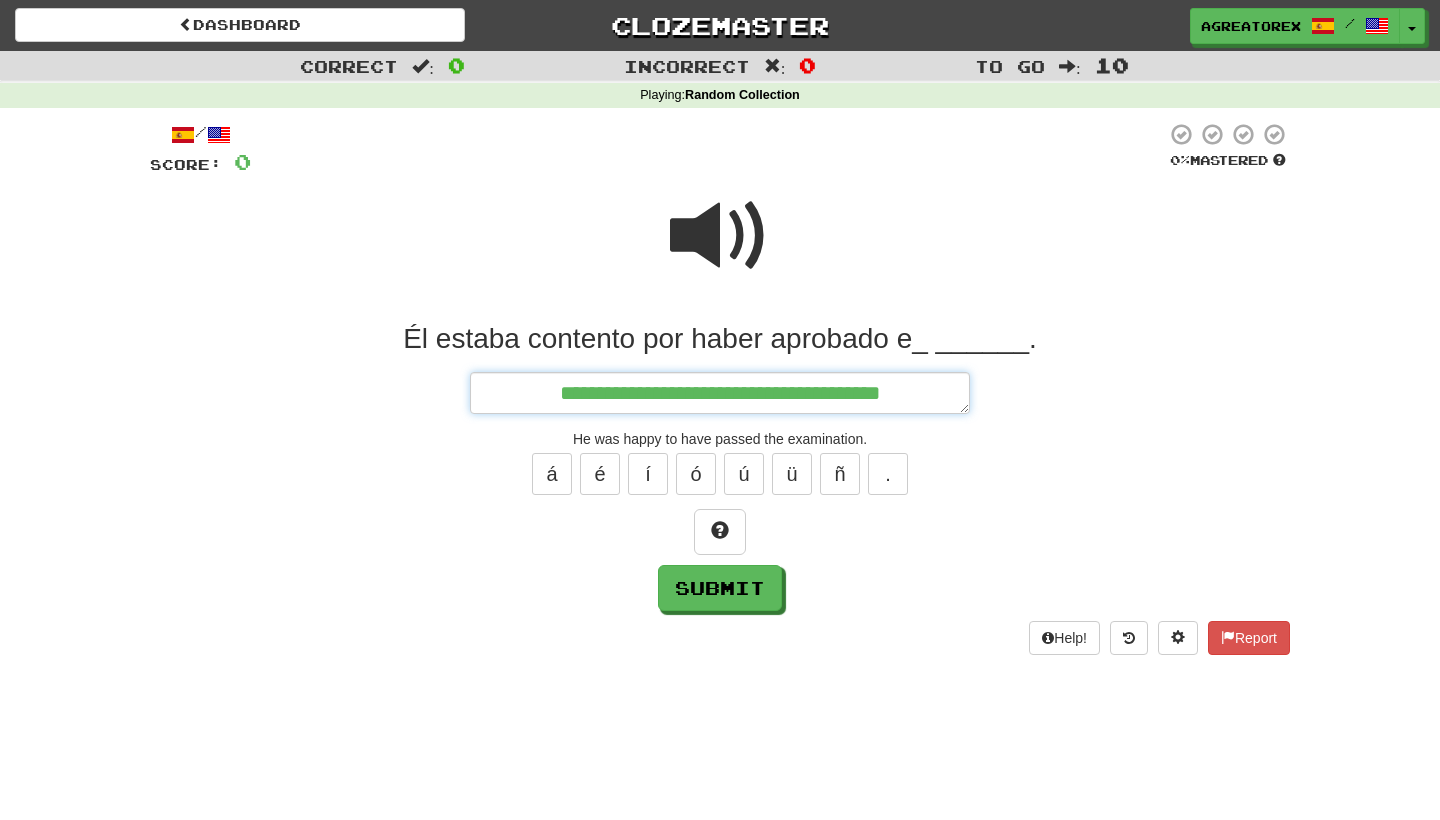 type on "*" 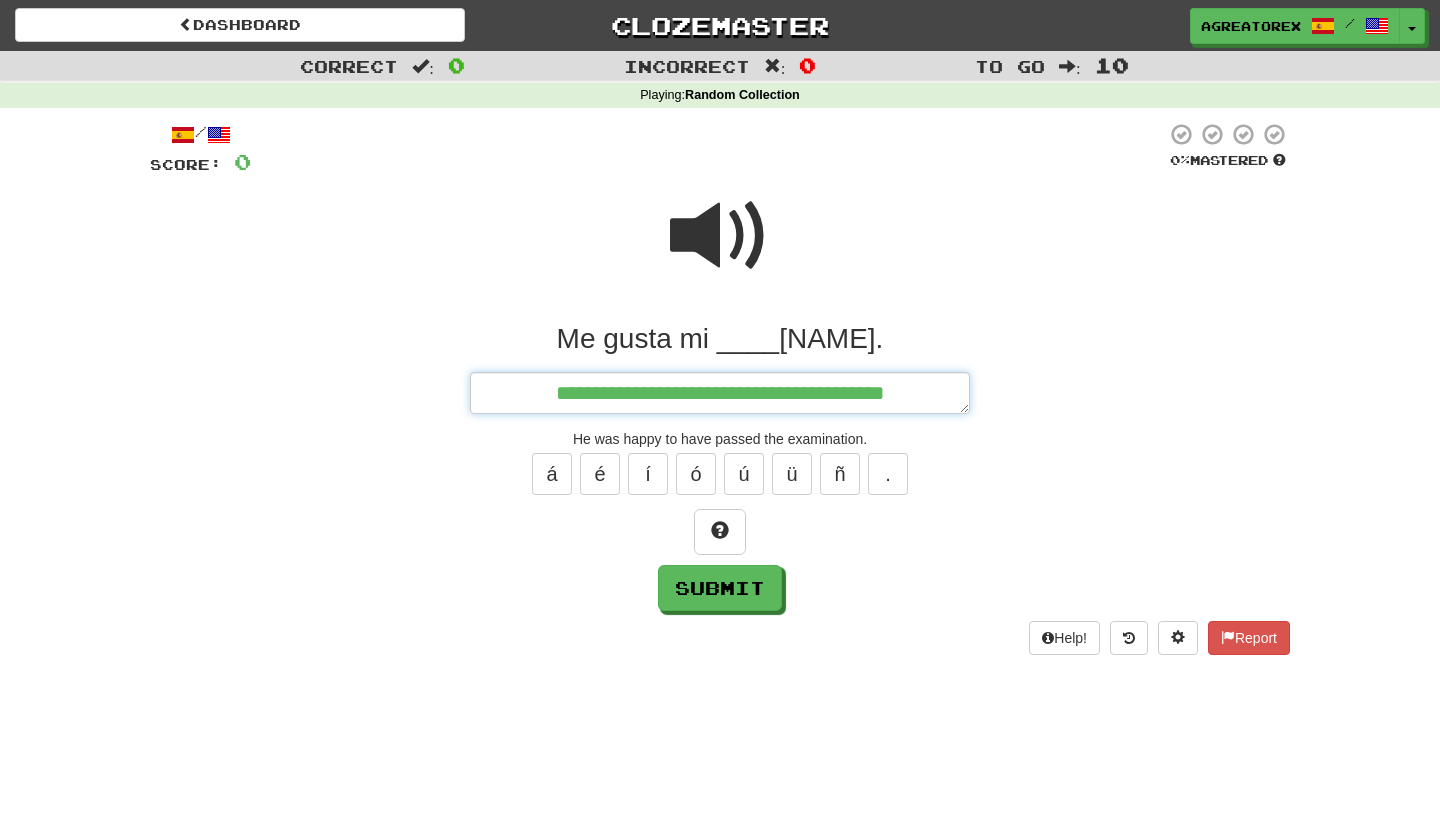 type on "*" 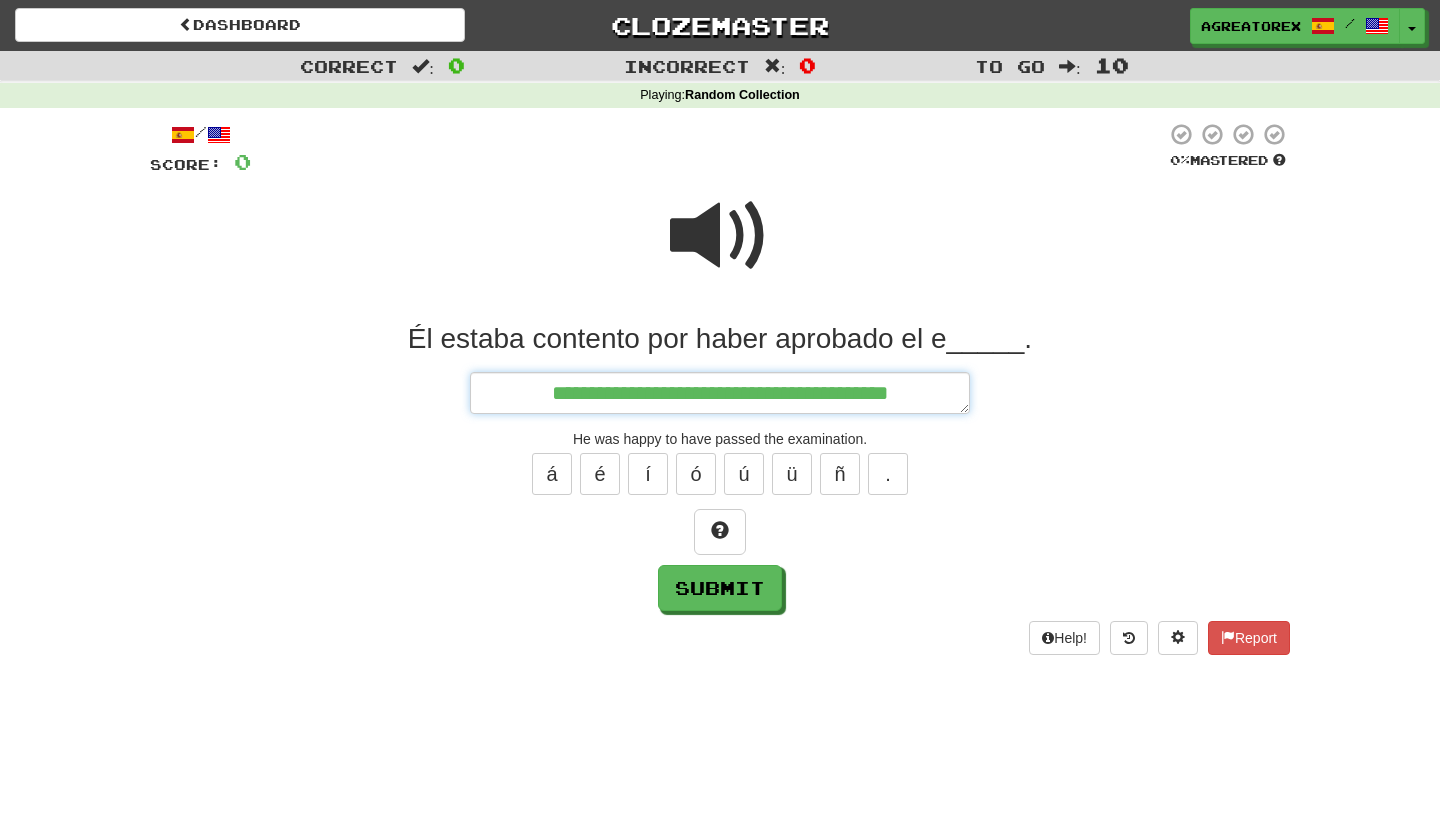 type on "*" 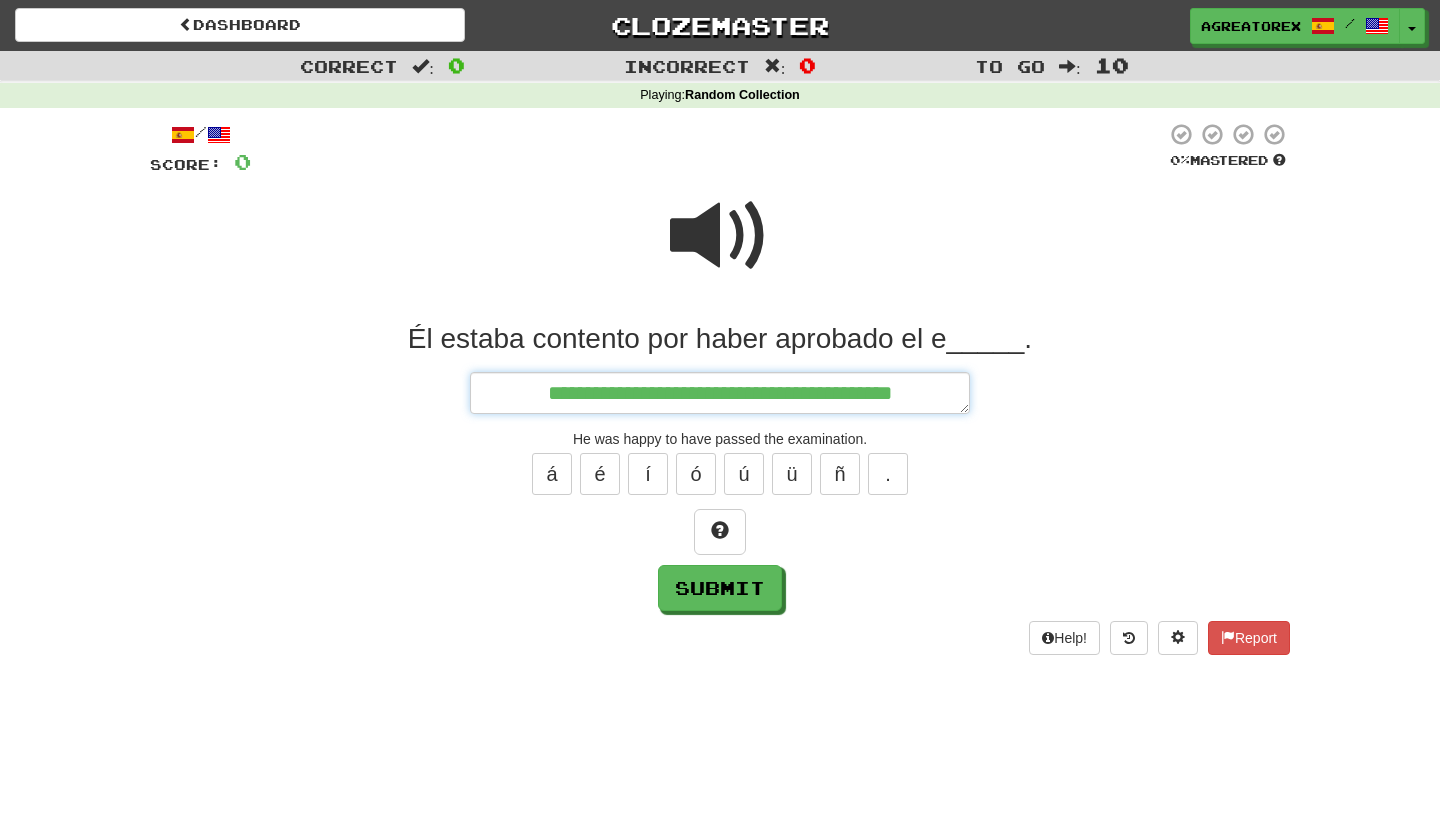 type on "*" 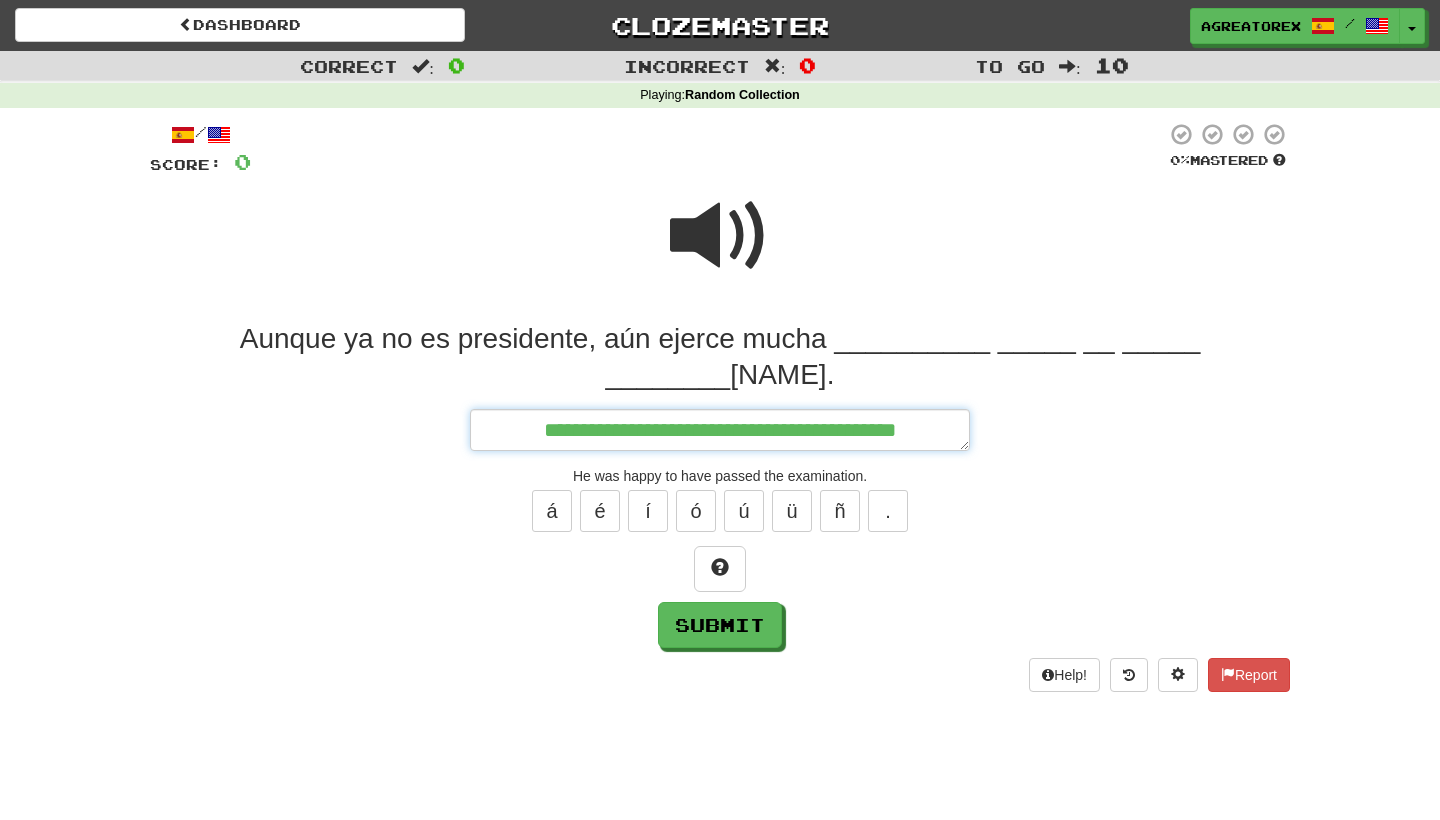 type on "*" 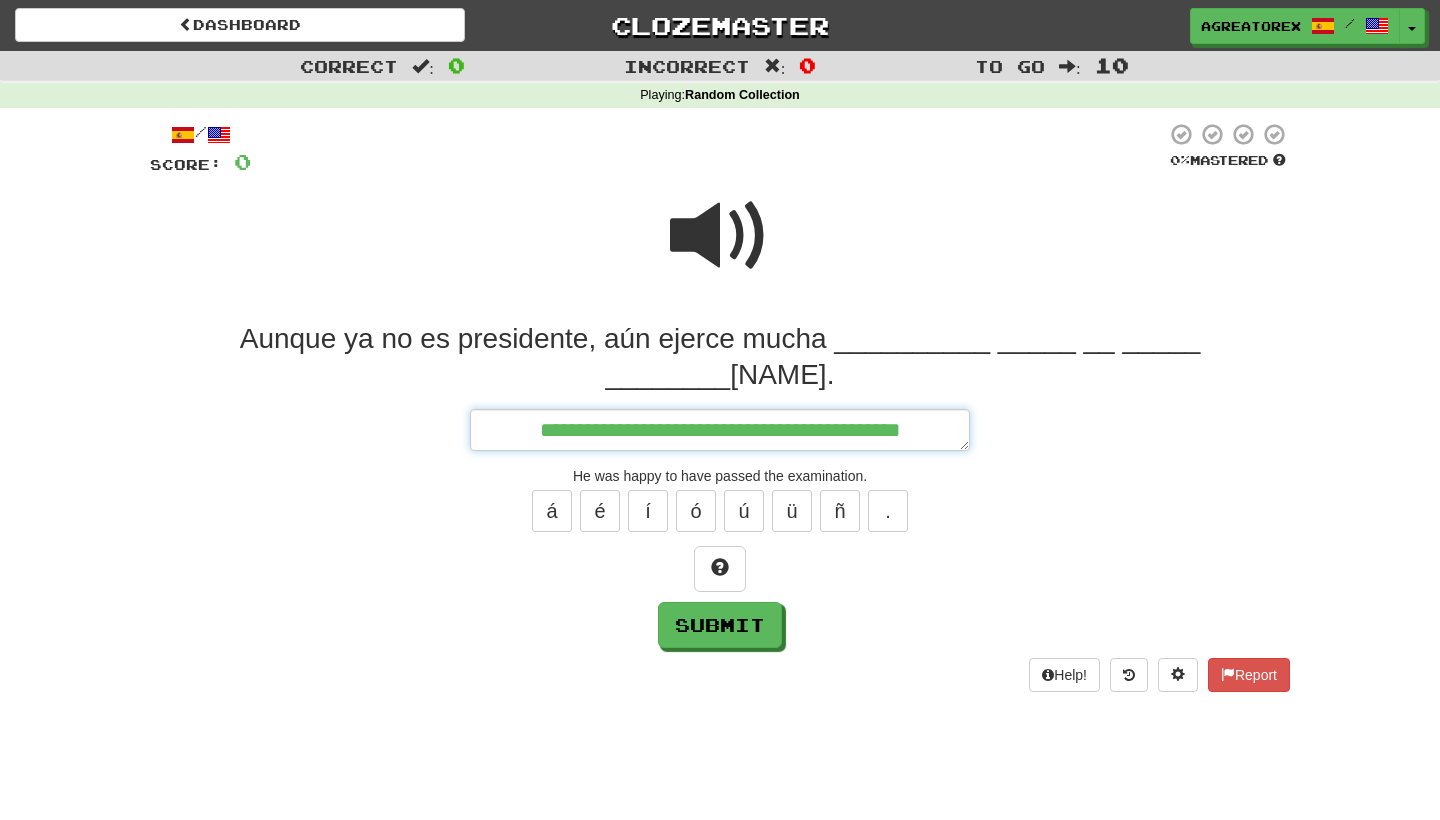 type on "*" 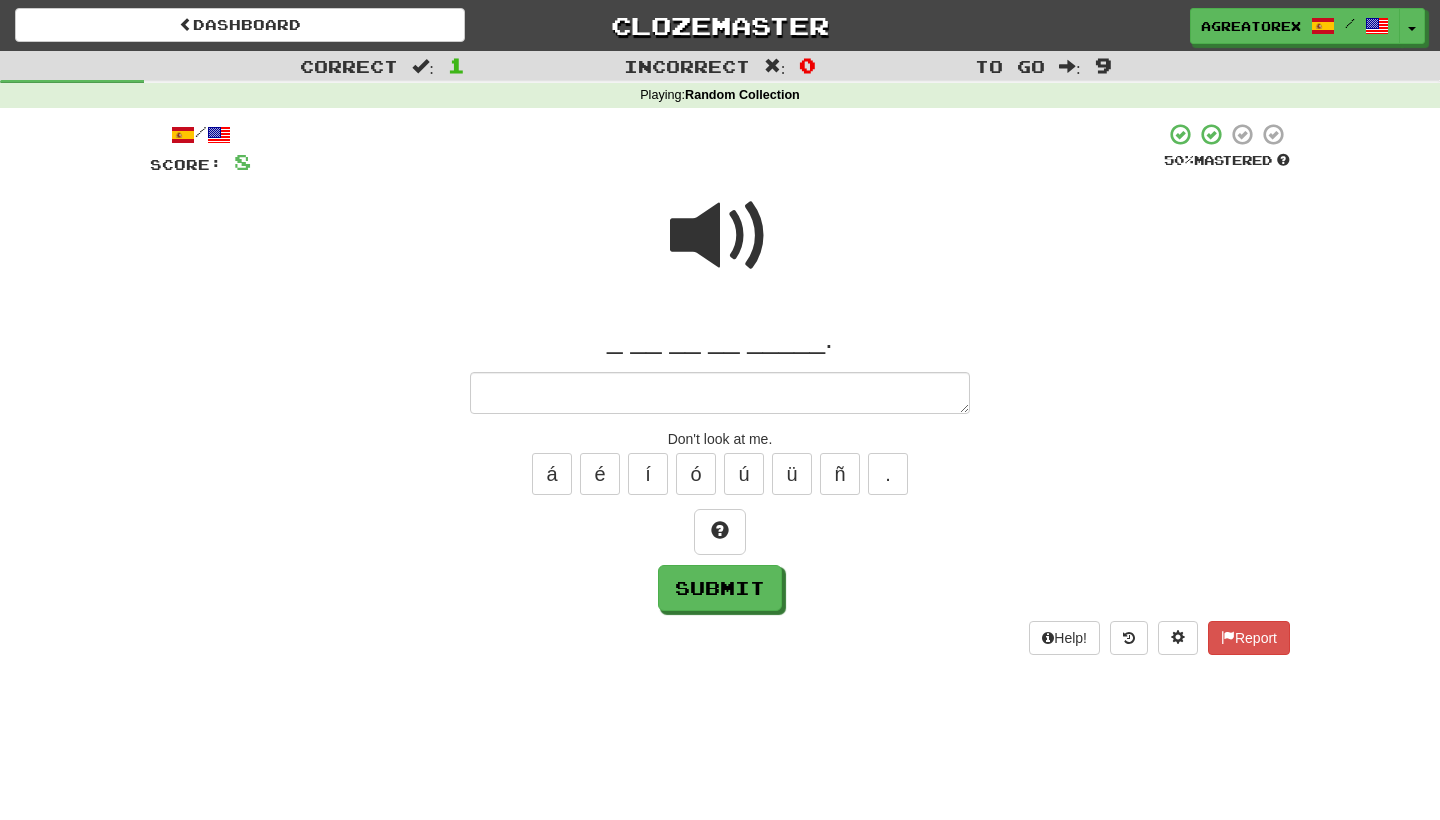 type on "*" 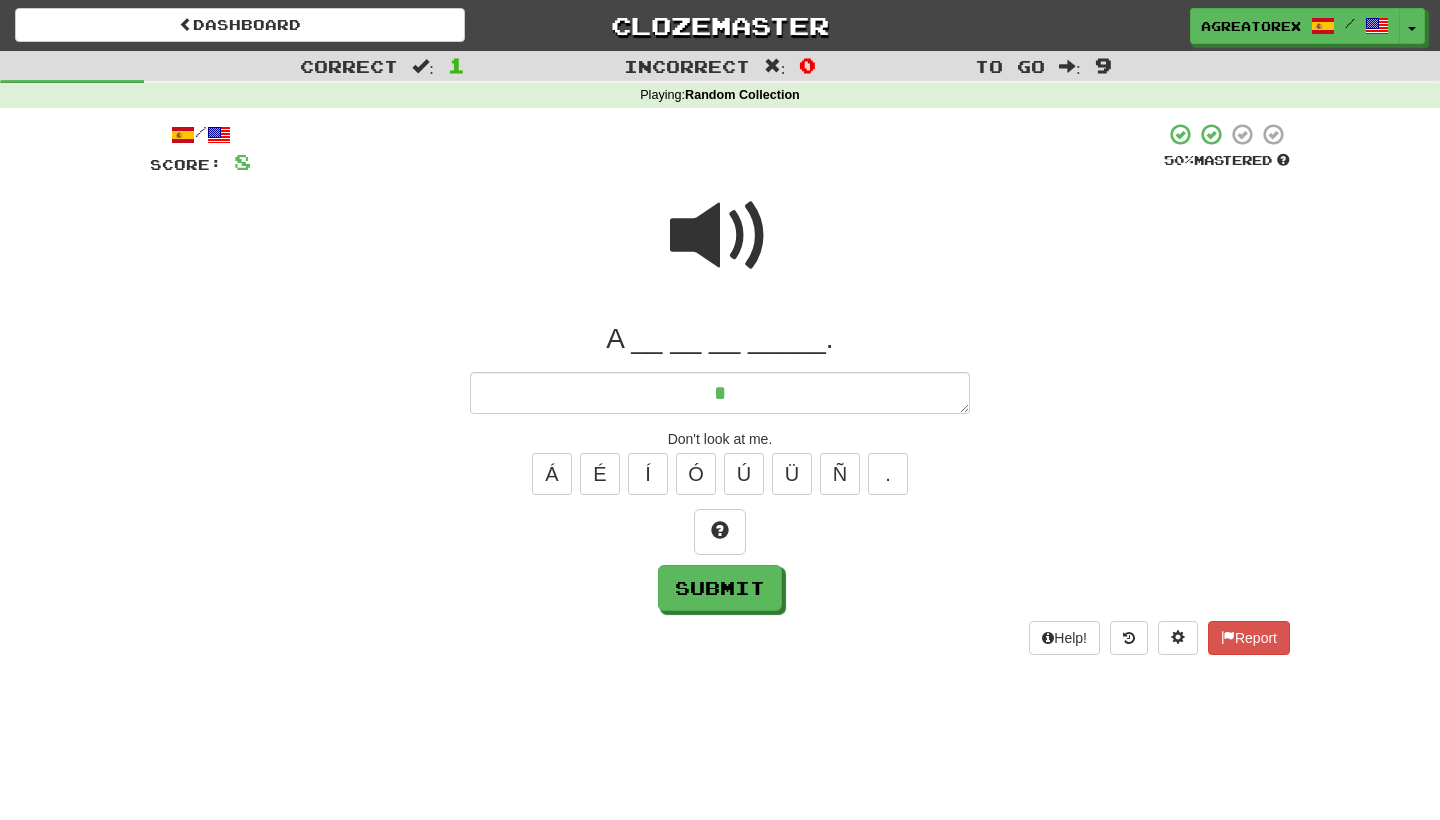 type on "*" 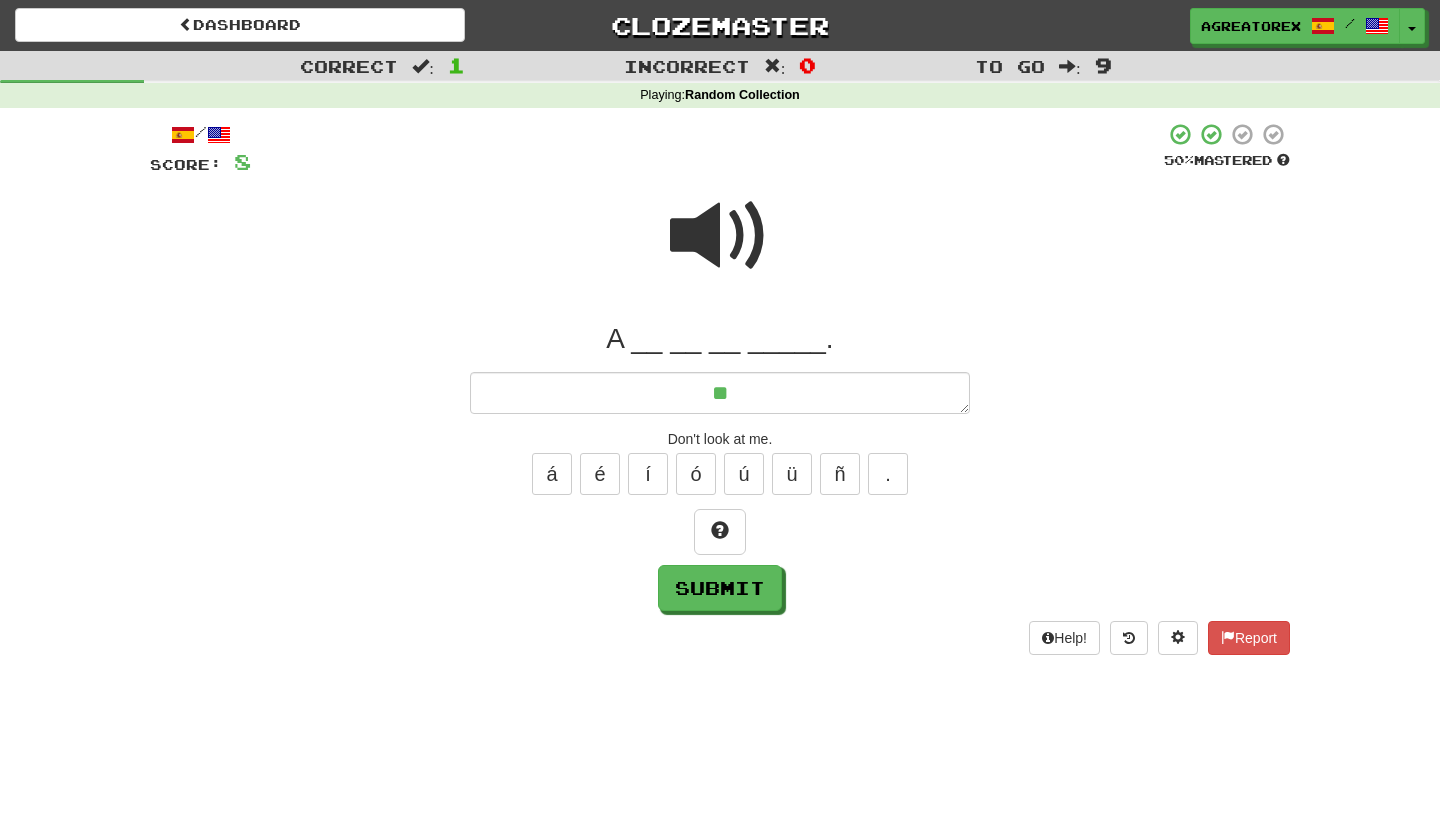 type on "*" 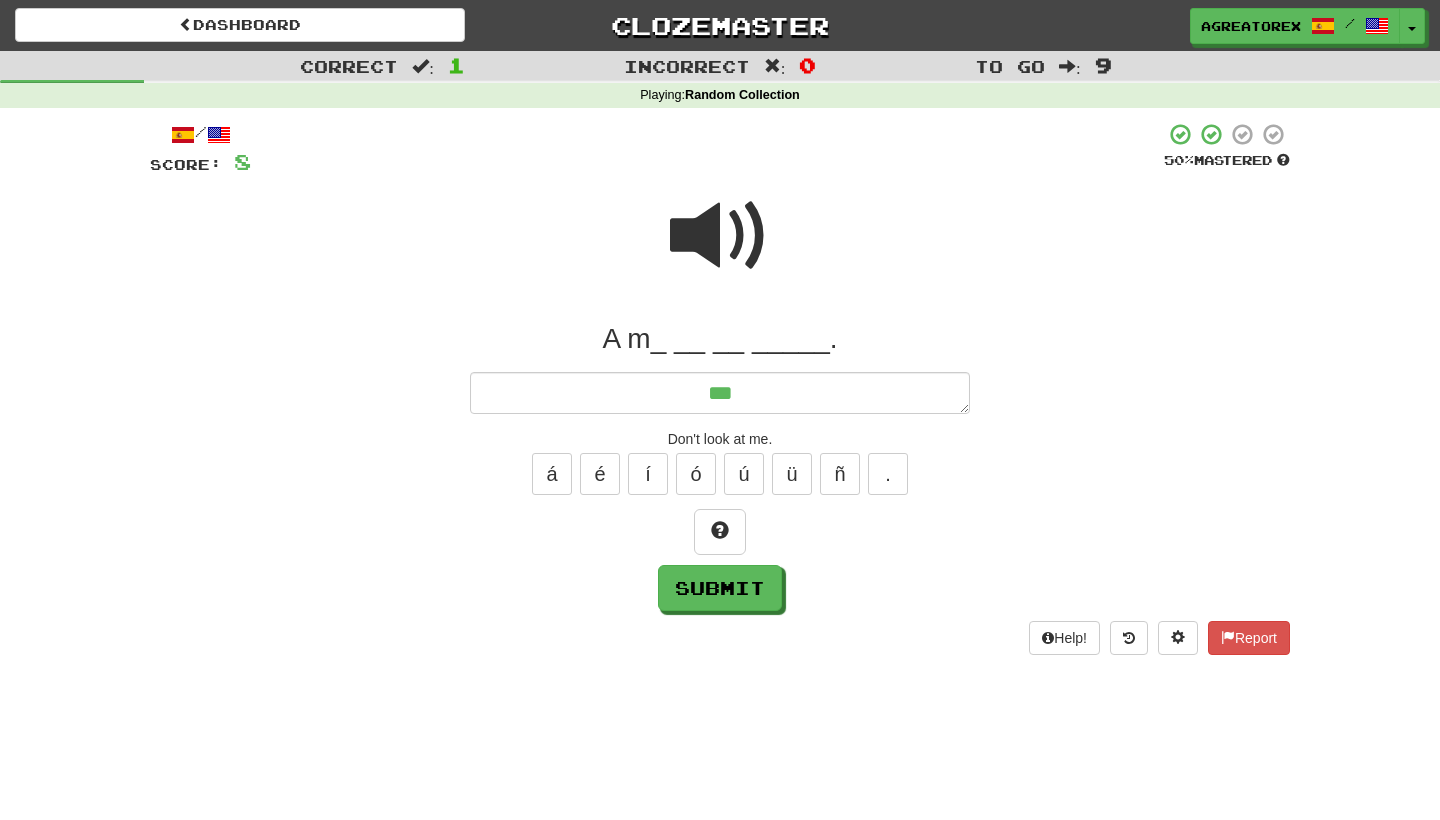 type on "*" 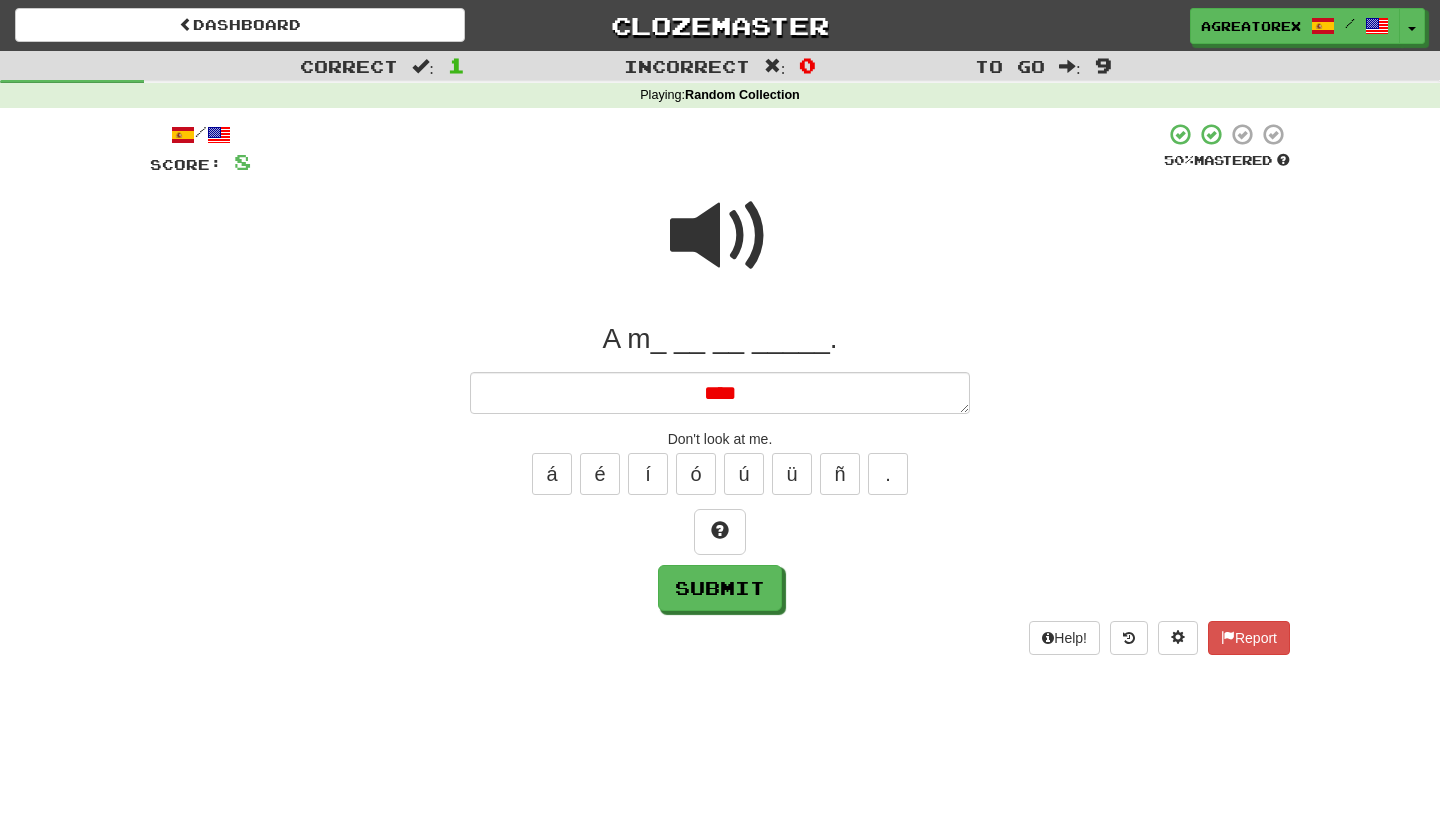type on "*" 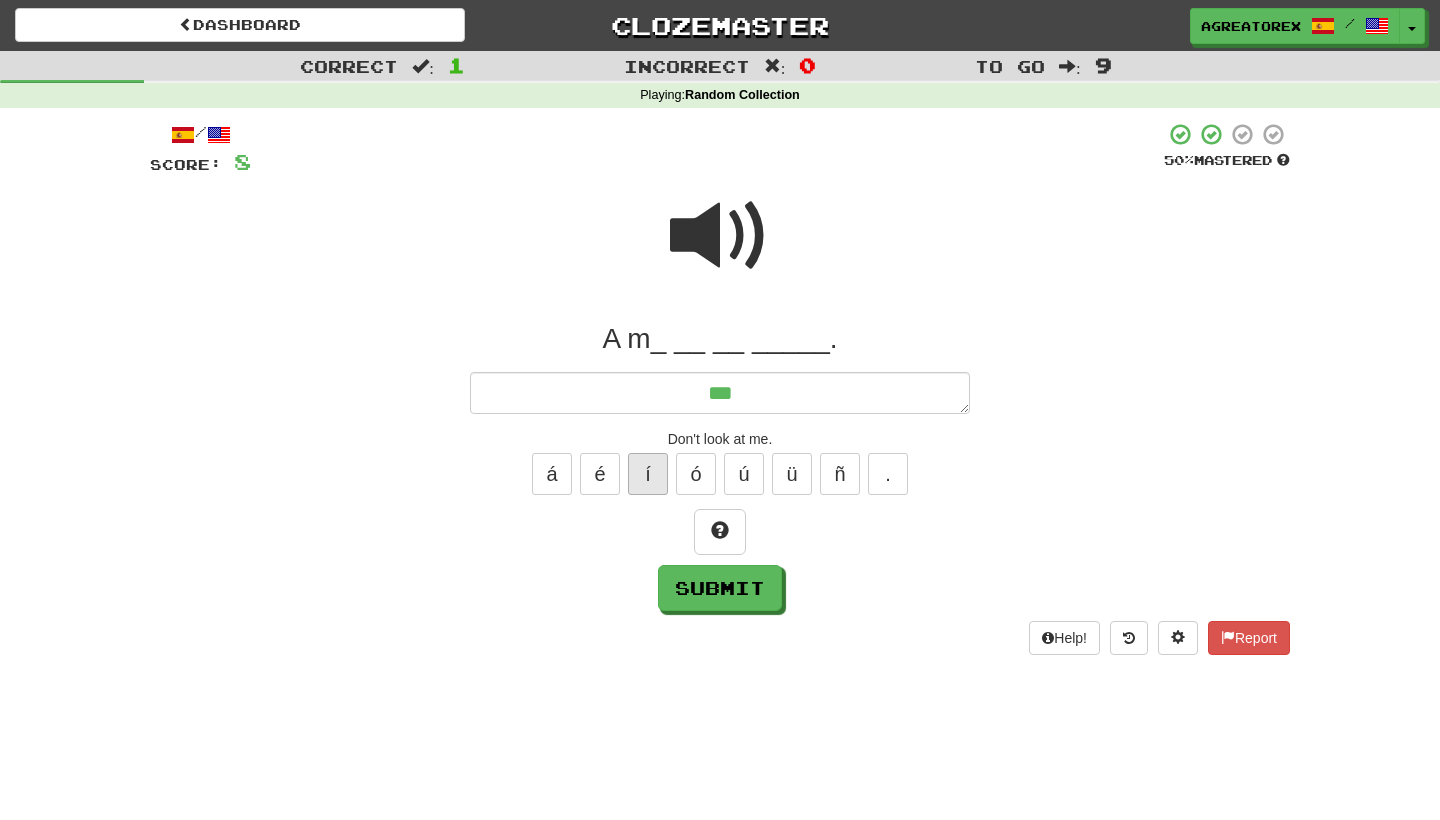 type on "***" 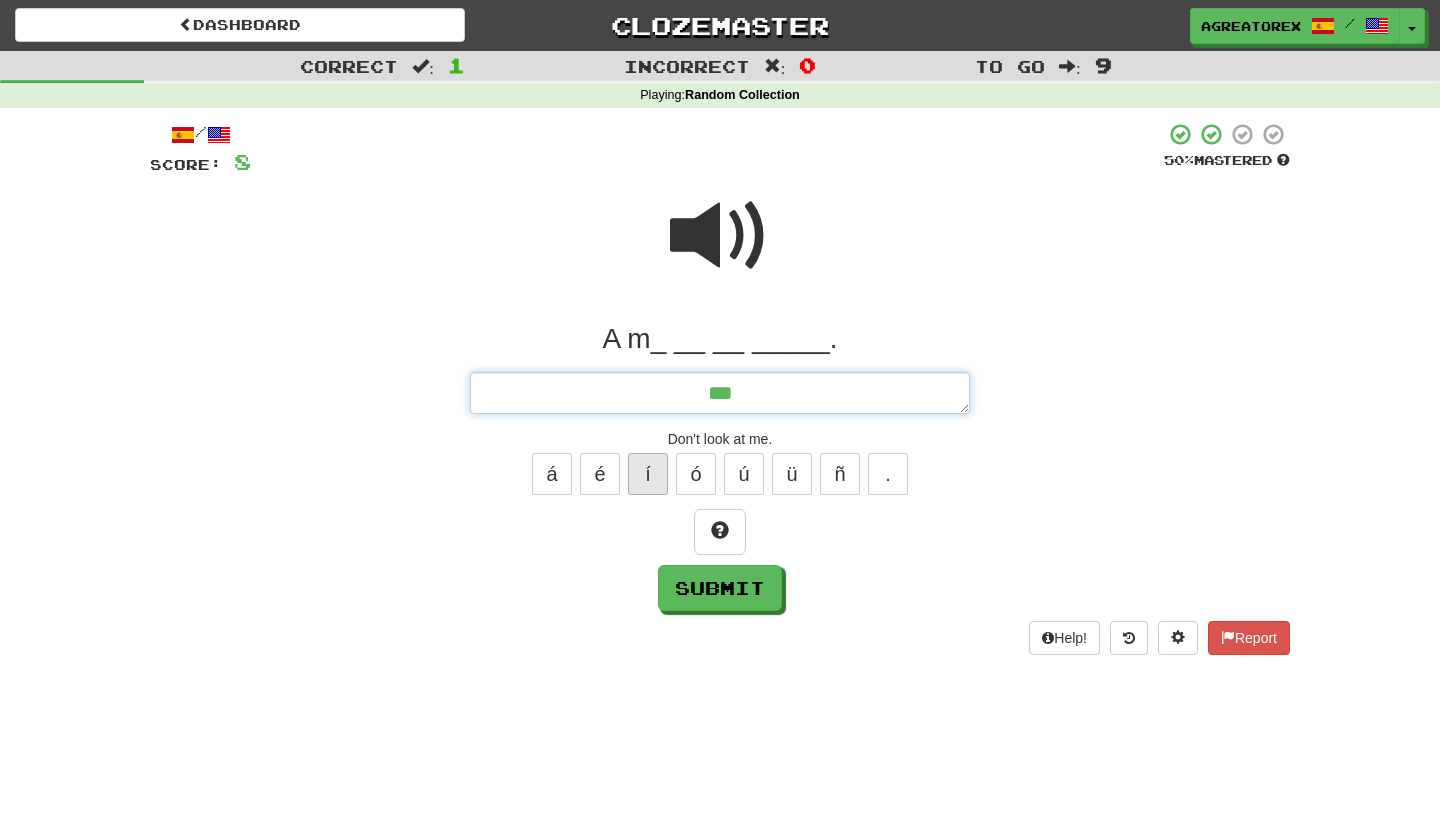 type on "*" 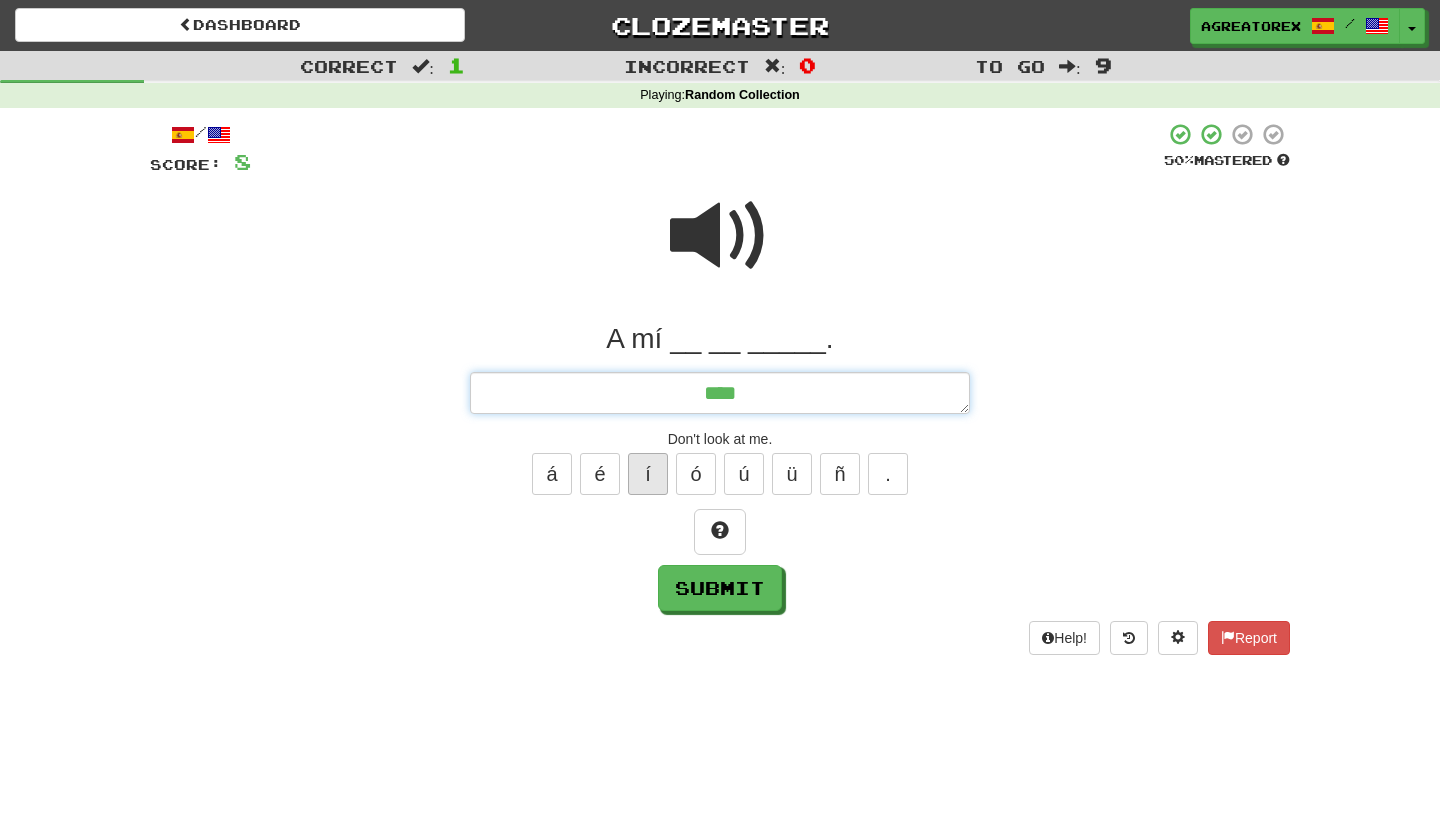 type on "*" 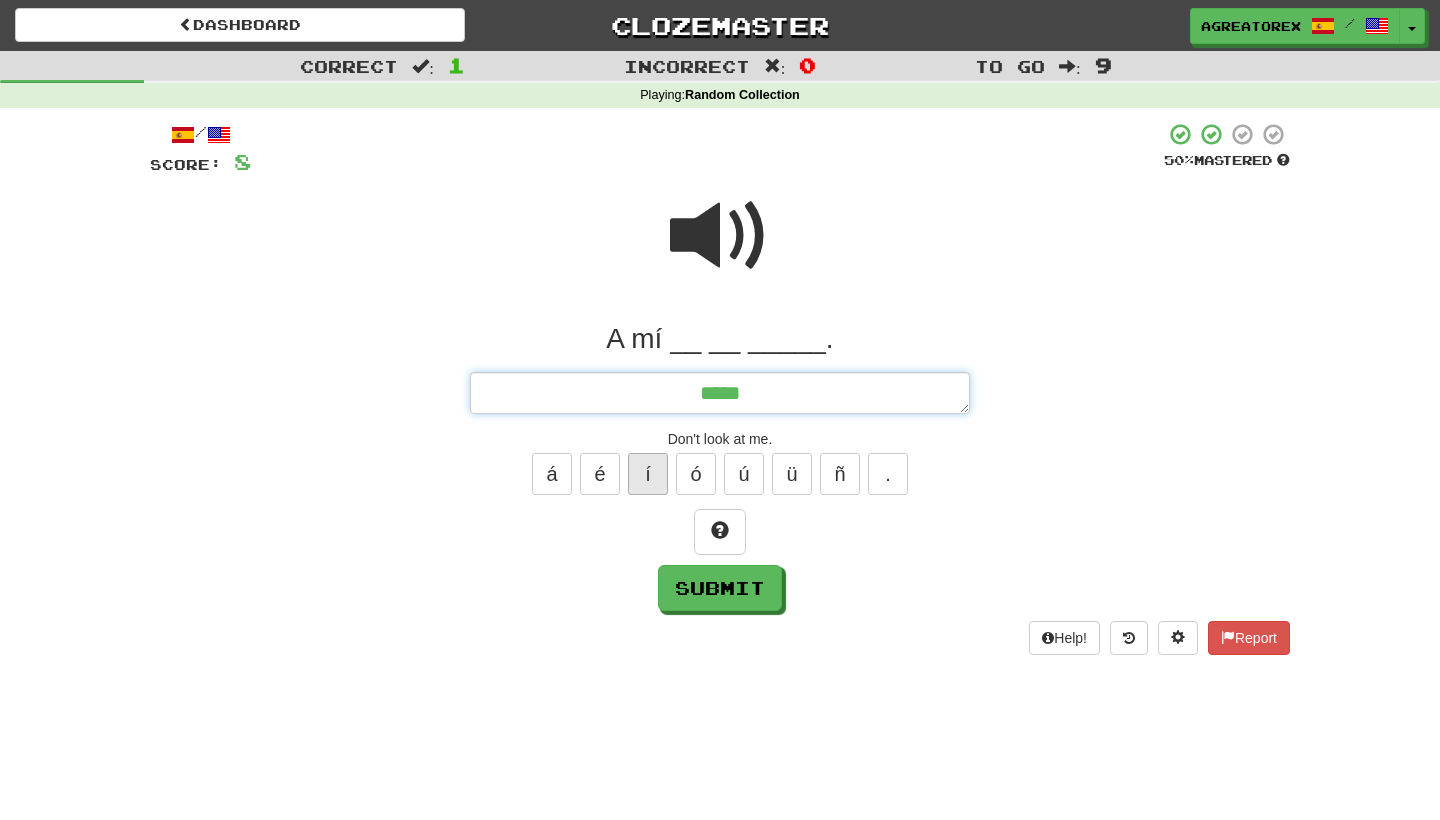 type on "*" 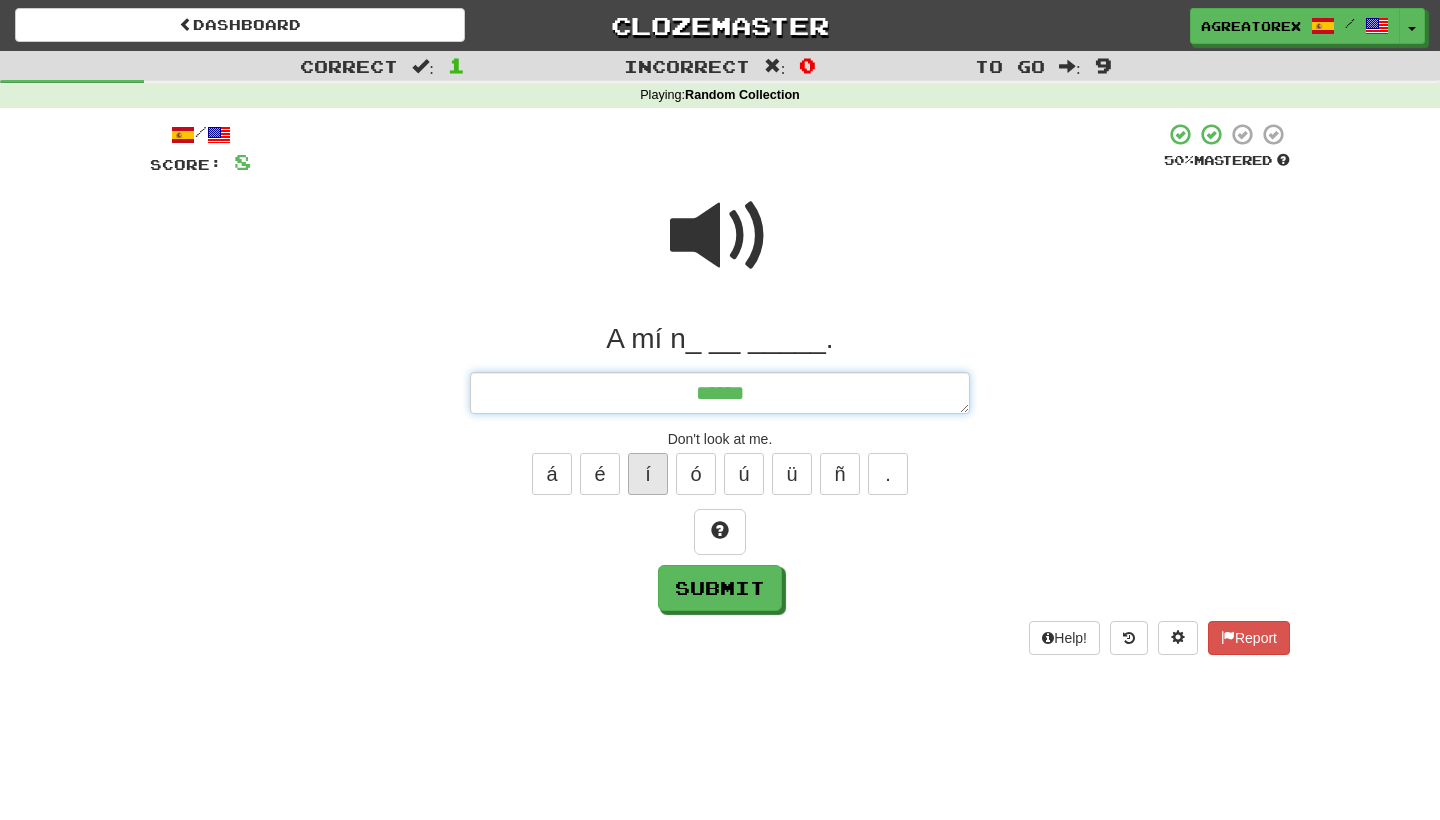 type on "*" 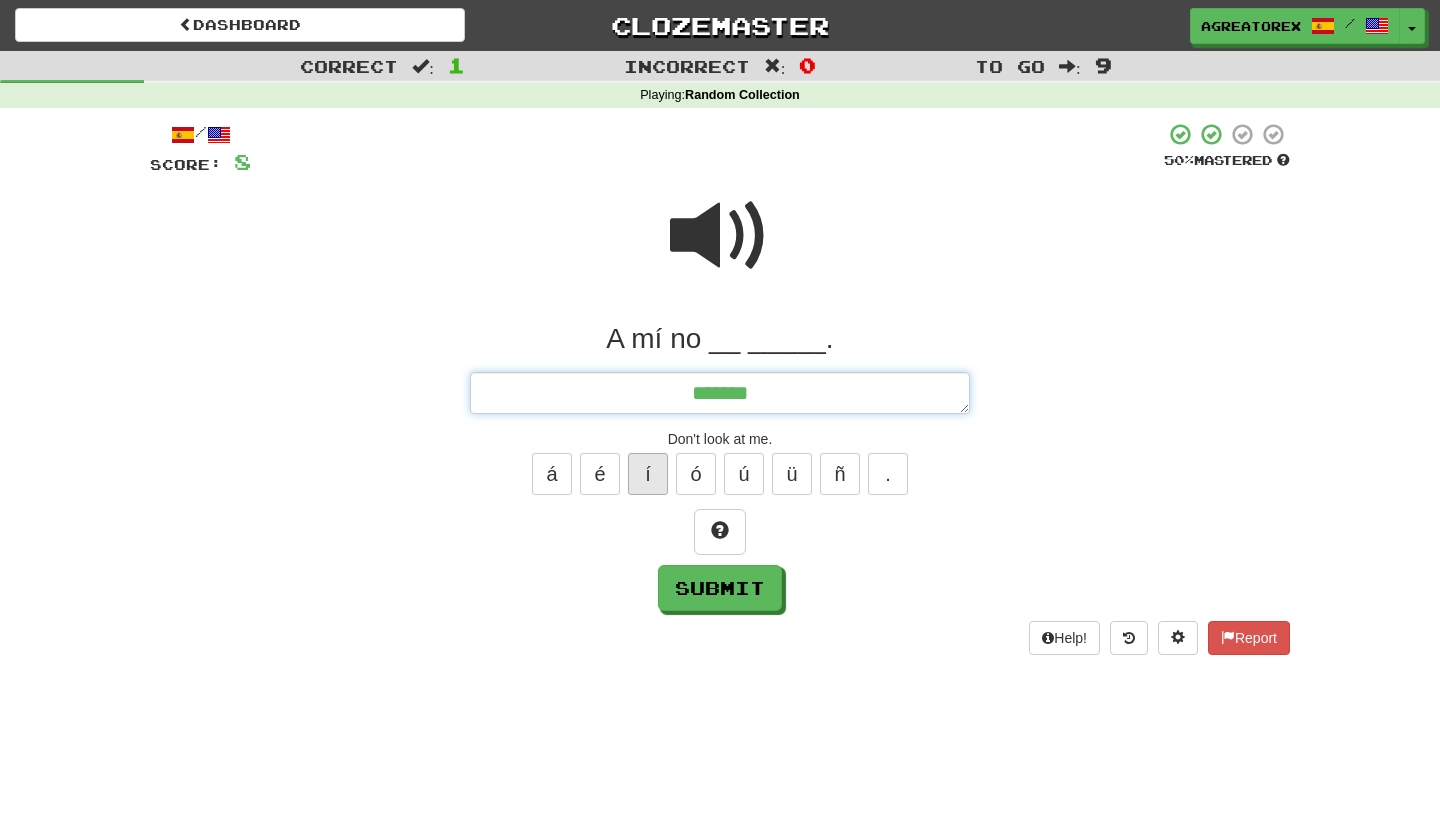 type on "*" 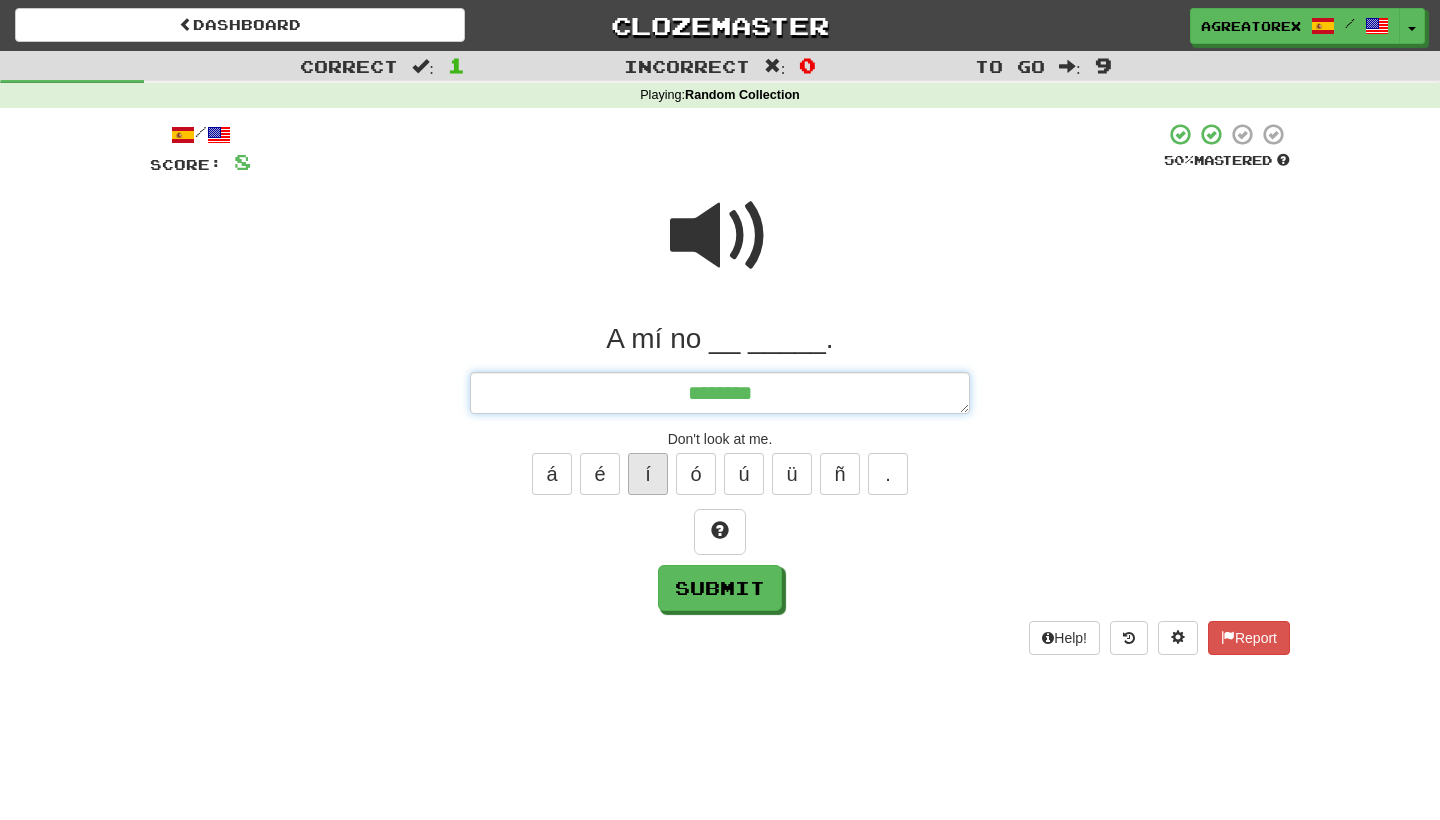 type on "*" 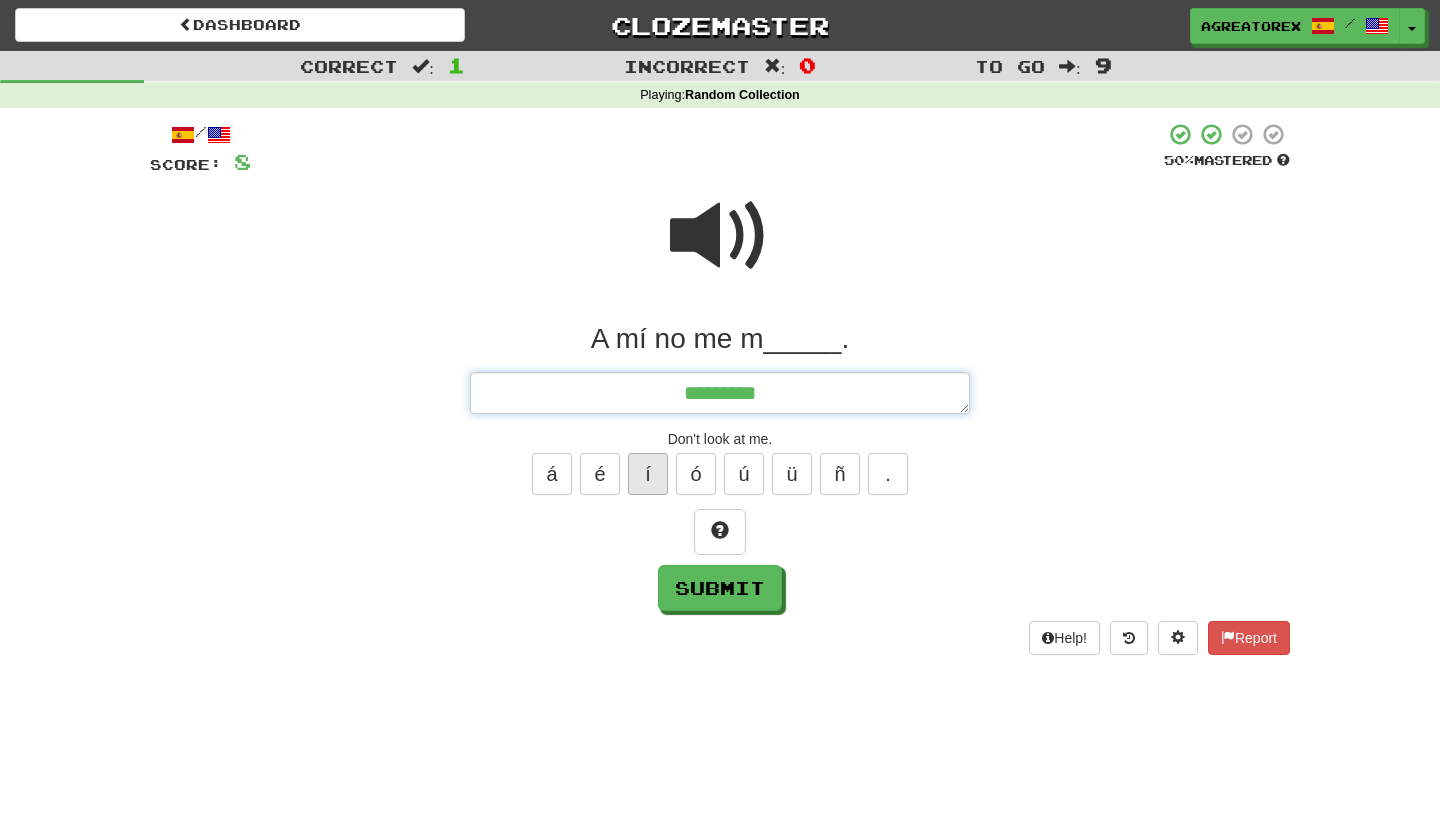 type on "*" 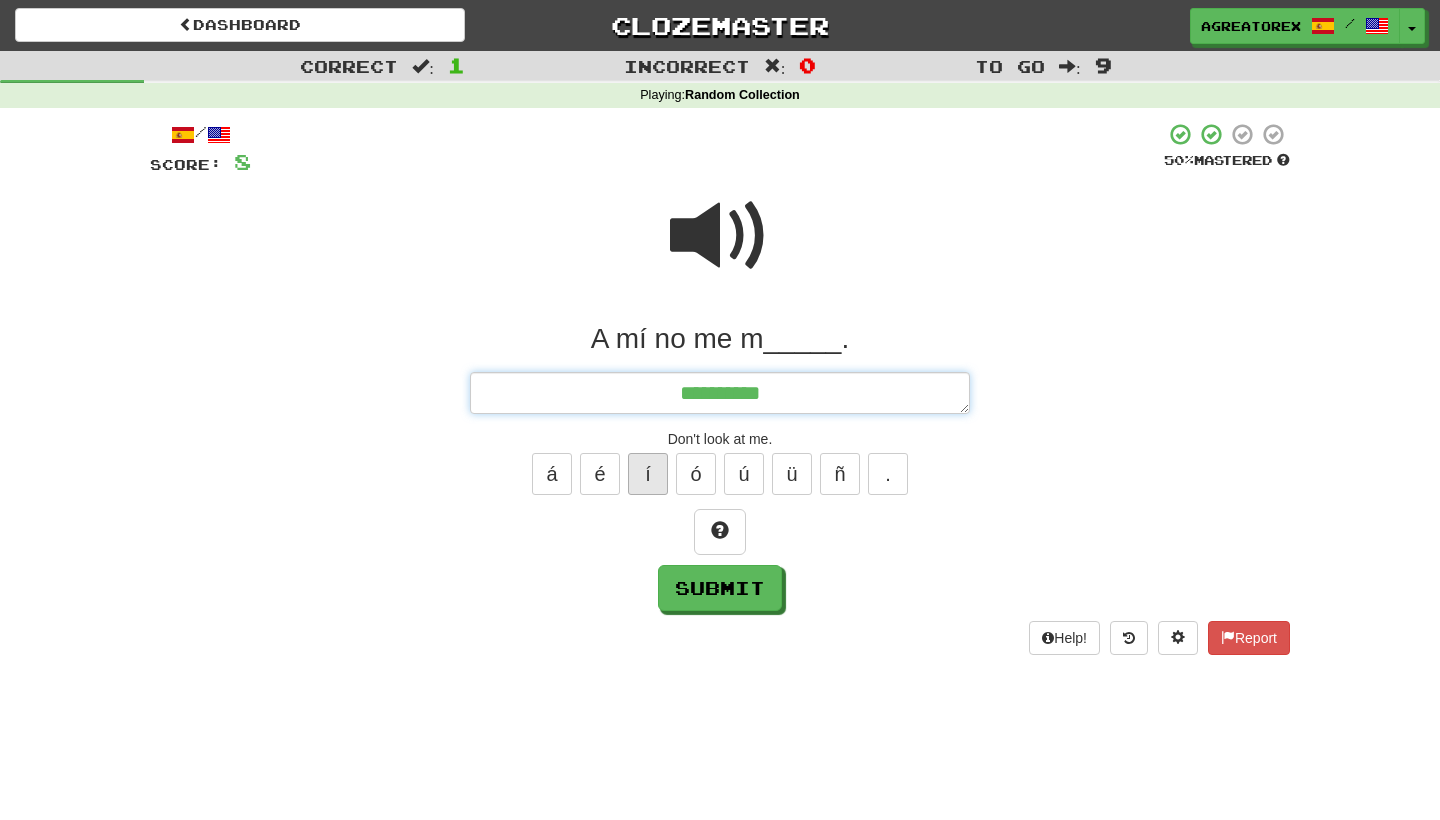 type on "*" 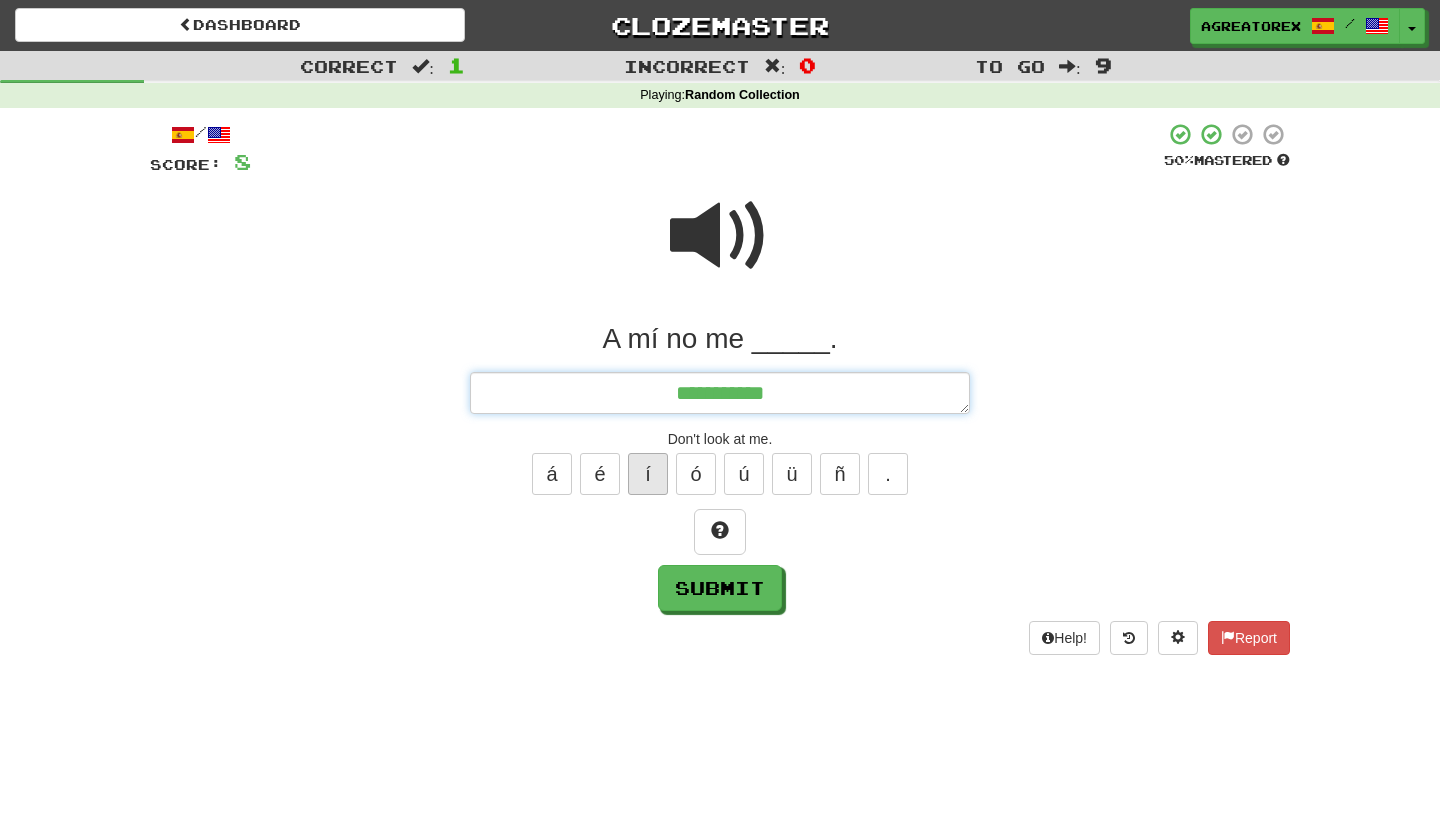 type on "*" 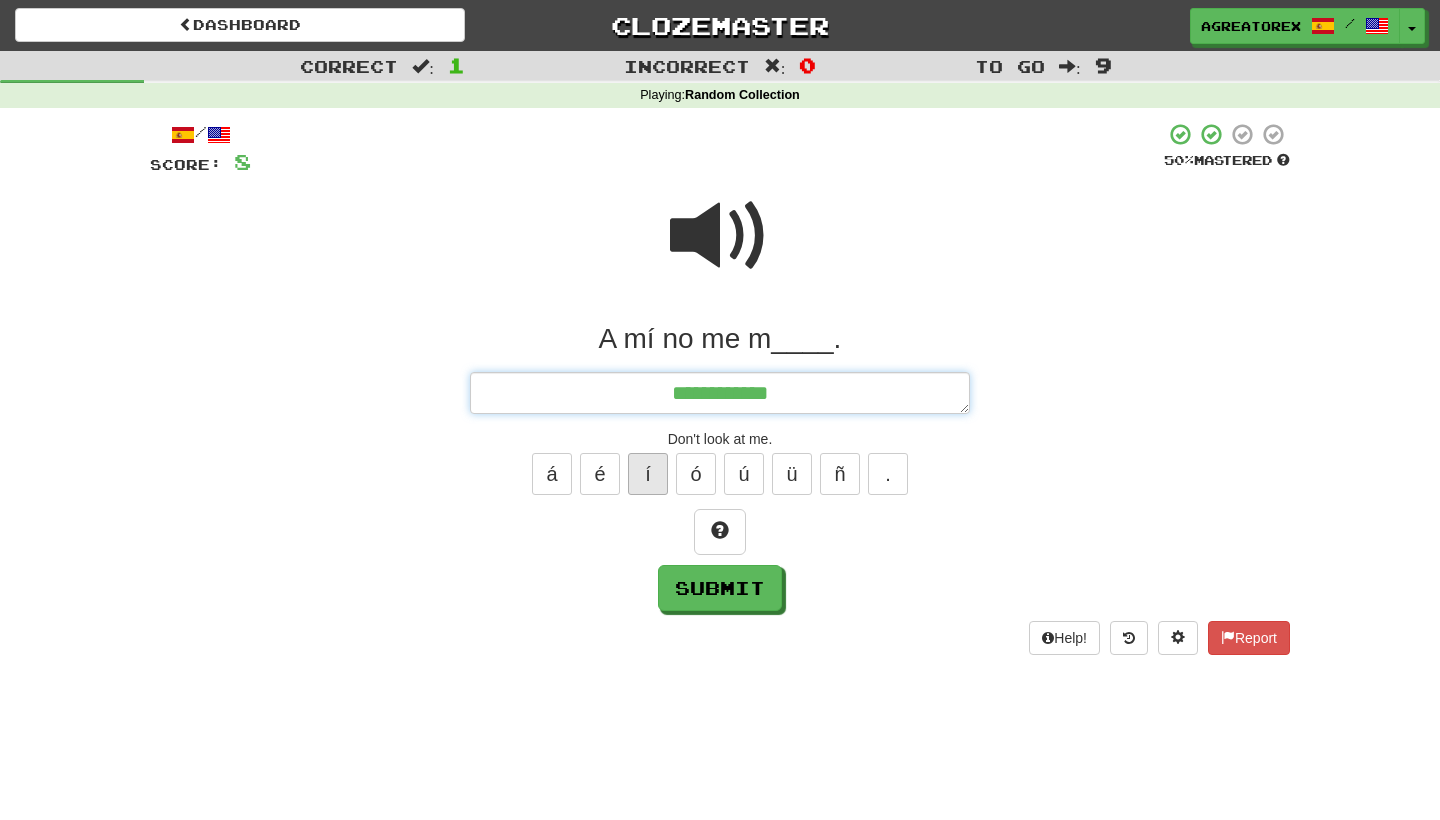 type on "*" 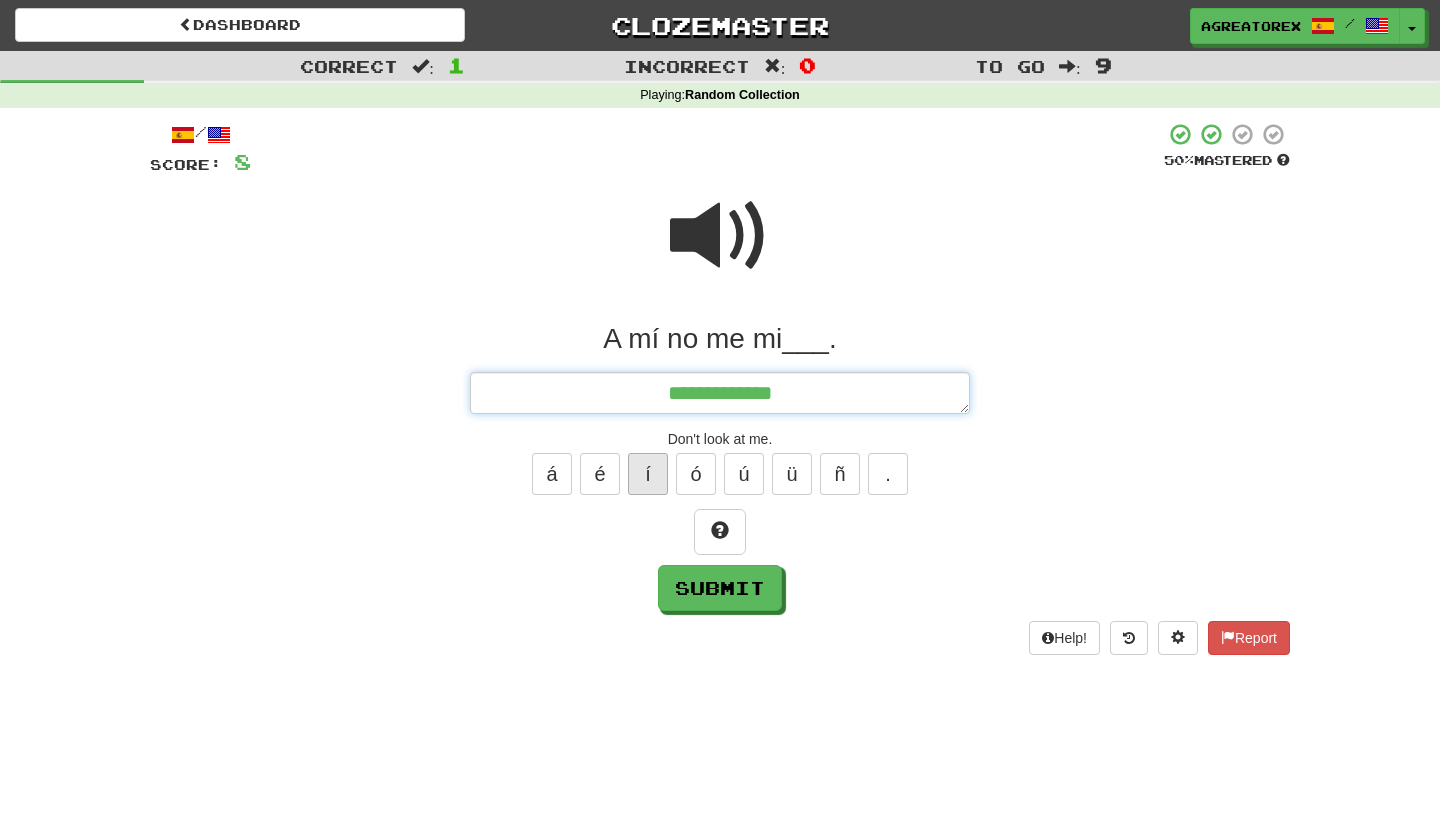 type on "*" 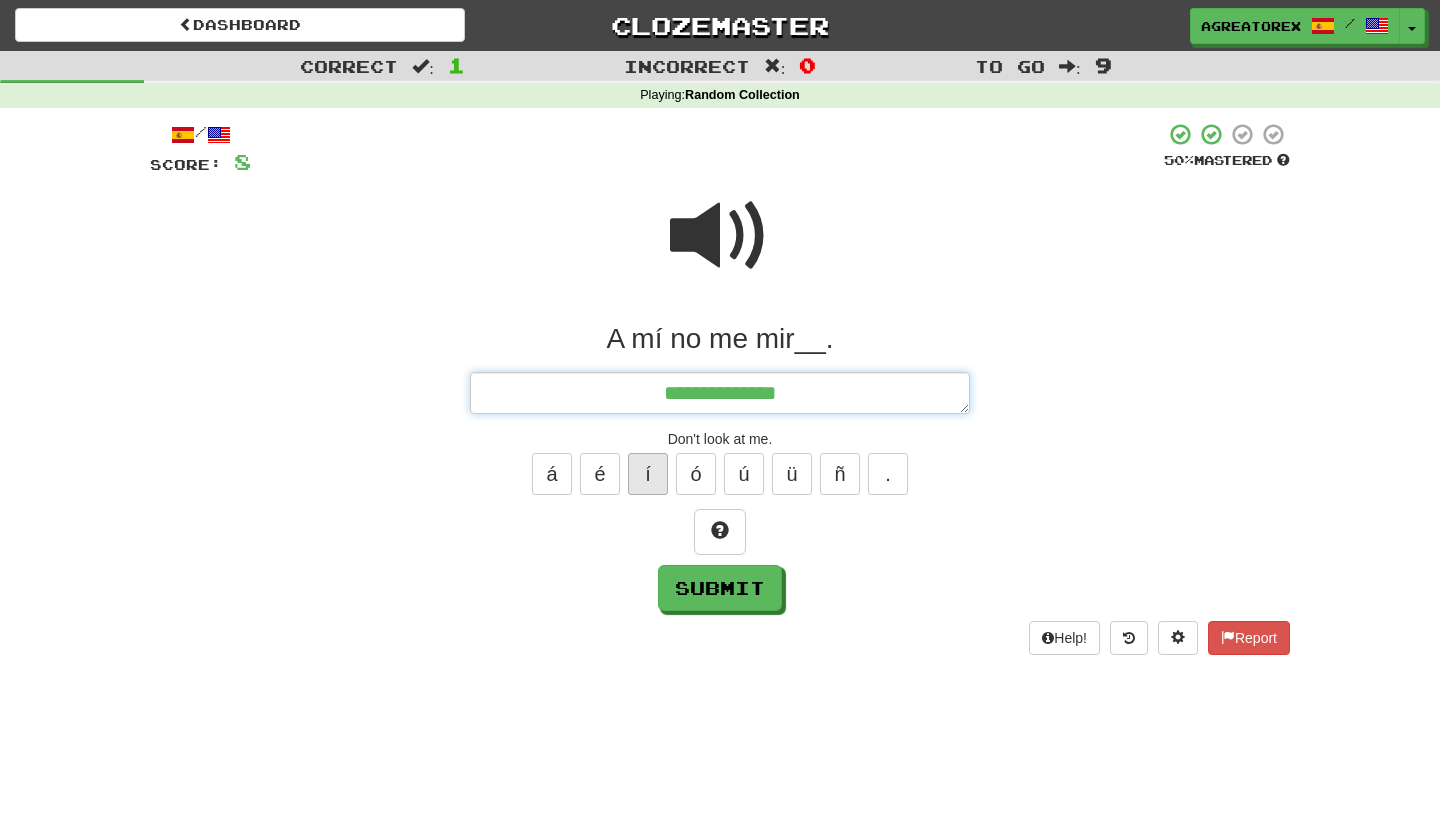 type on "*" 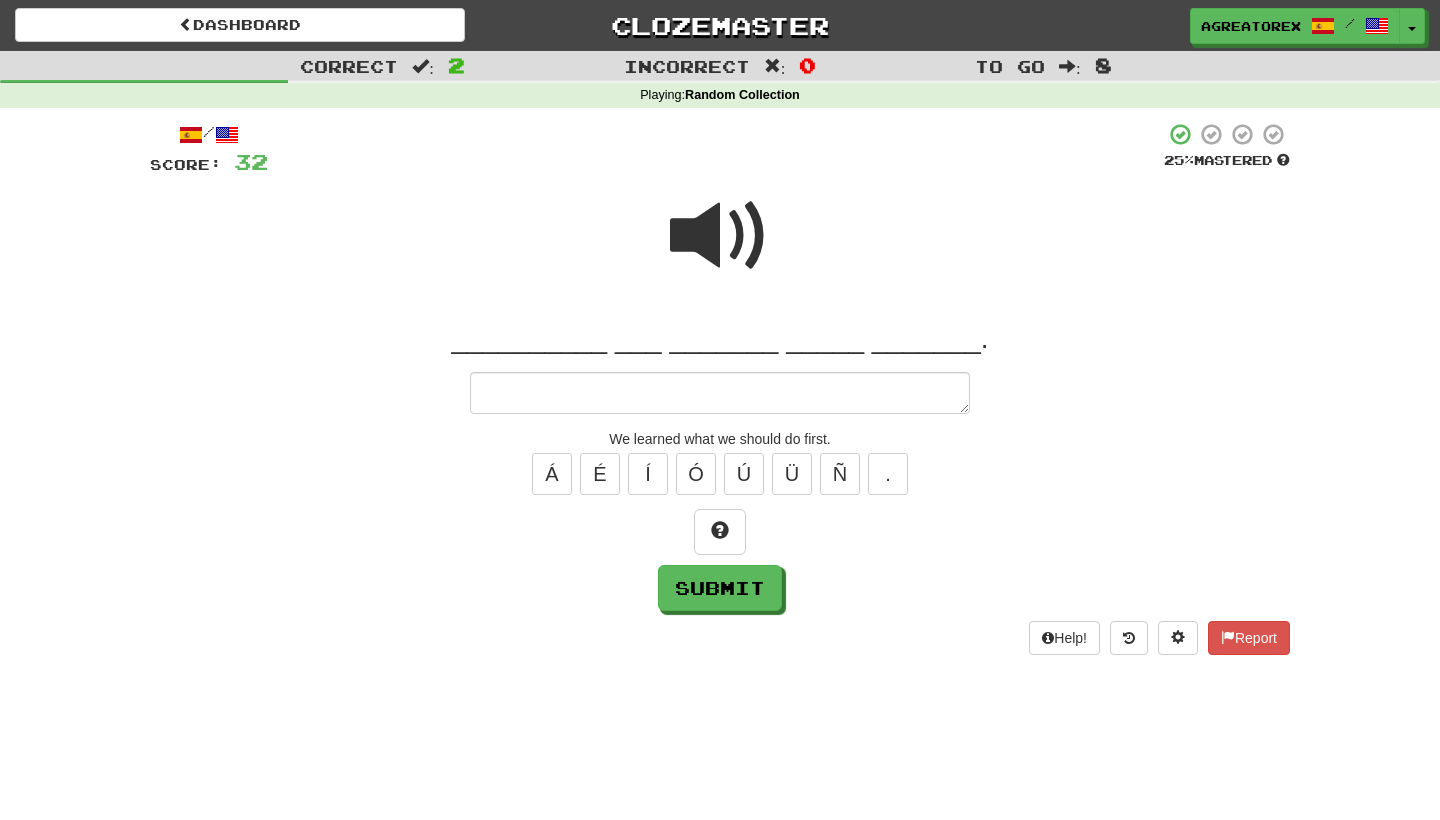 type on "*" 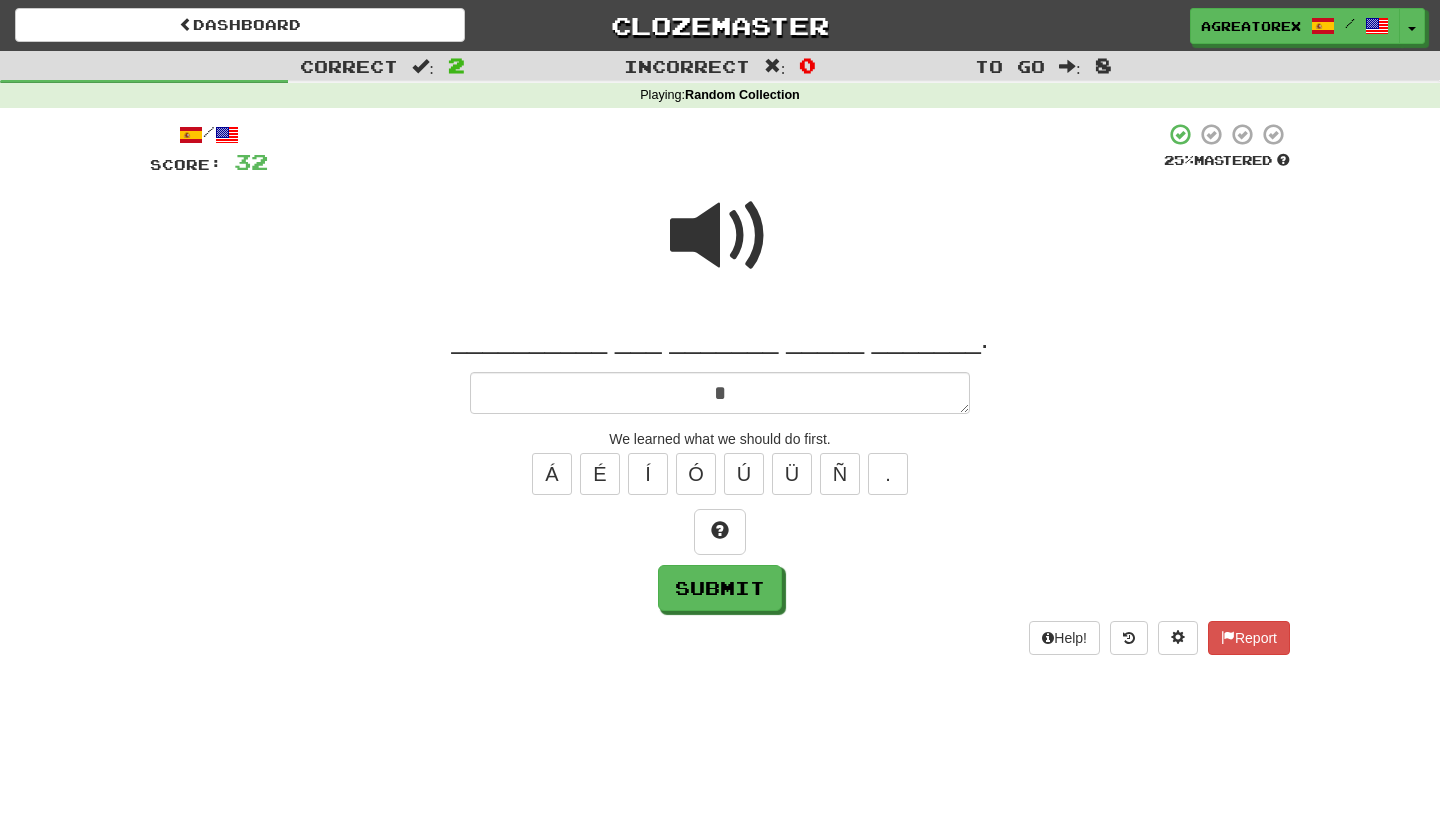 type on "*" 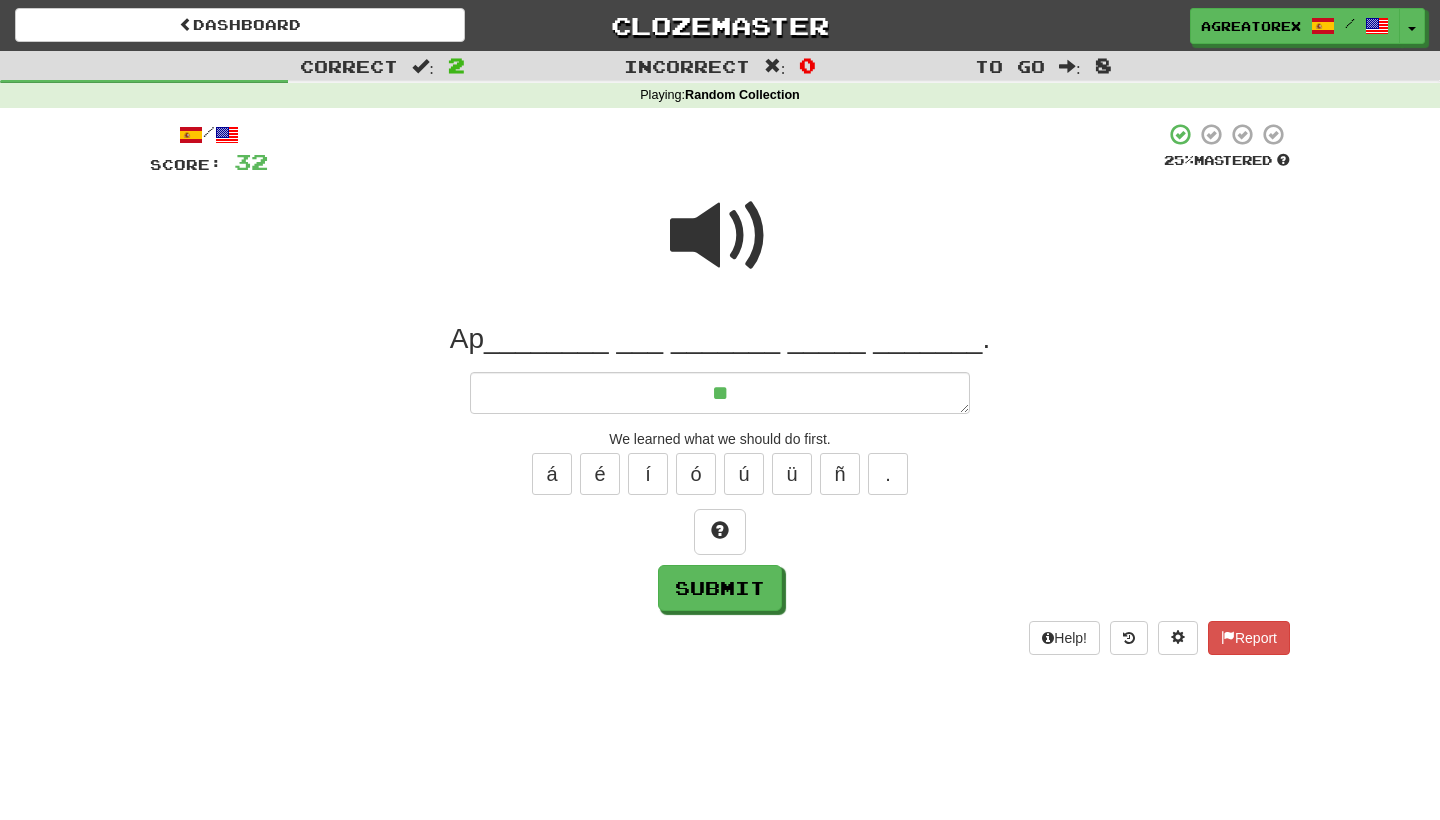 type on "*" 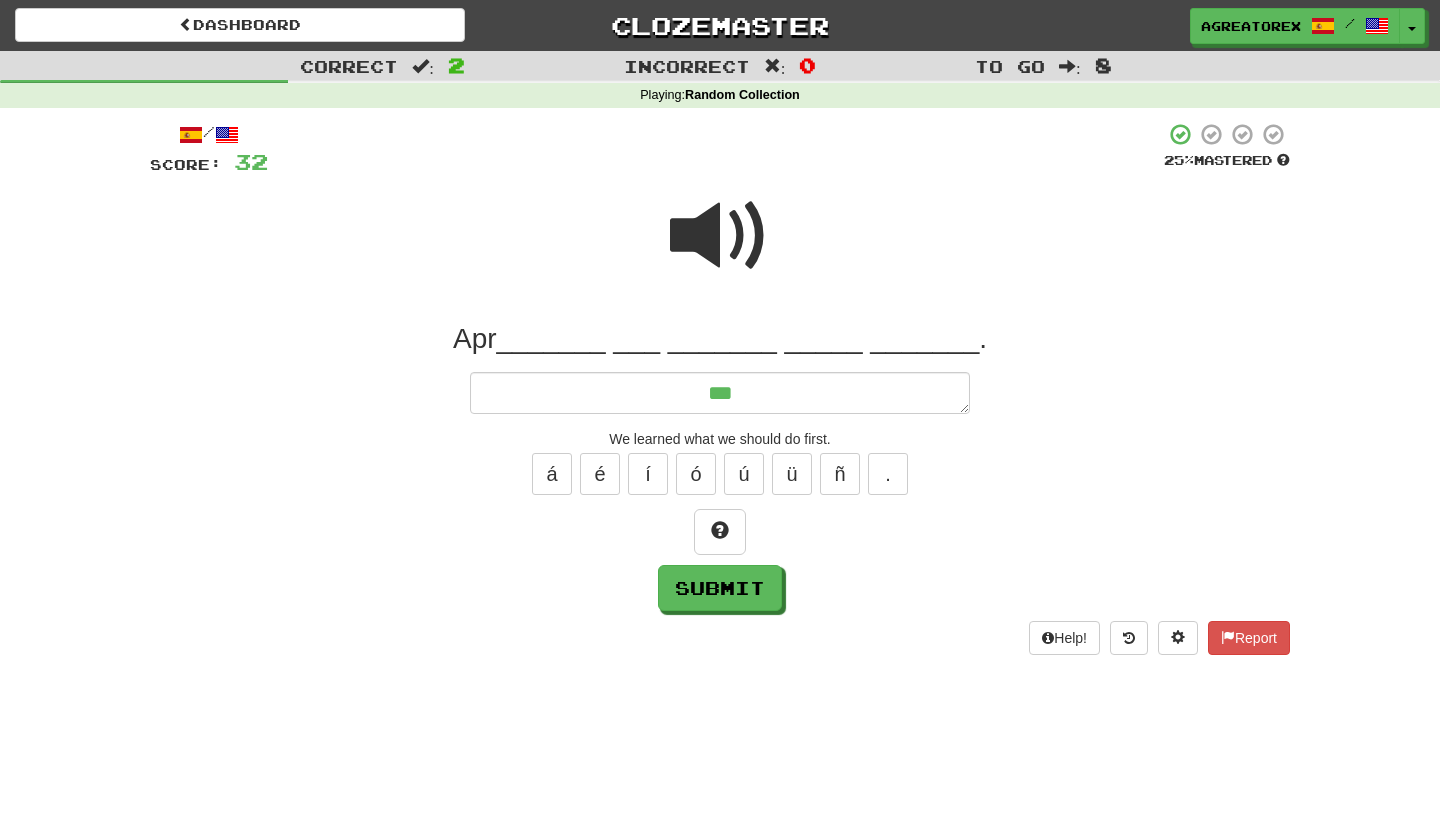 type on "*" 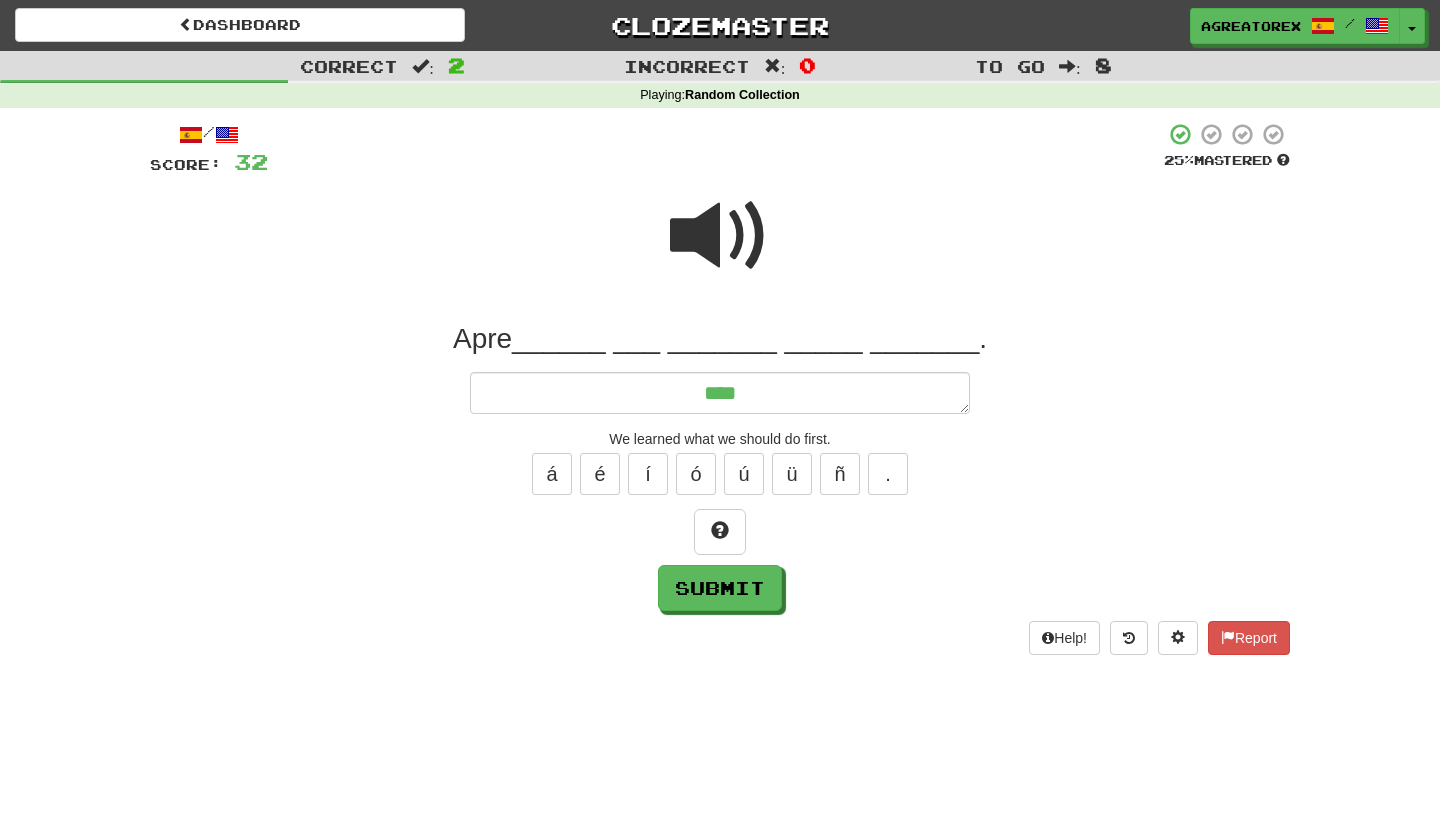 type on "*" 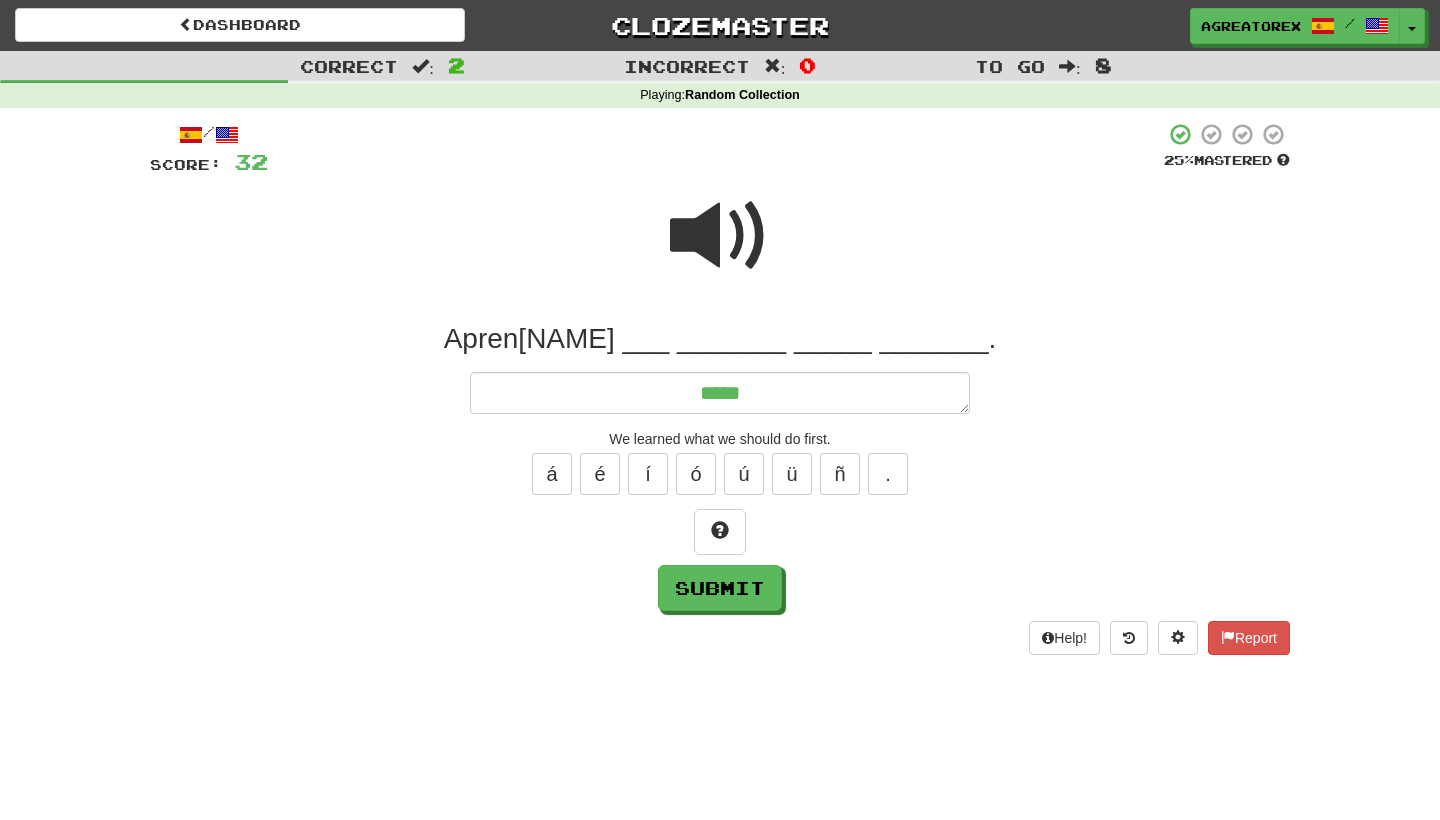 type on "*" 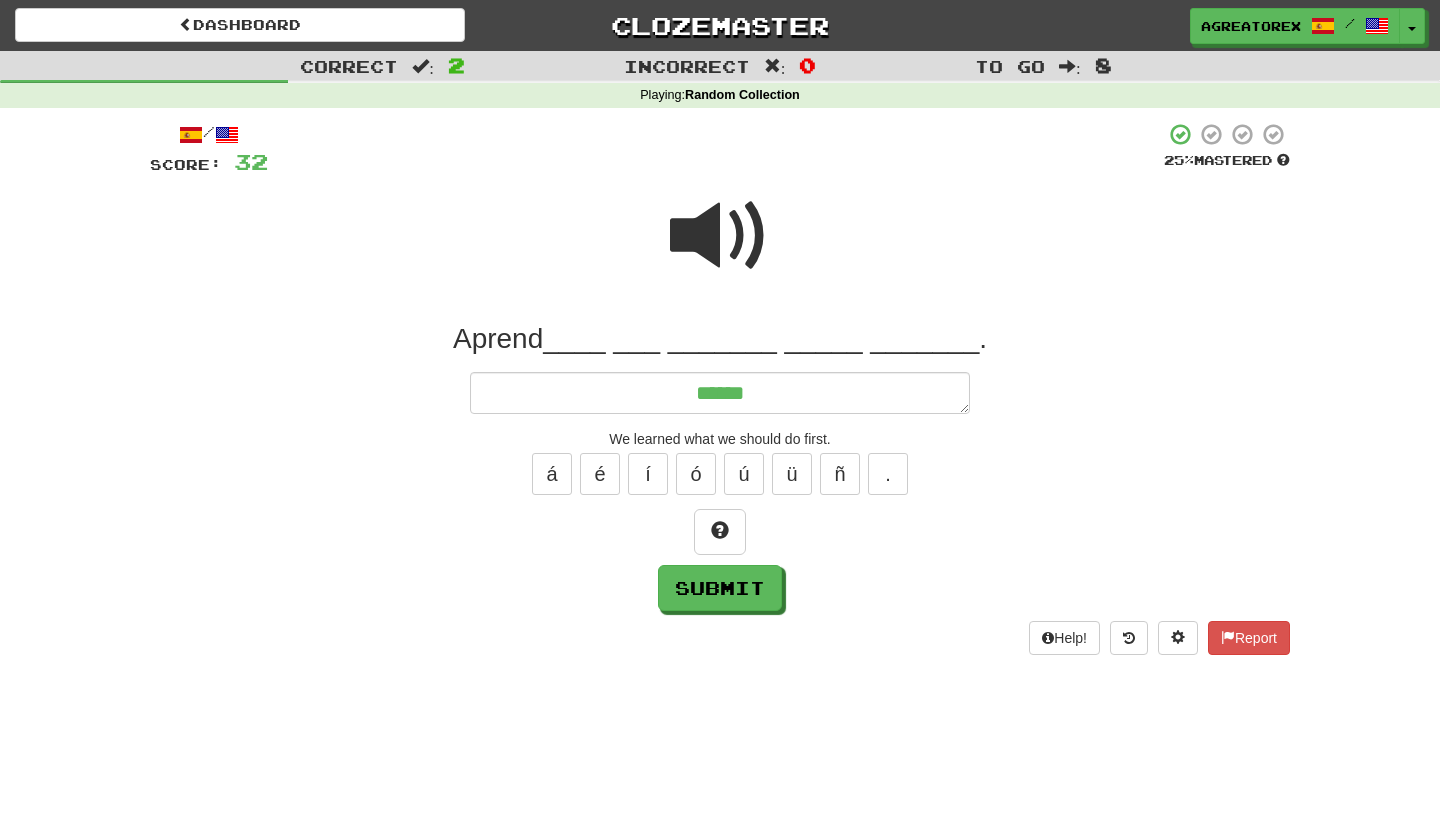 type on "*" 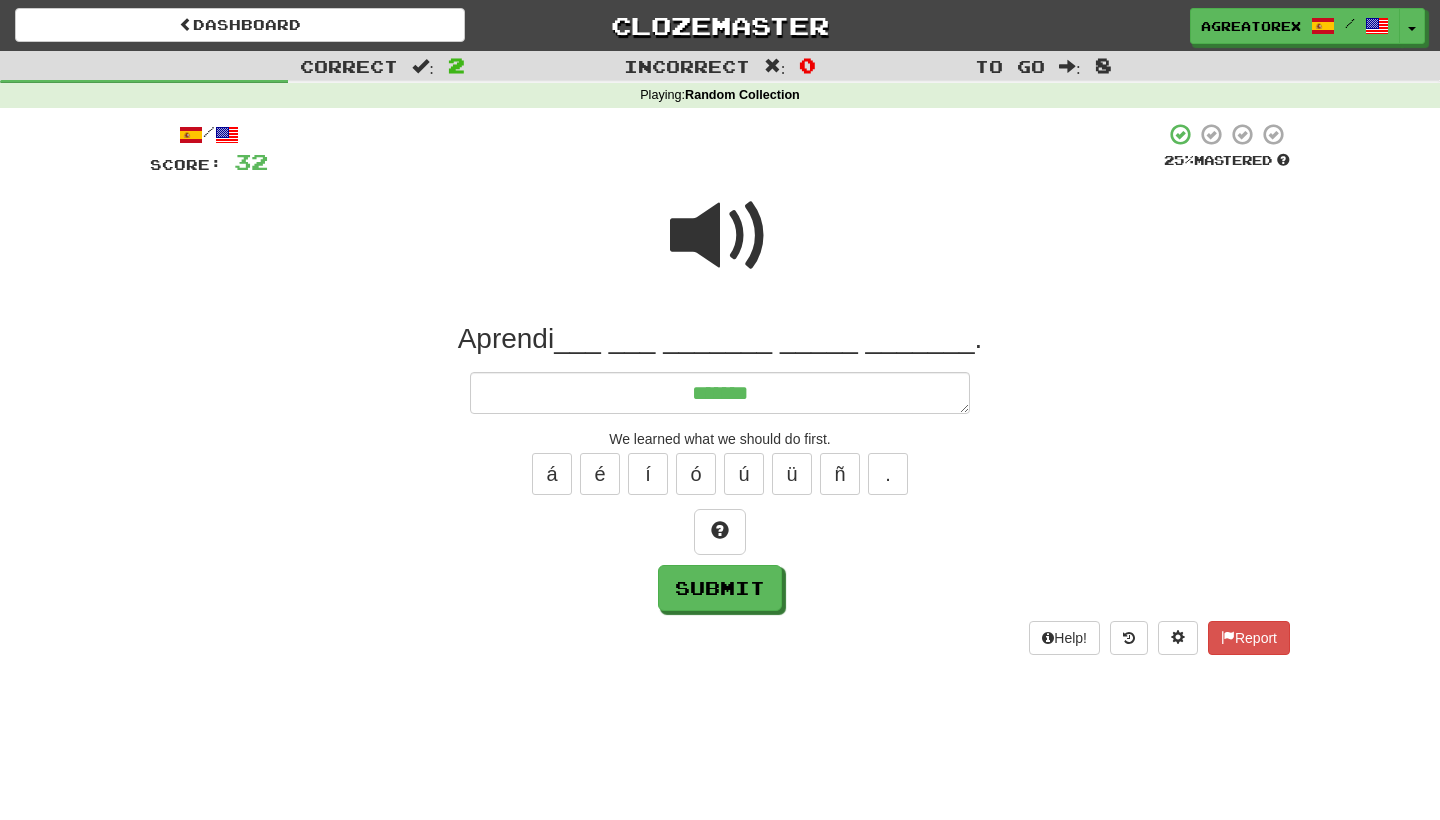 type on "*" 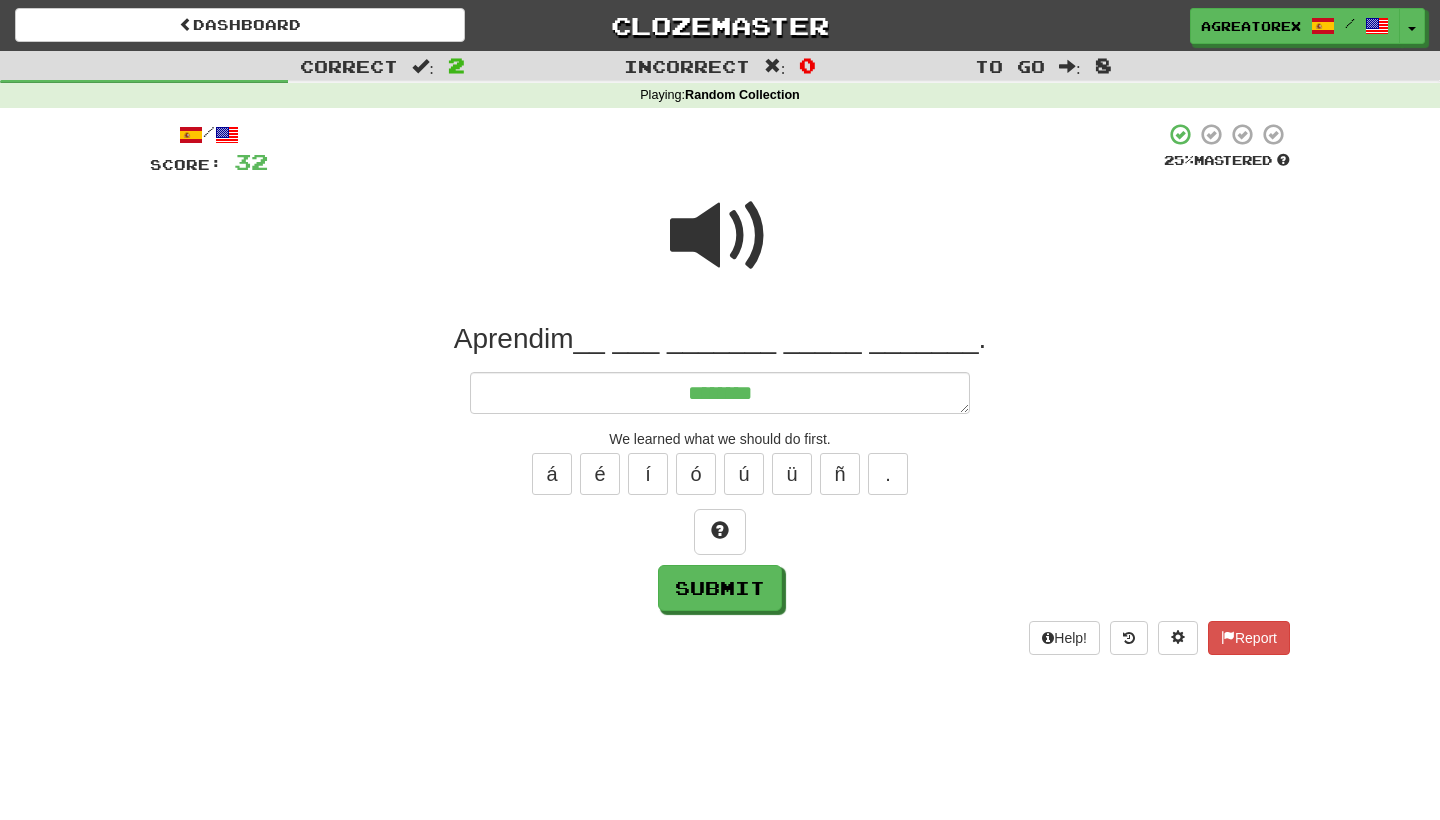 type on "*" 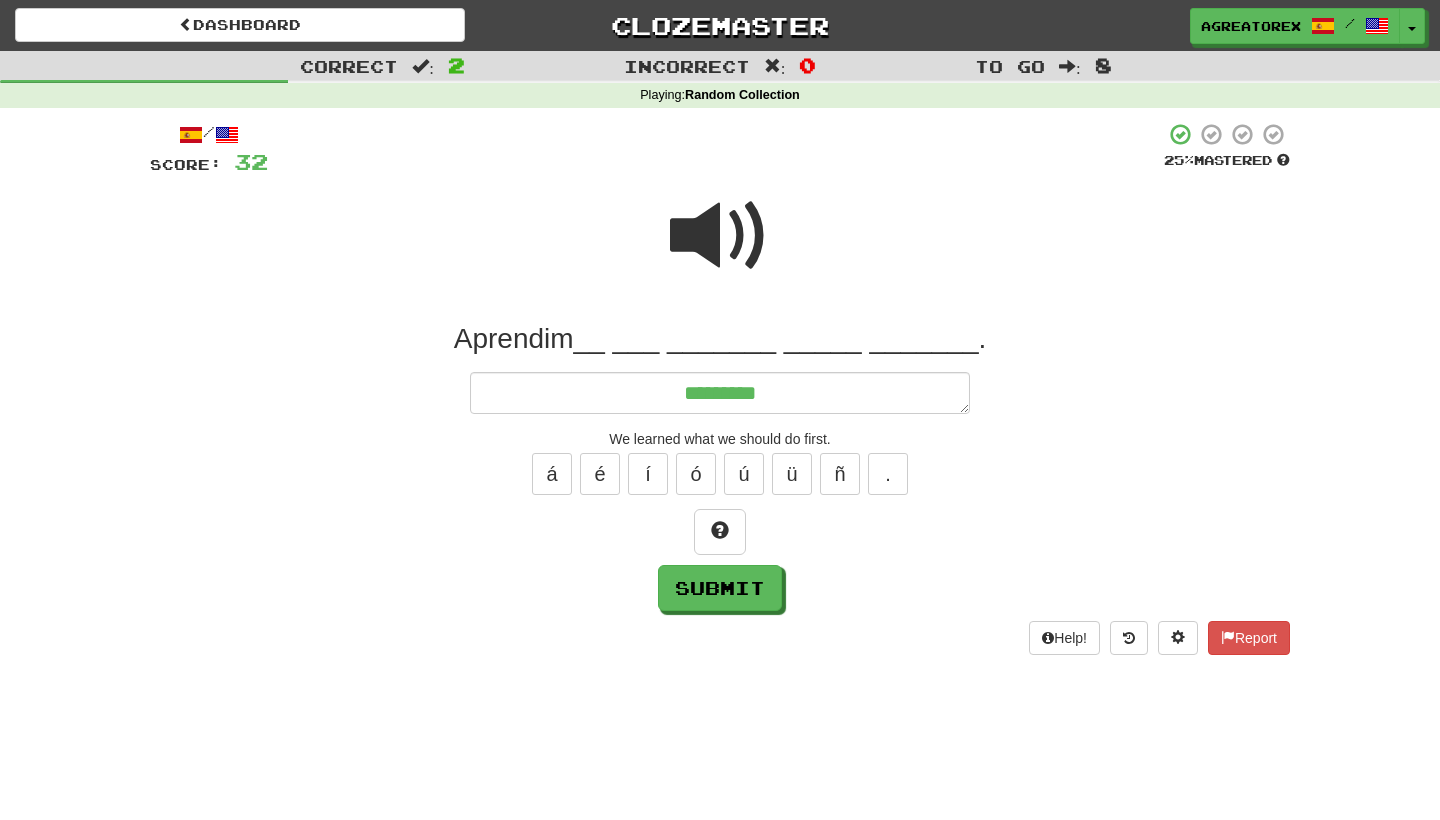 type on "*" 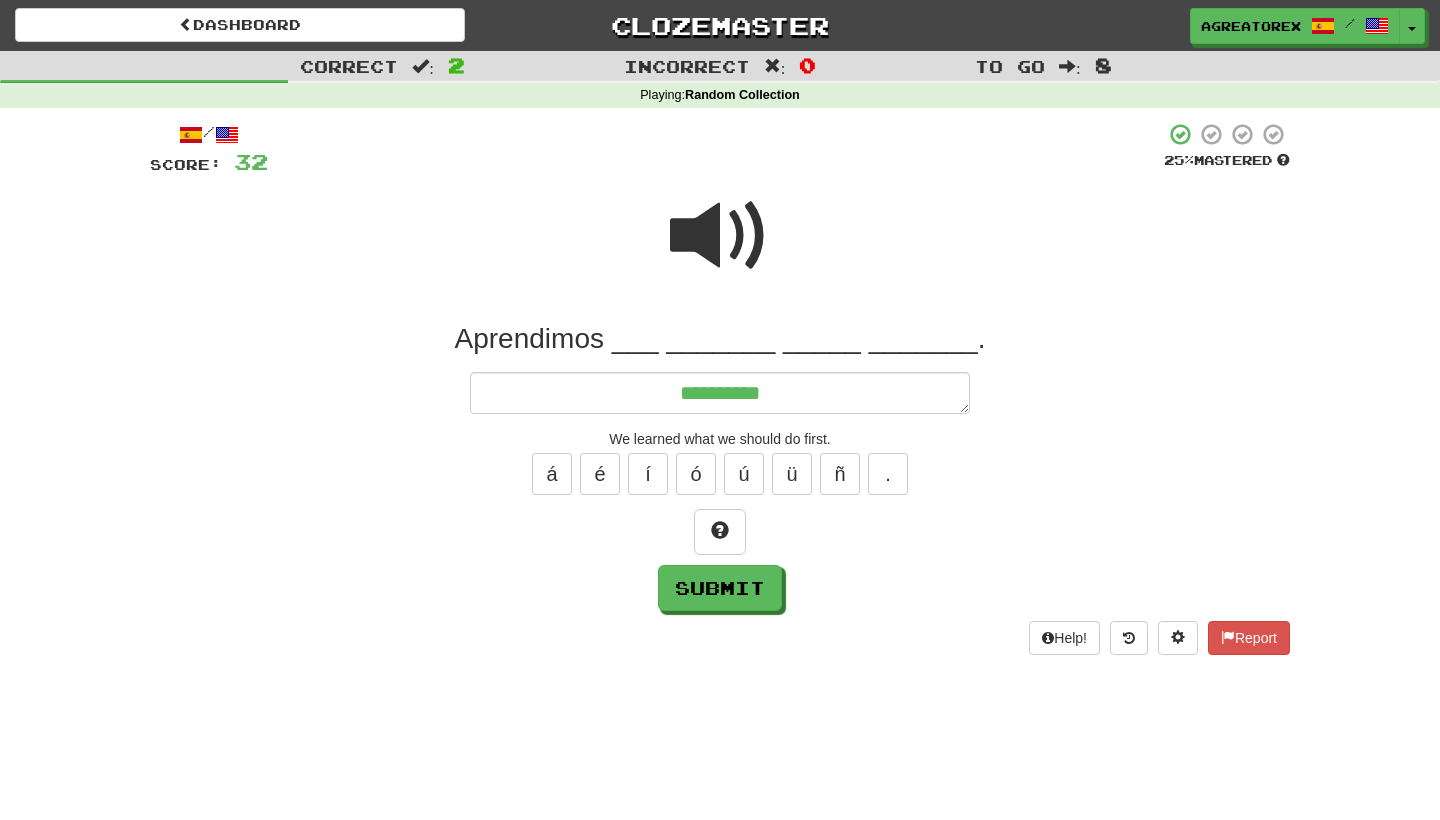 type on "*" 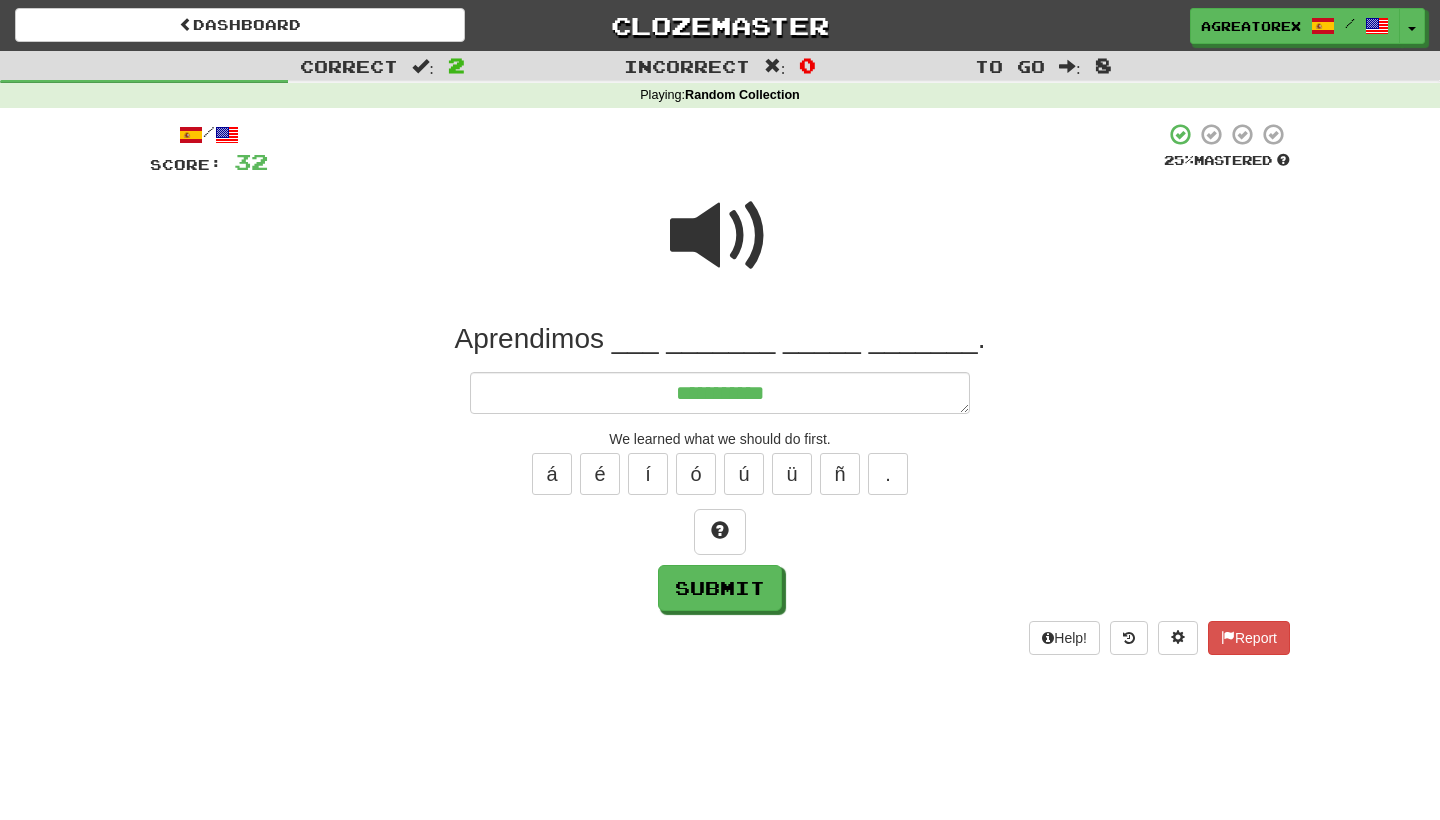 type on "*" 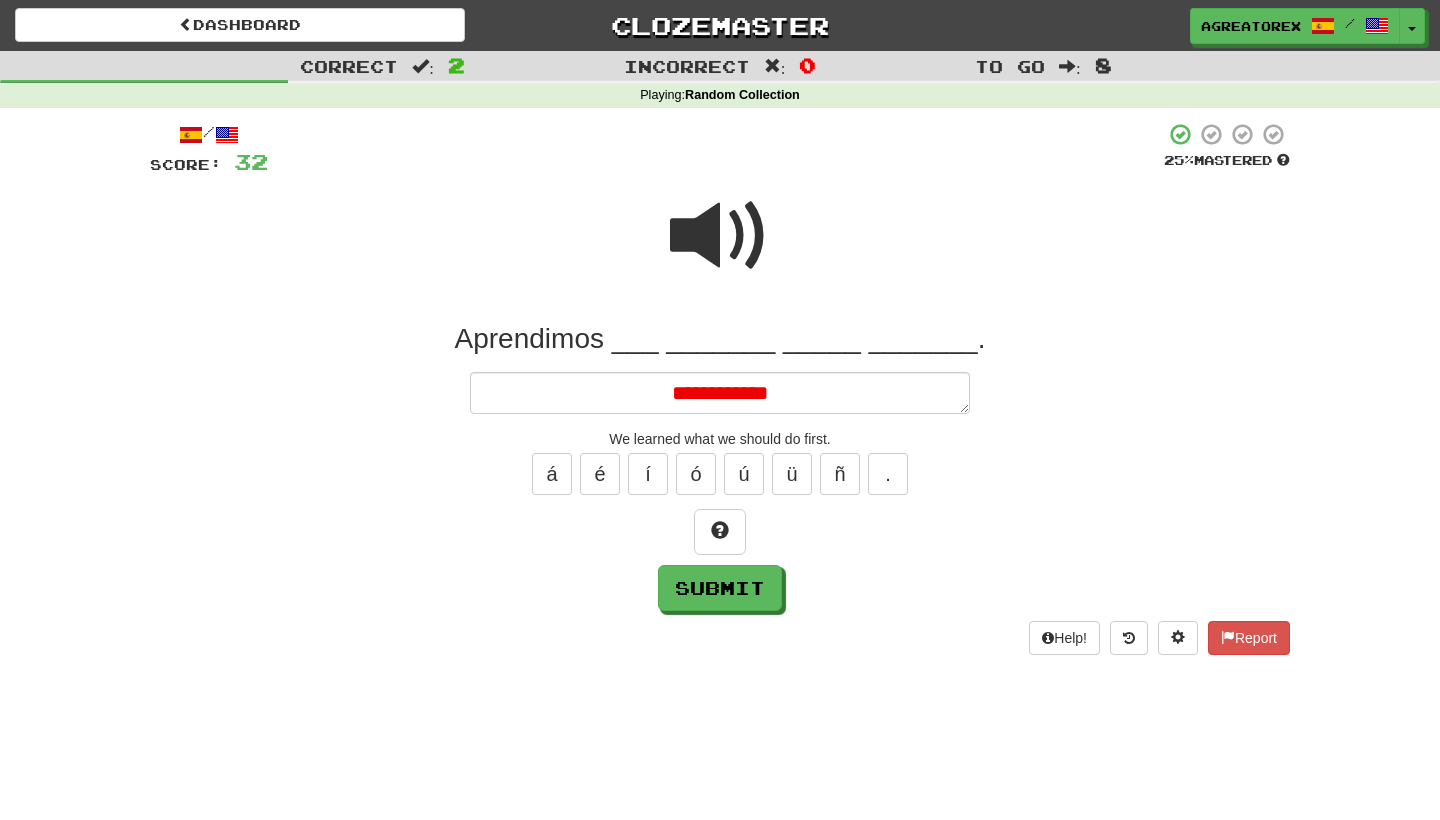 type on "*" 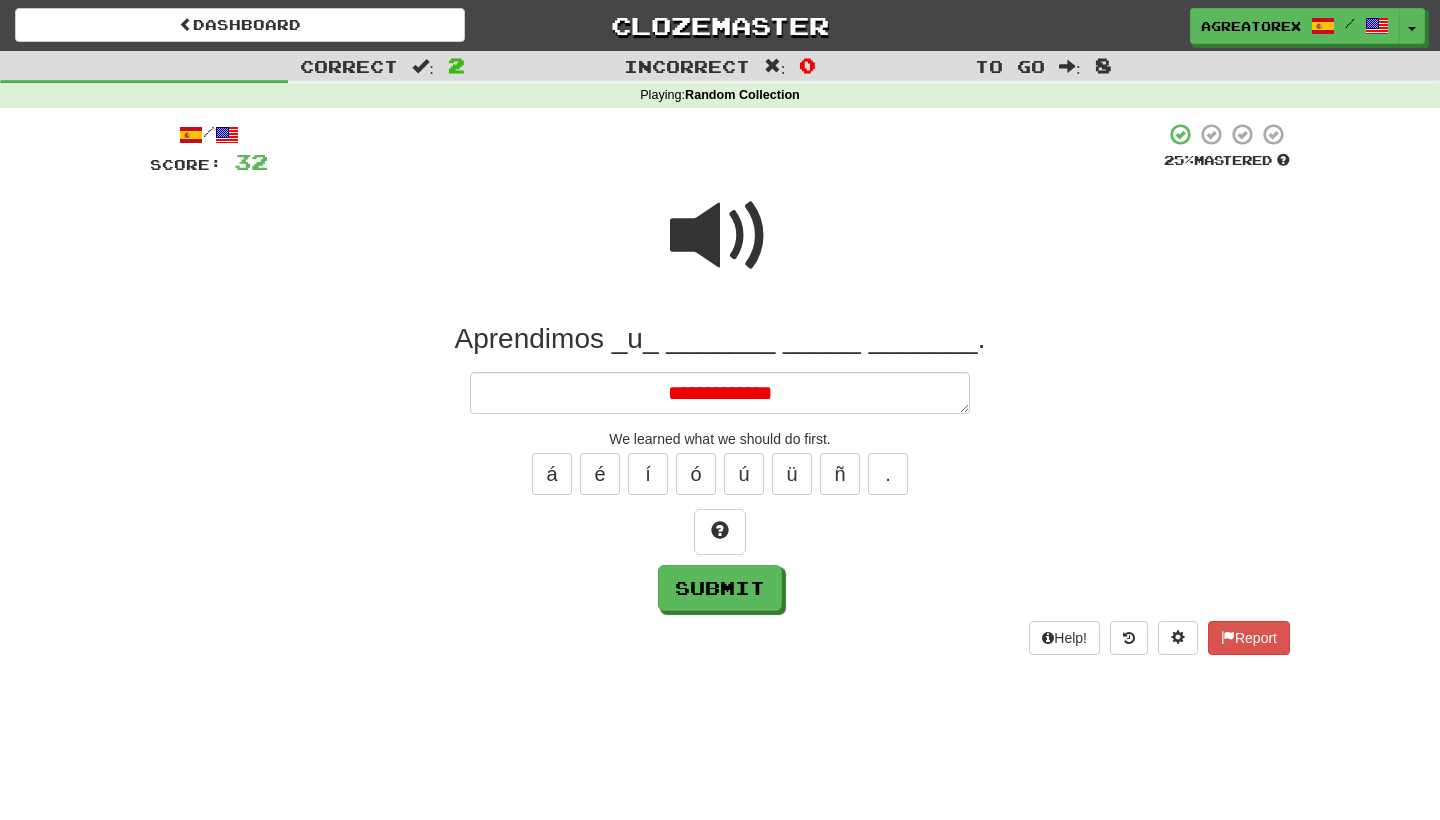 type on "*" 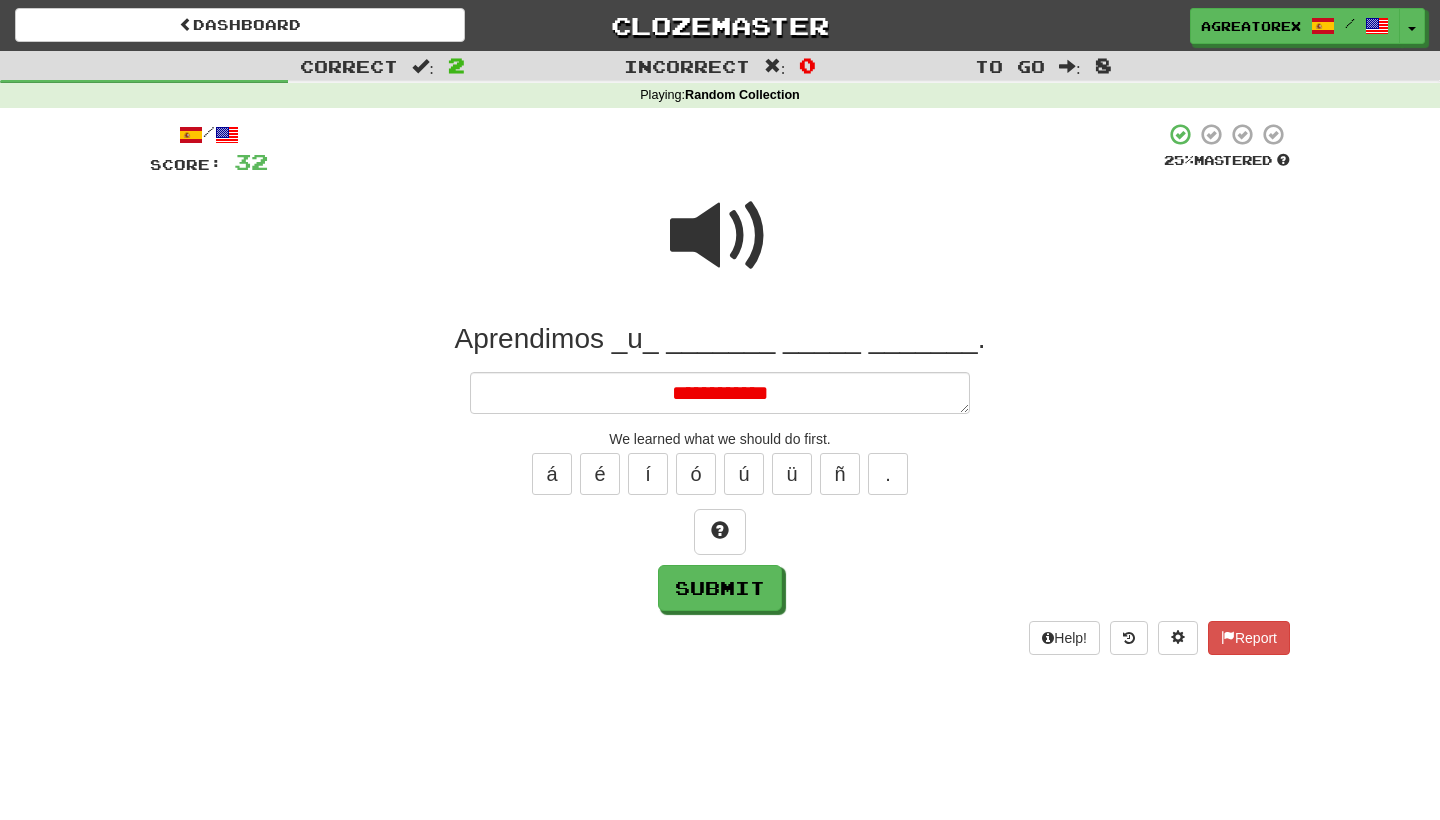 type on "*" 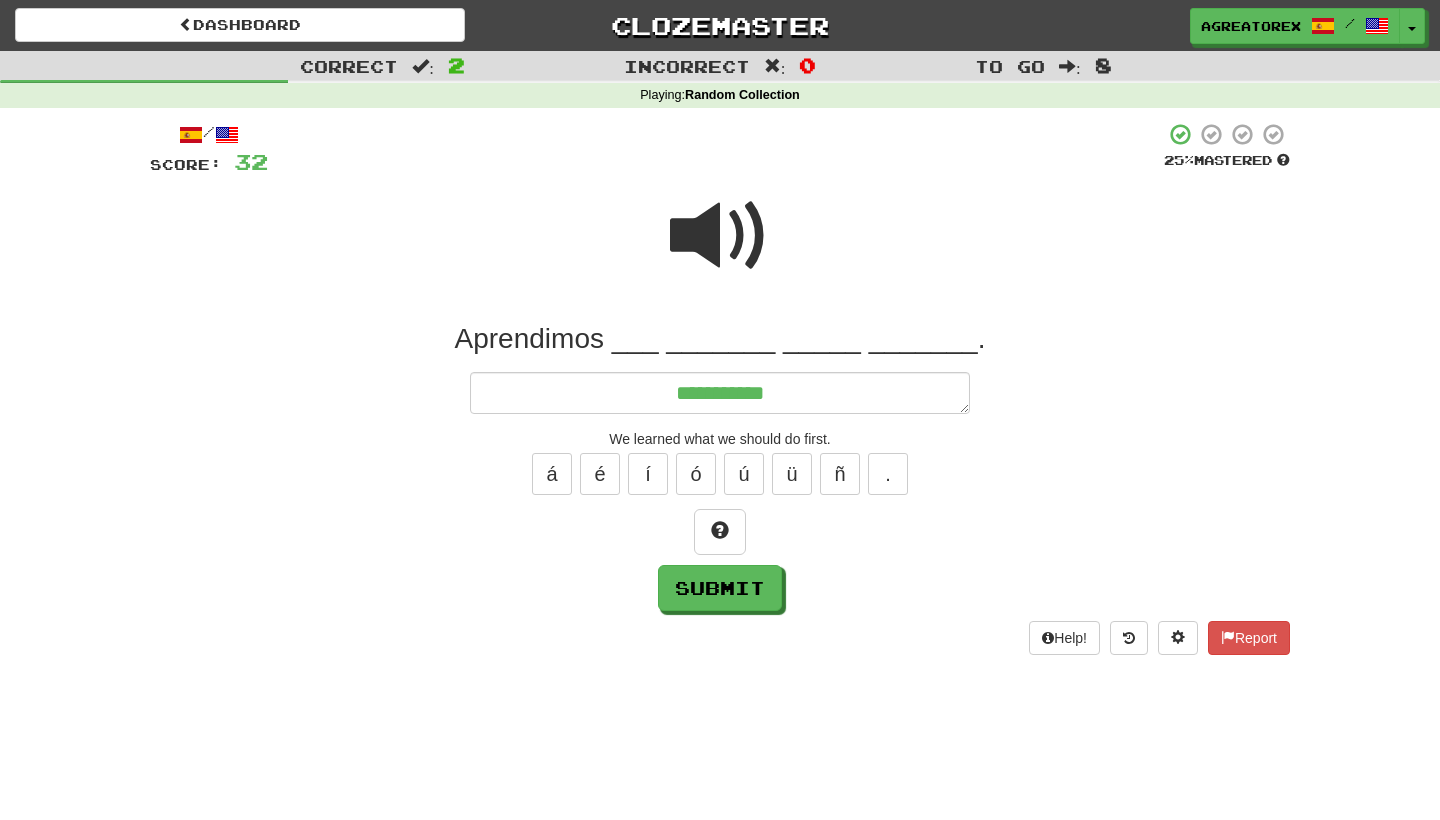 type on "*" 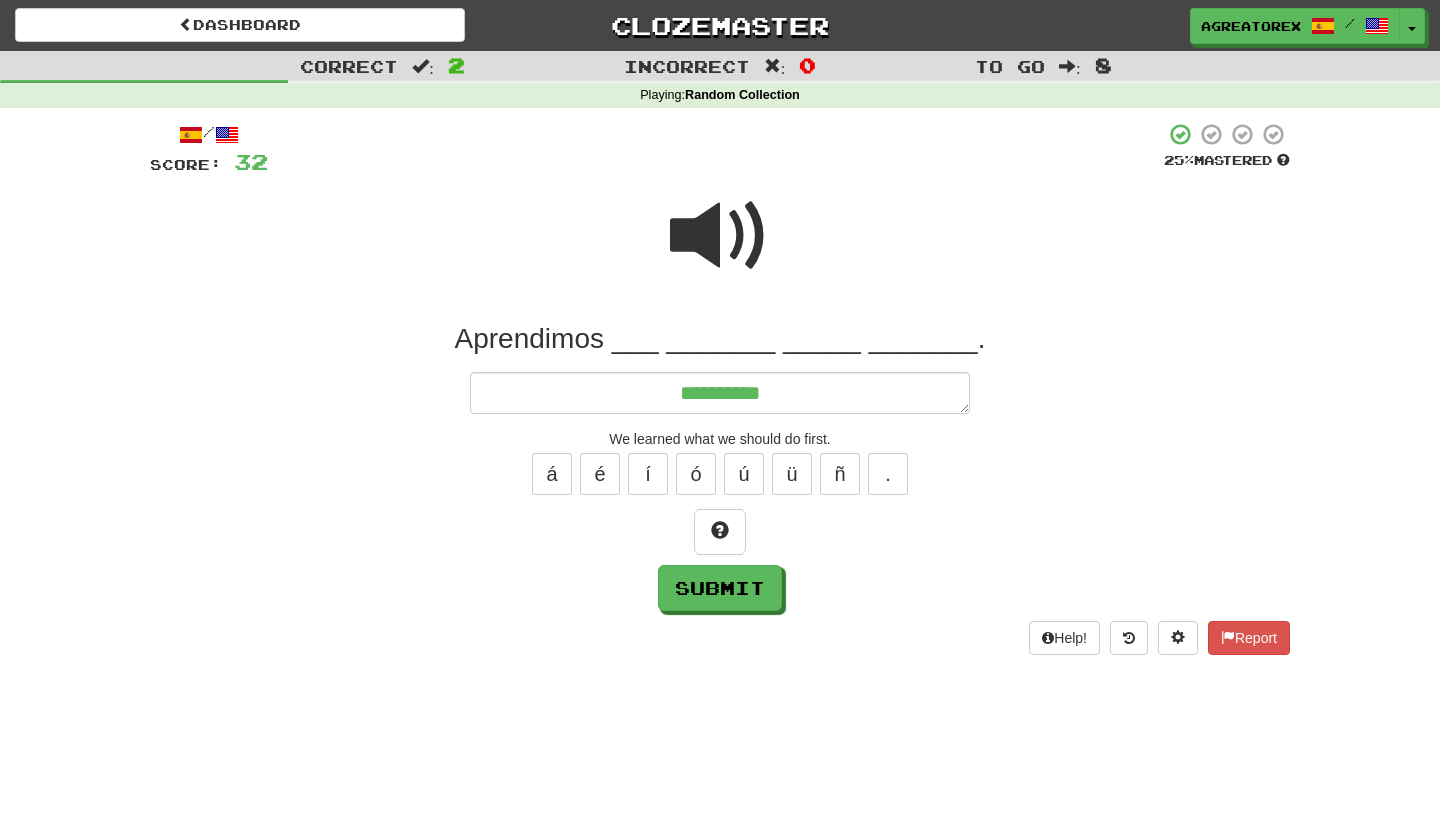 click at bounding box center (720, 236) 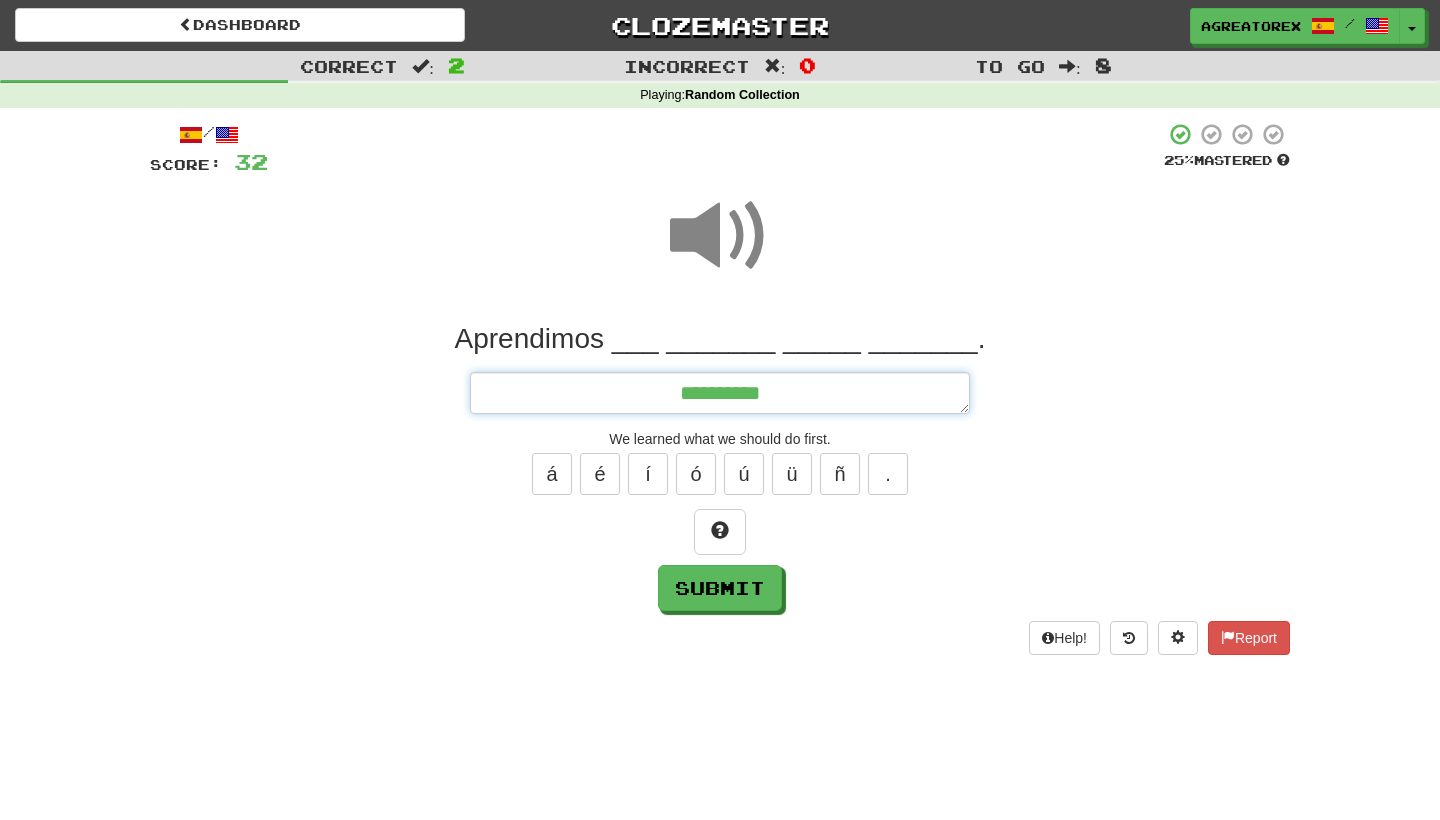 click on "**********" at bounding box center (720, 393) 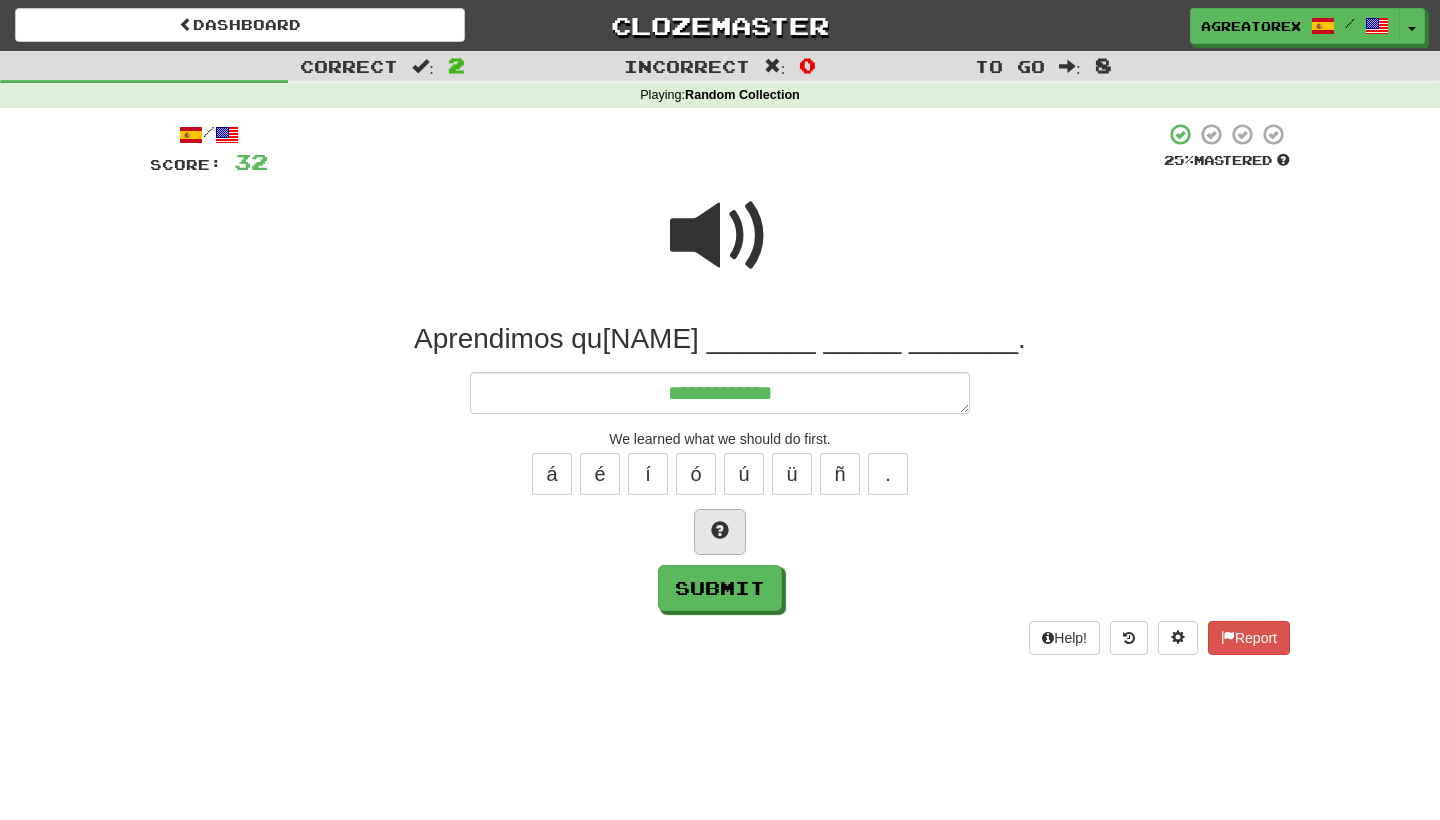 click at bounding box center (720, 532) 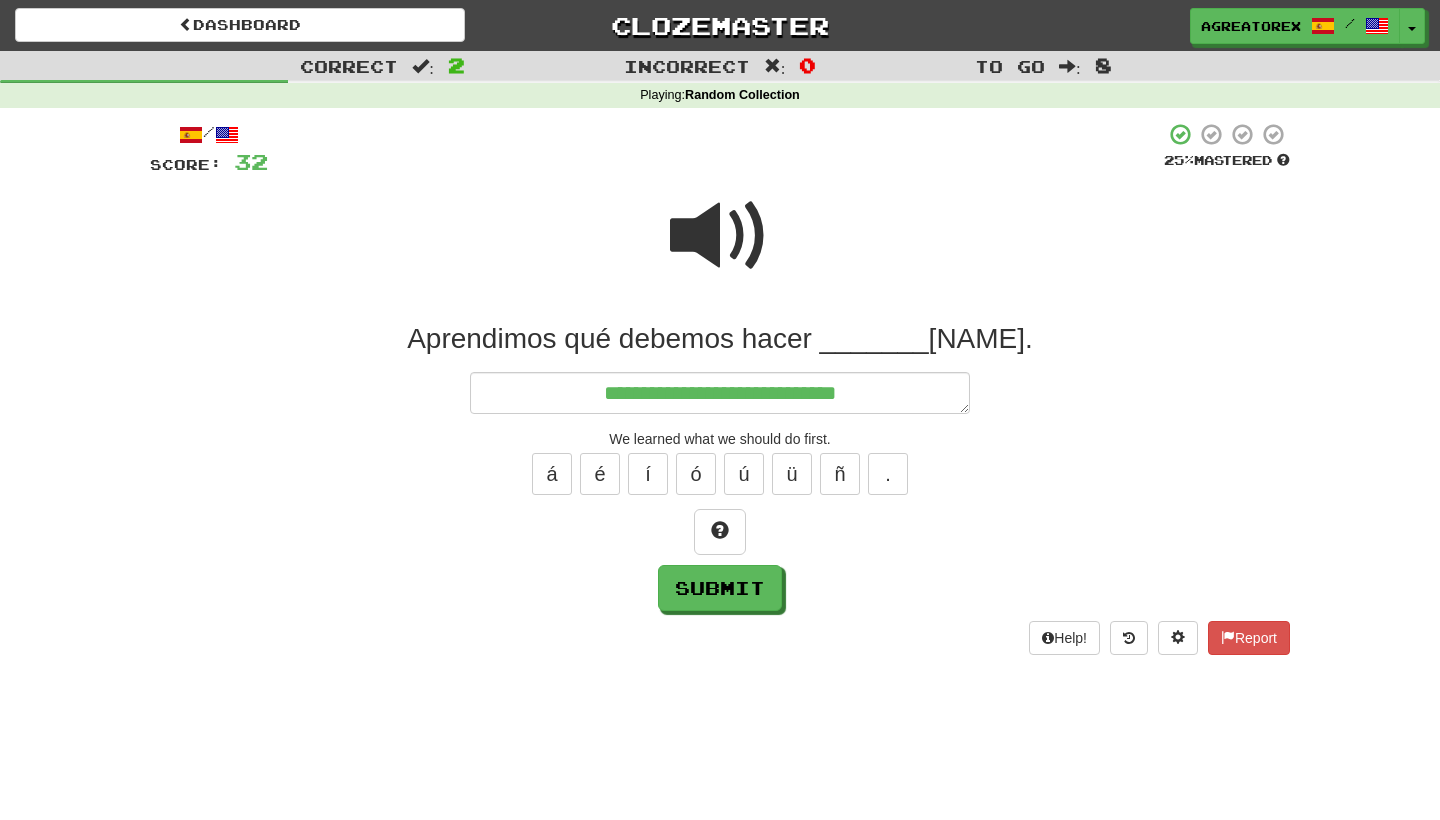 click at bounding box center (720, 236) 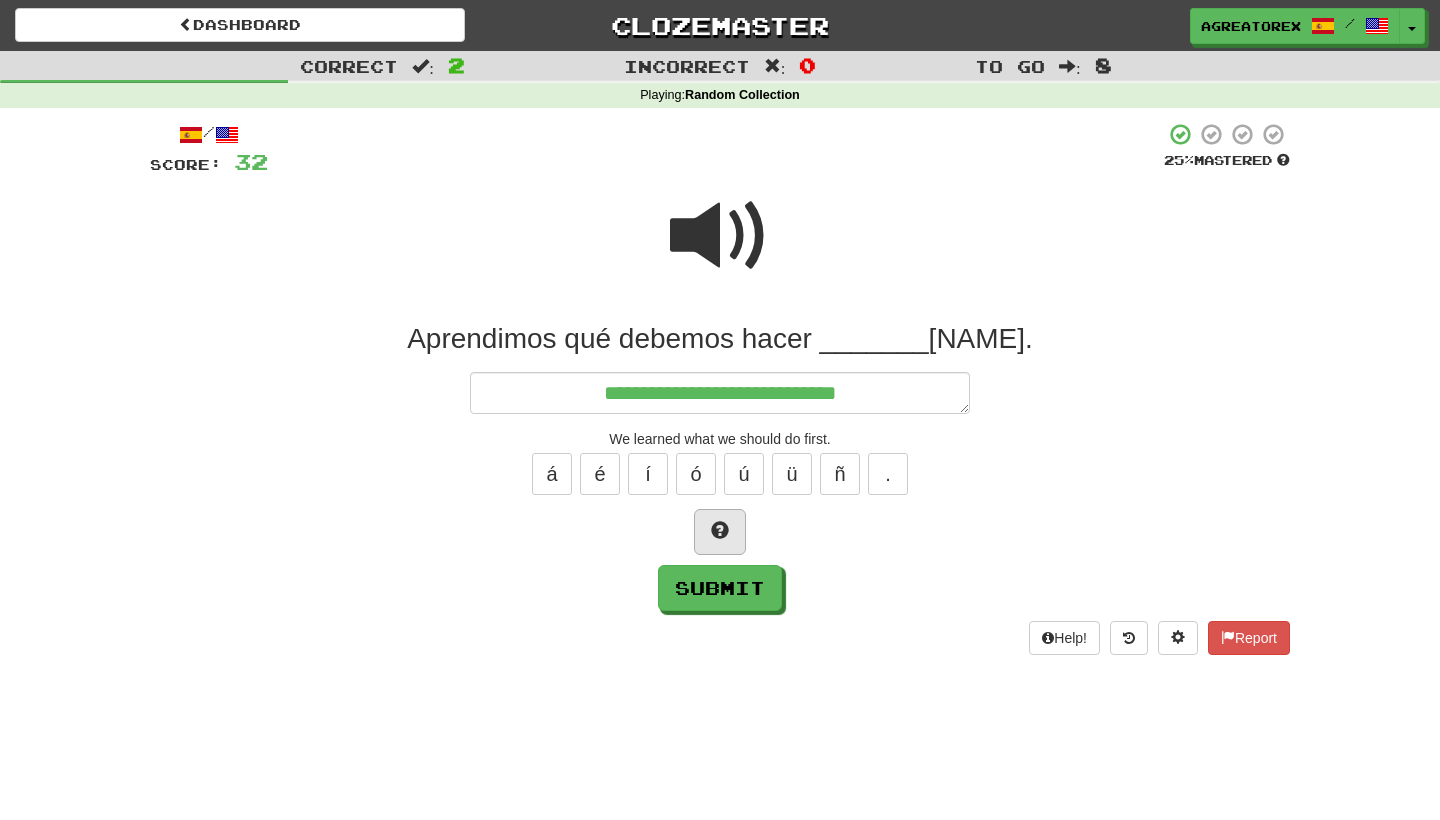 click at bounding box center [720, 532] 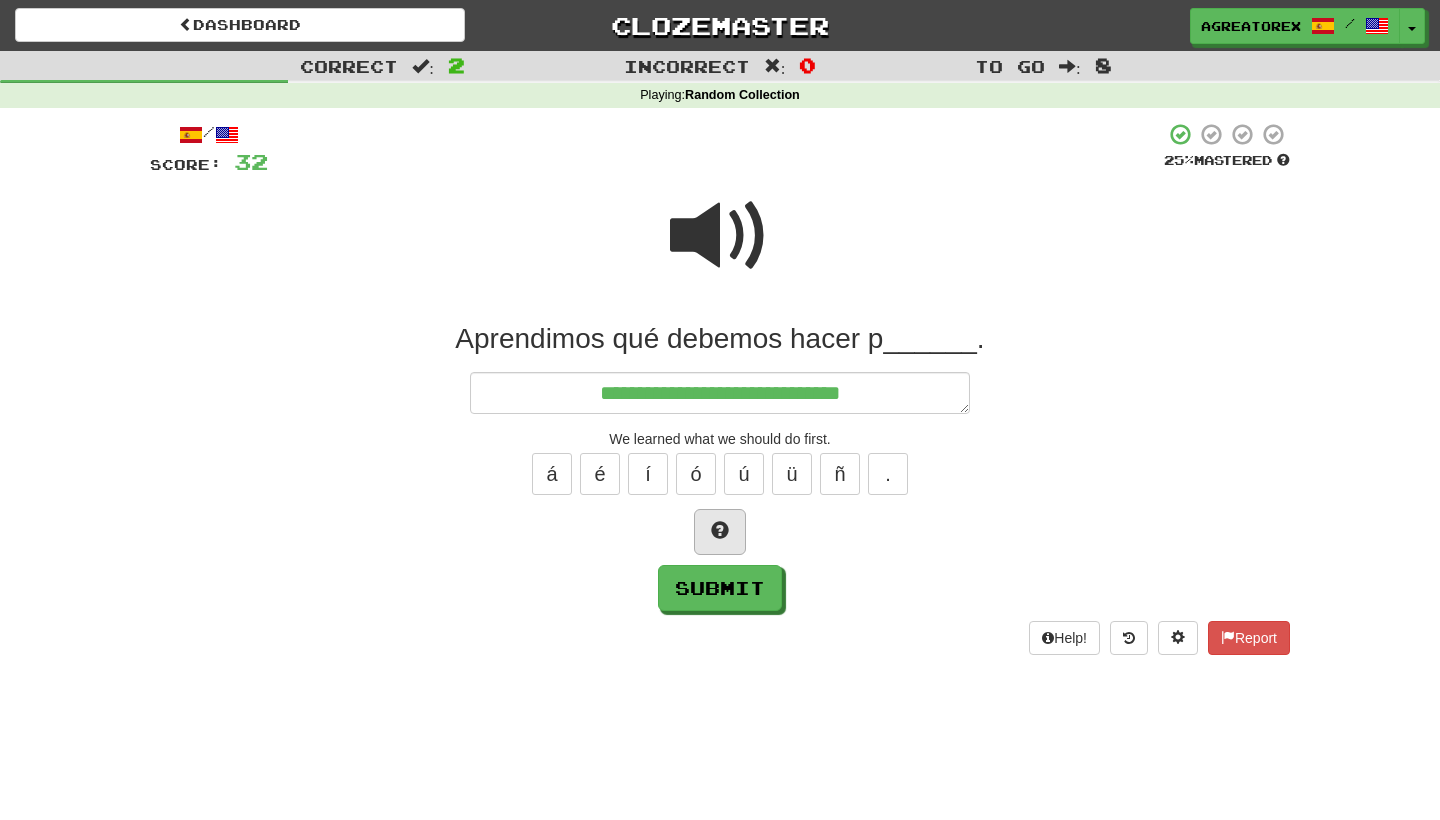click at bounding box center [720, 532] 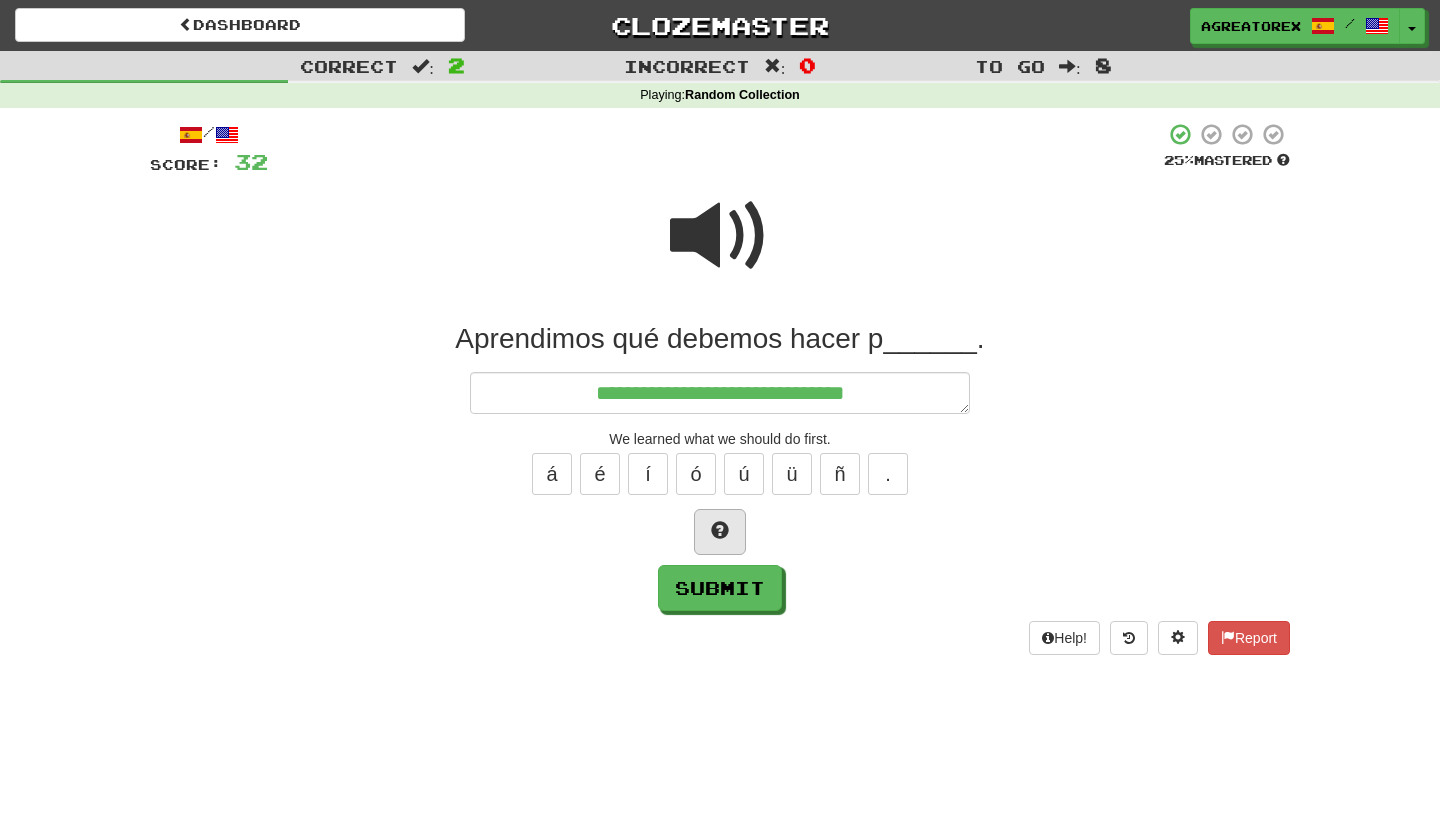 click at bounding box center [720, 532] 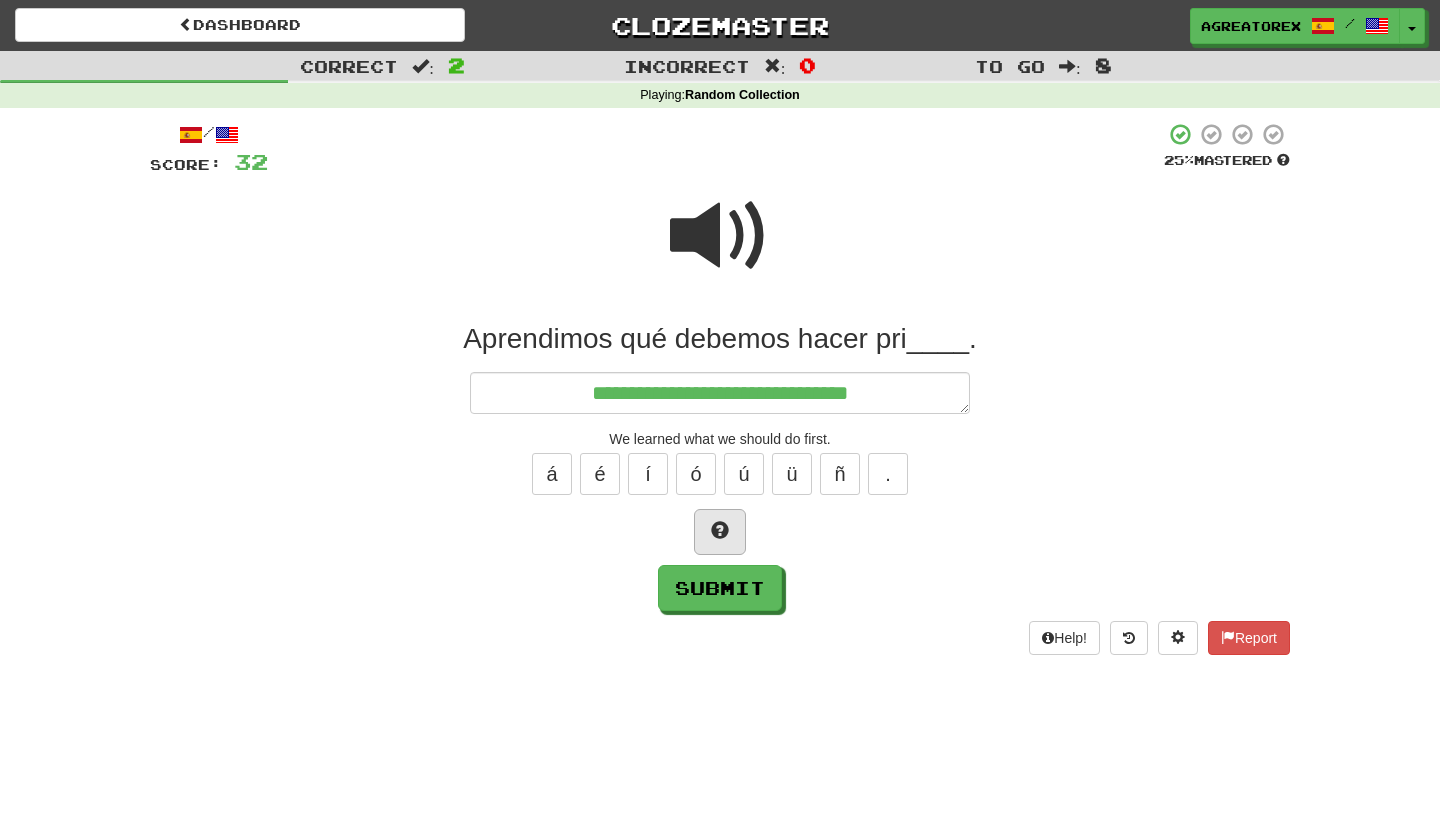 click at bounding box center (720, 532) 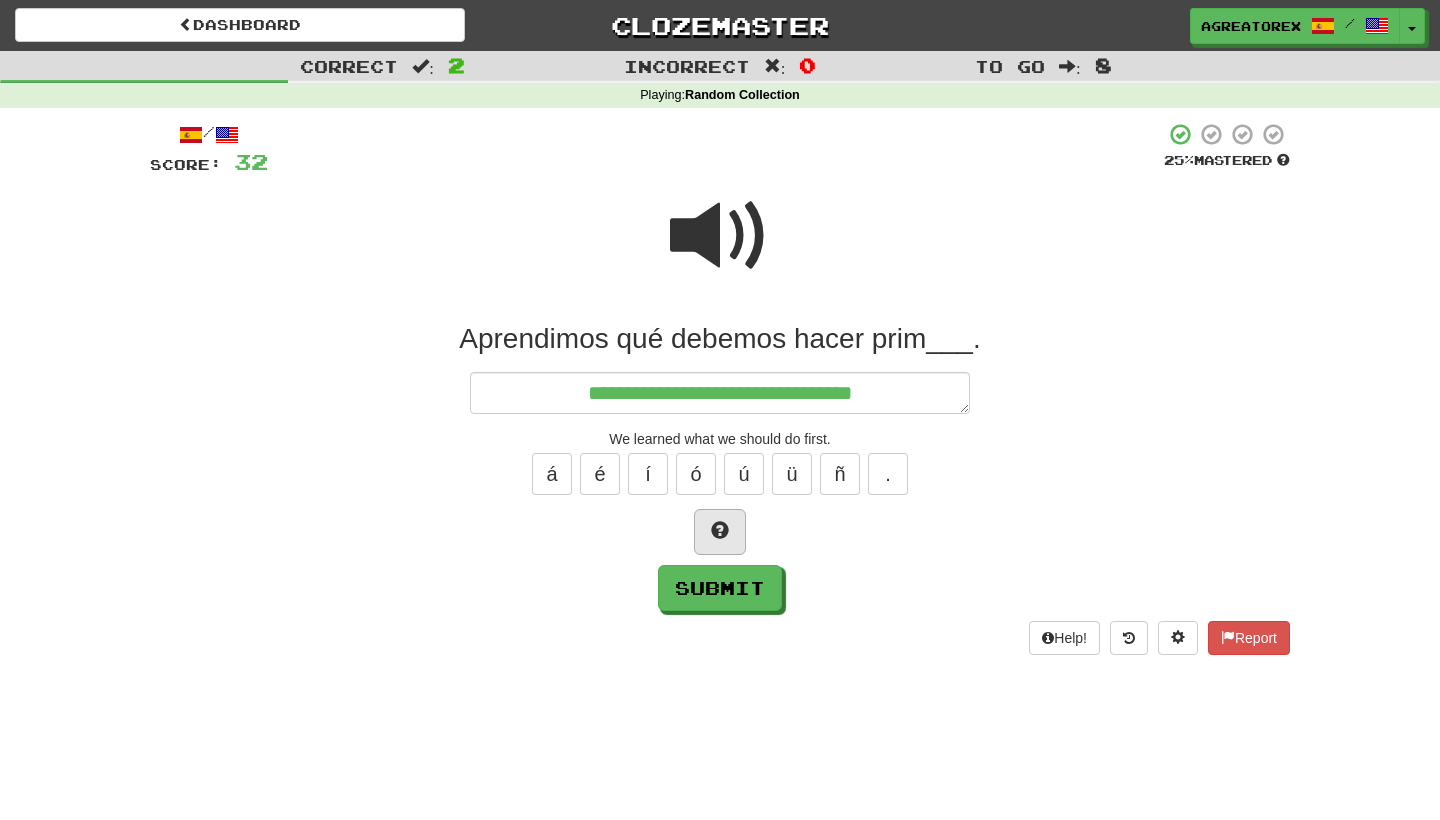 click at bounding box center (720, 532) 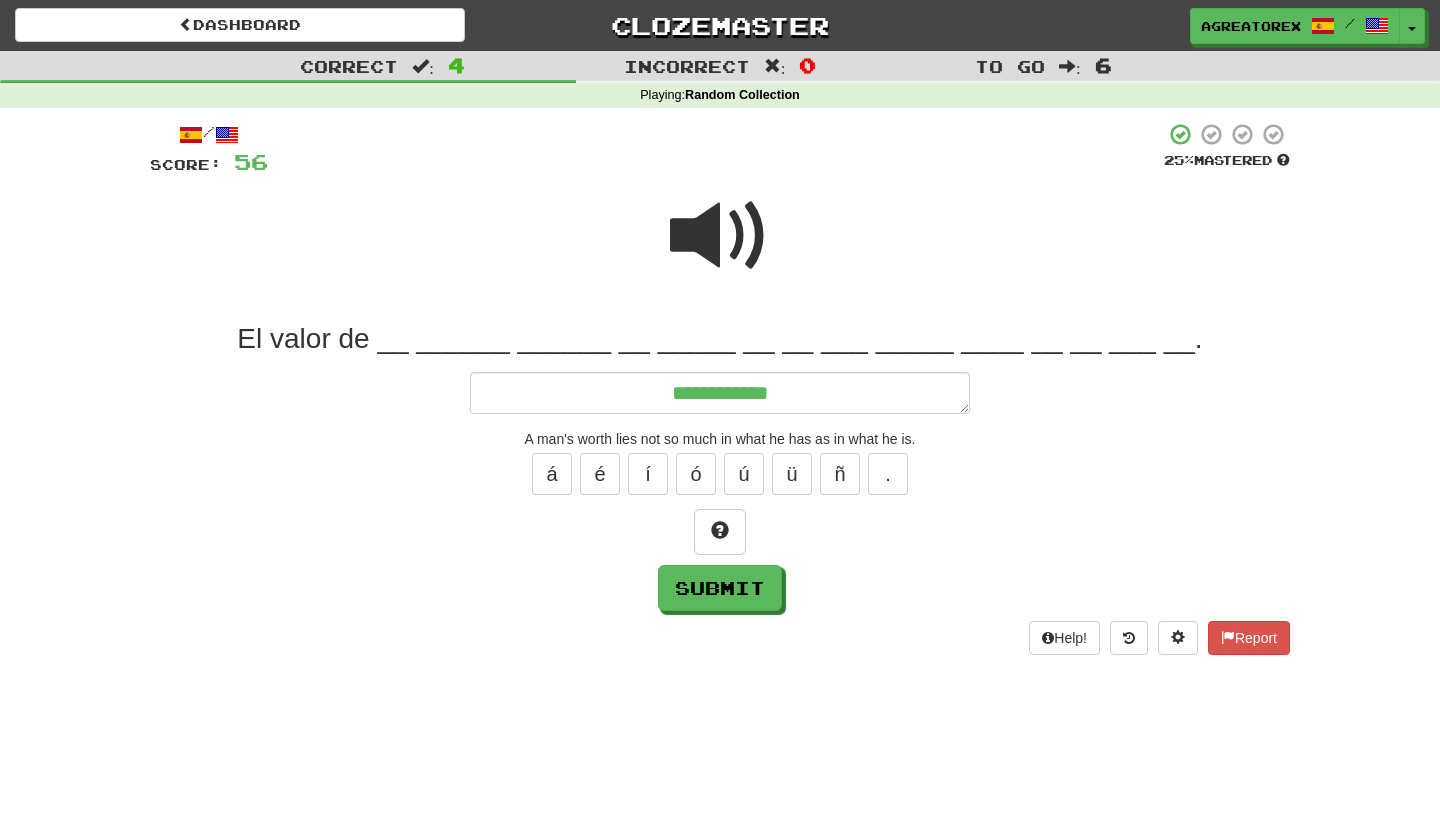click at bounding box center [720, 236] 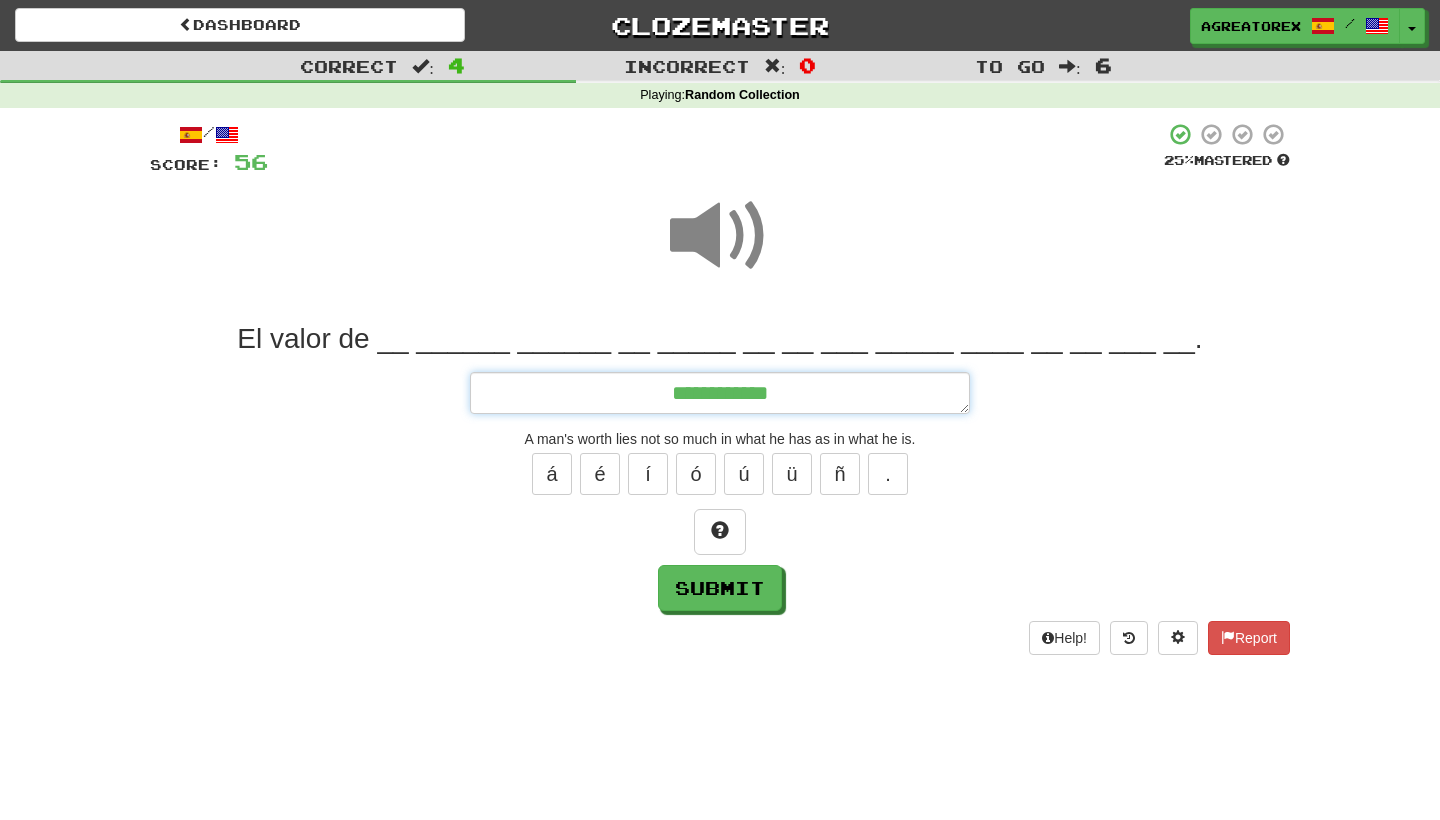 click on "**********" at bounding box center [720, 393] 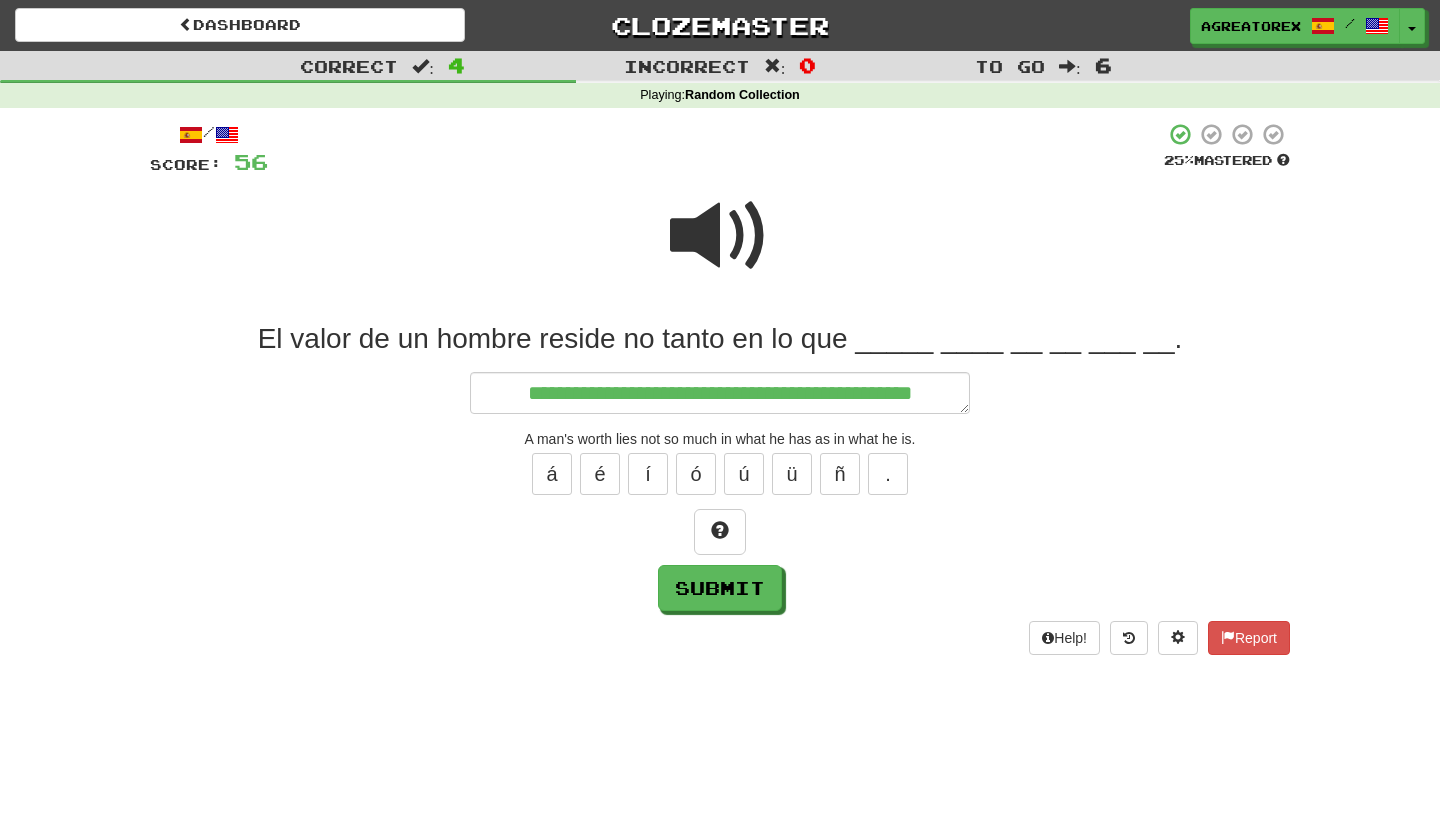 click at bounding box center [720, 249] 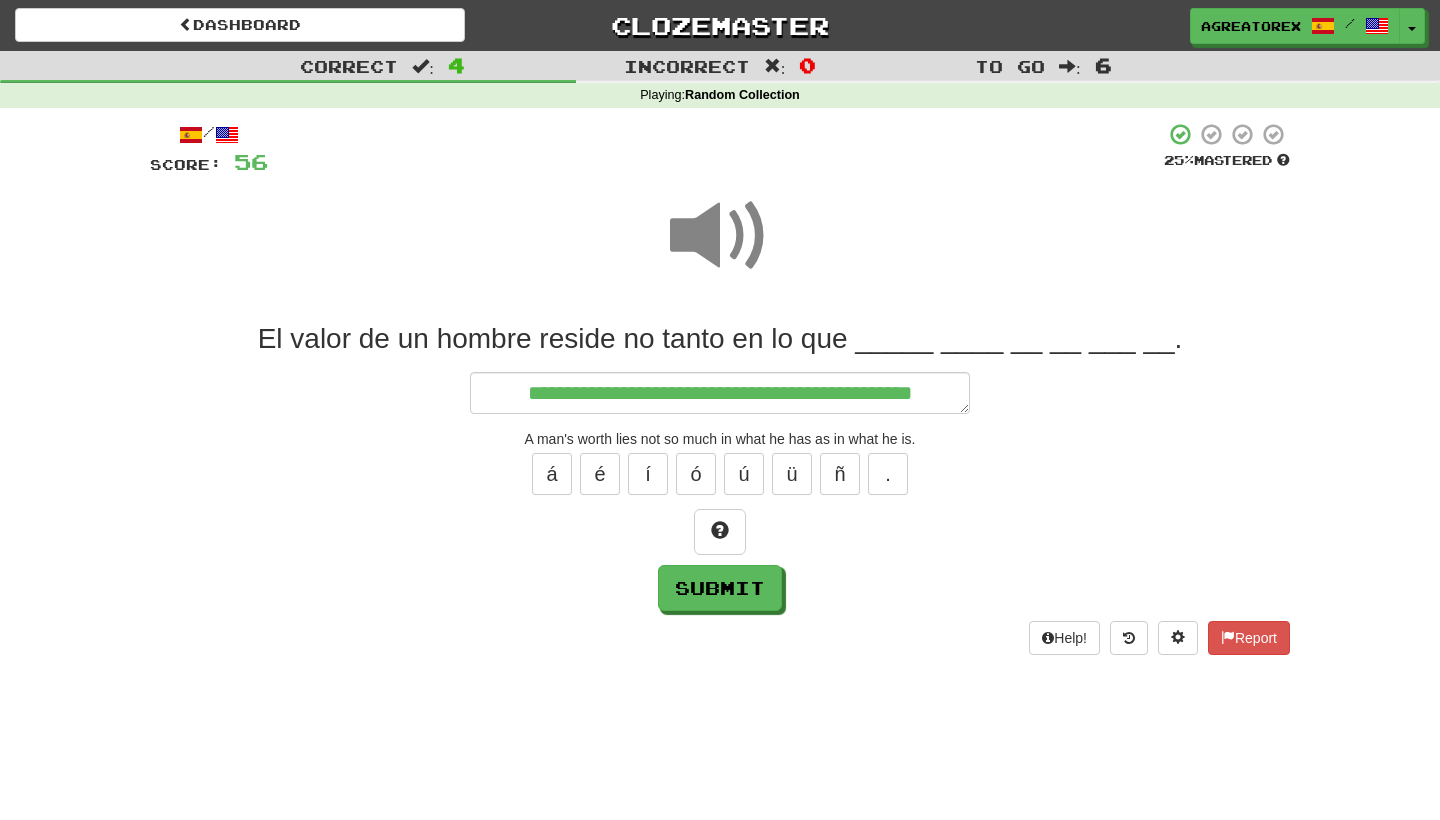 click on "**********" at bounding box center [720, 393] 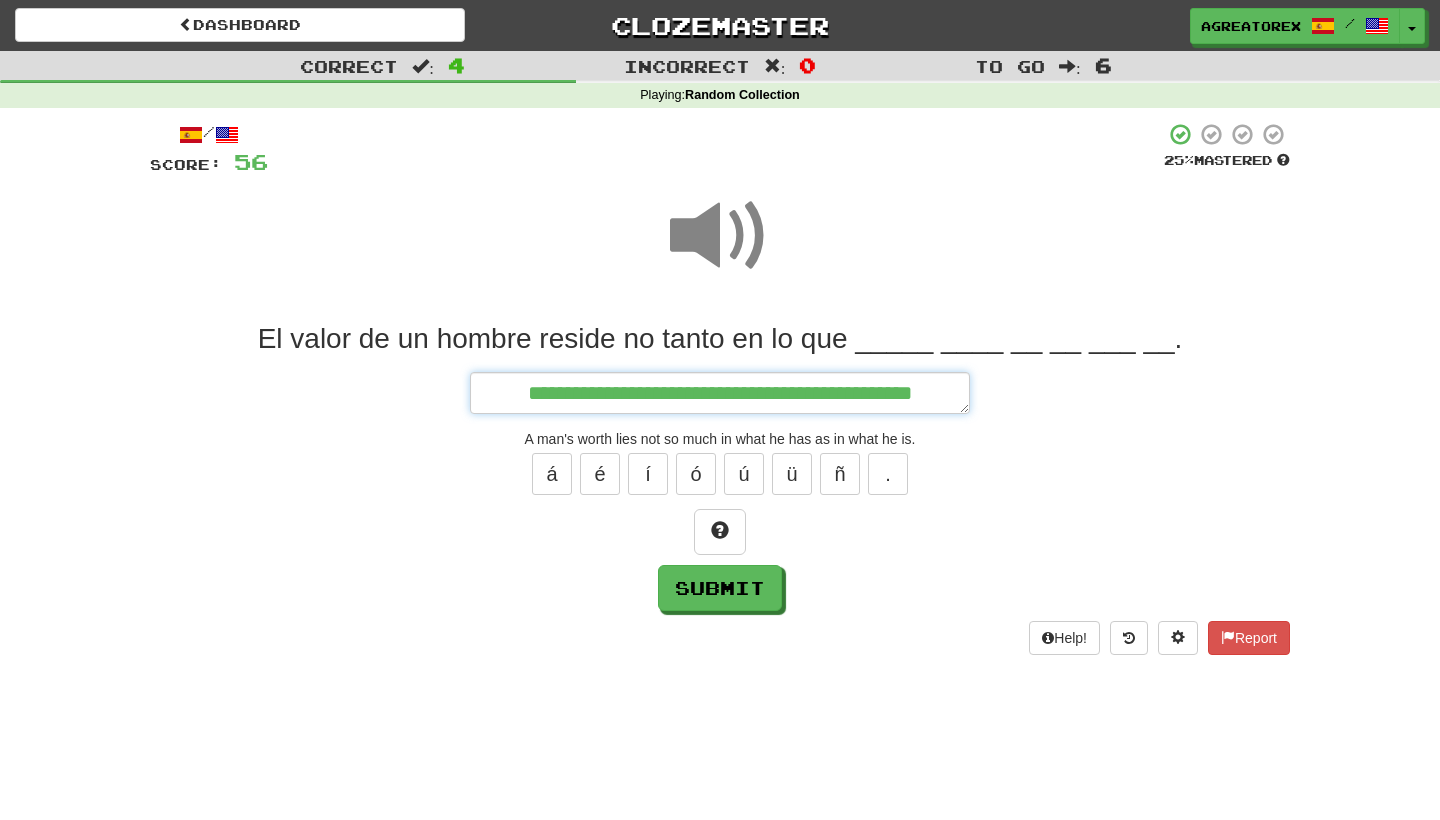 click on "**********" at bounding box center (720, 393) 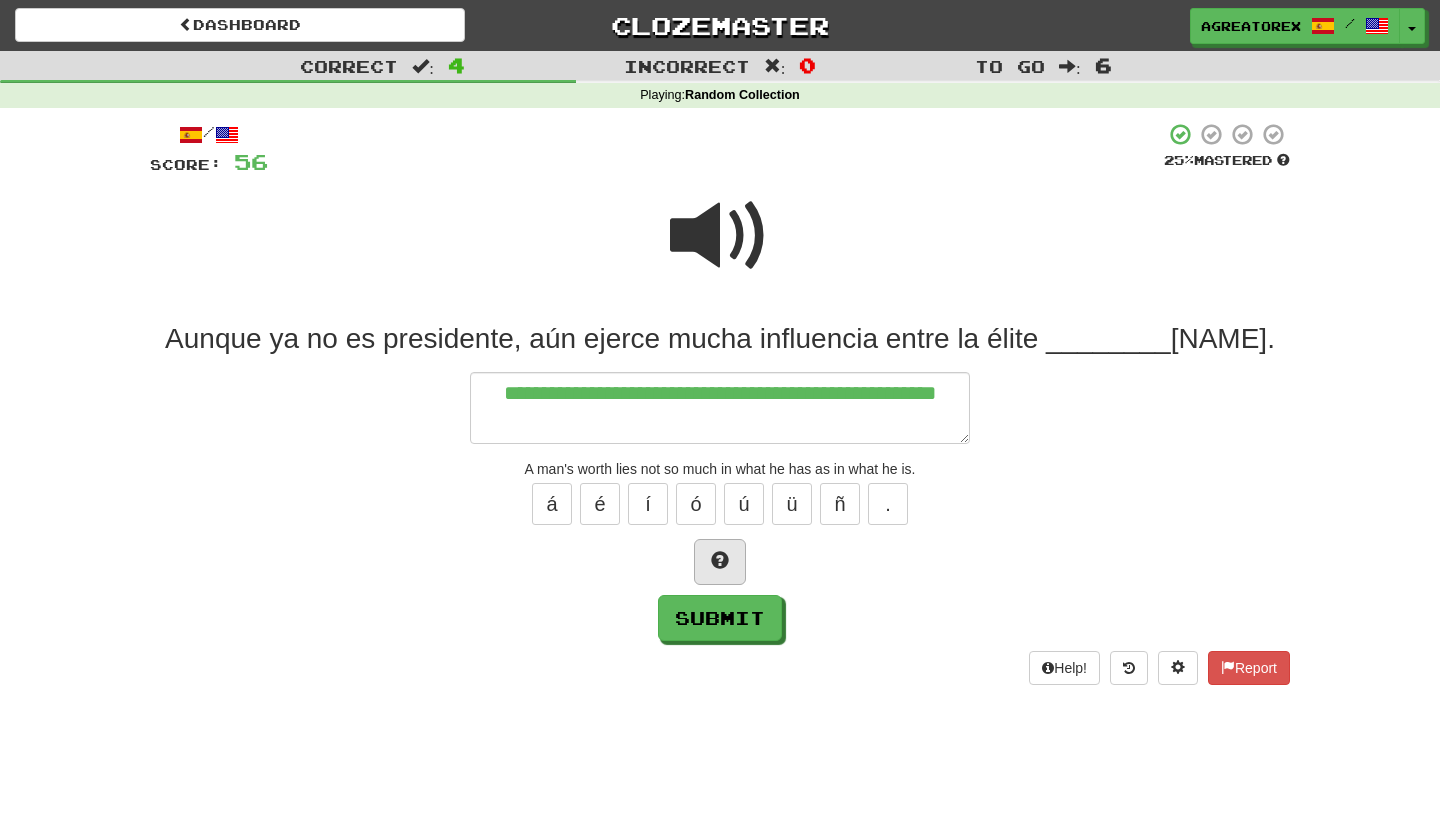 click at bounding box center (720, 562) 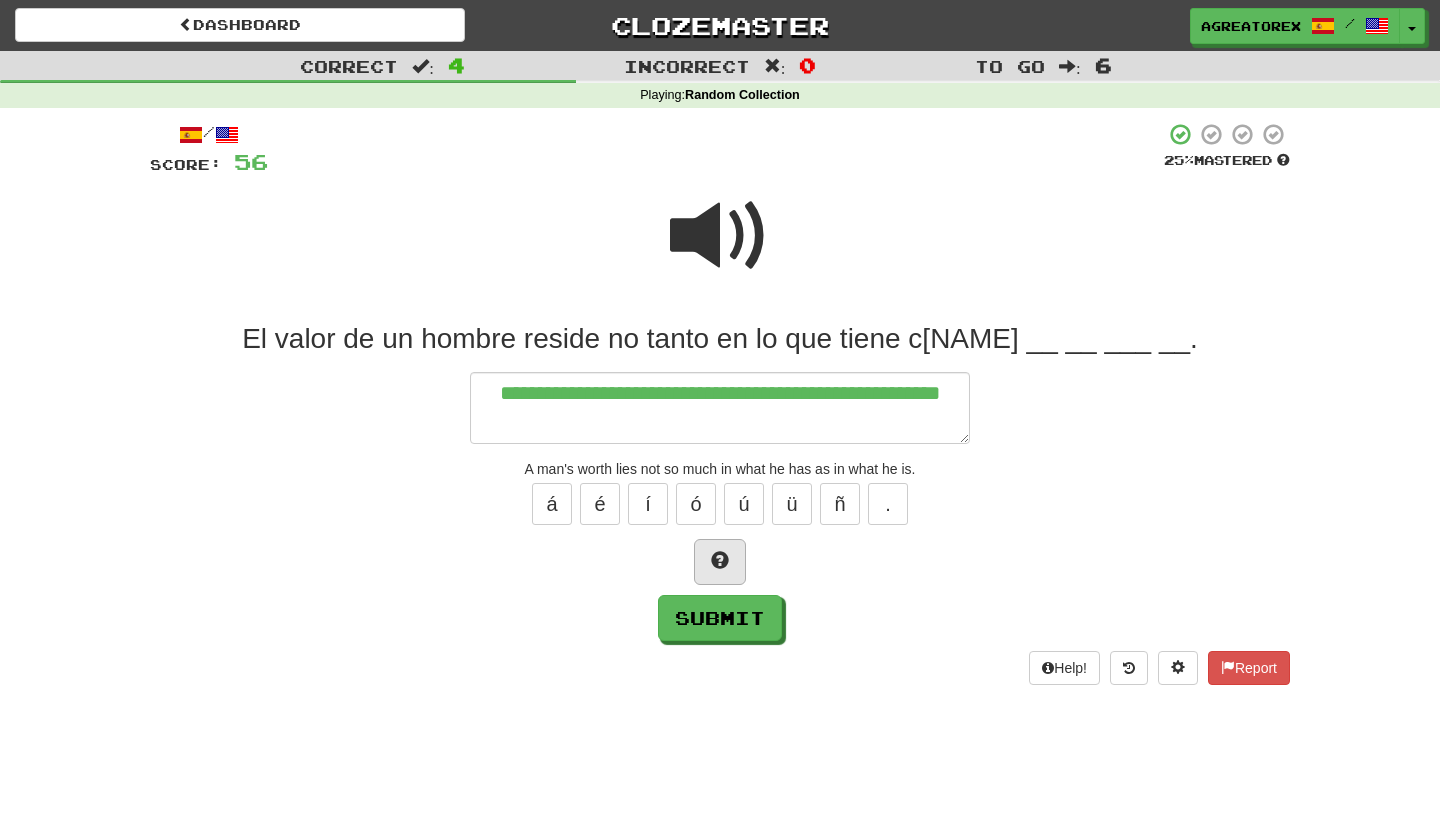click at bounding box center [720, 562] 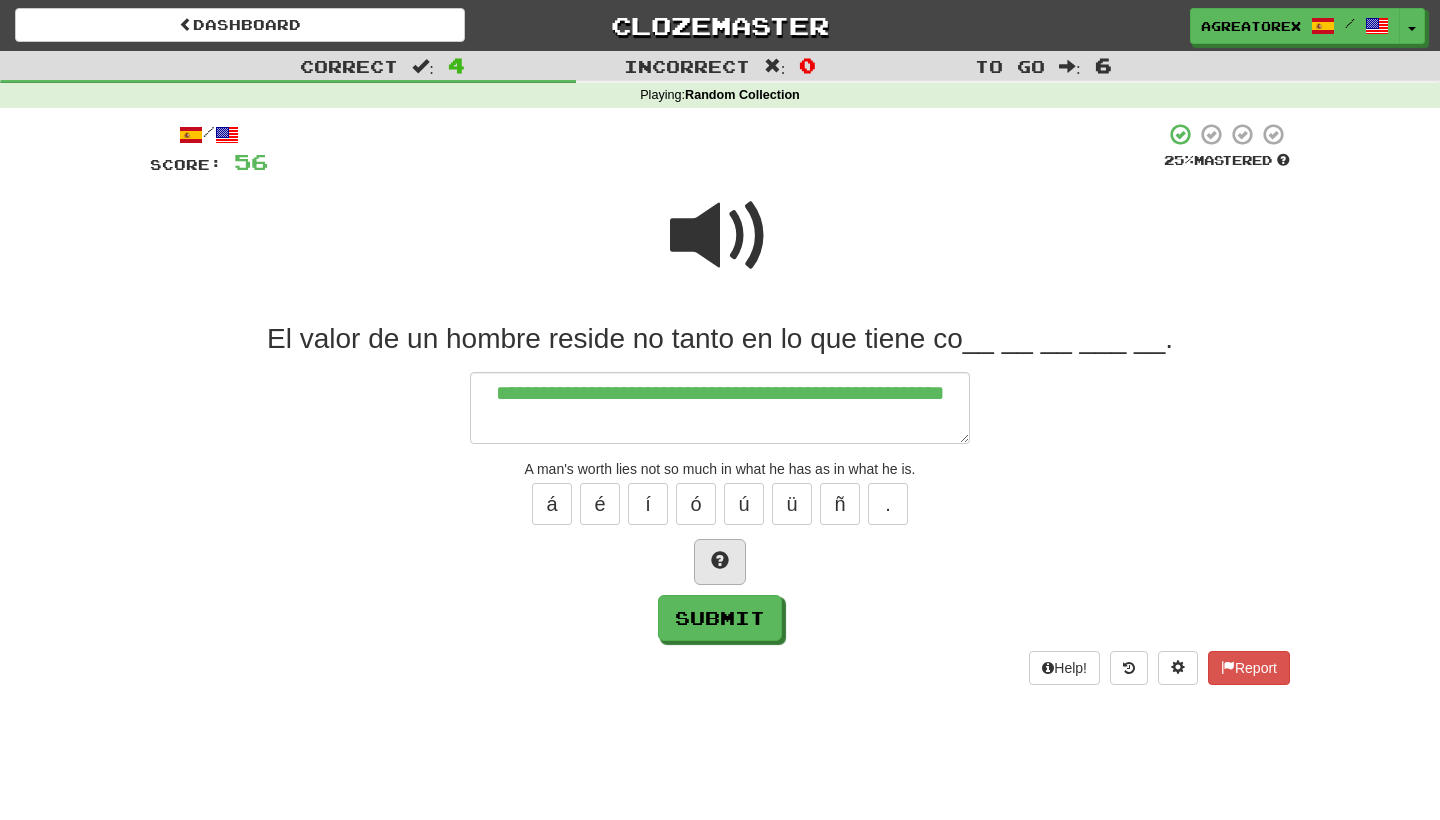 click at bounding box center [720, 562] 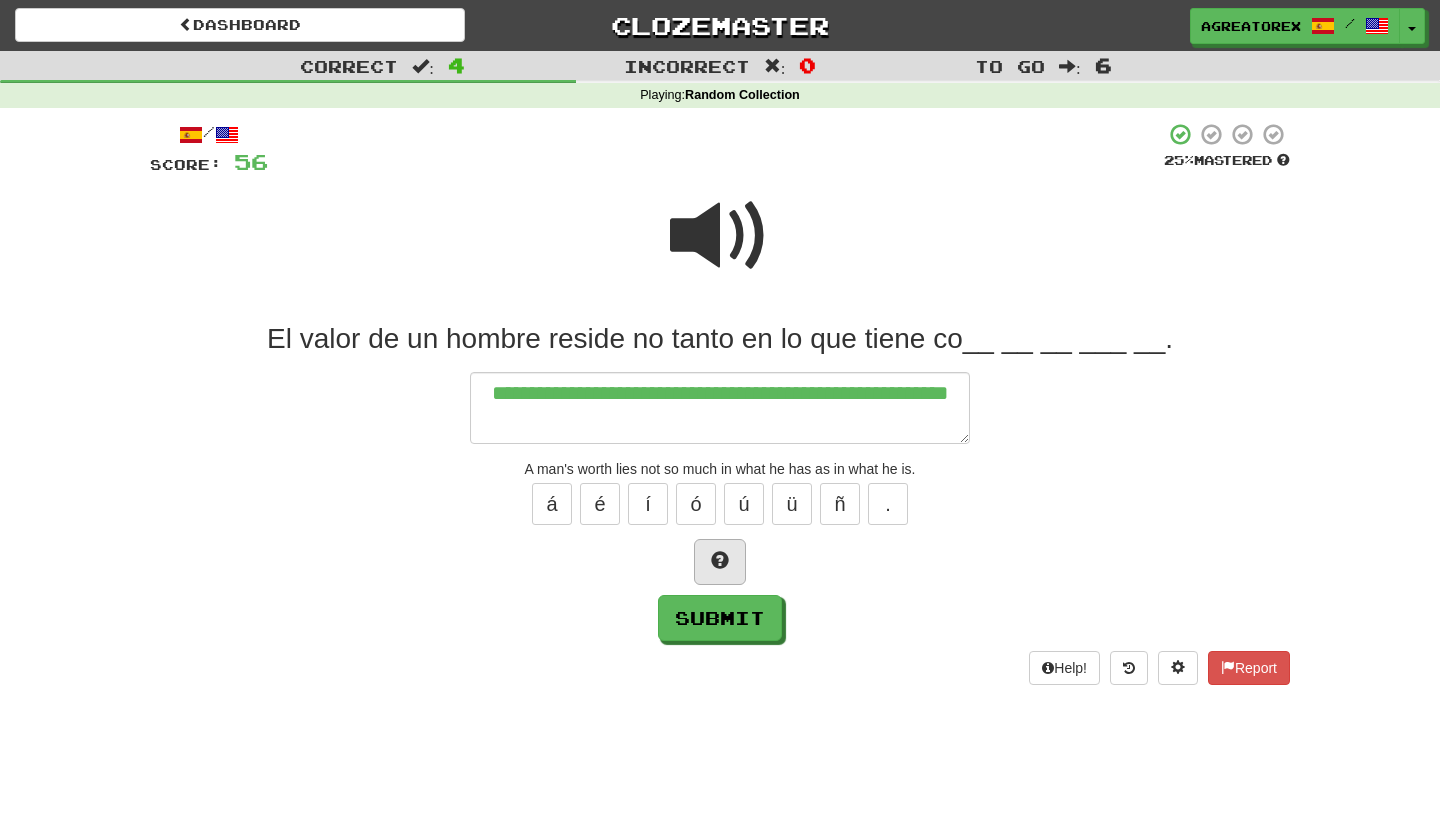 click at bounding box center [720, 562] 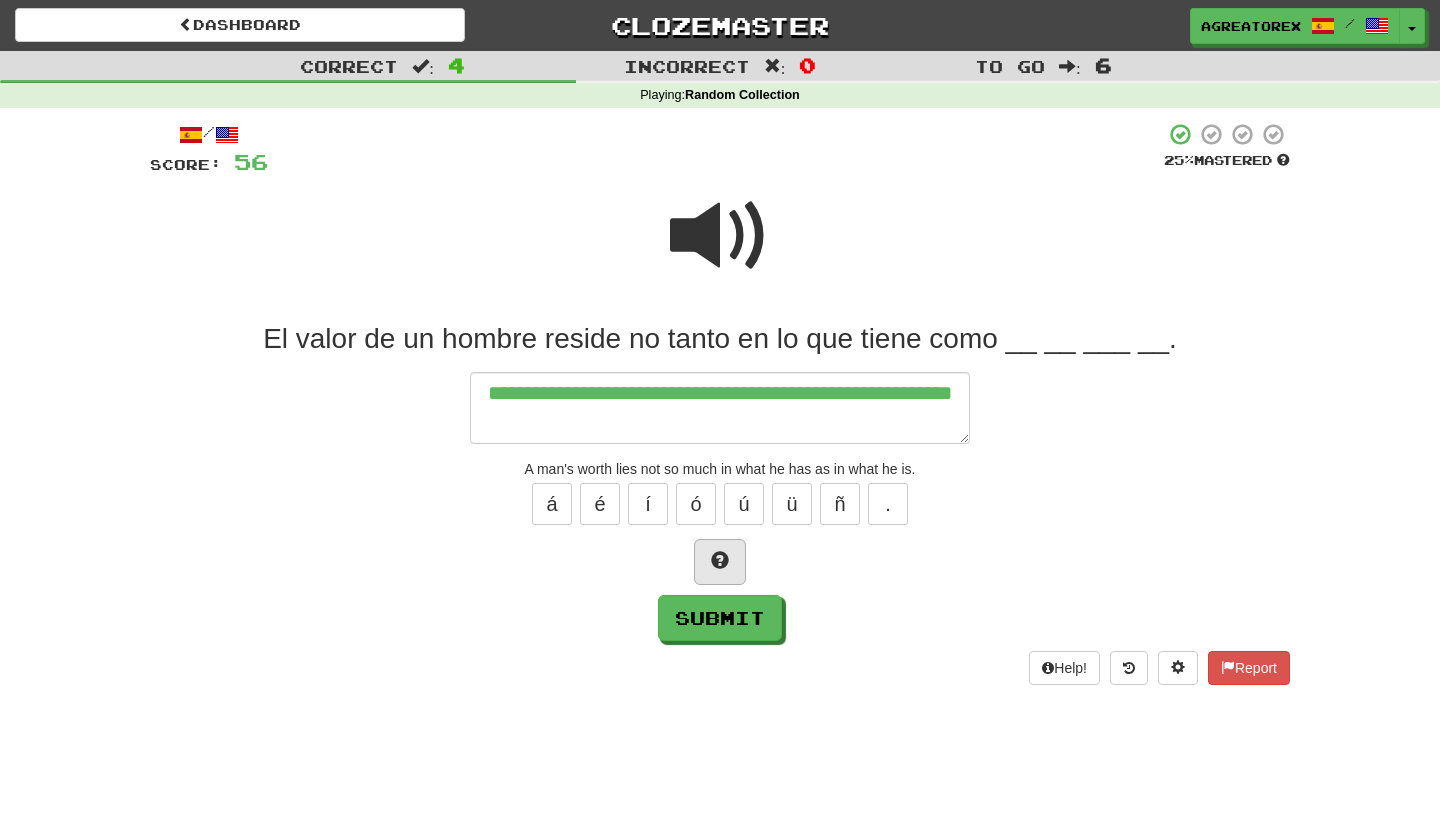 click at bounding box center [720, 562] 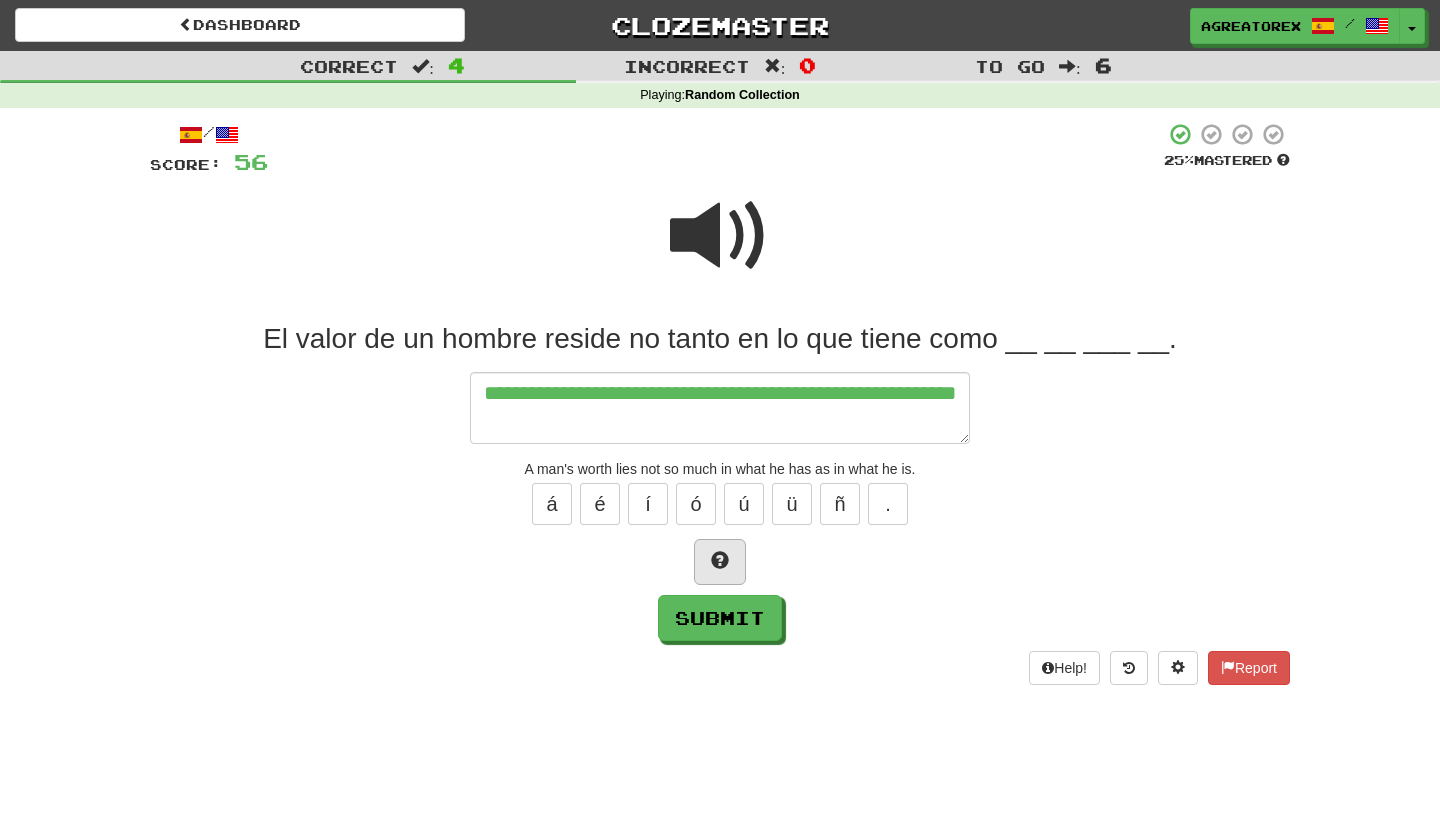 click at bounding box center [720, 562] 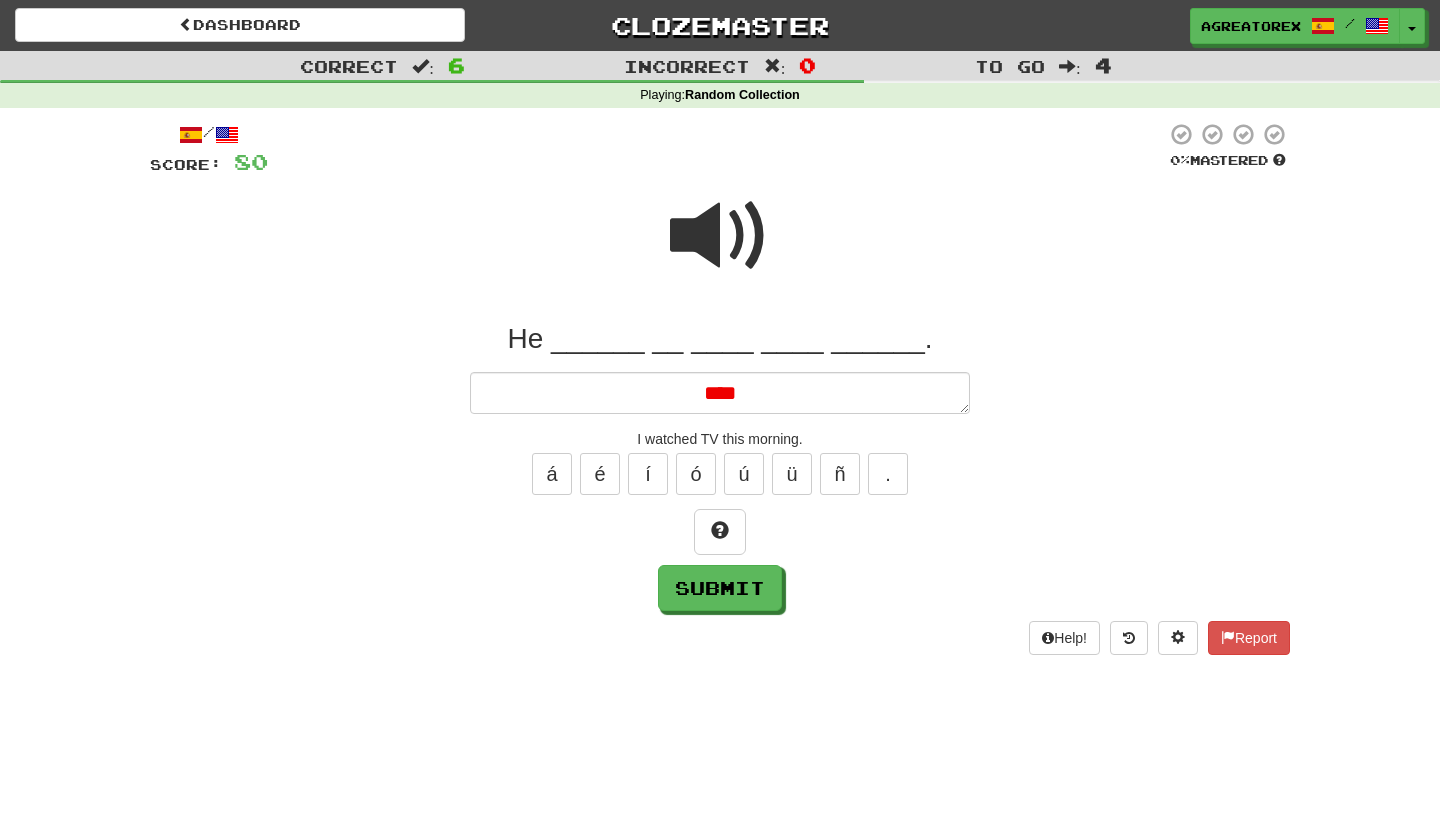 click at bounding box center (720, 236) 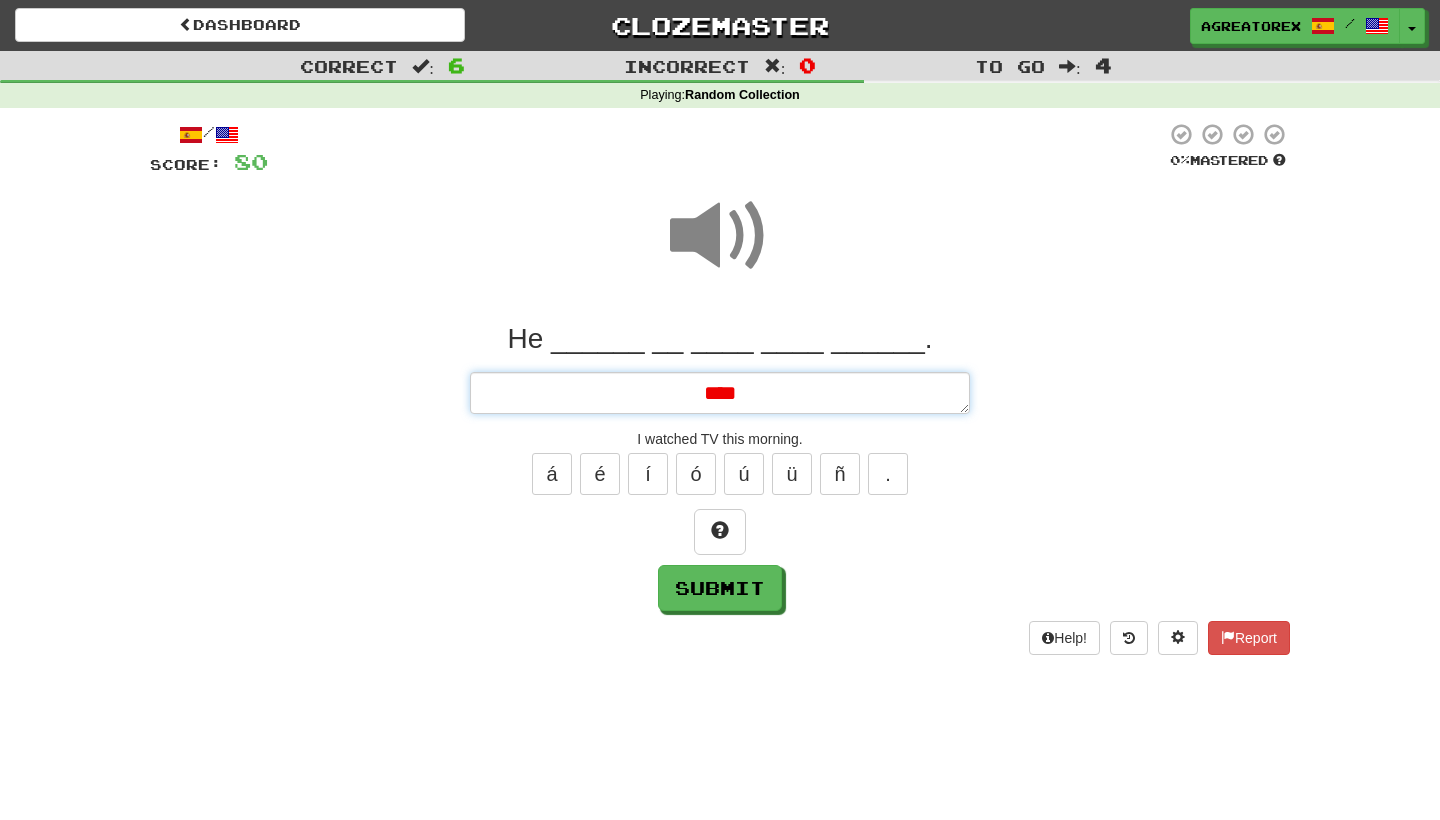 click on "****" at bounding box center [720, 393] 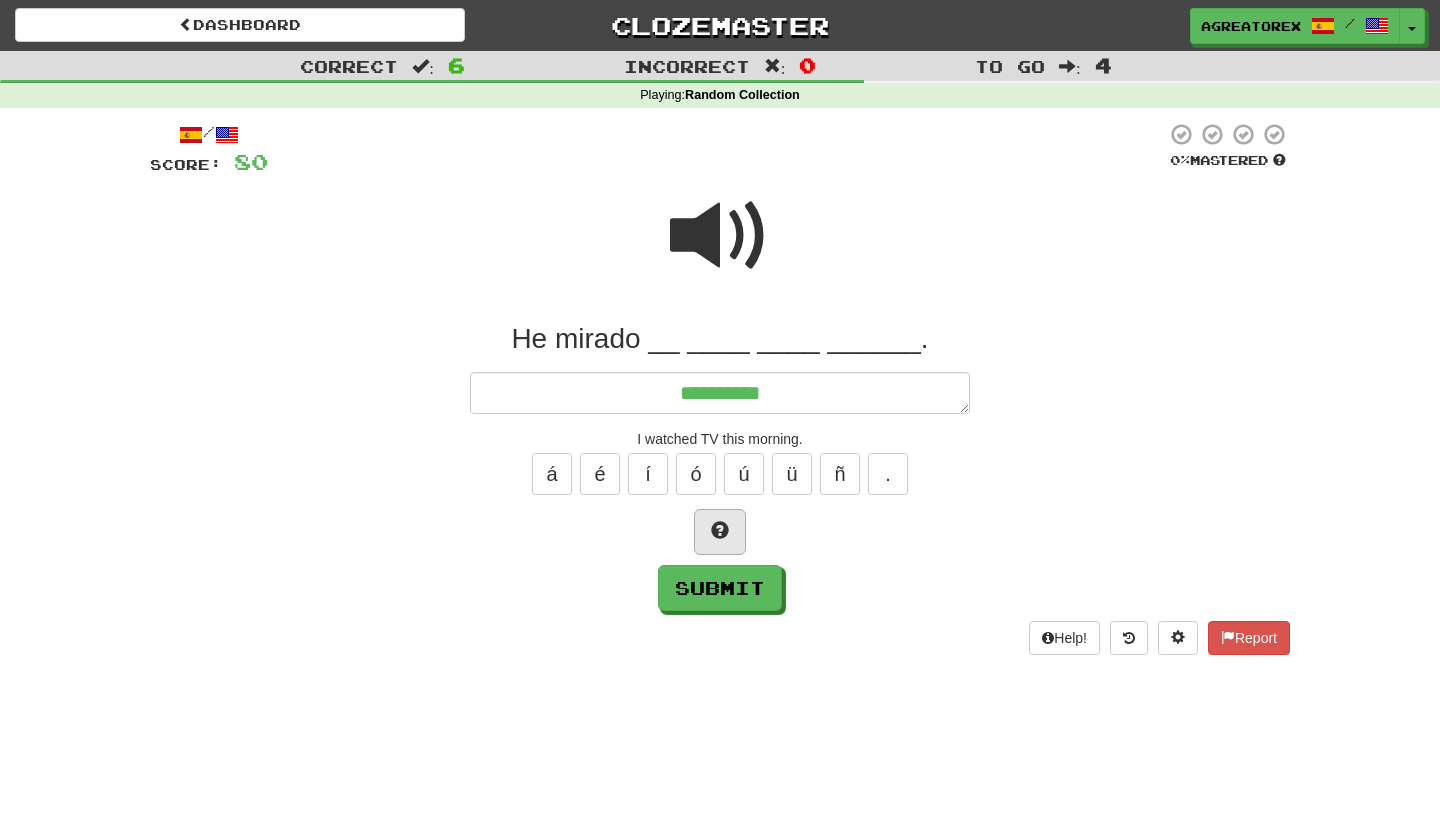 click at bounding box center [720, 530] 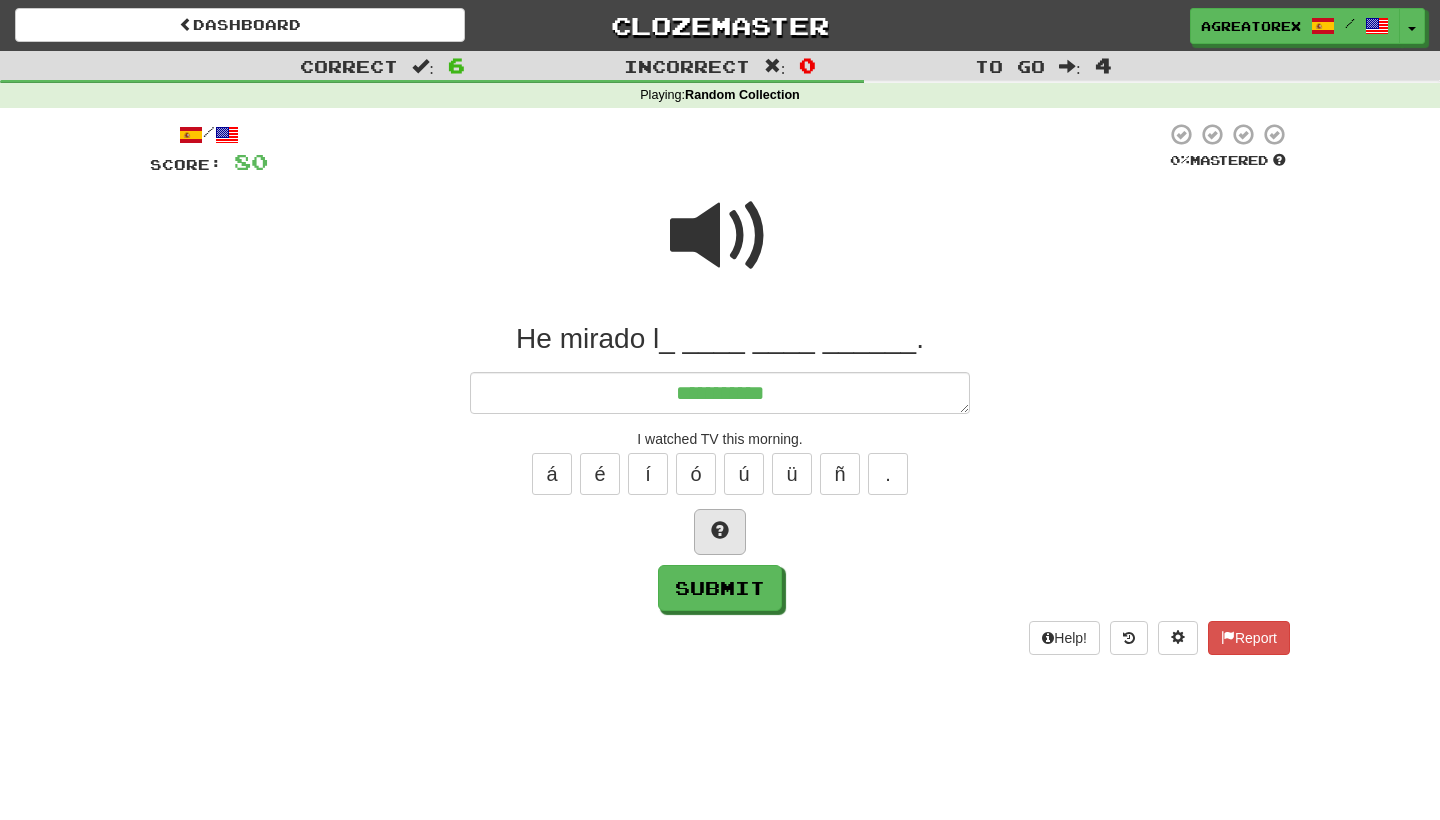 click at bounding box center (720, 530) 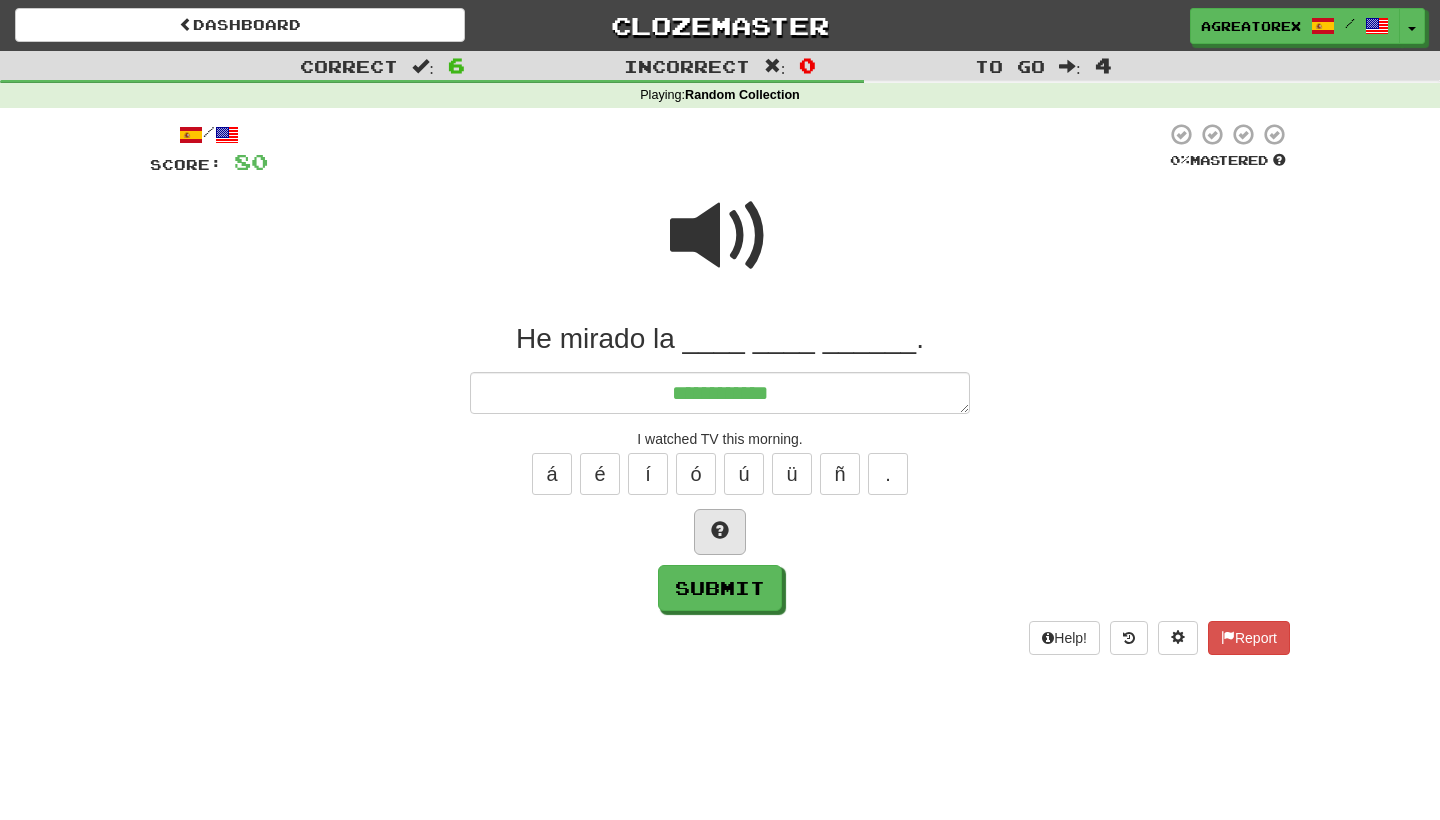 click at bounding box center [720, 530] 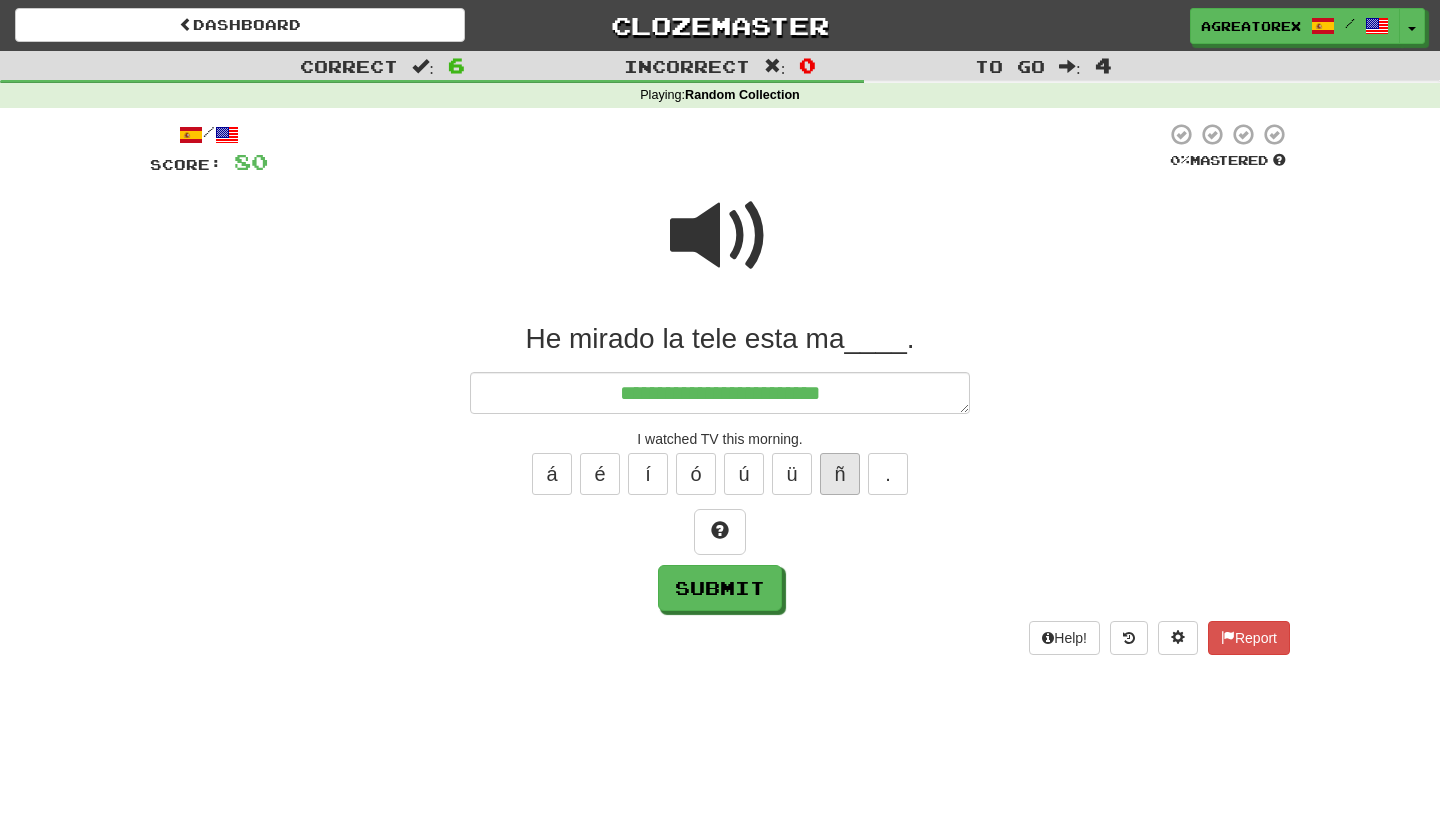 click on "ñ" at bounding box center [840, 474] 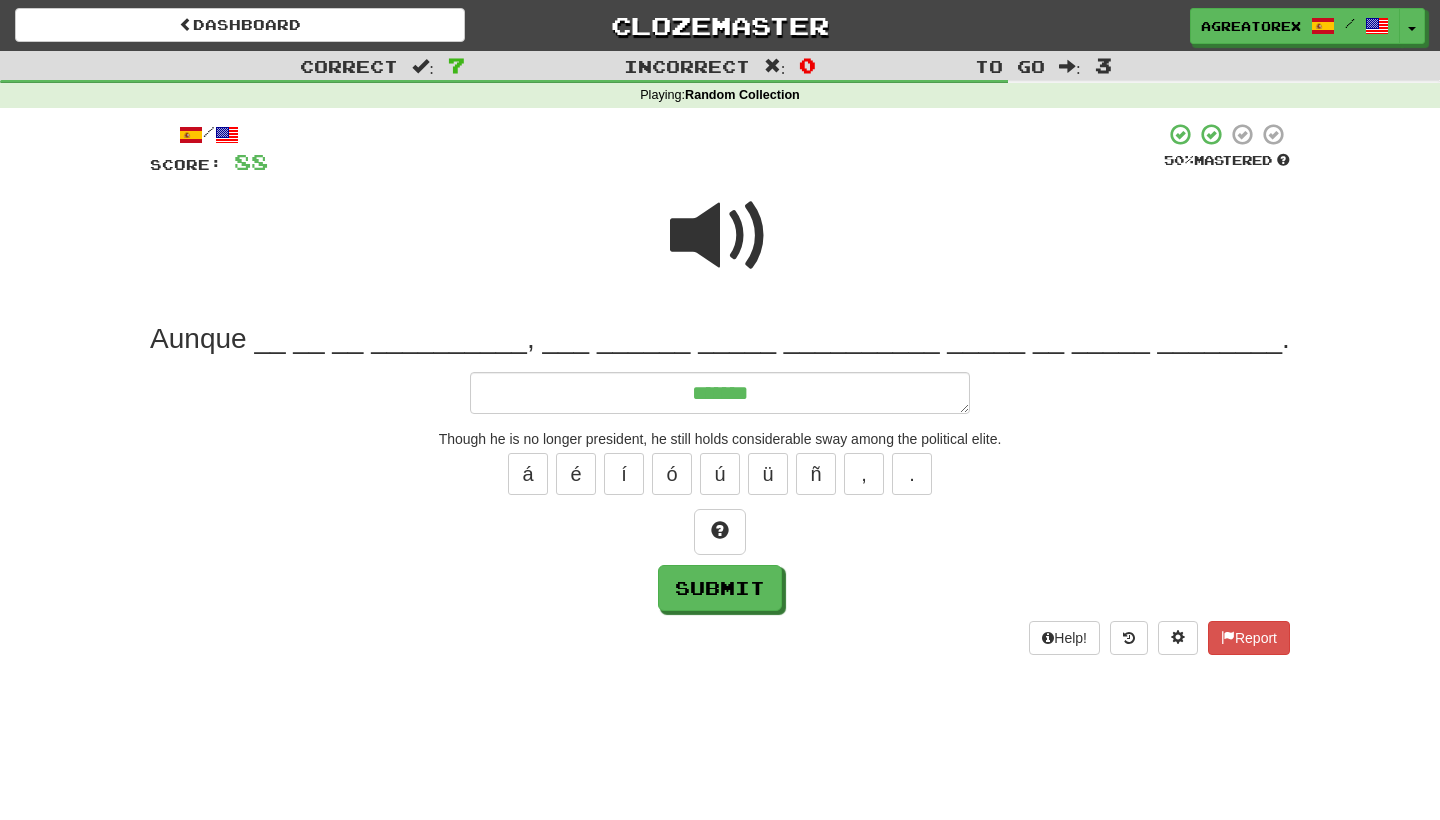 click at bounding box center [720, 236] 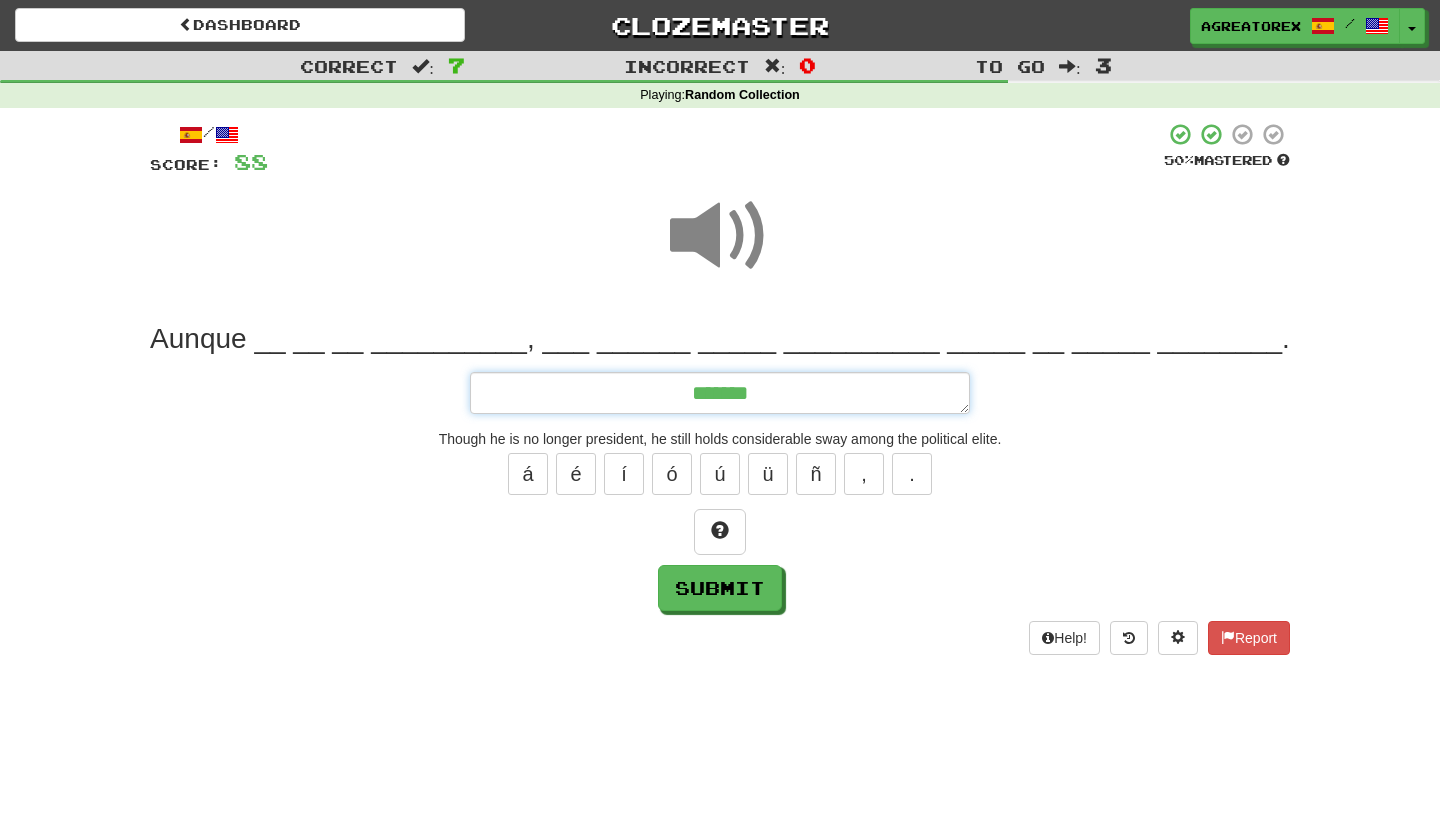 click on "******" at bounding box center [720, 393] 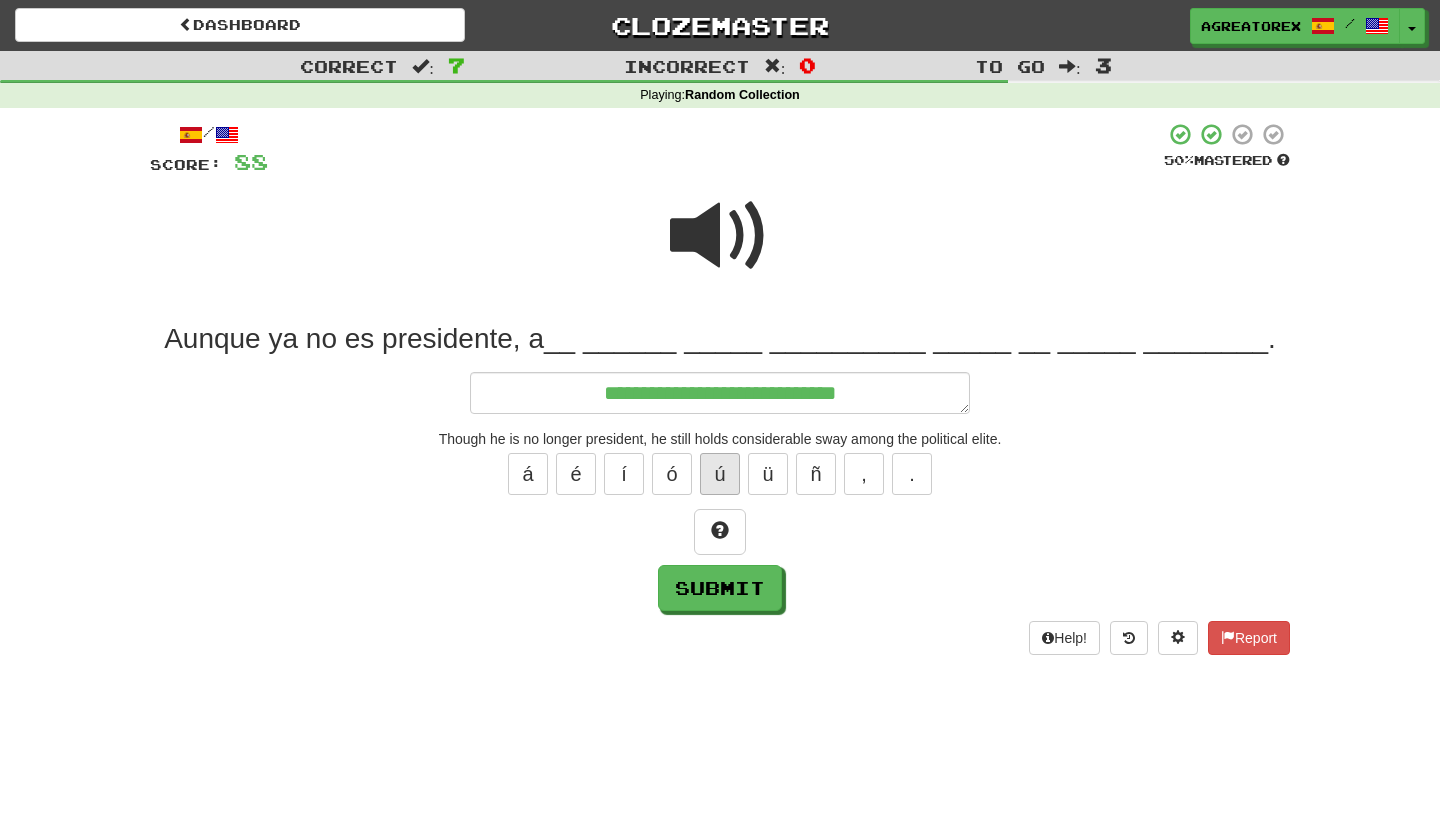 click on "ú" at bounding box center [720, 474] 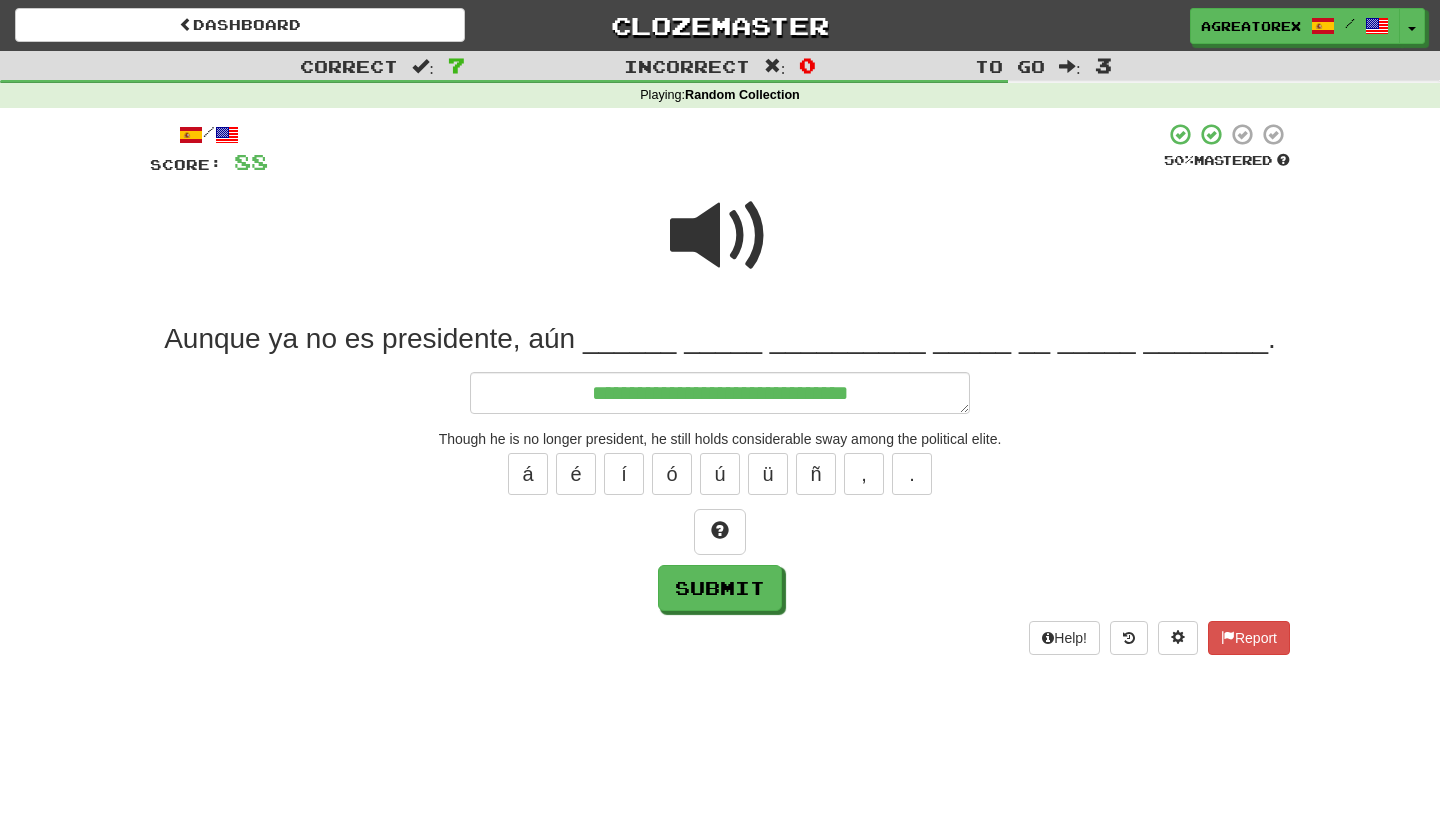 click at bounding box center [720, 236] 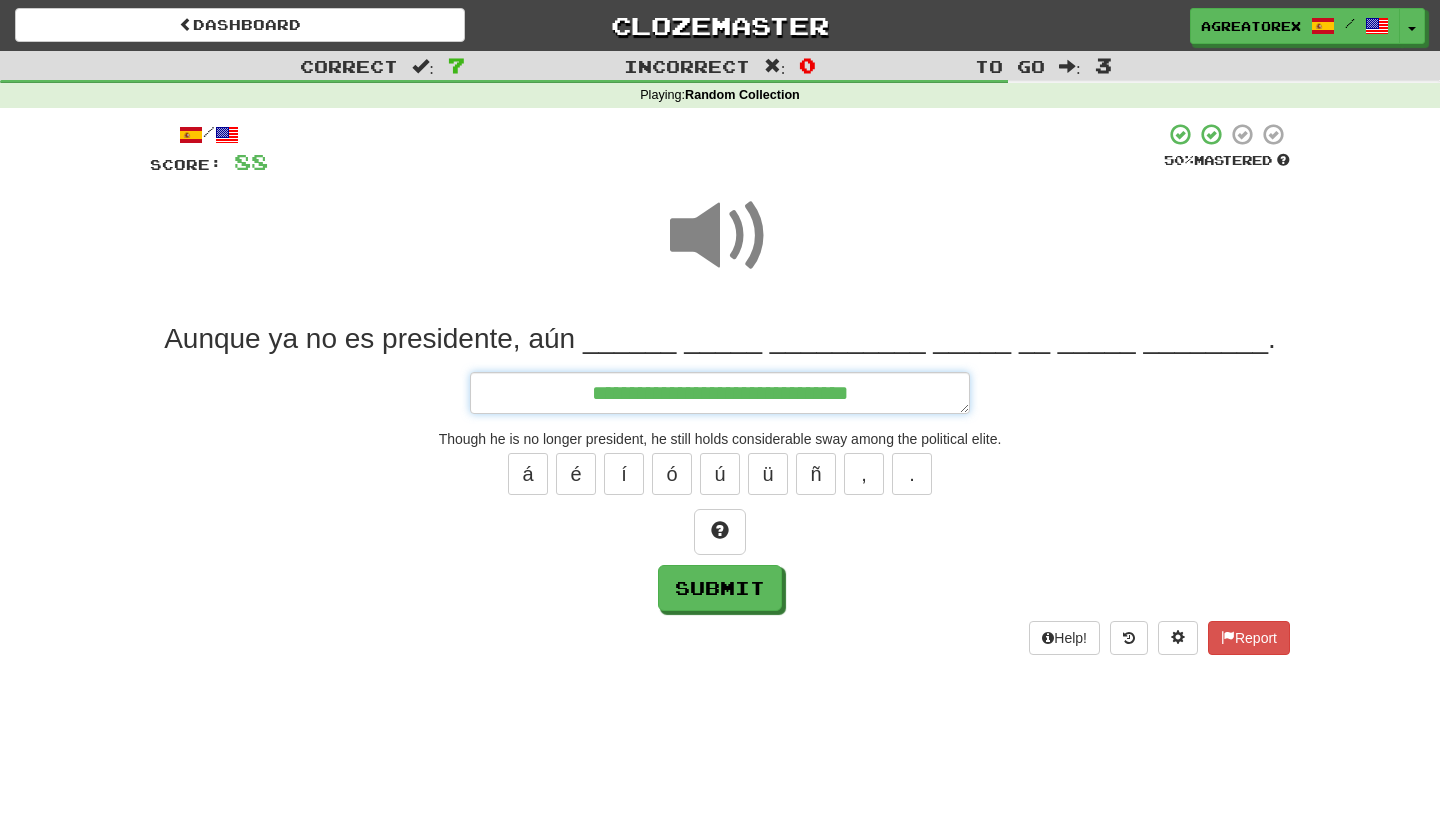 click on "**********" at bounding box center (720, 393) 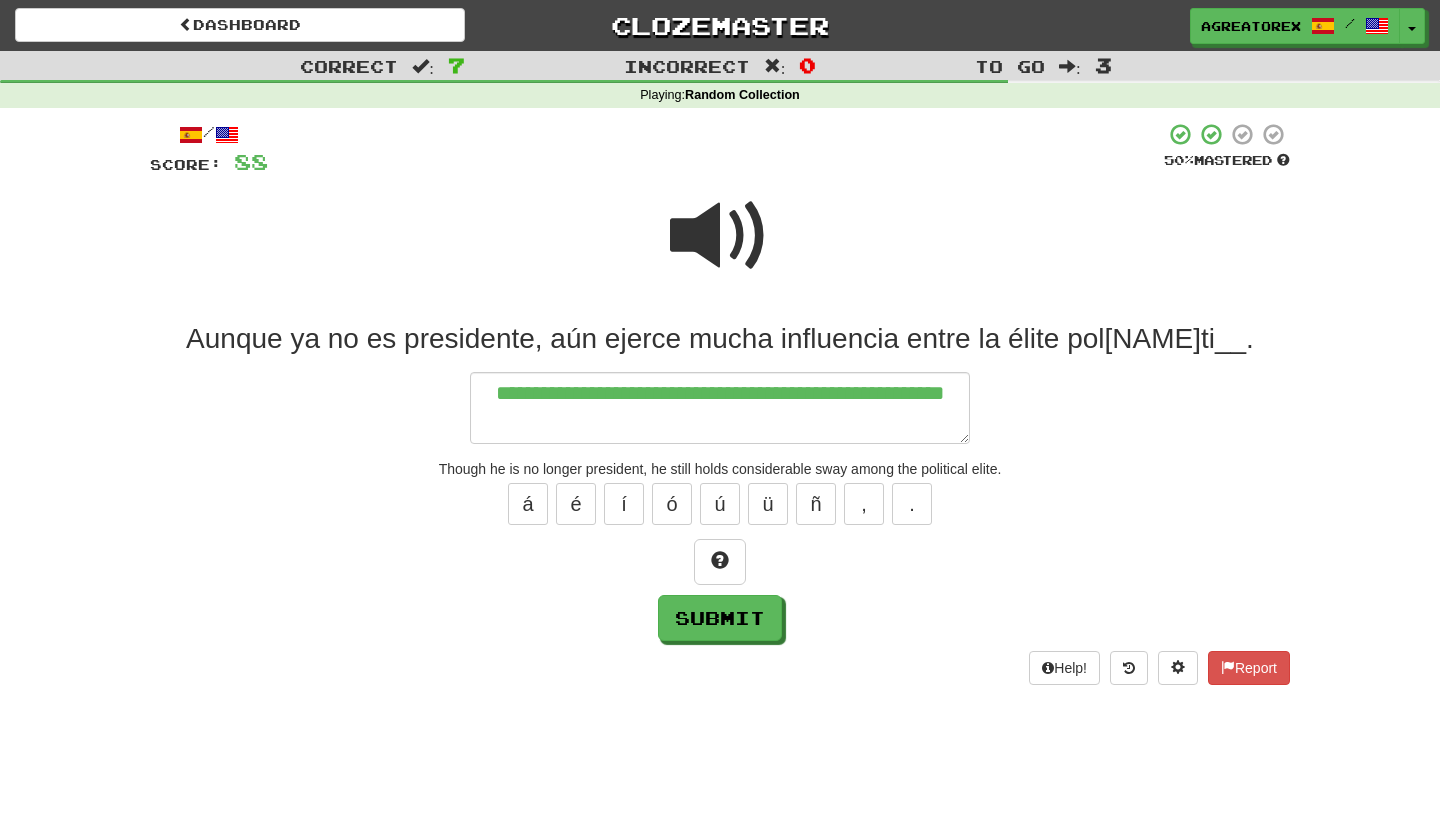 click at bounding box center (720, 236) 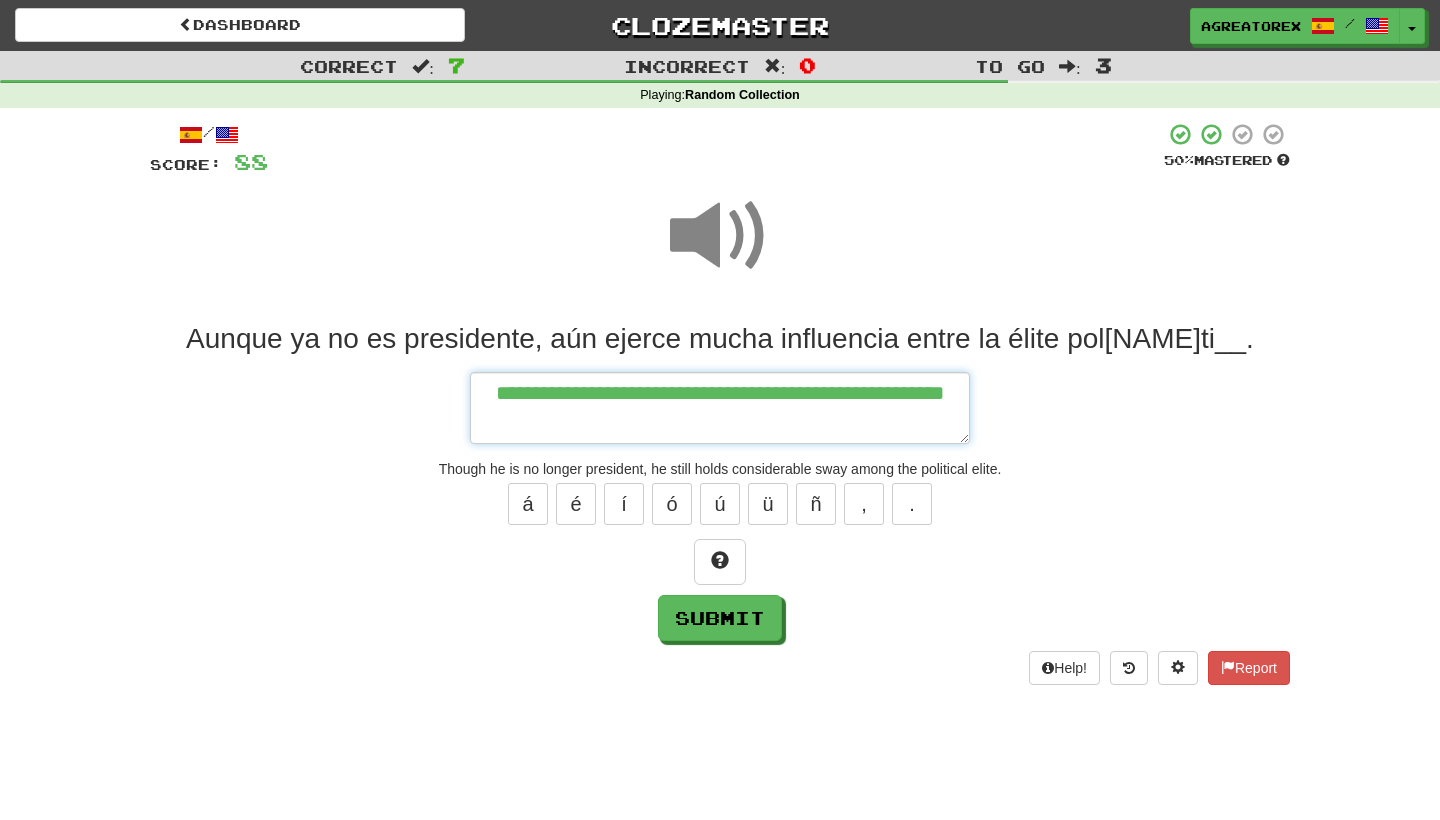 click on "**********" at bounding box center [720, 408] 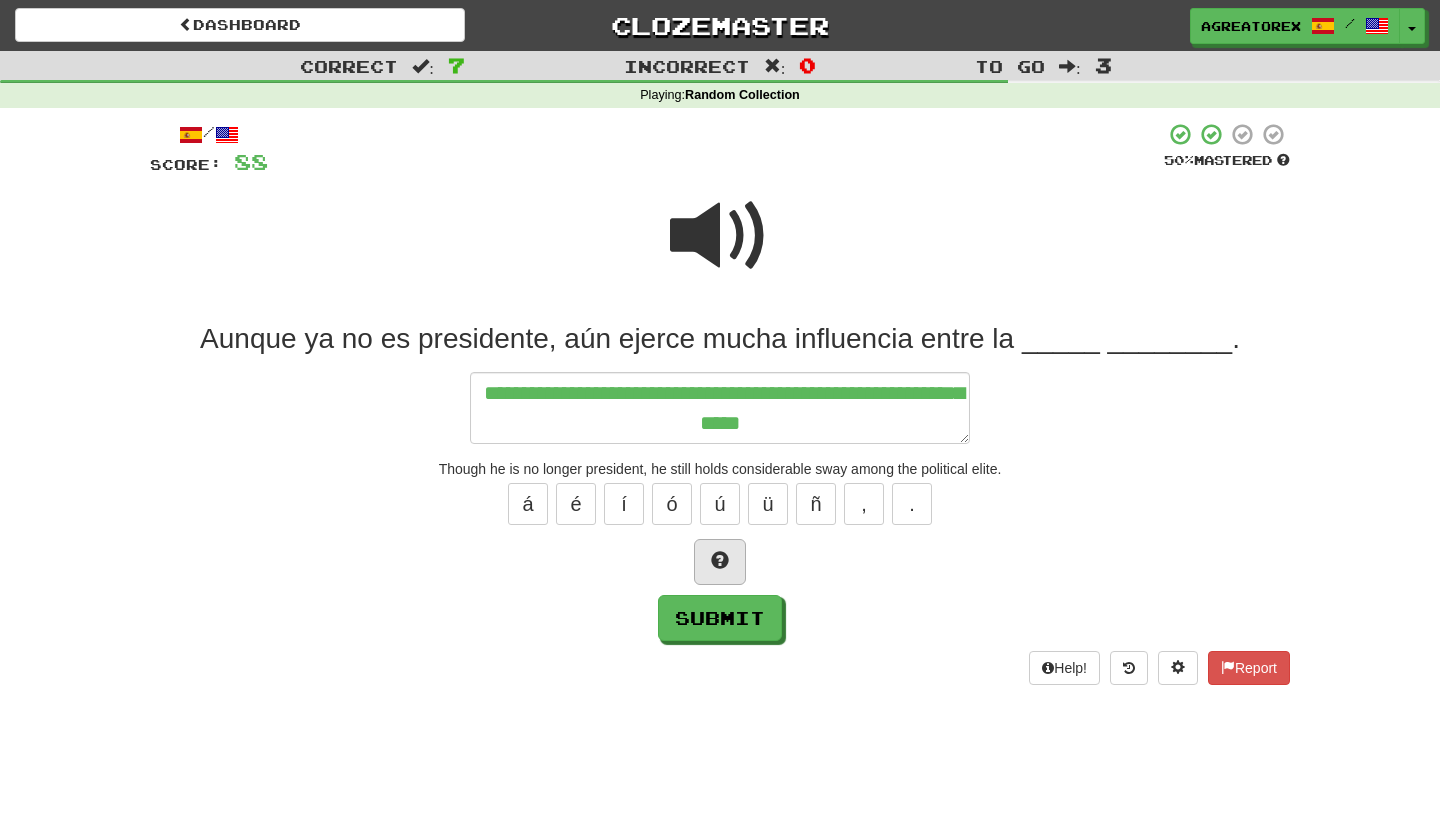 click at bounding box center (720, 562) 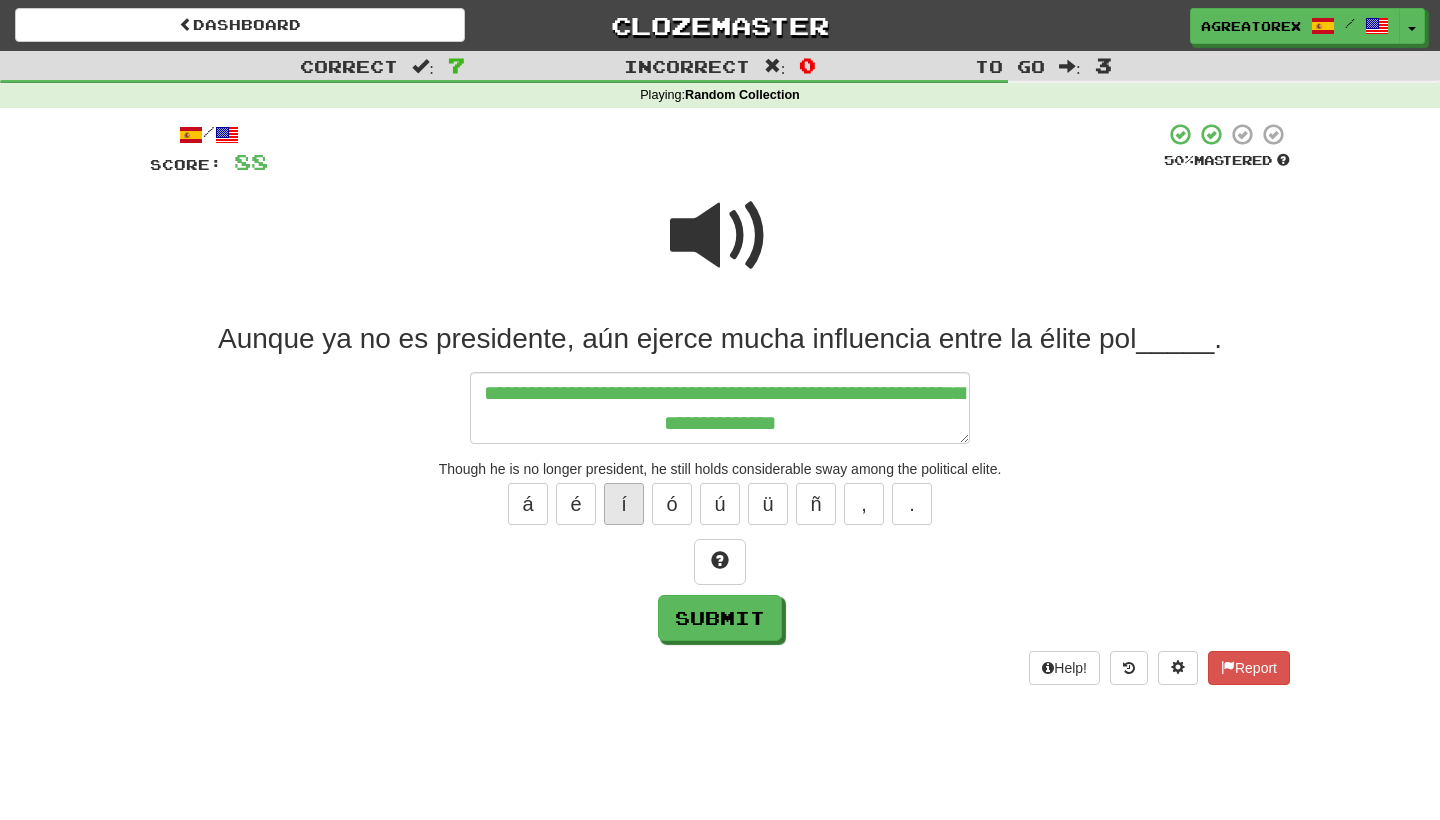click on "í" at bounding box center (624, 504) 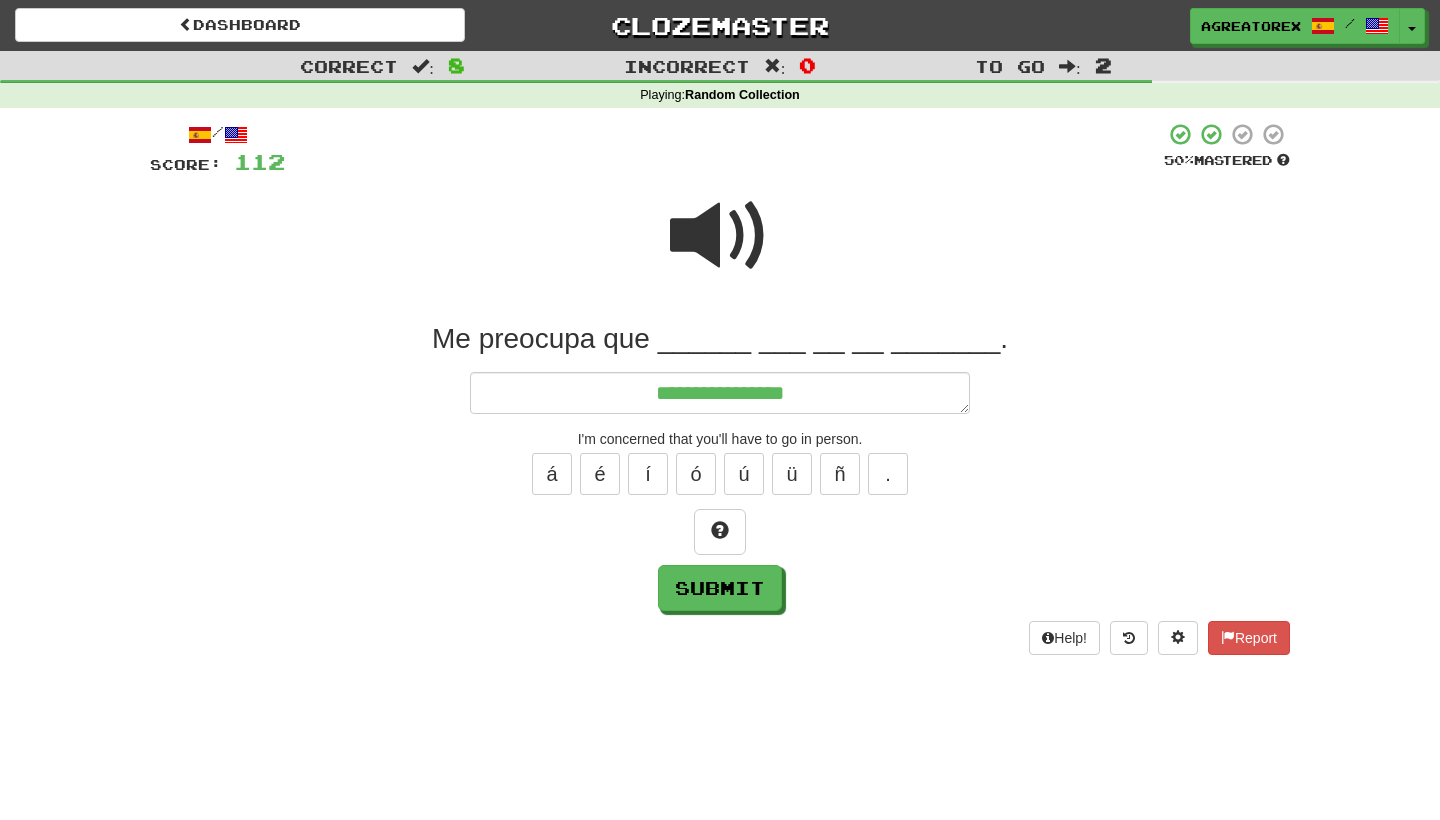 click at bounding box center (720, 236) 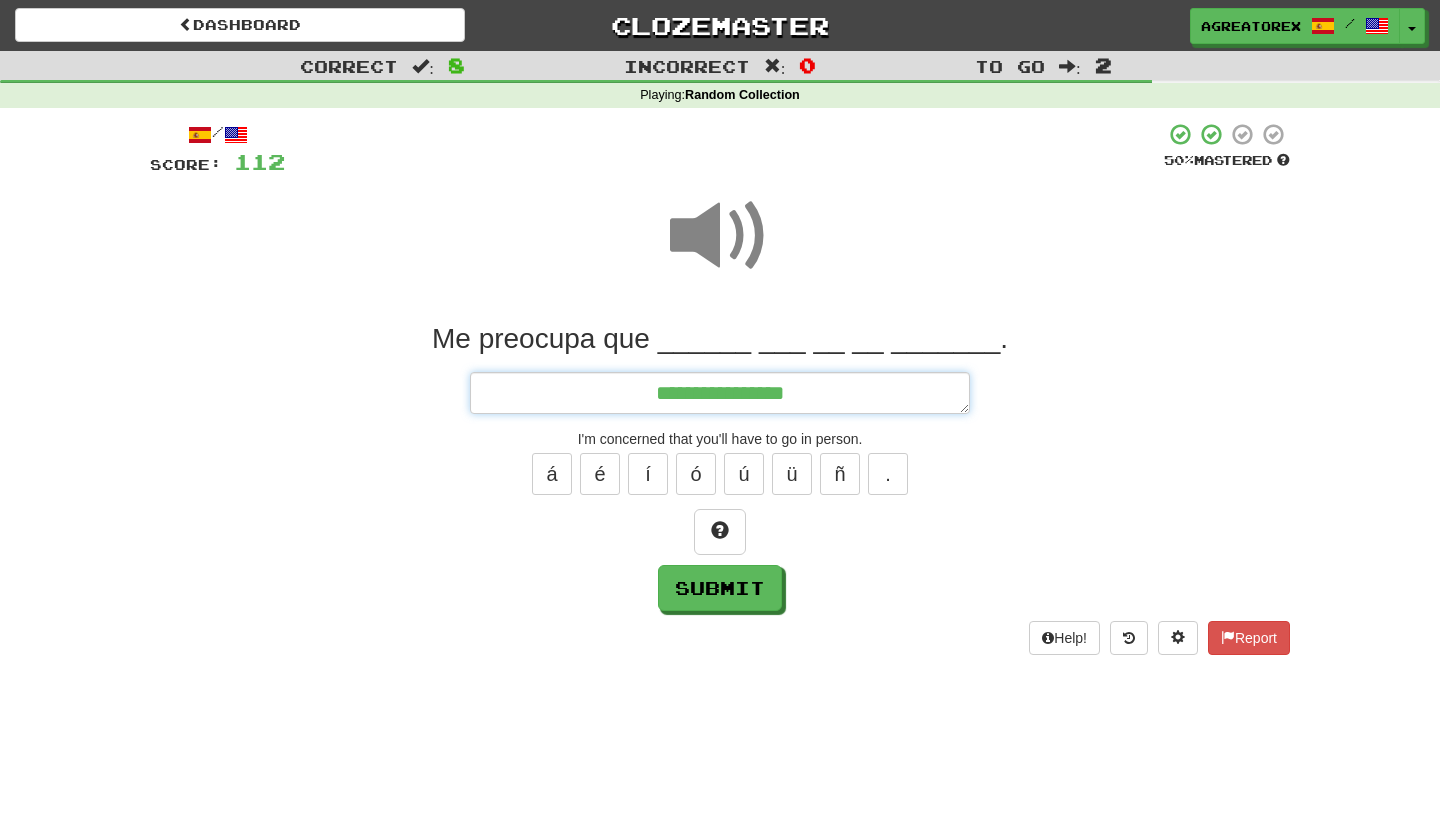 click on "**********" at bounding box center (720, 393) 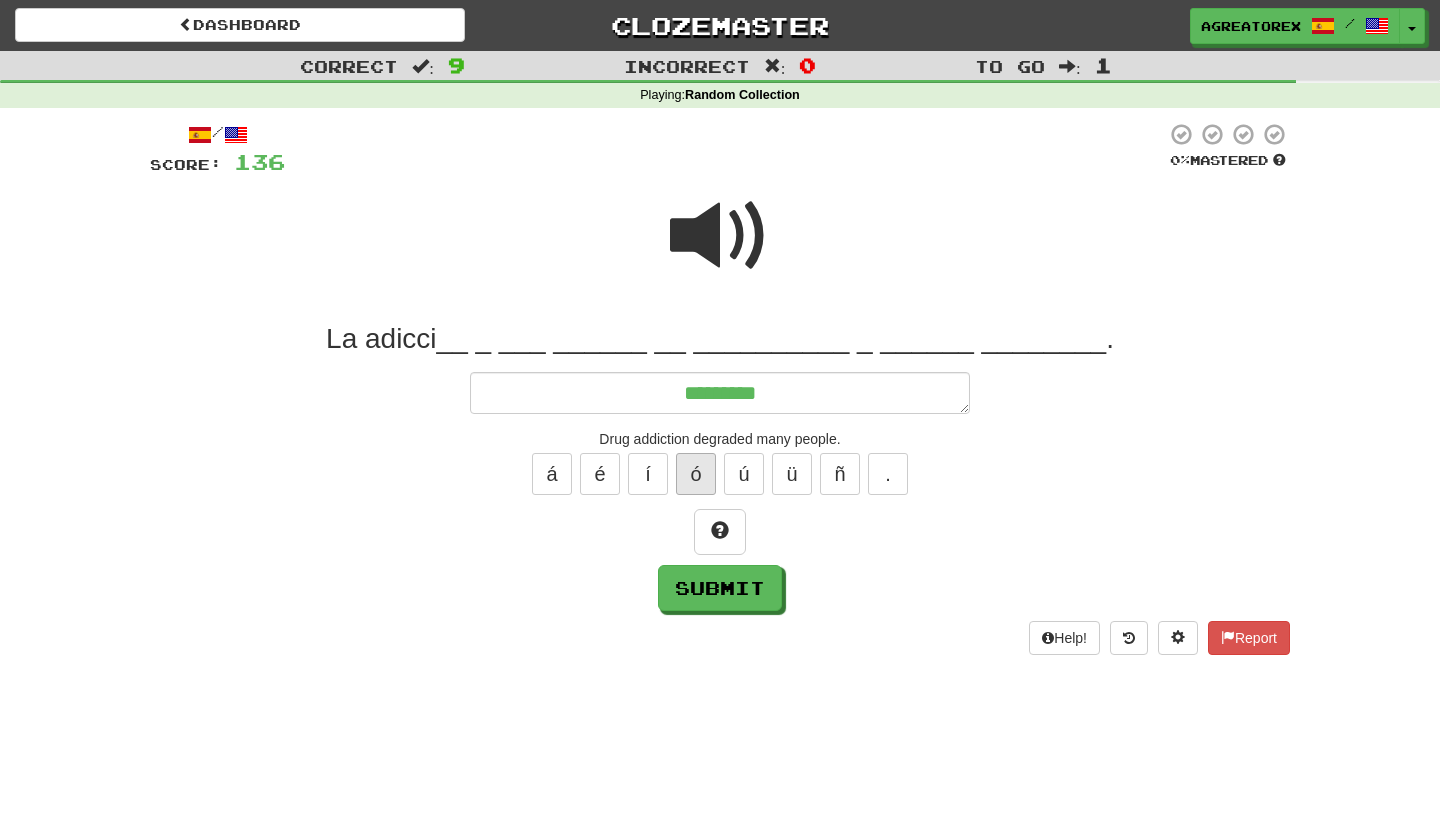 click on "ó" at bounding box center [696, 474] 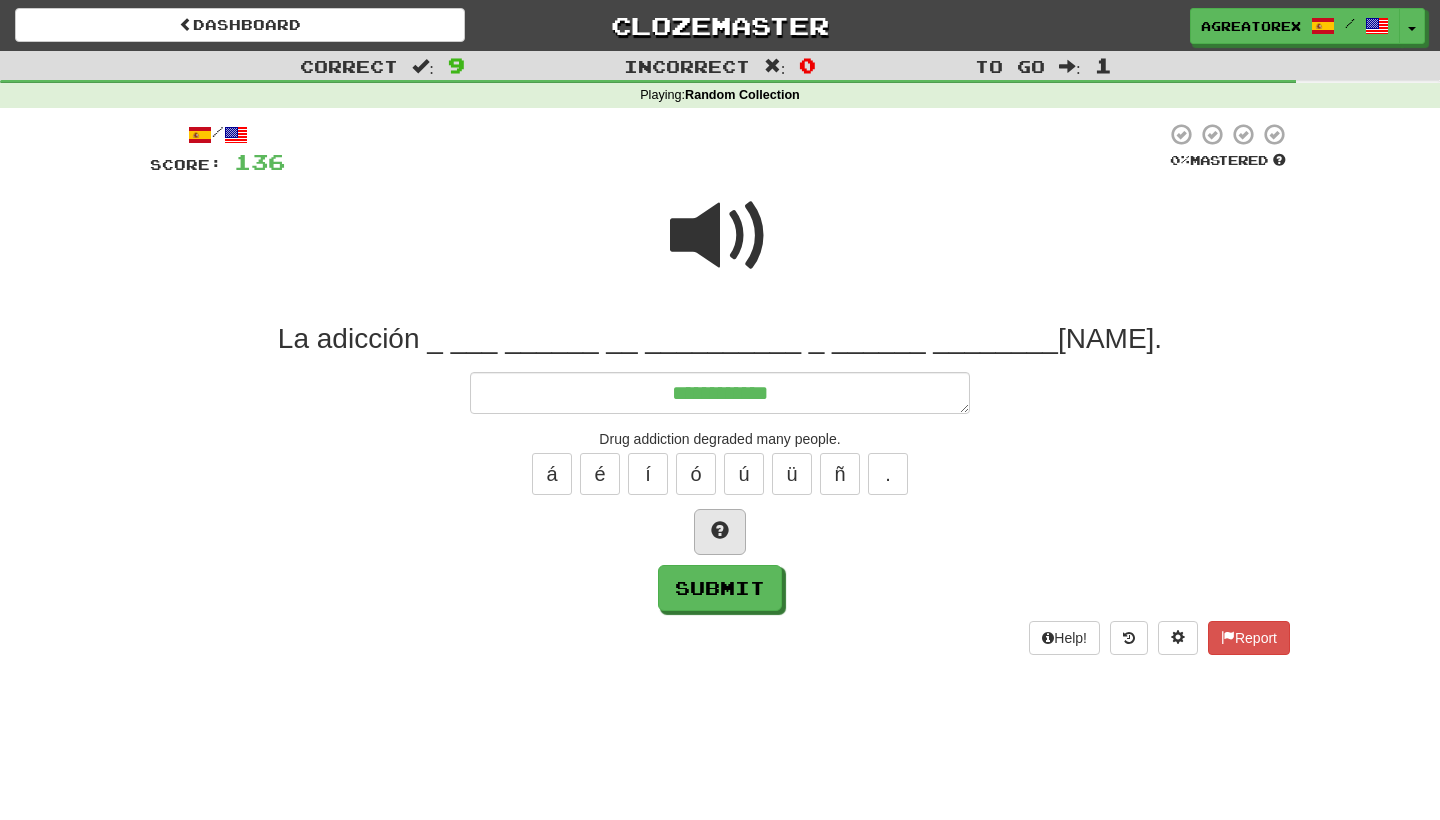 click at bounding box center [720, 532] 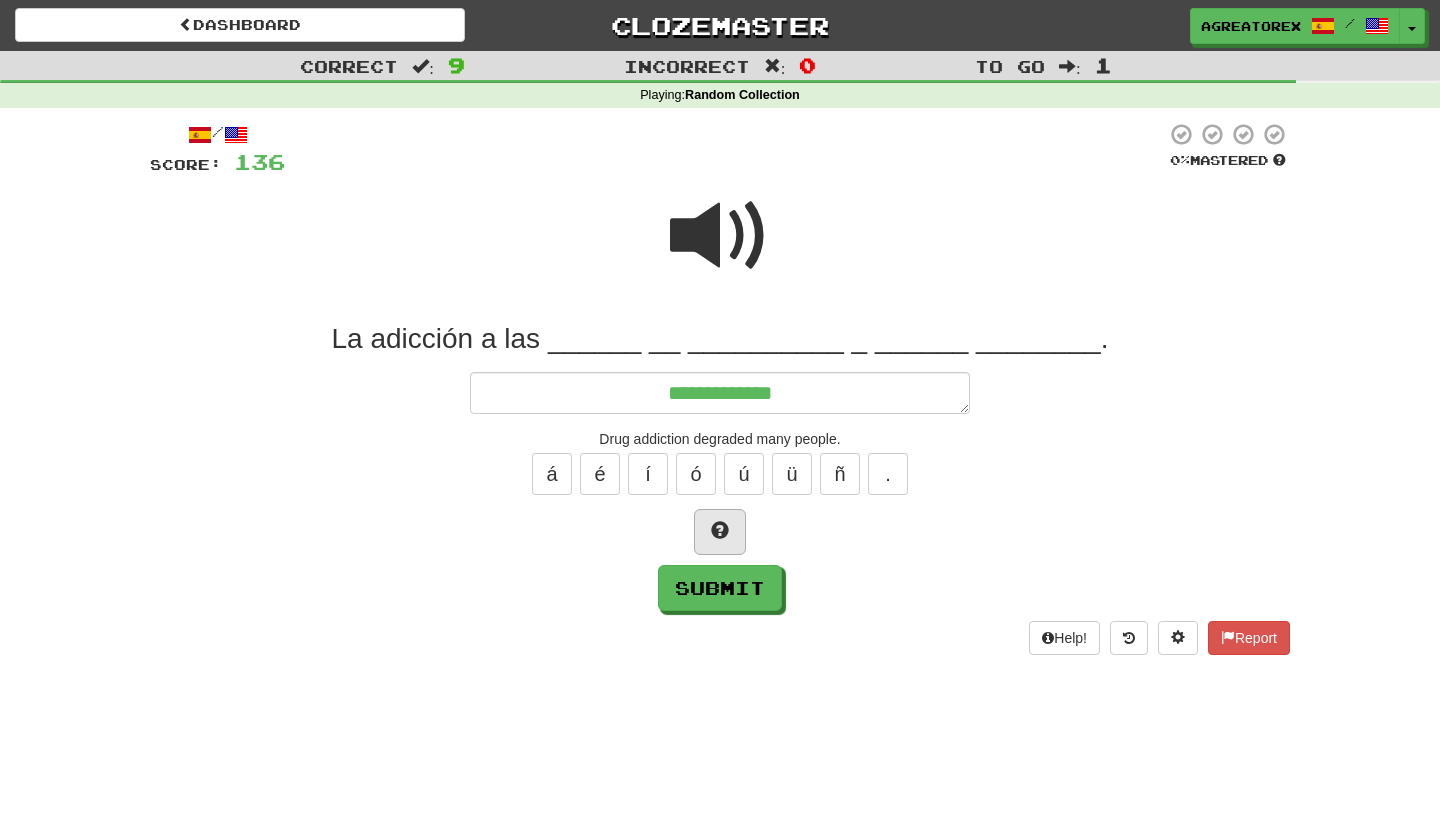 click at bounding box center [720, 532] 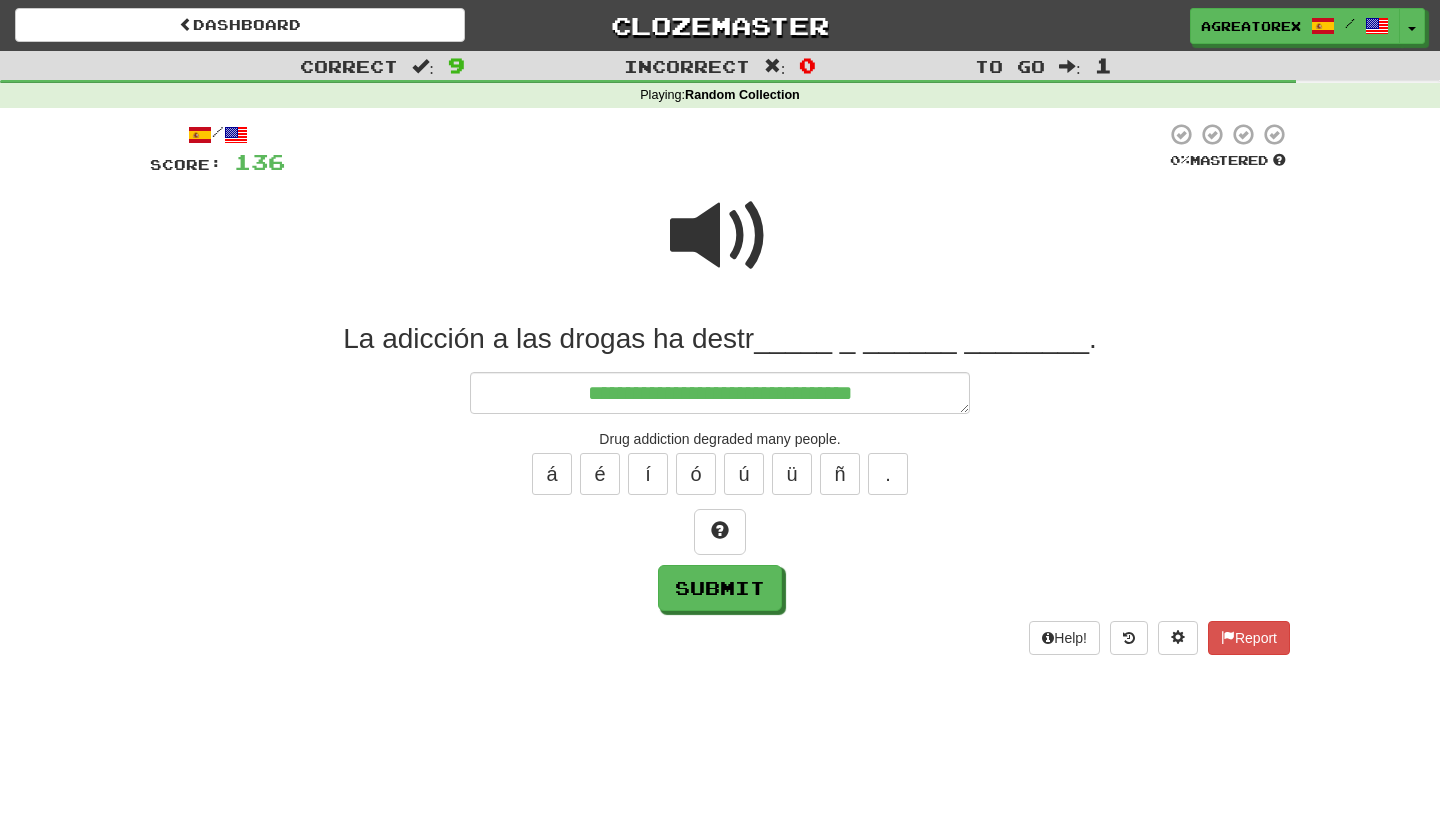 click at bounding box center (720, 236) 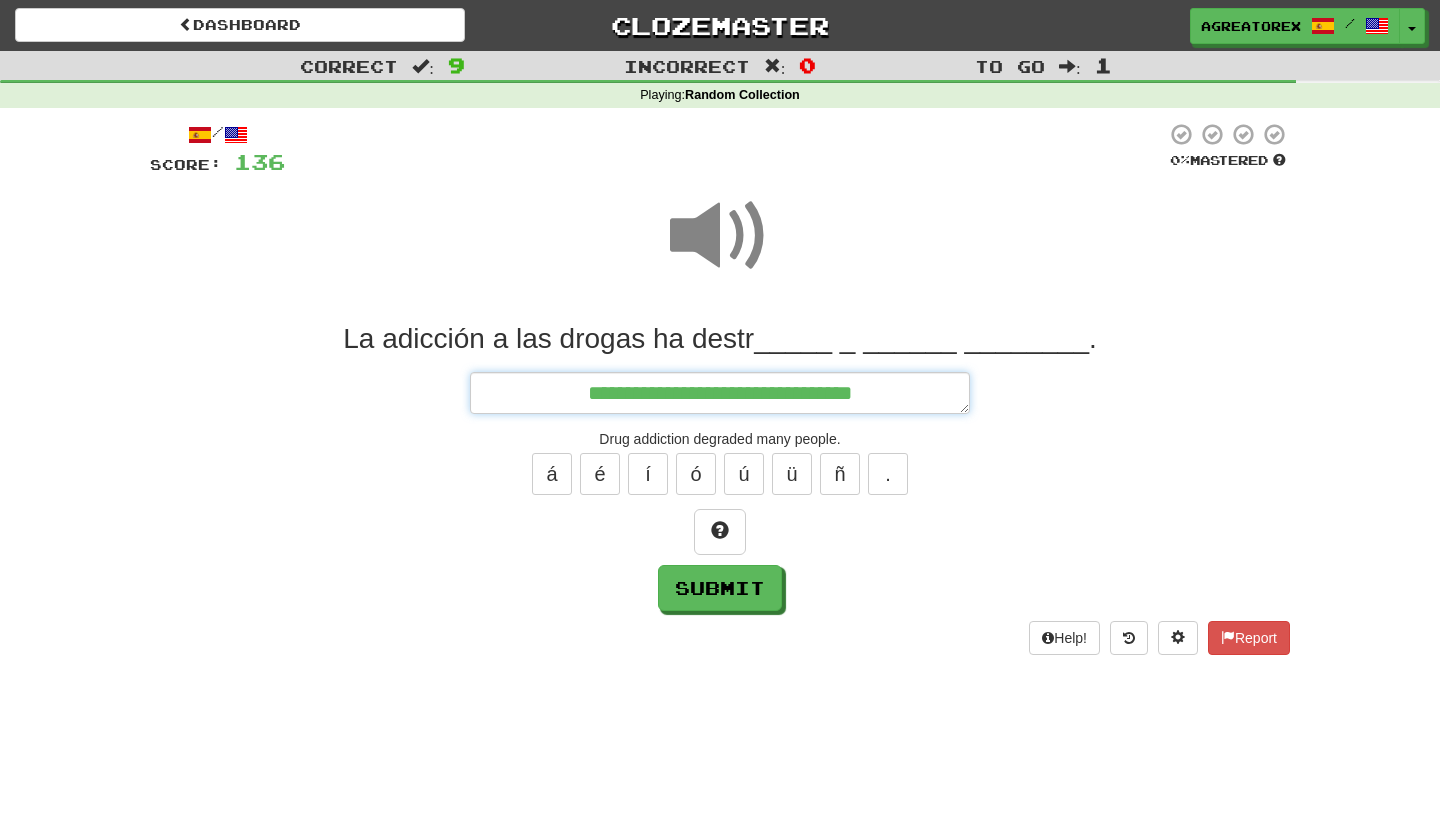 click on "**********" at bounding box center (720, 393) 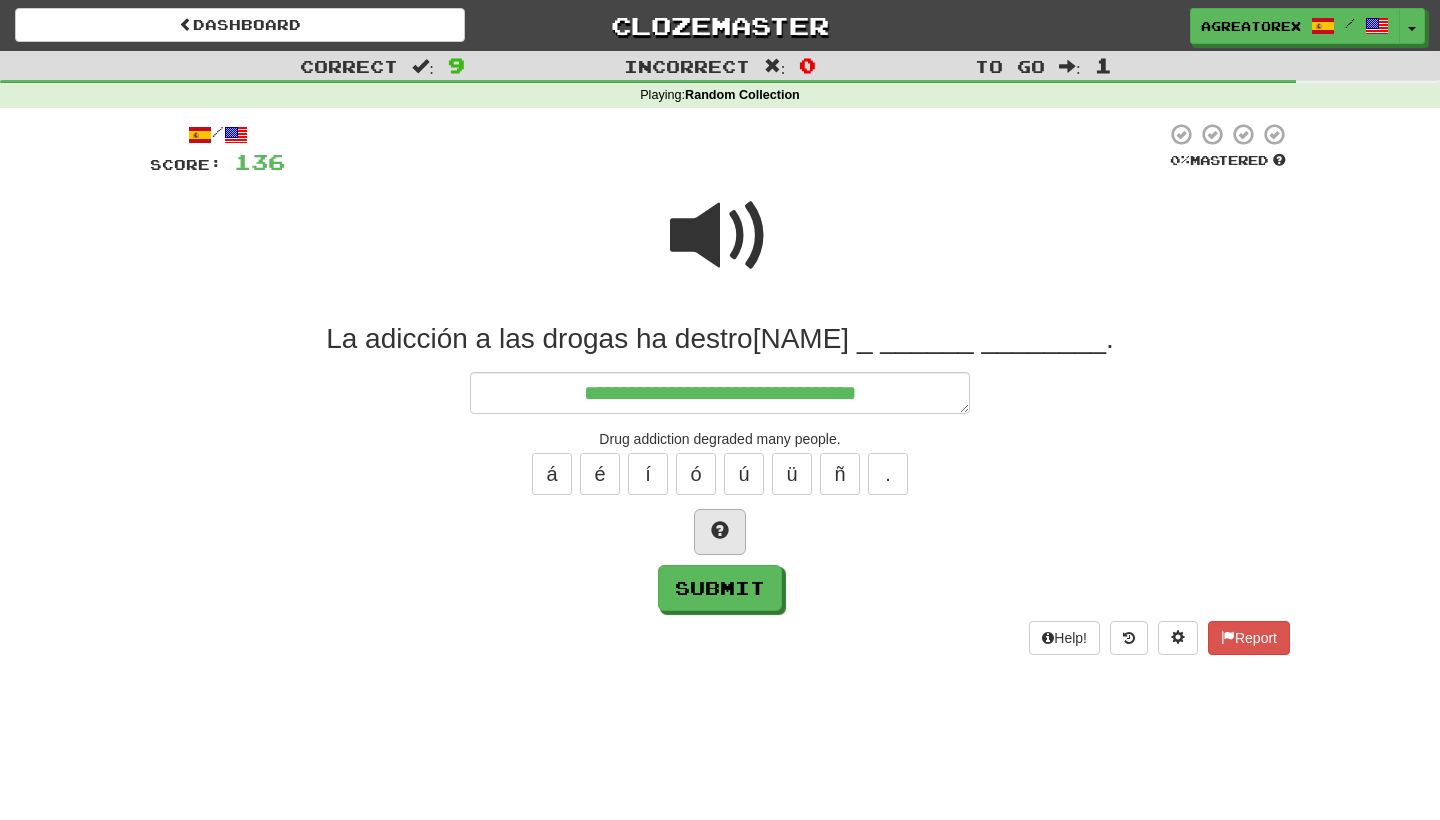 click at bounding box center (720, 532) 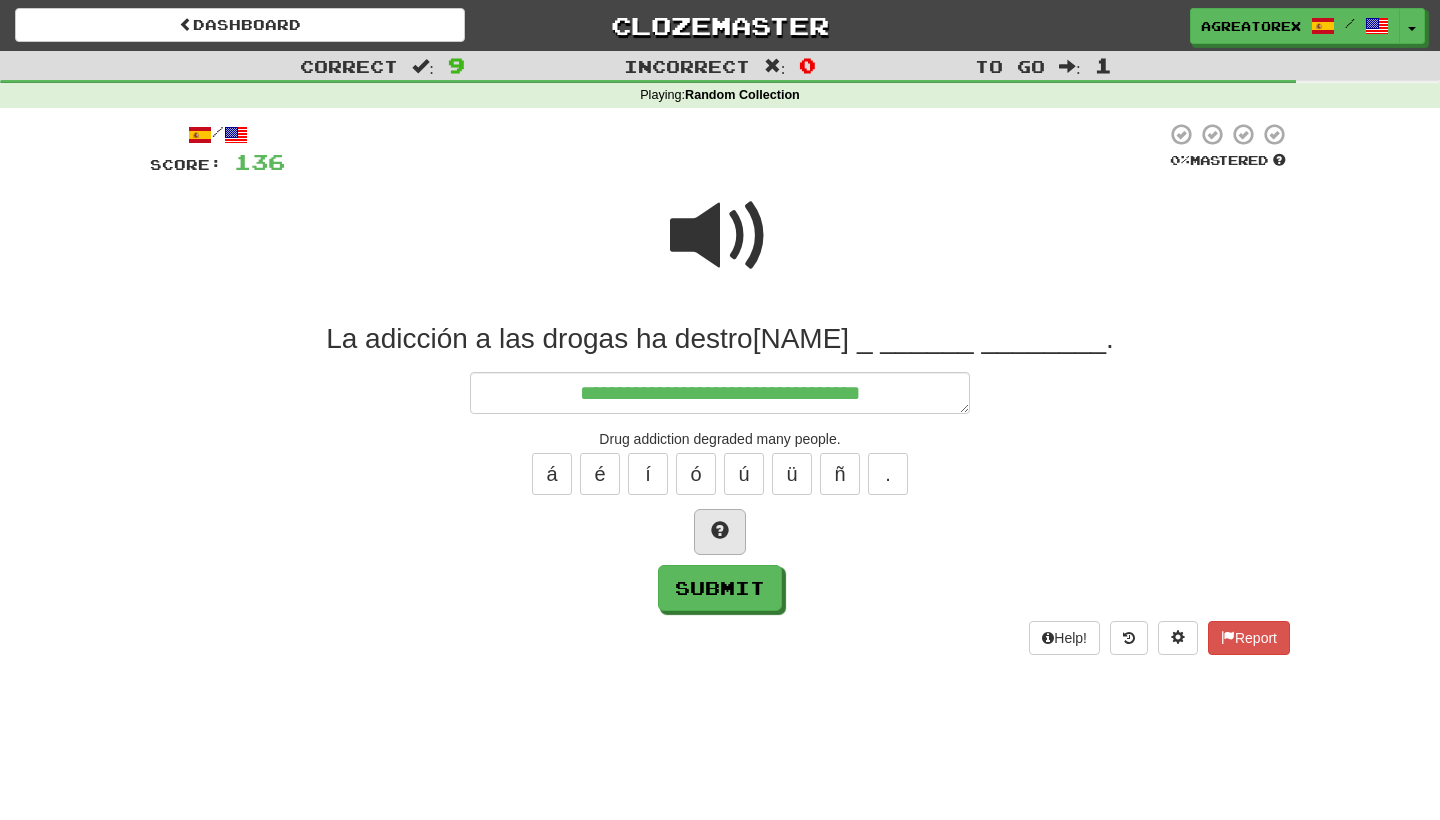 click at bounding box center (720, 532) 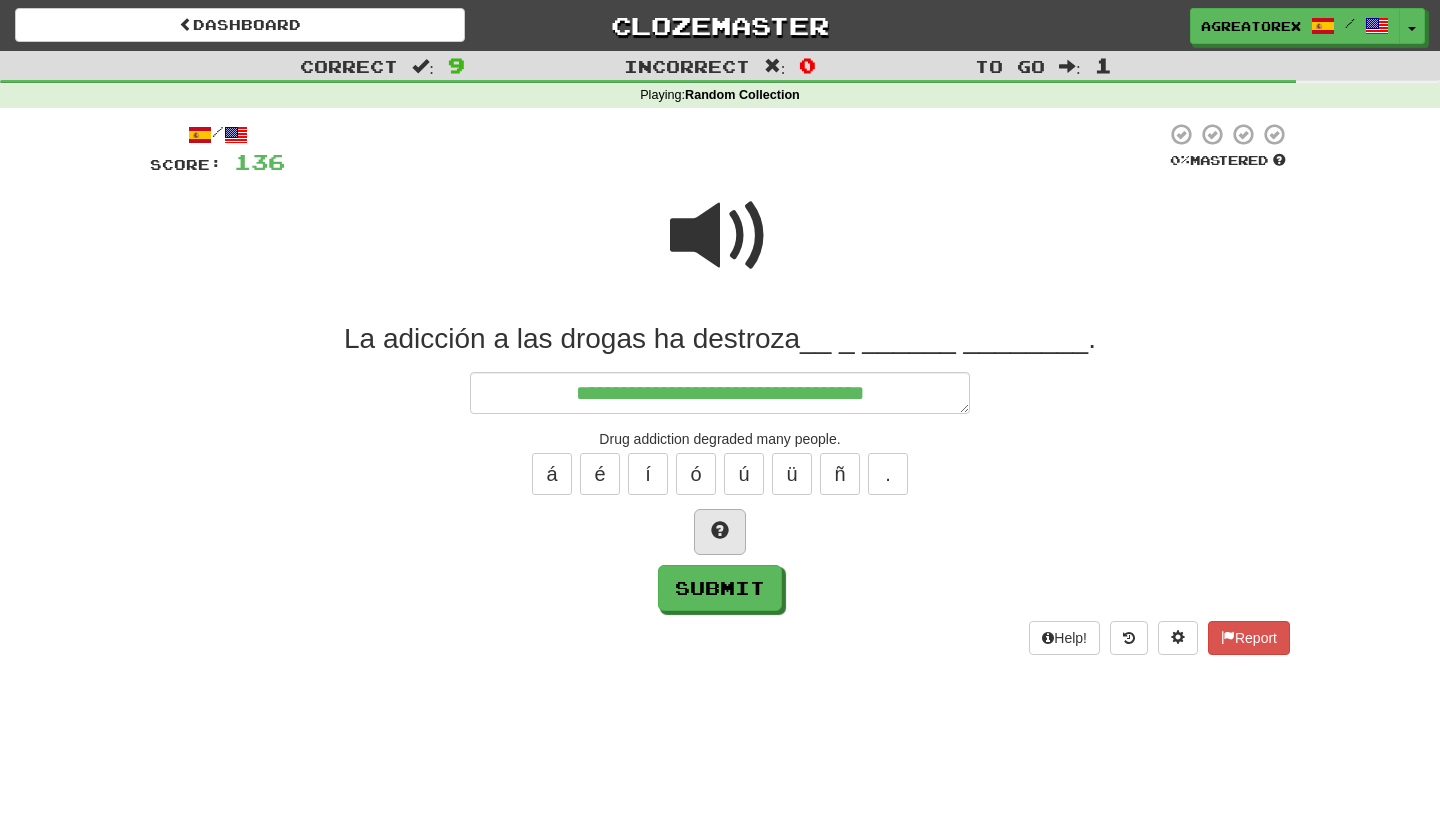 click at bounding box center (720, 532) 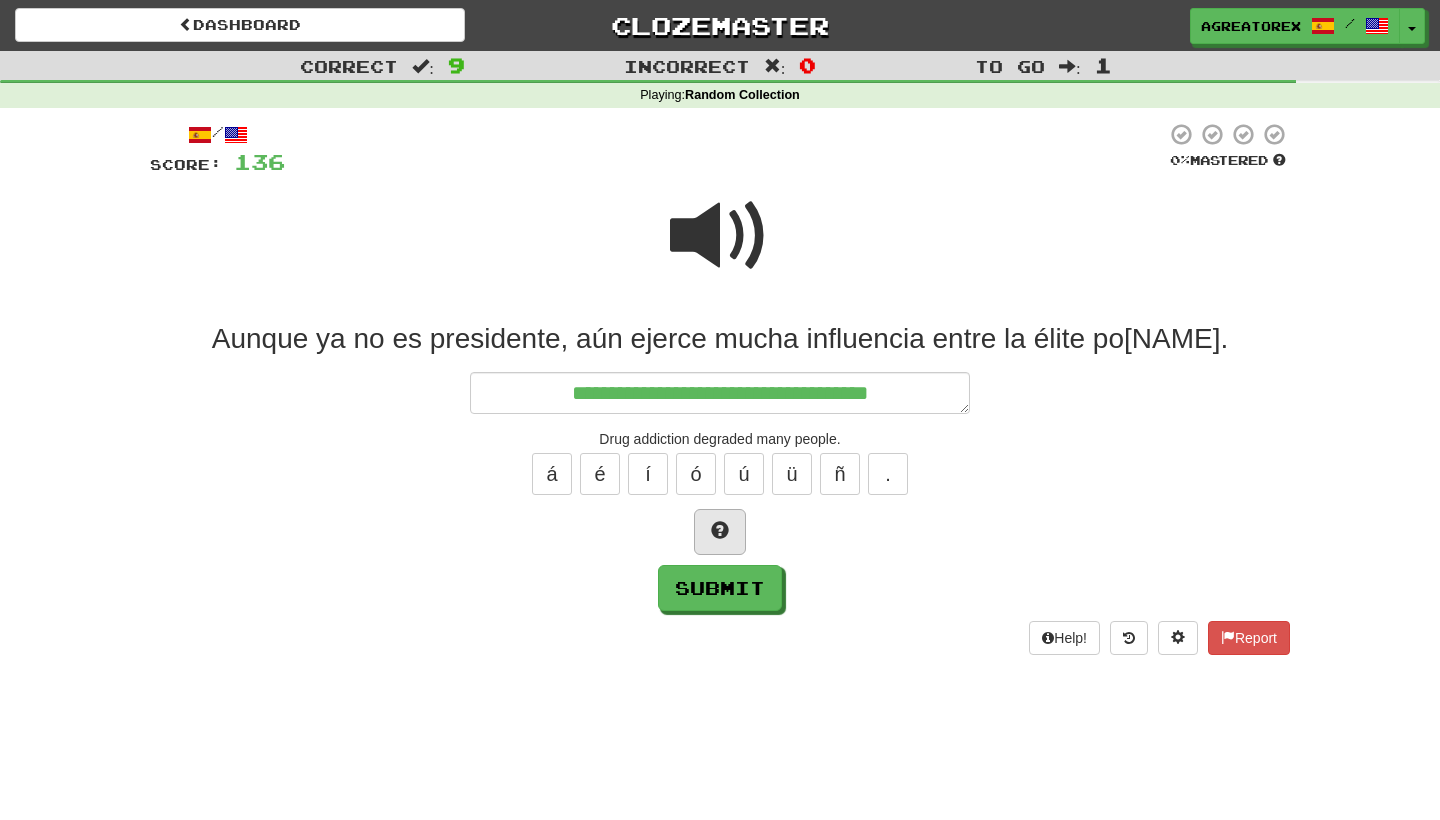 click at bounding box center [720, 532] 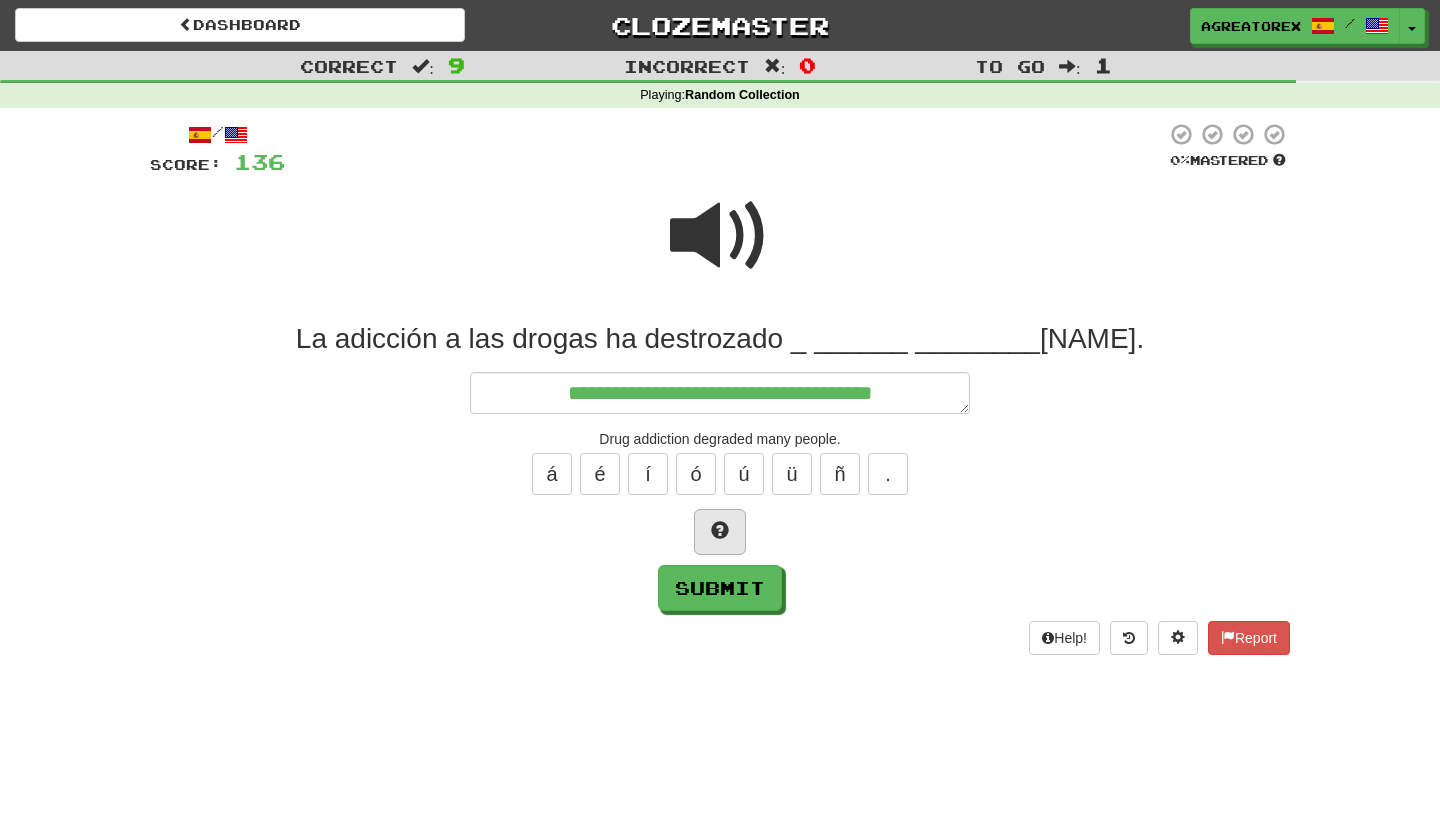 click at bounding box center [720, 532] 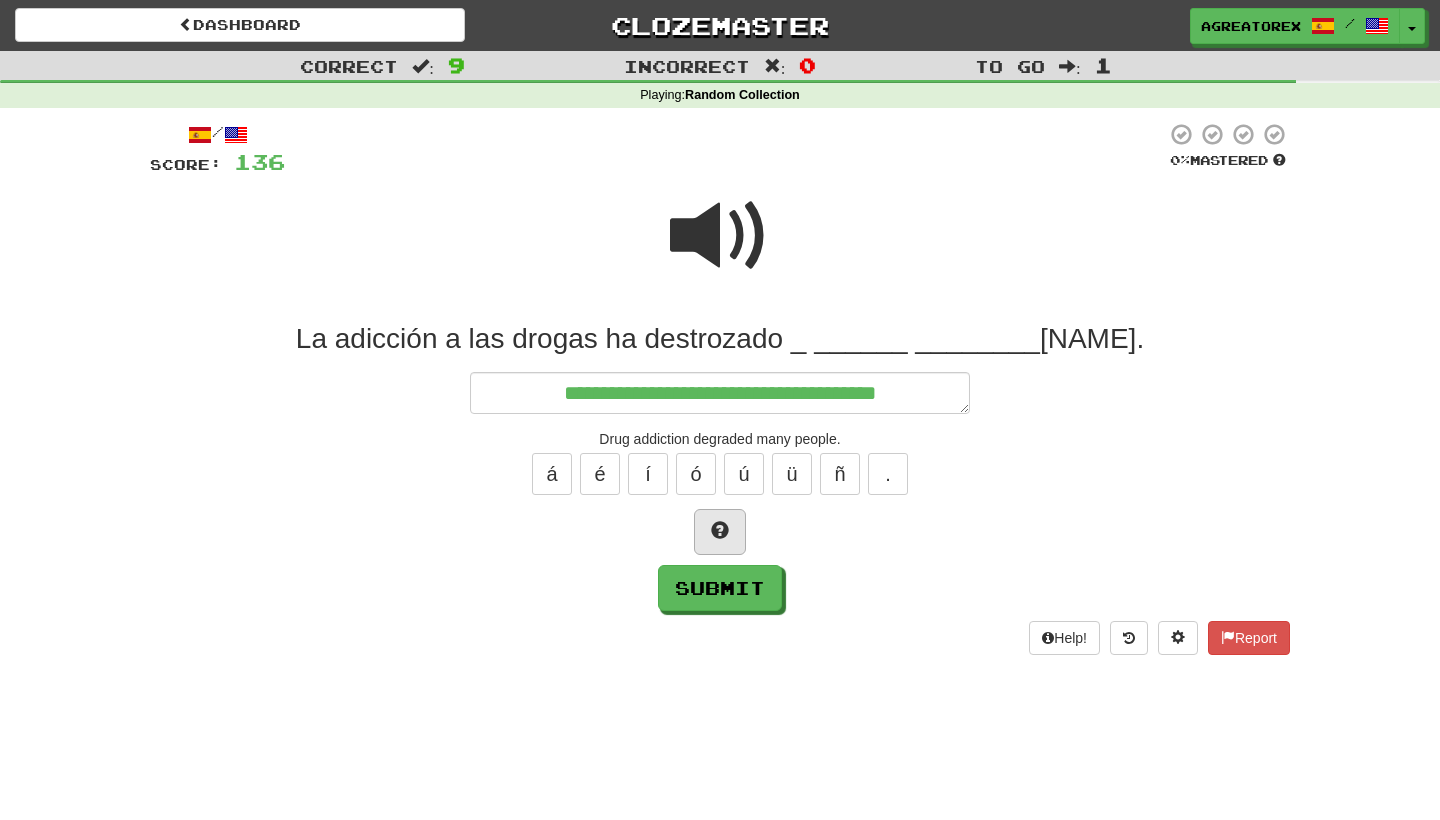 click at bounding box center (720, 532) 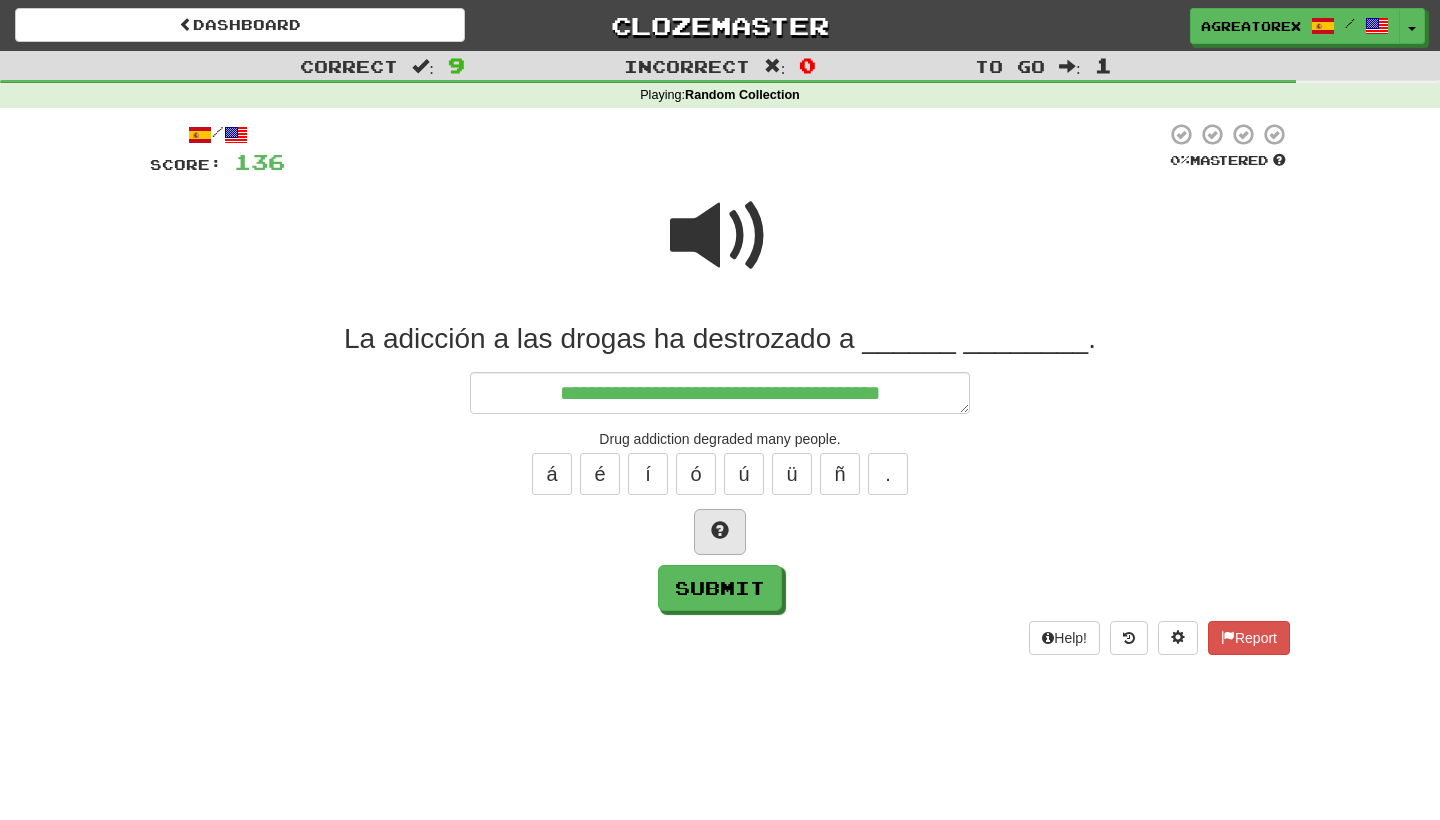 click at bounding box center [720, 532] 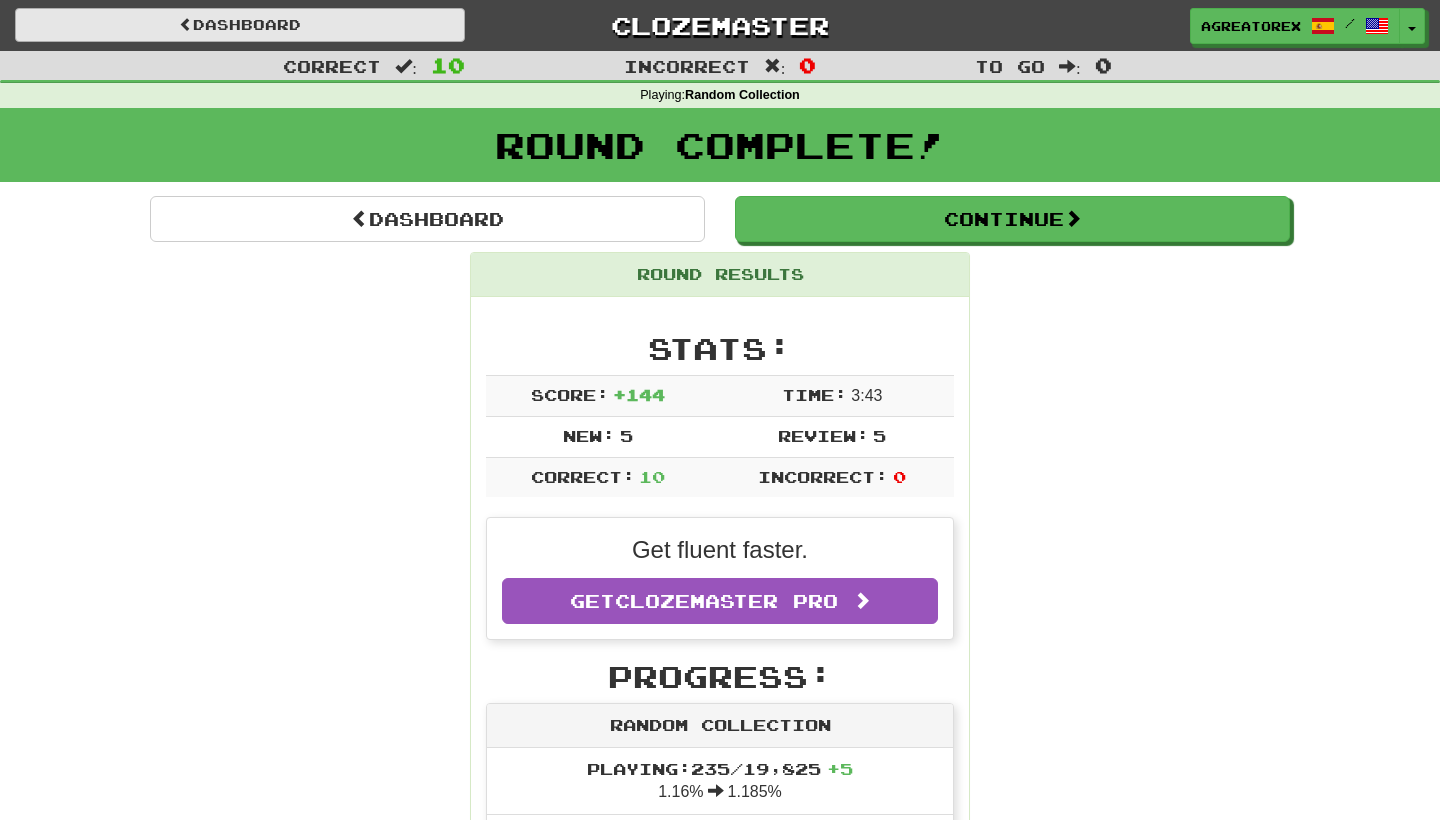 click on "Dashboard" at bounding box center [240, 25] 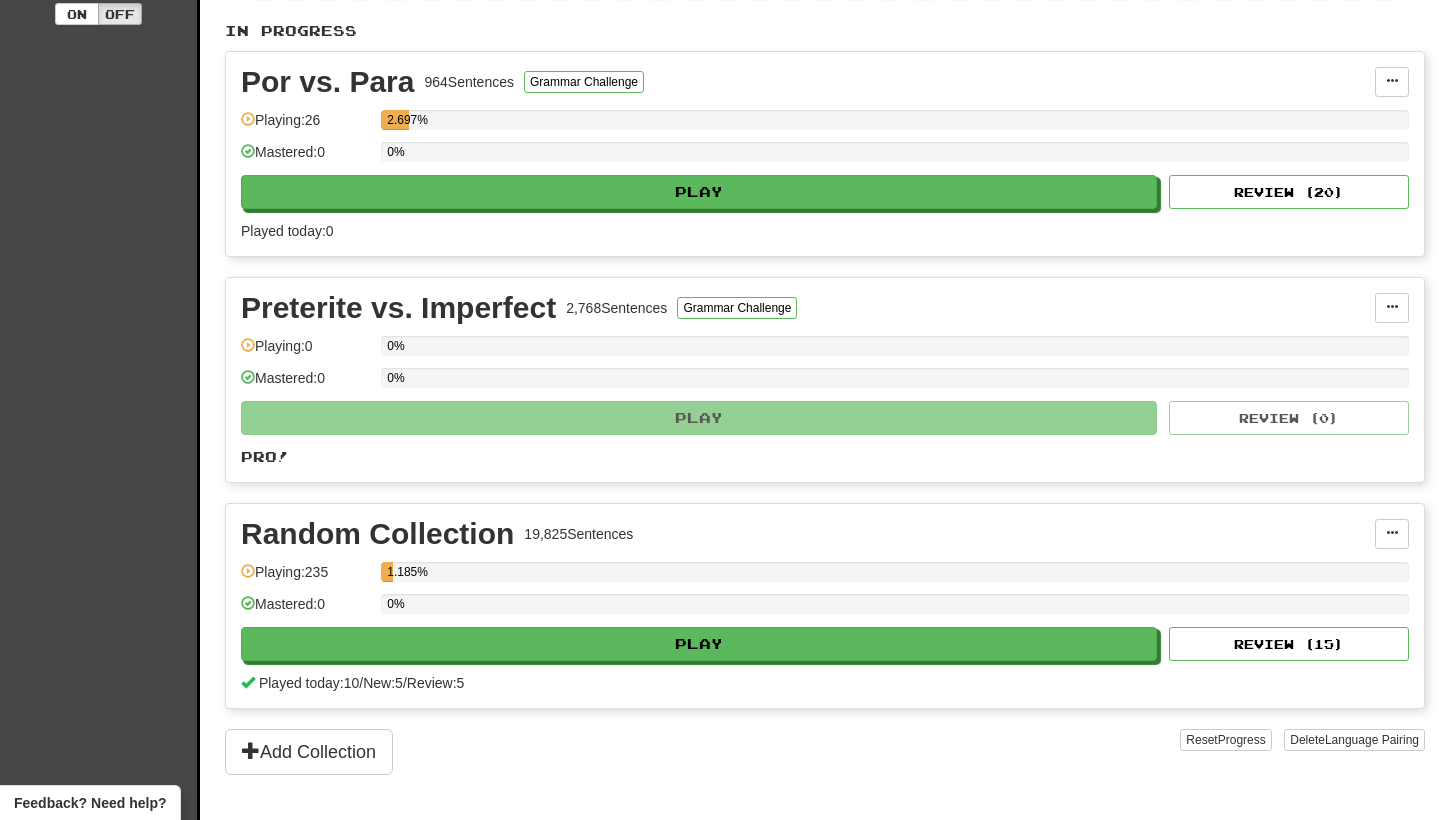 scroll, scrollTop: 415, scrollLeft: 0, axis: vertical 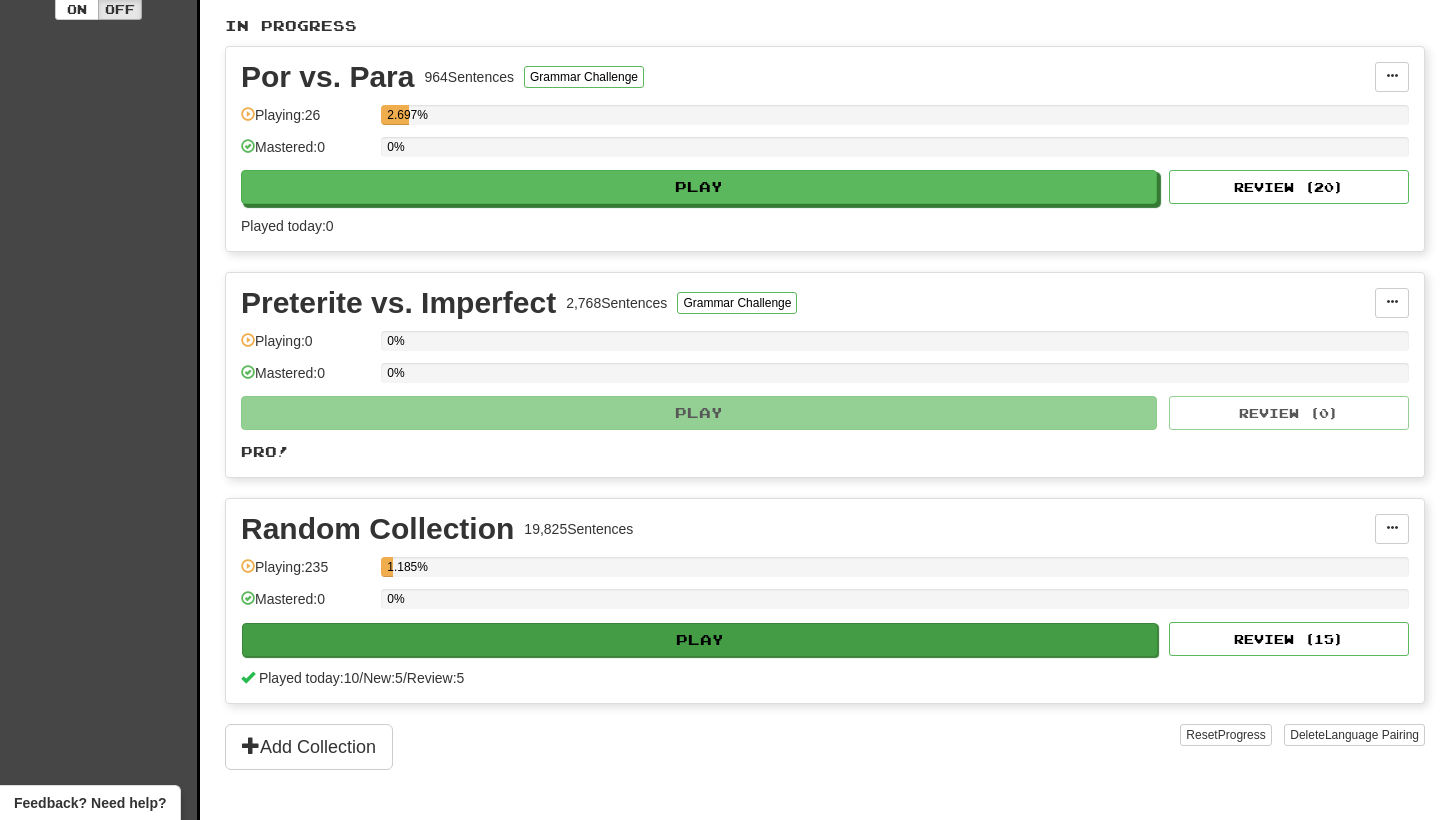 click on "Play" at bounding box center [700, 640] 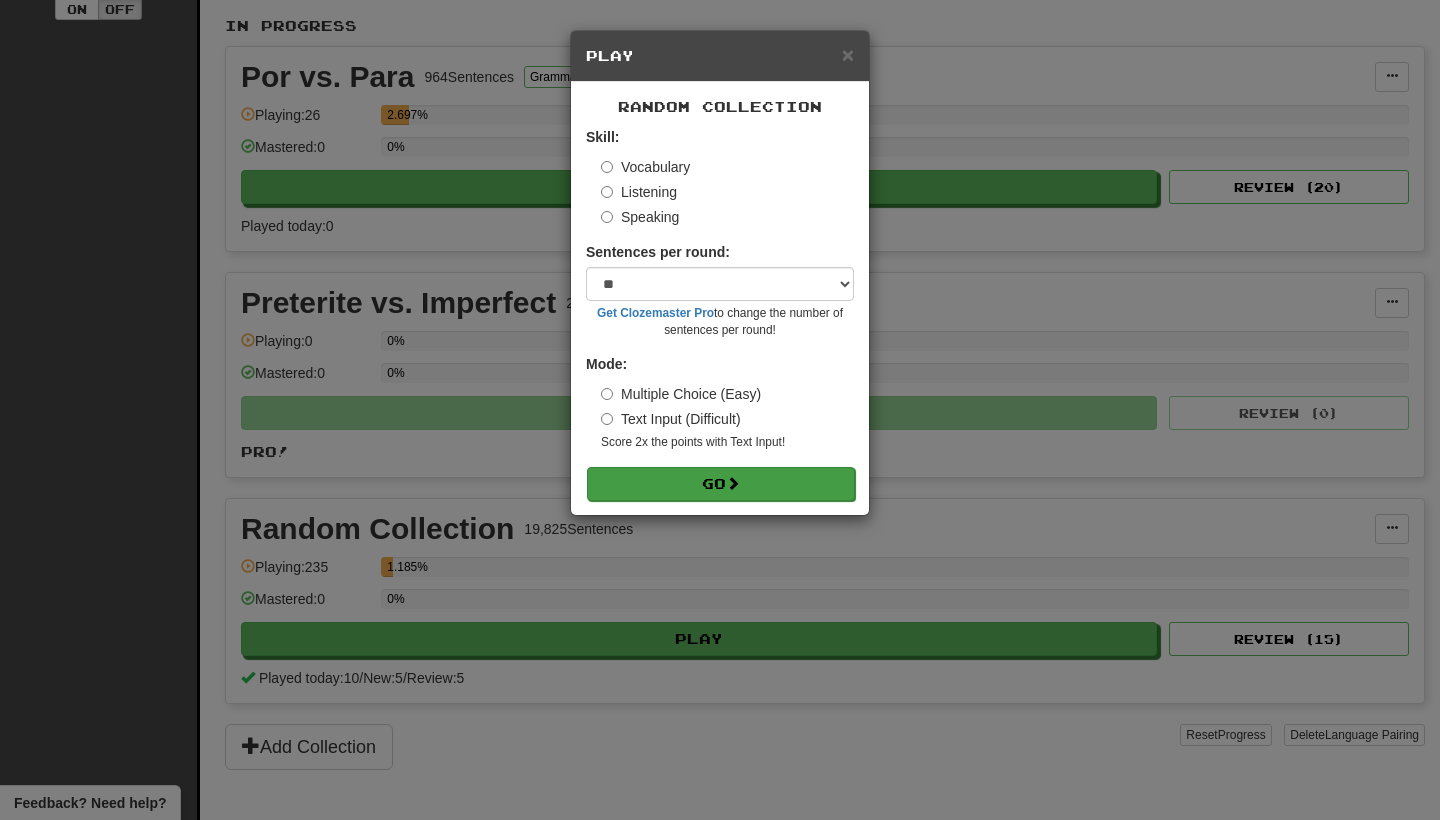 click on "Go" at bounding box center [721, 484] 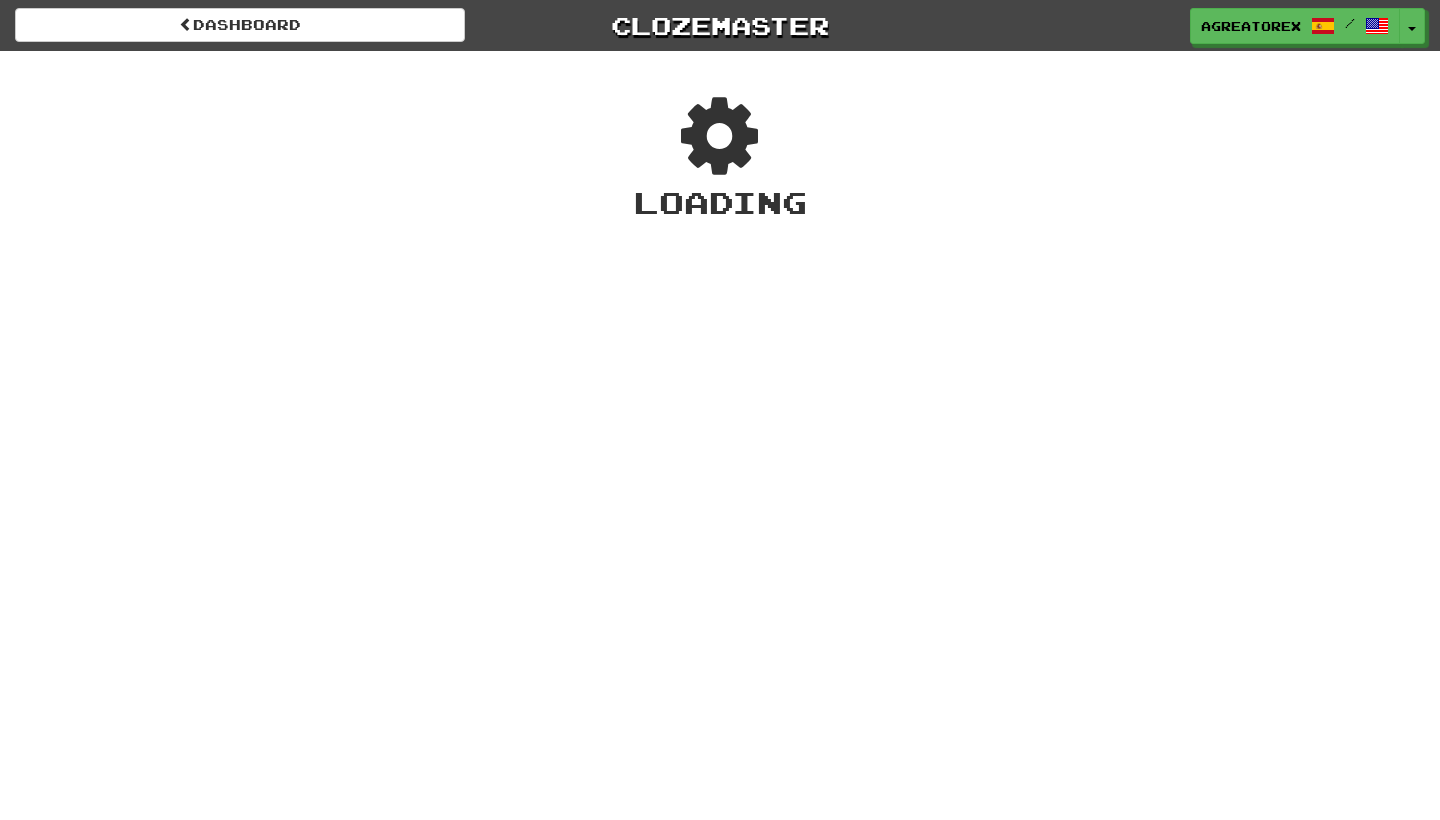 scroll, scrollTop: 0, scrollLeft: 0, axis: both 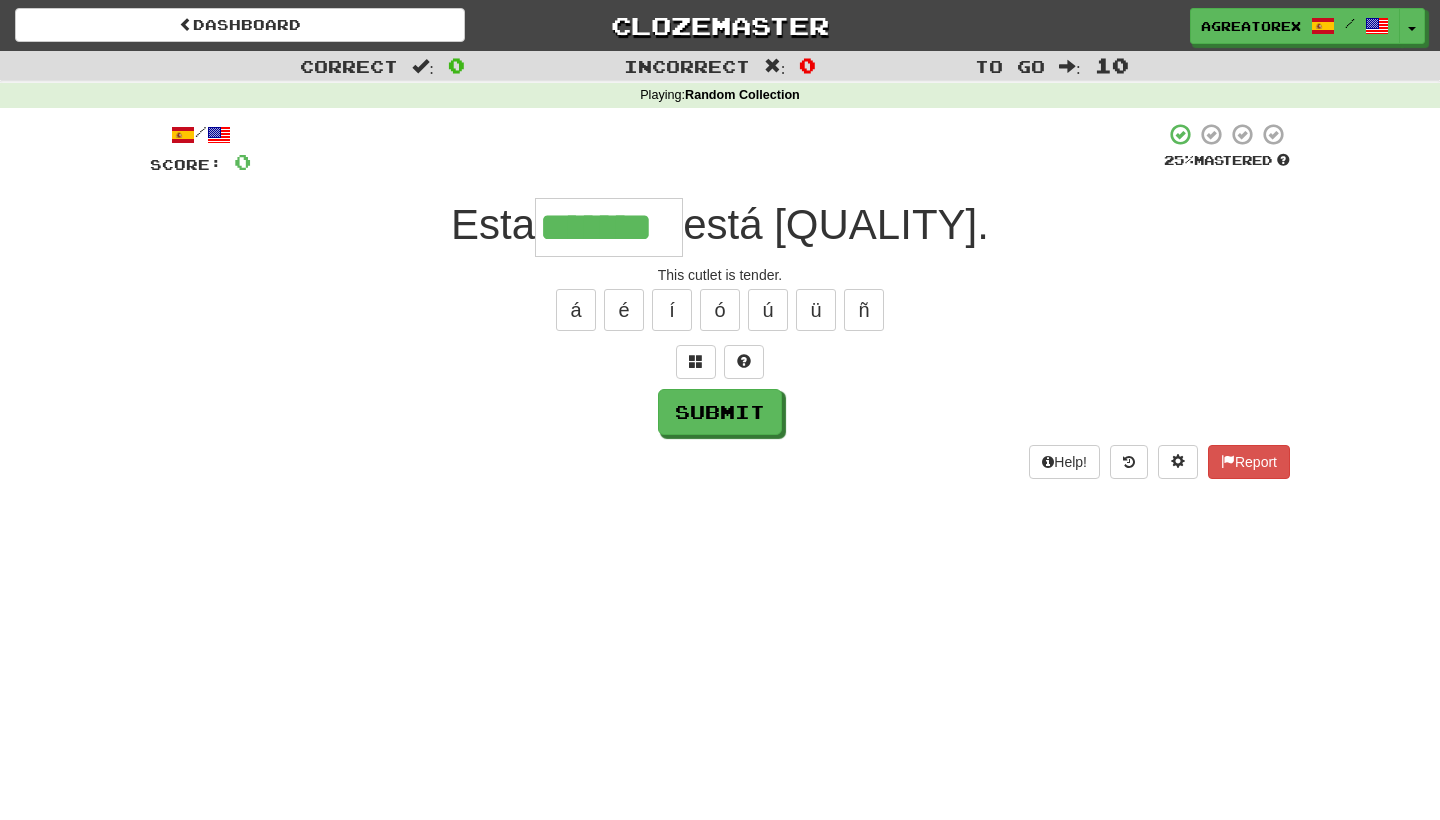 type on "*******" 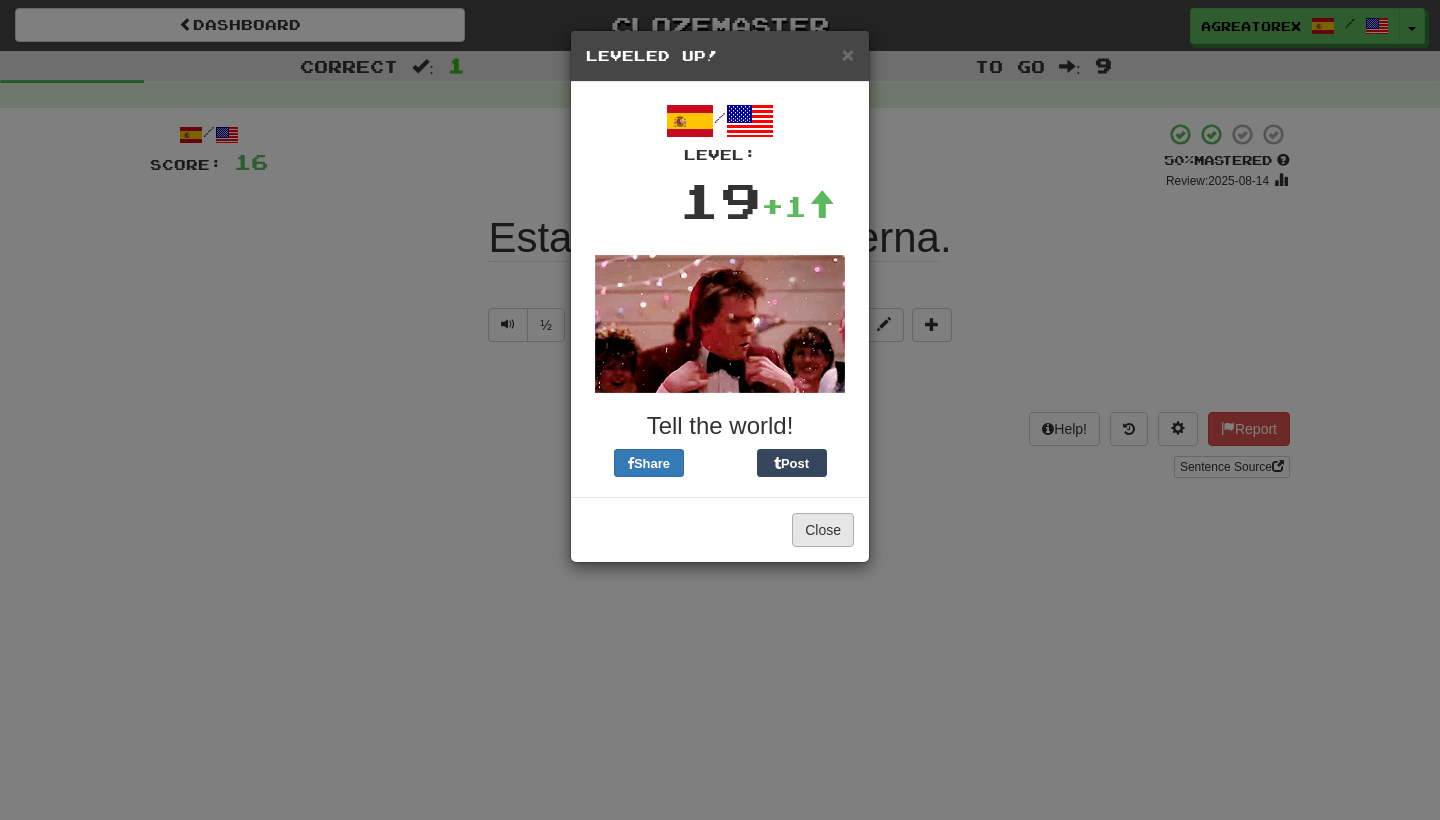 click on "Close" at bounding box center [823, 530] 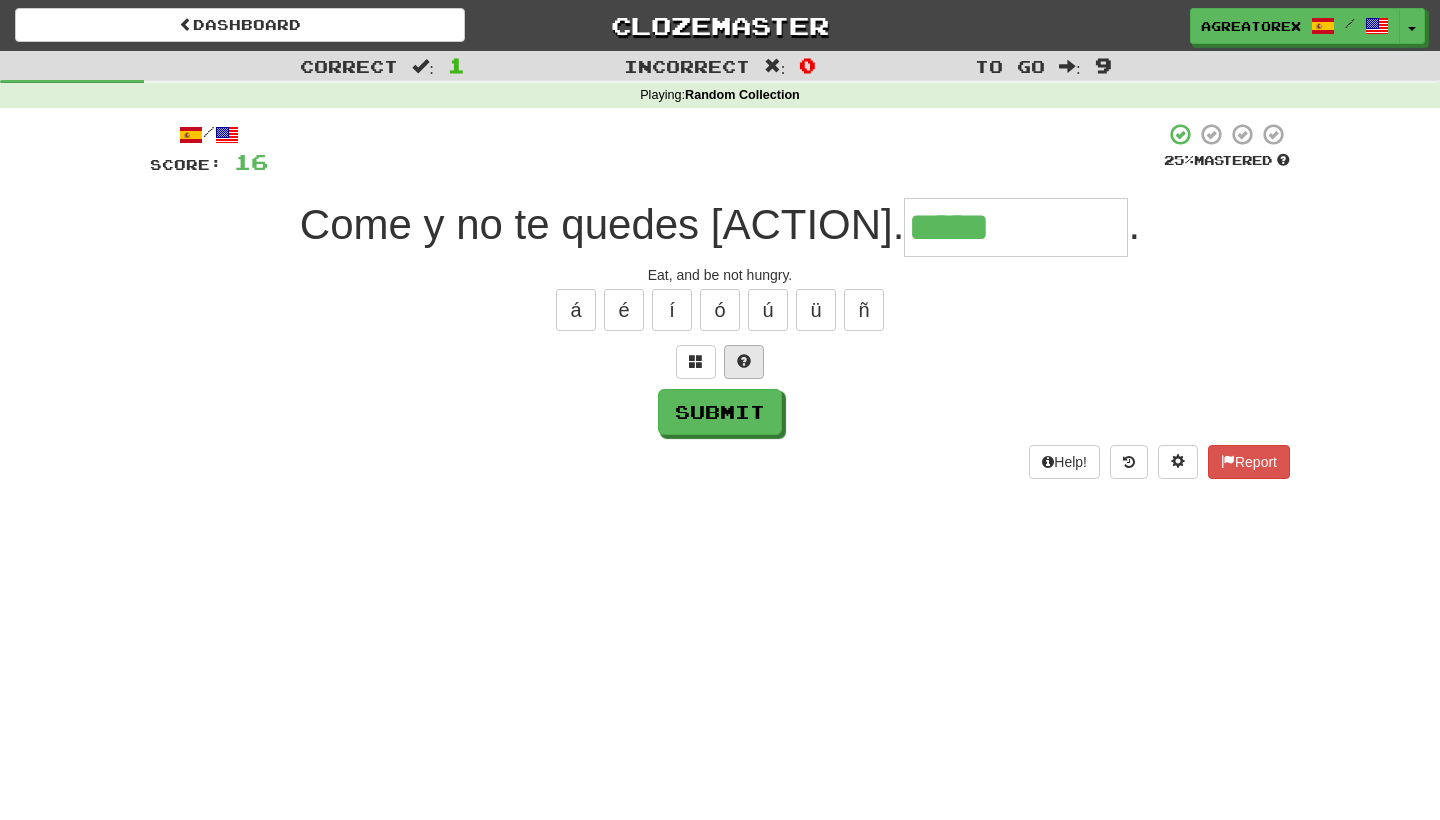 click at bounding box center [744, 361] 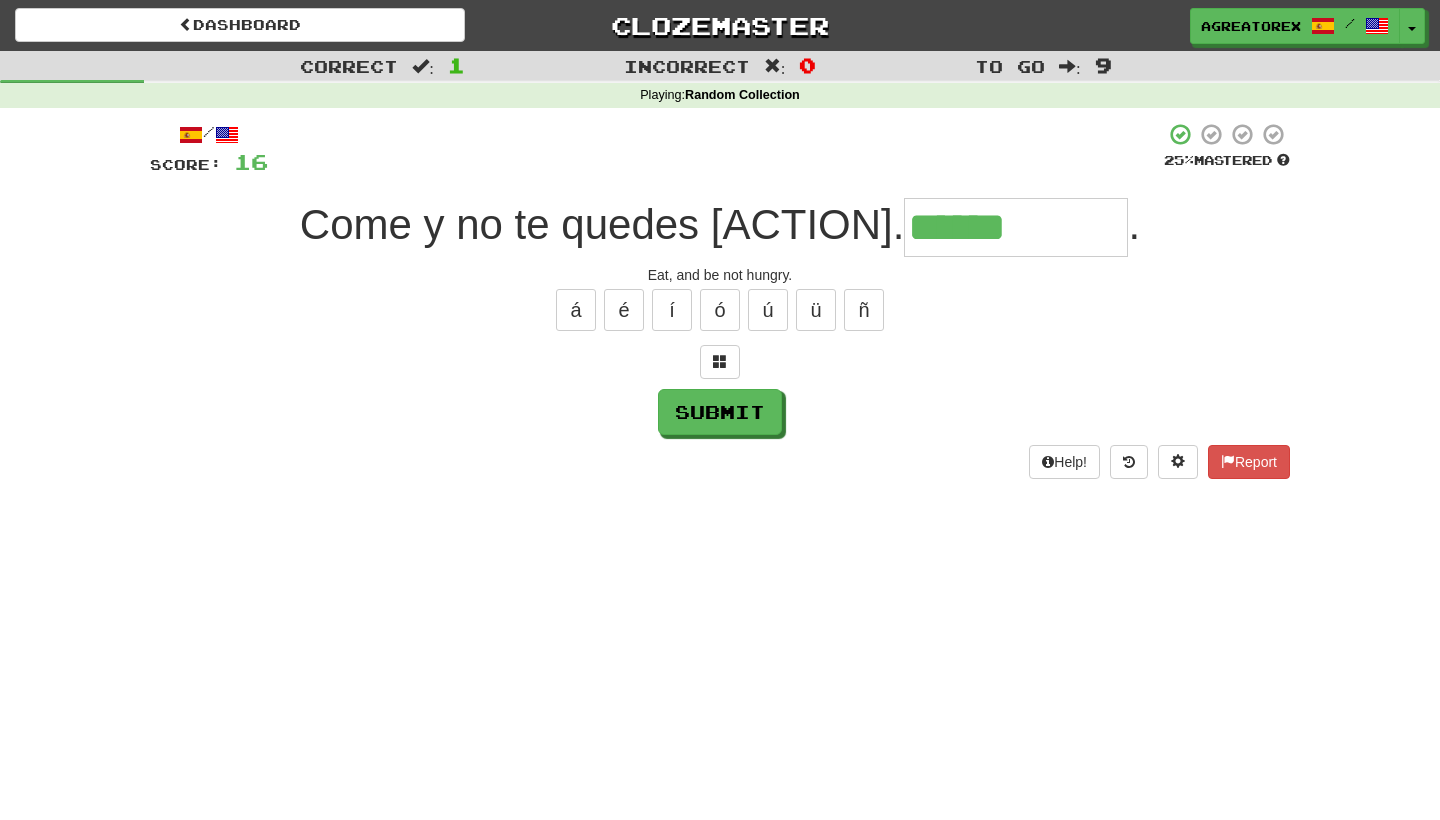 click at bounding box center [720, 362] 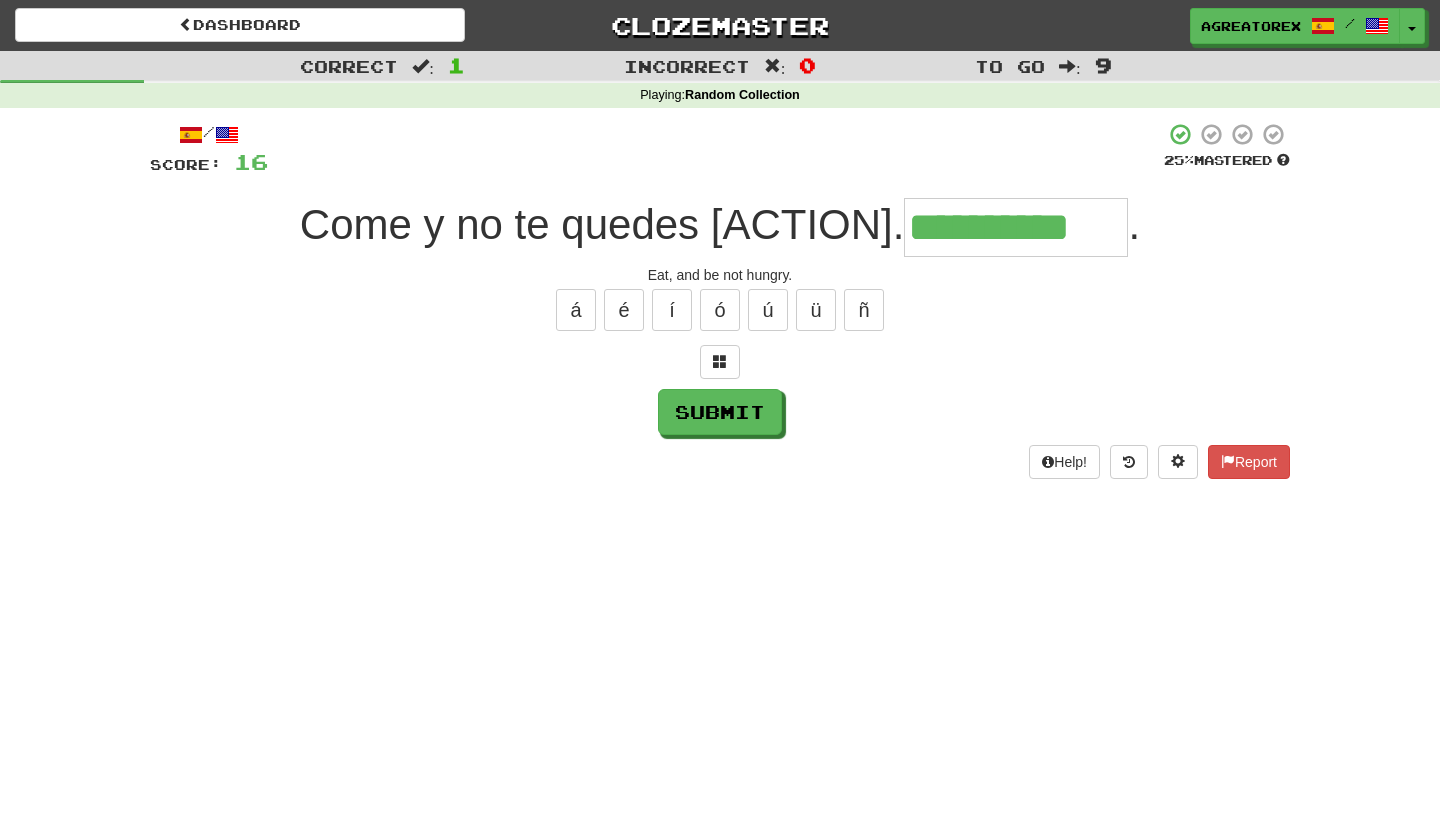 type on "**********" 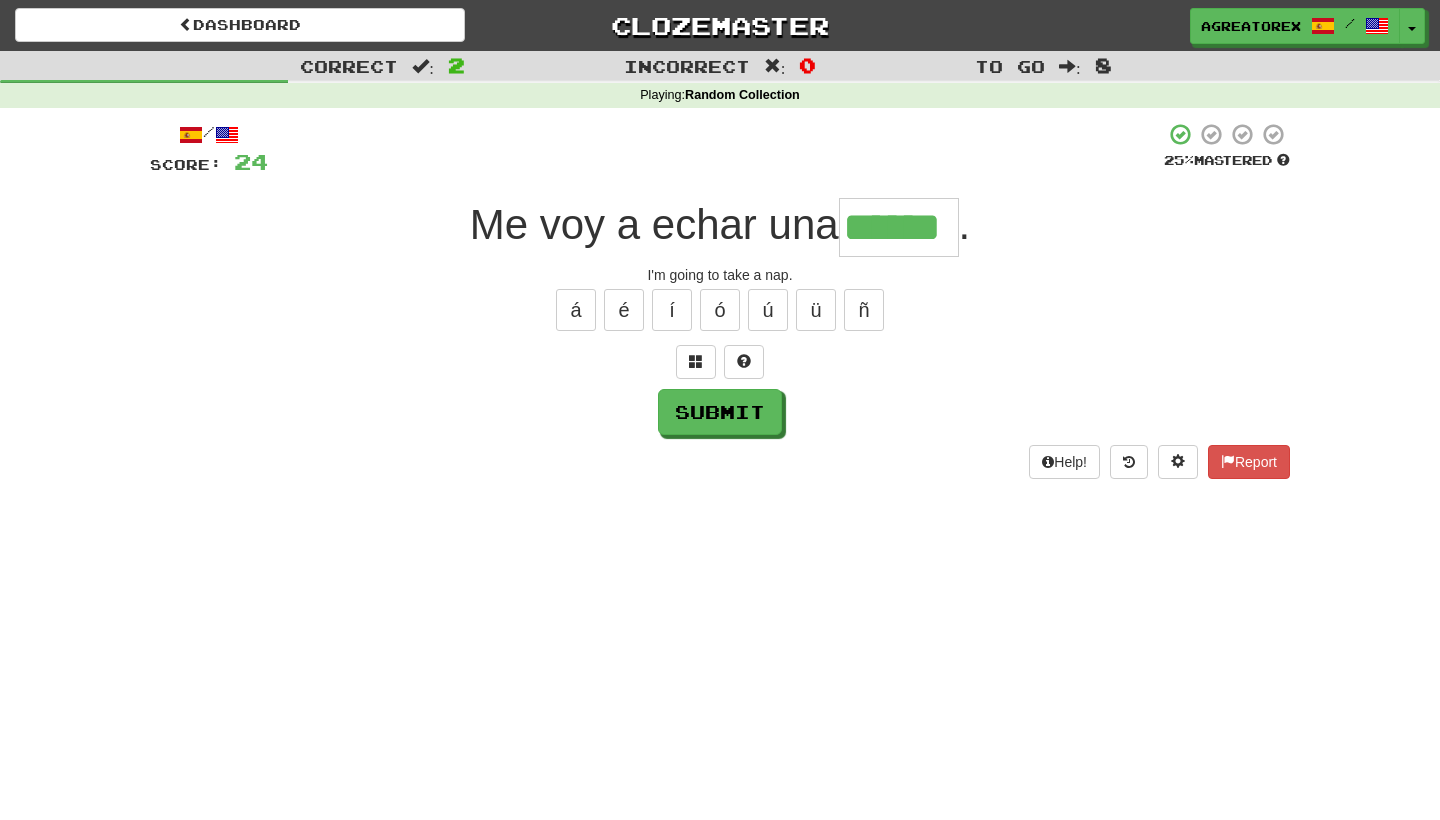 type on "******" 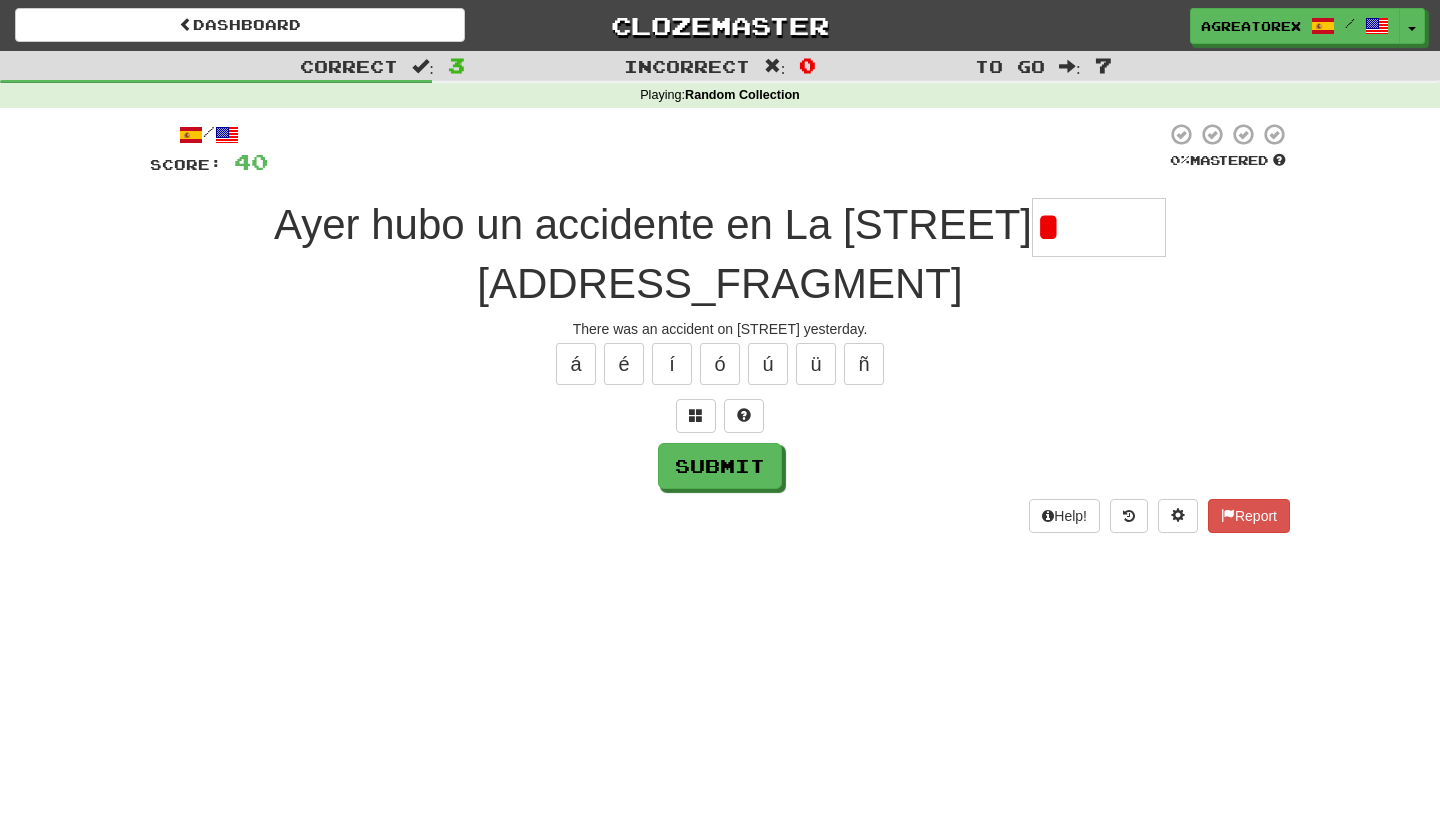 type on "******" 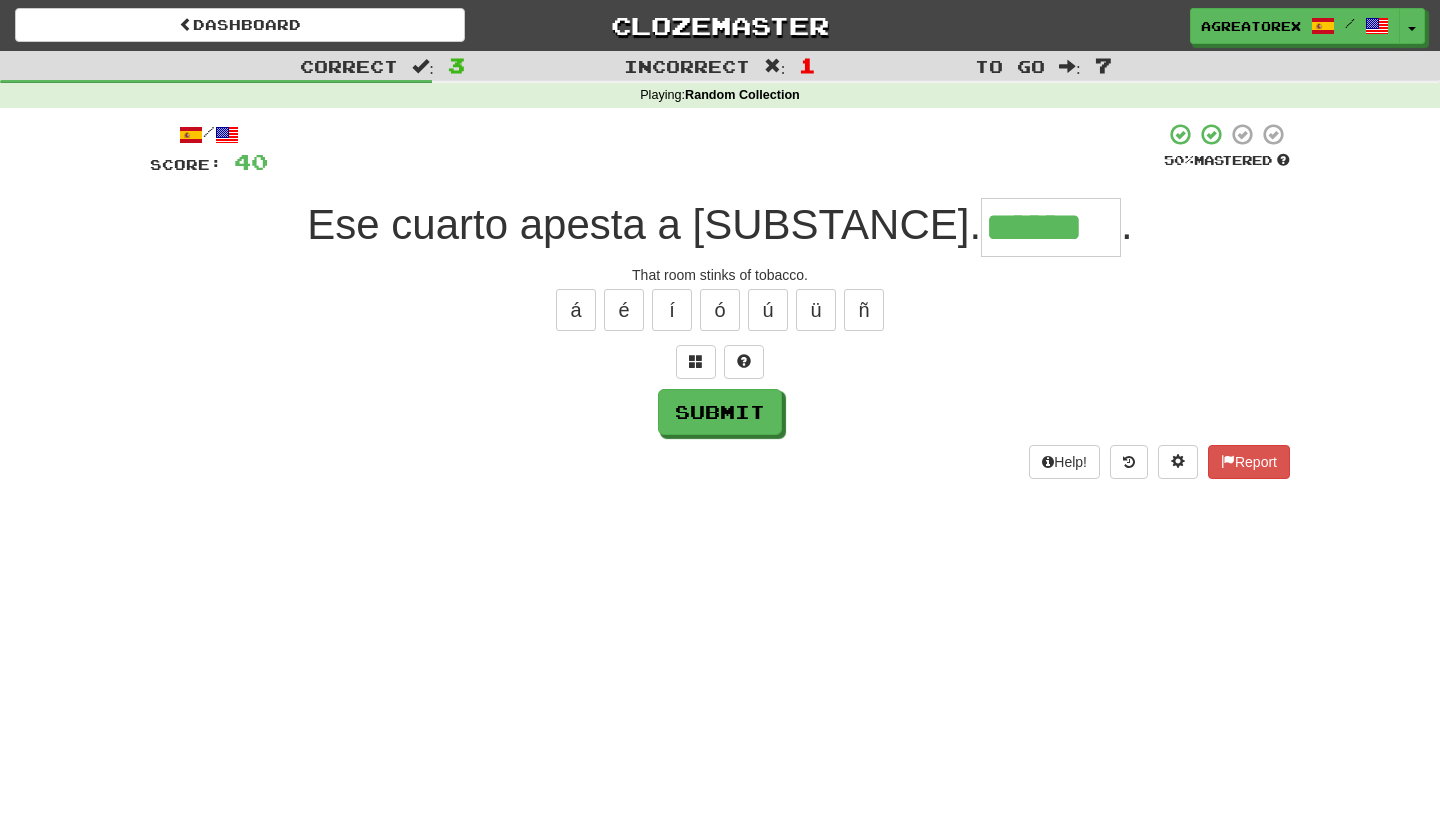 type on "******" 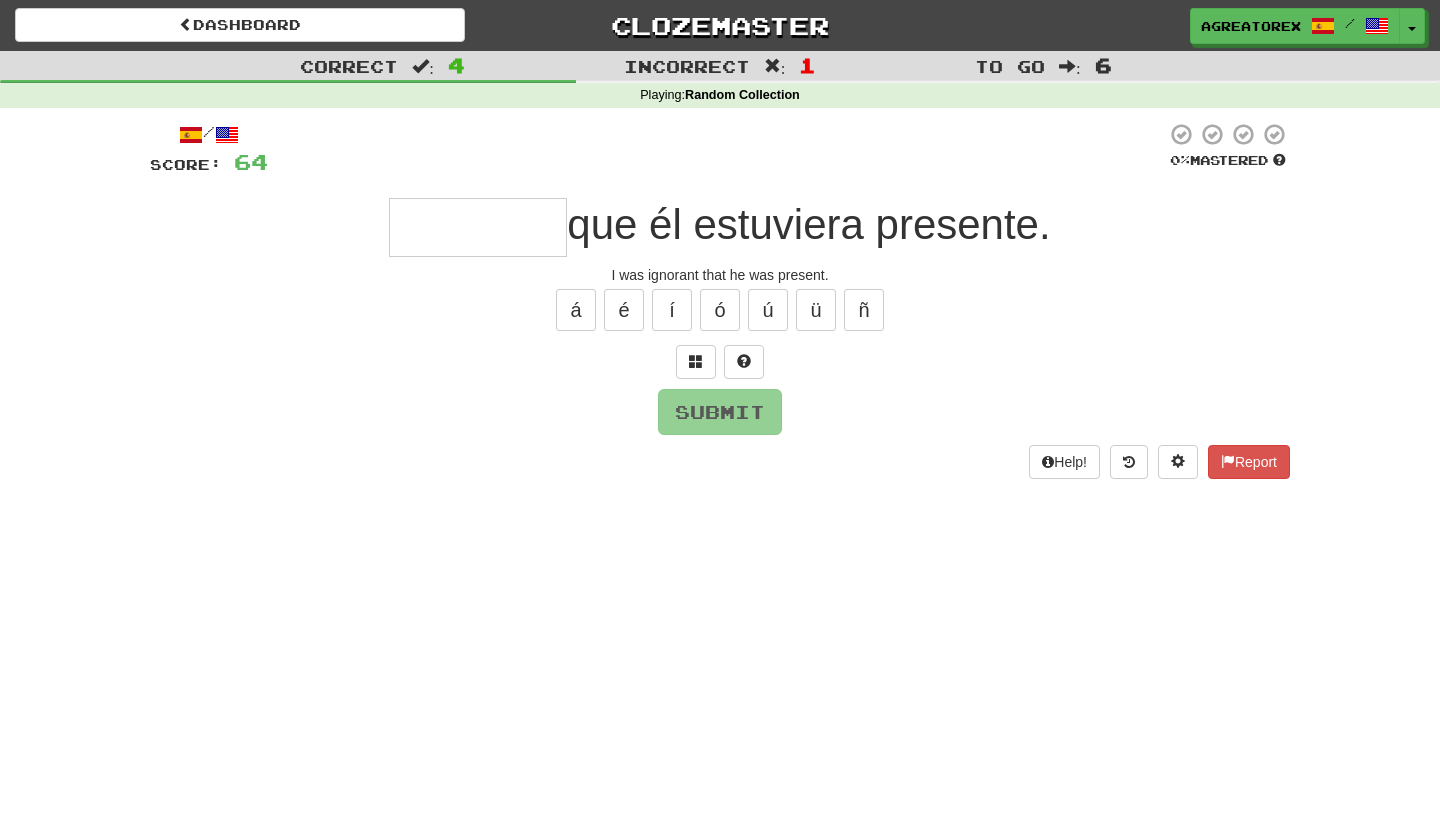 type on "*" 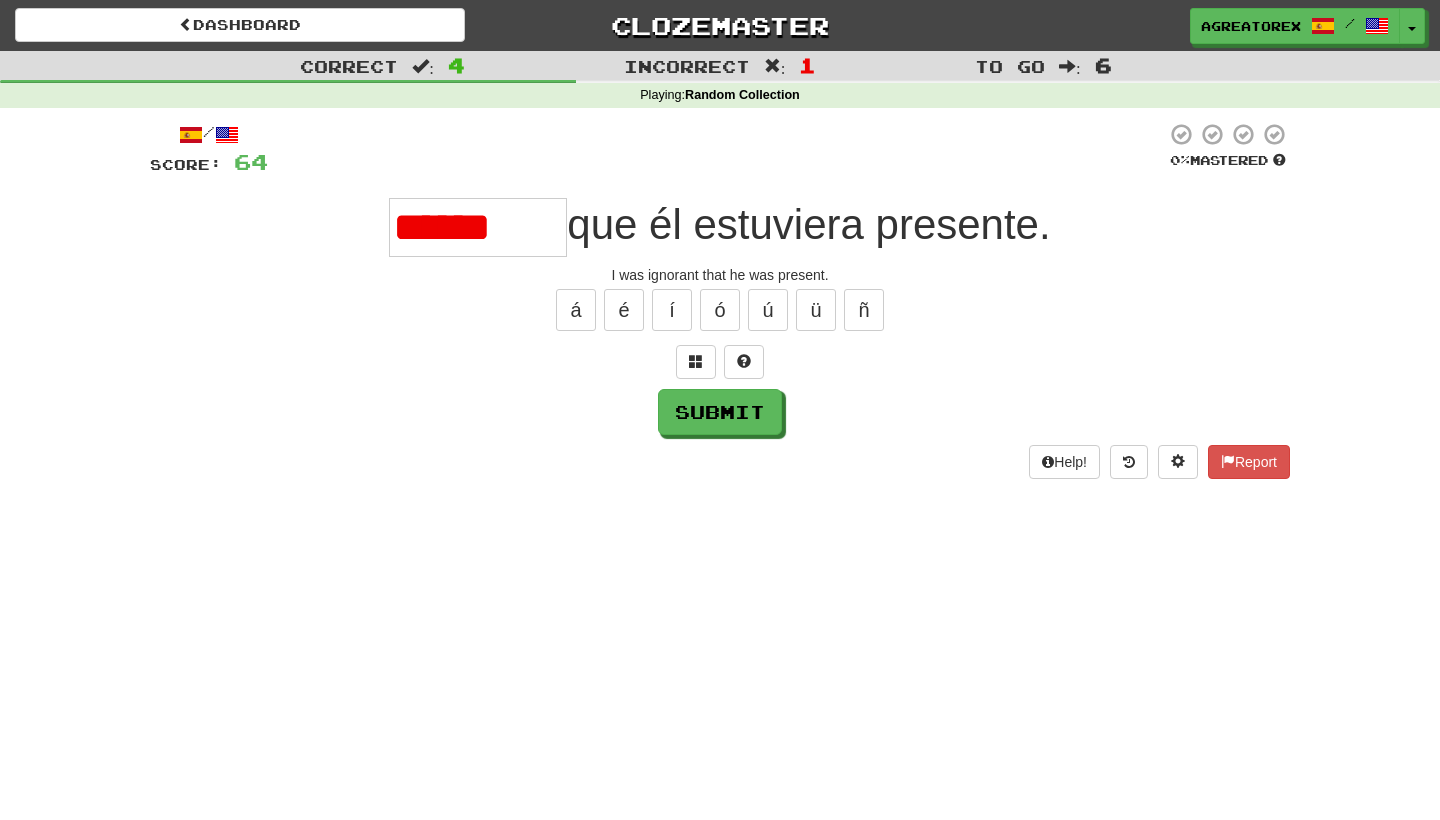 type on "********" 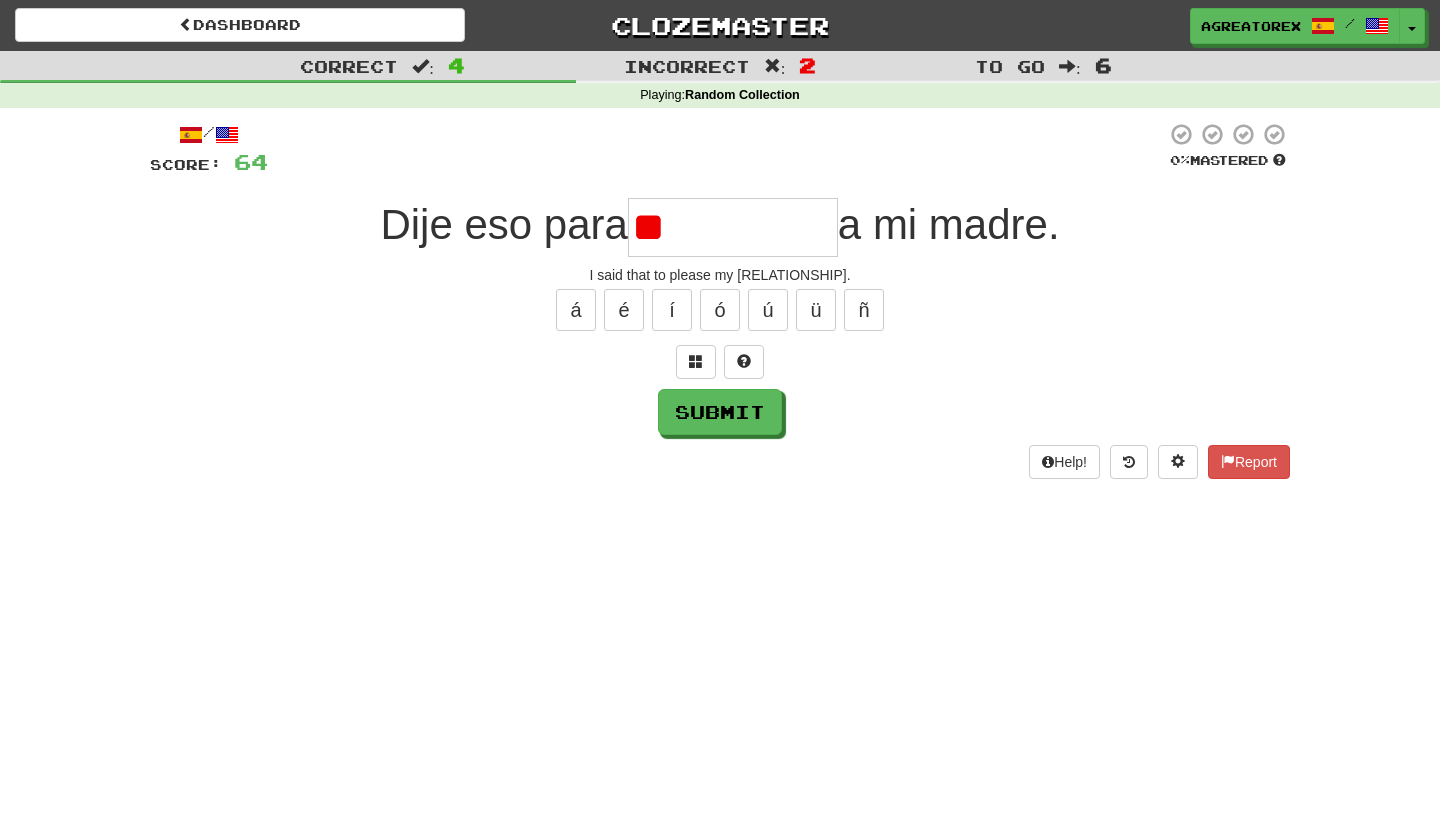 type on "*" 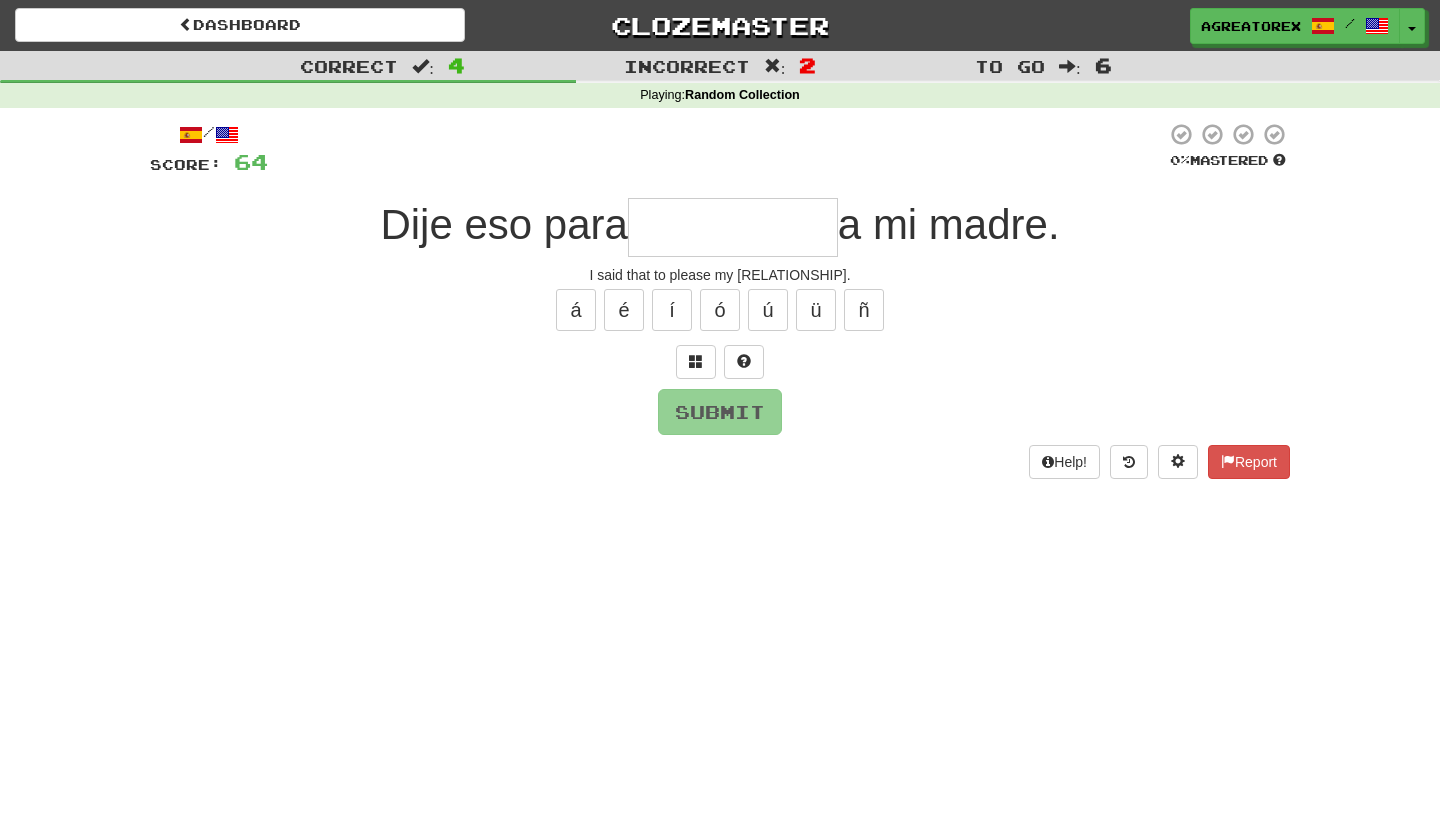 type on "*********" 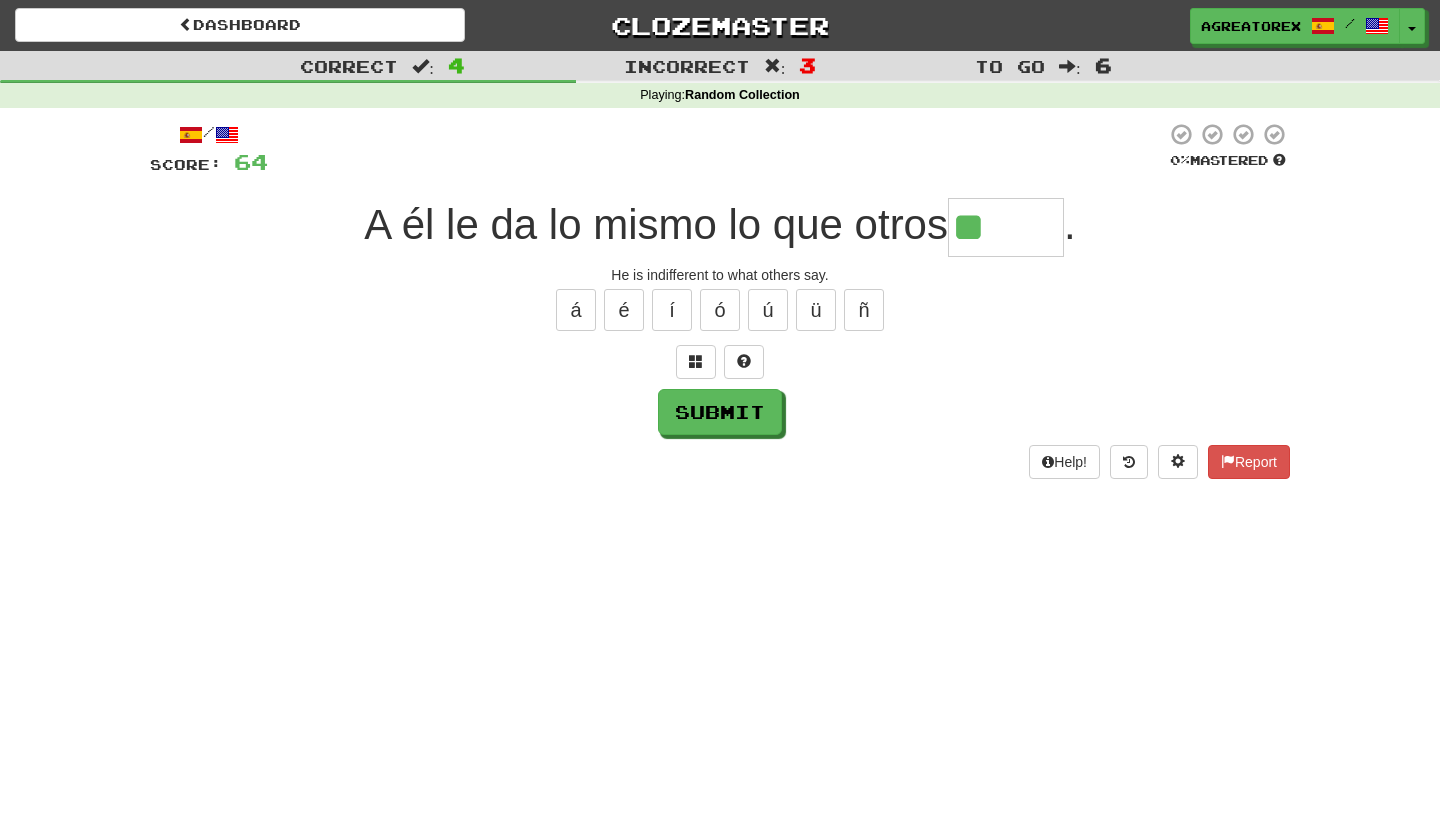 type on "*****" 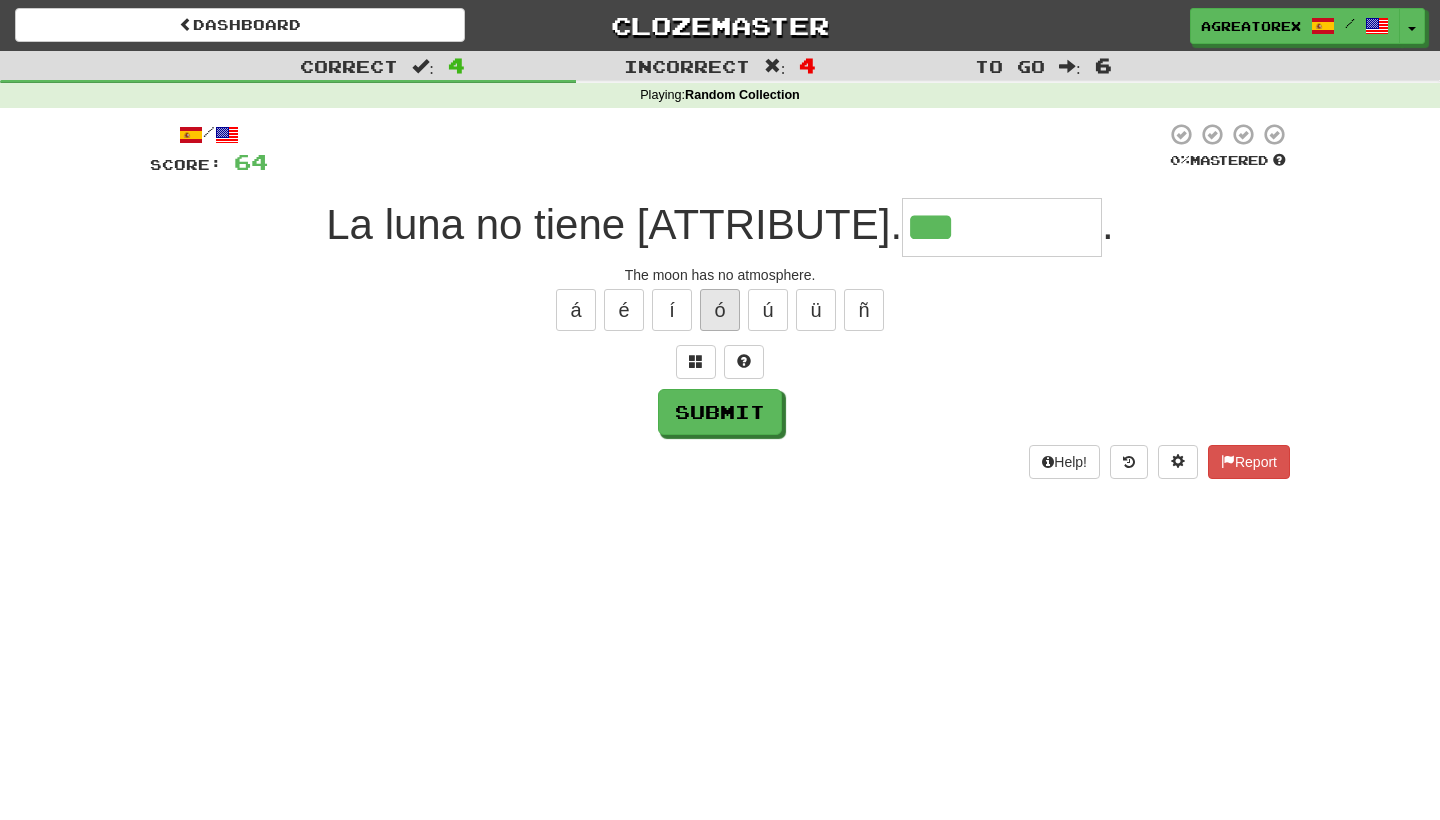click on "ó" at bounding box center (720, 310) 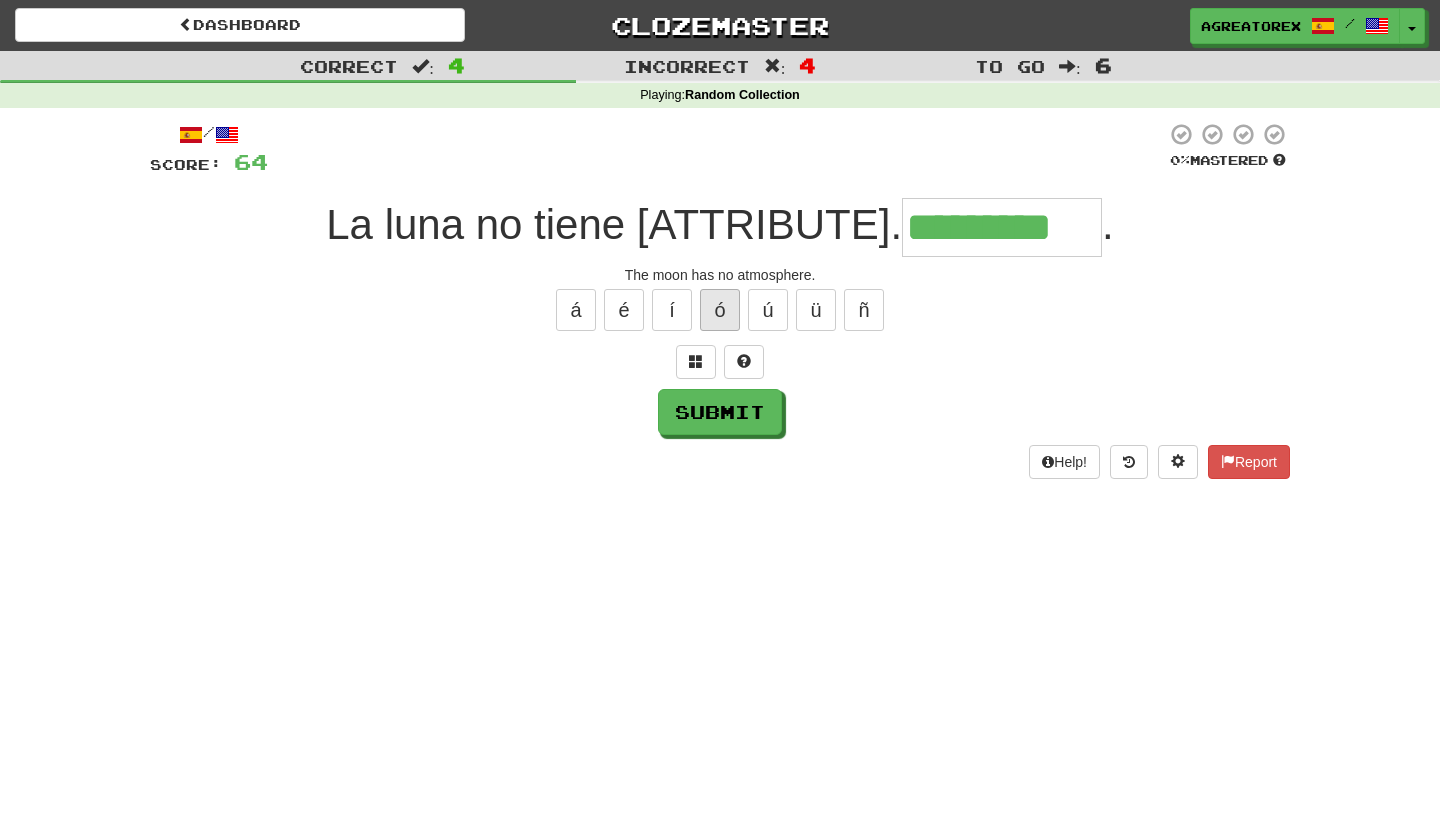 type on "*********" 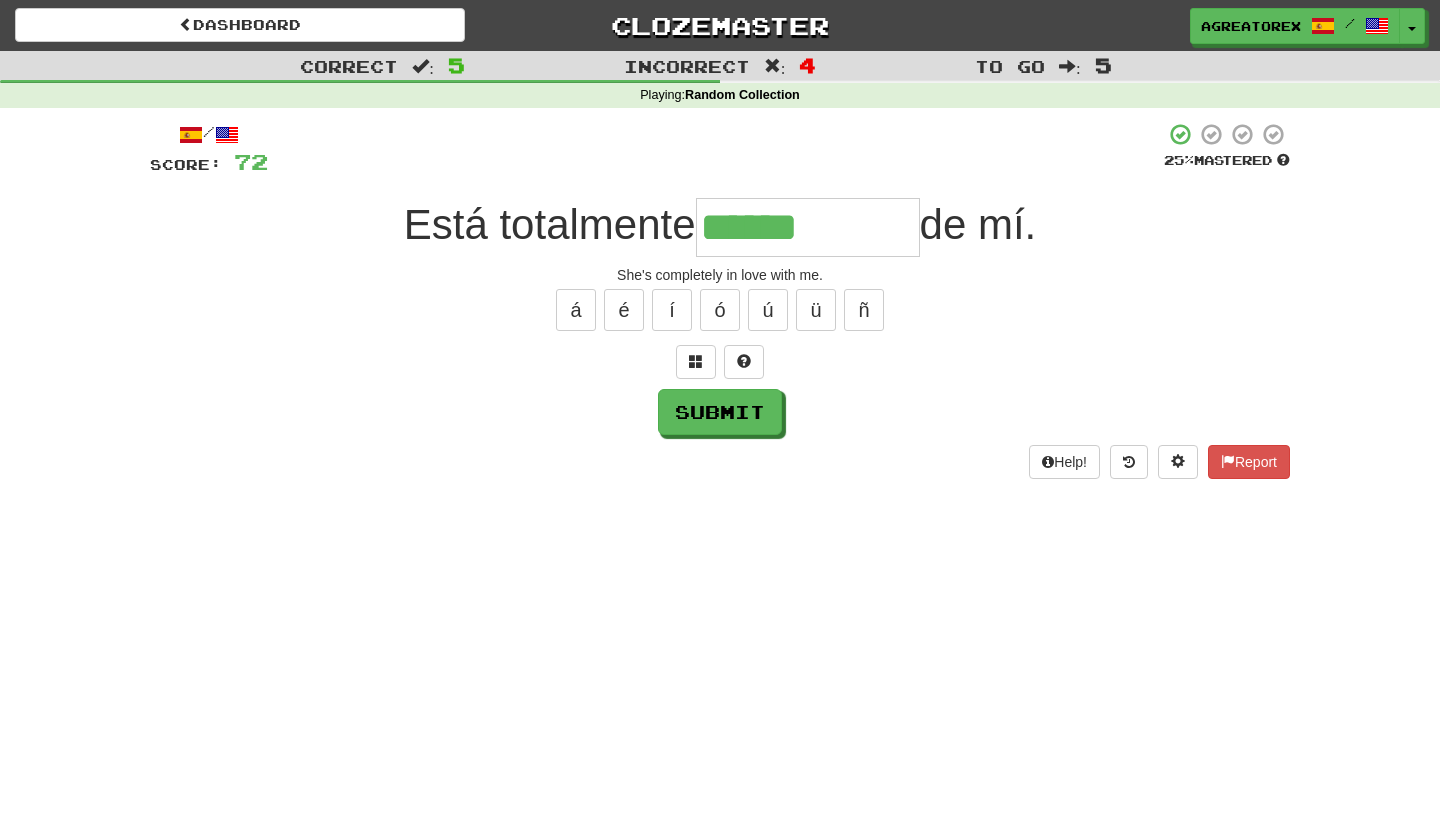type on "*********" 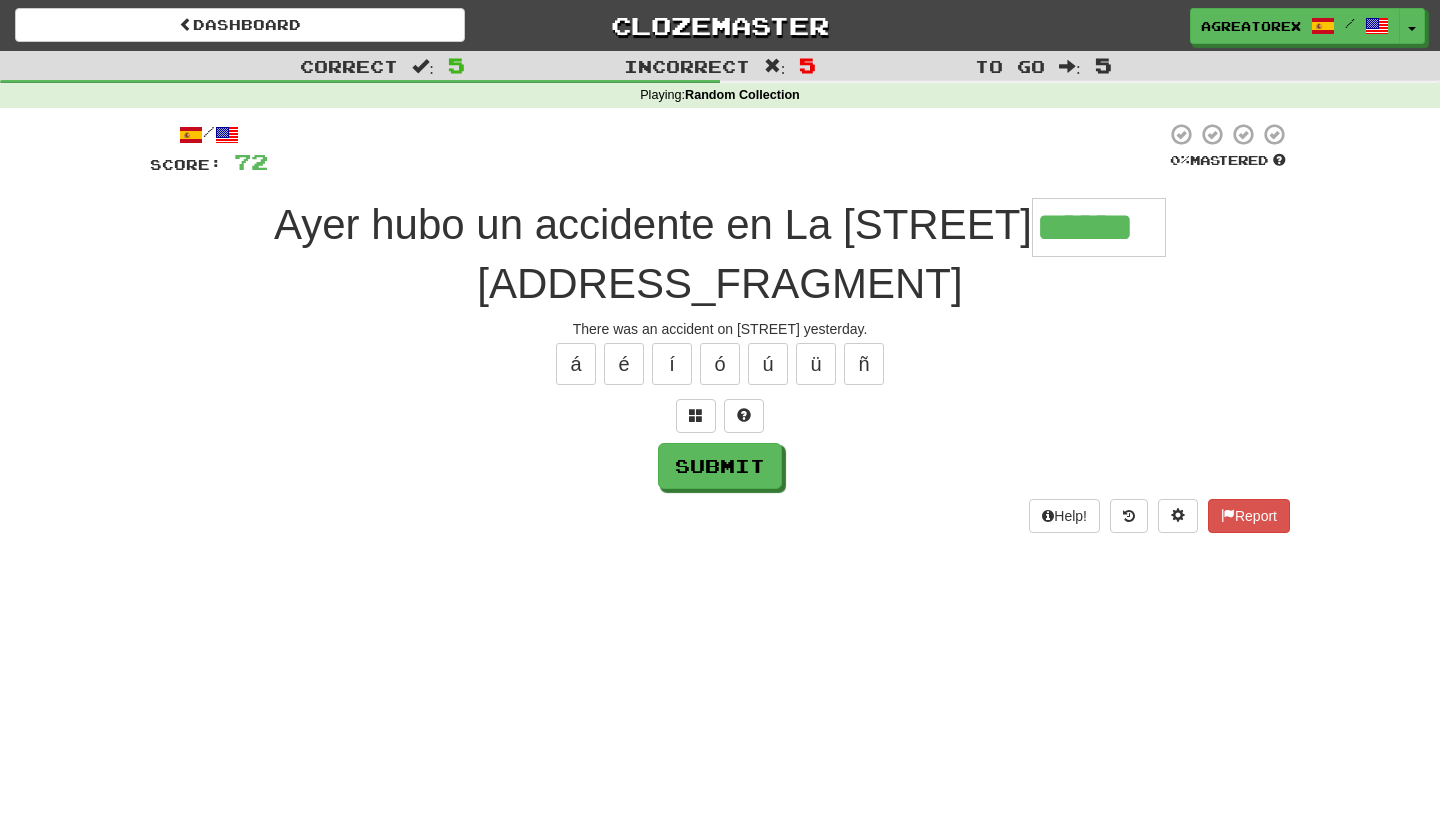 type on "******" 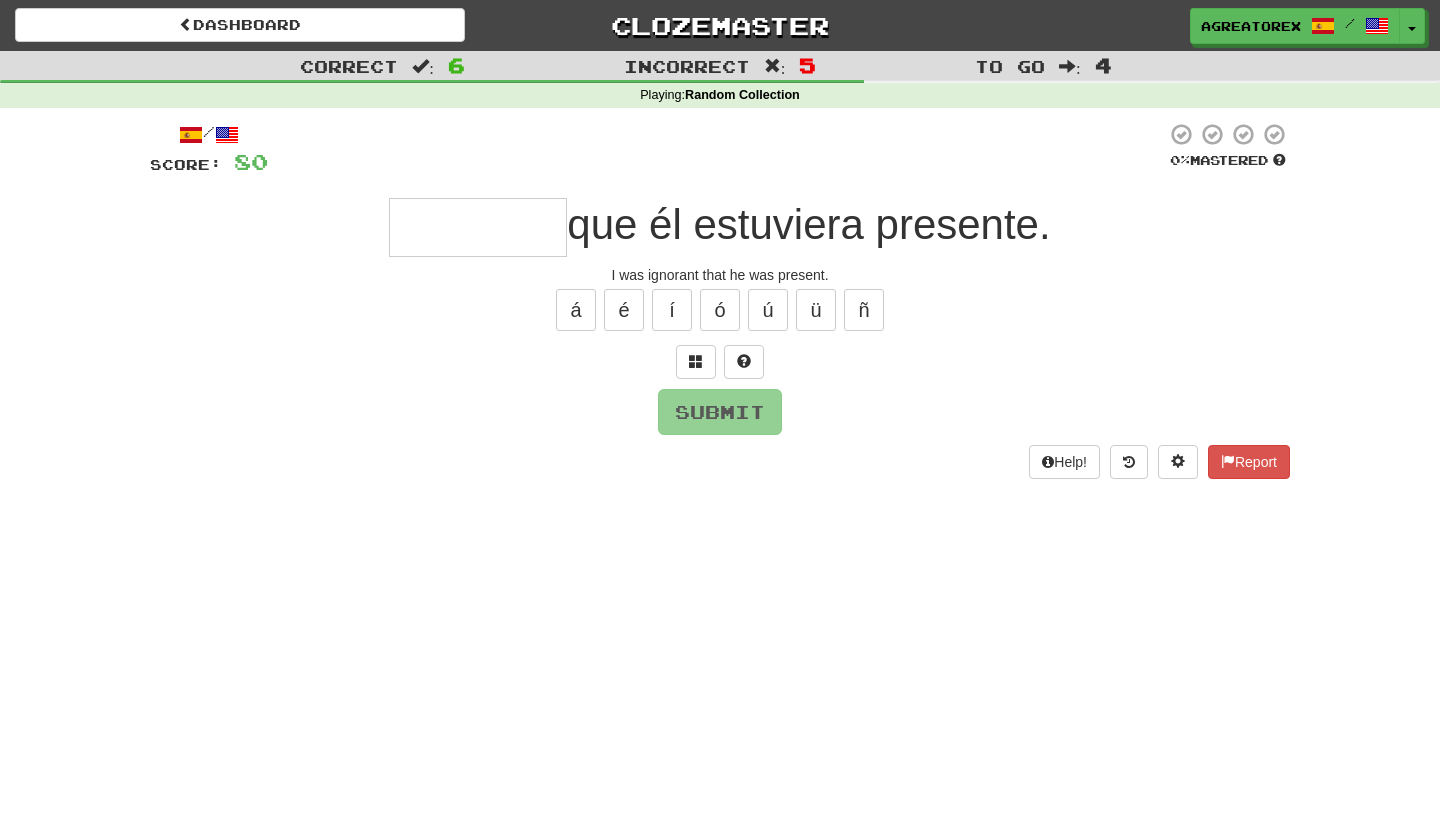 type on "********" 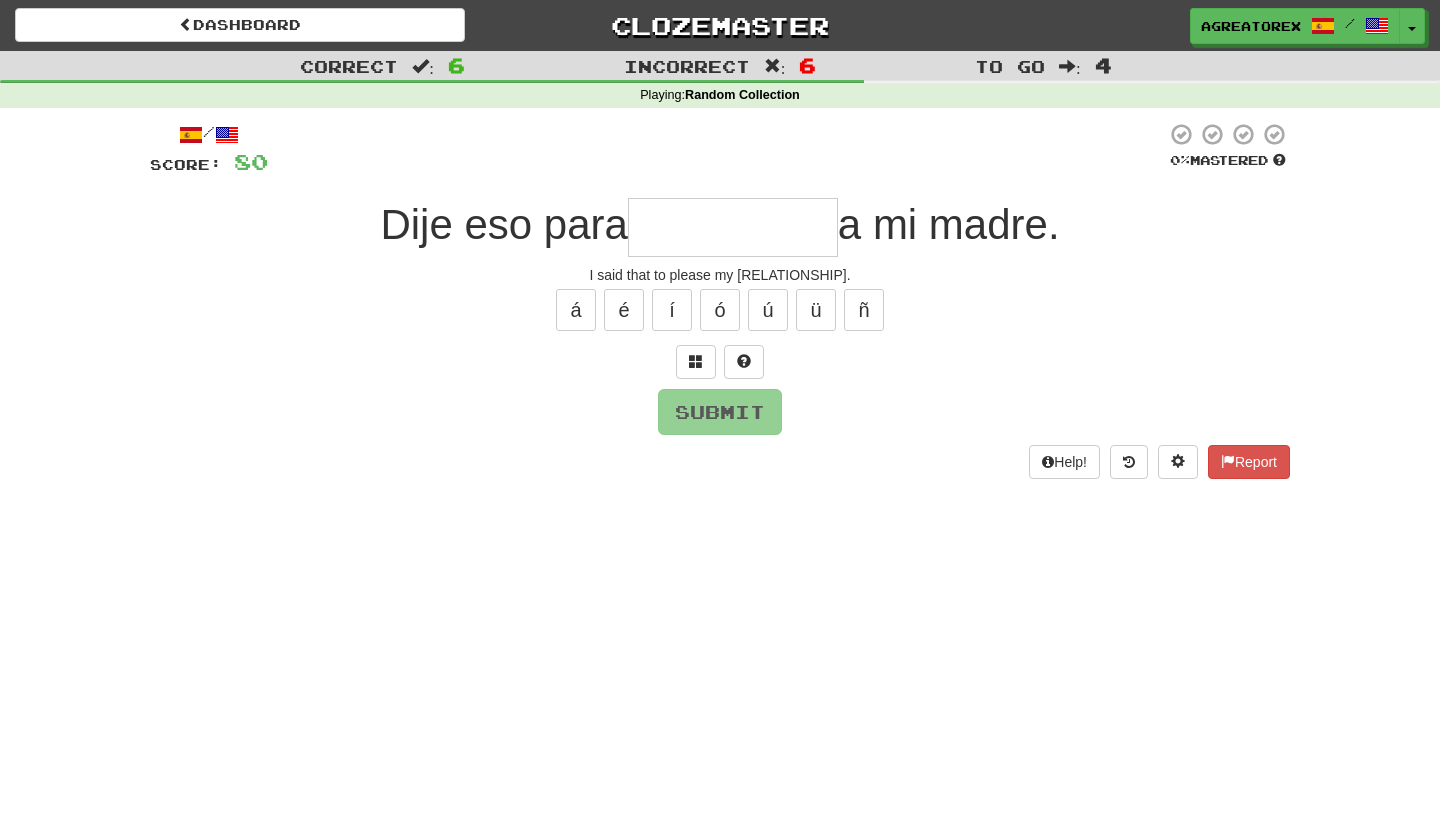 type on "*********" 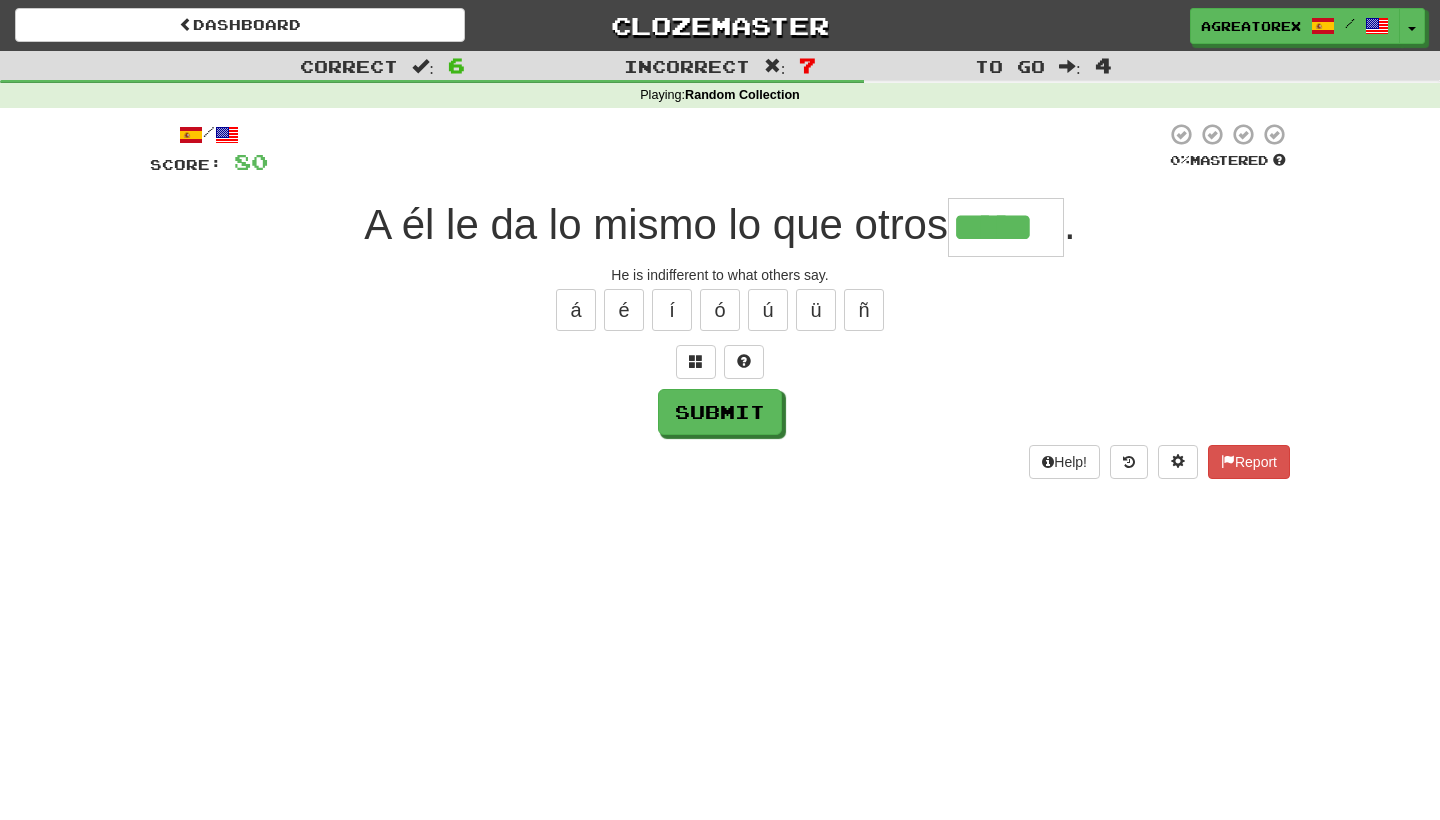 type on "*****" 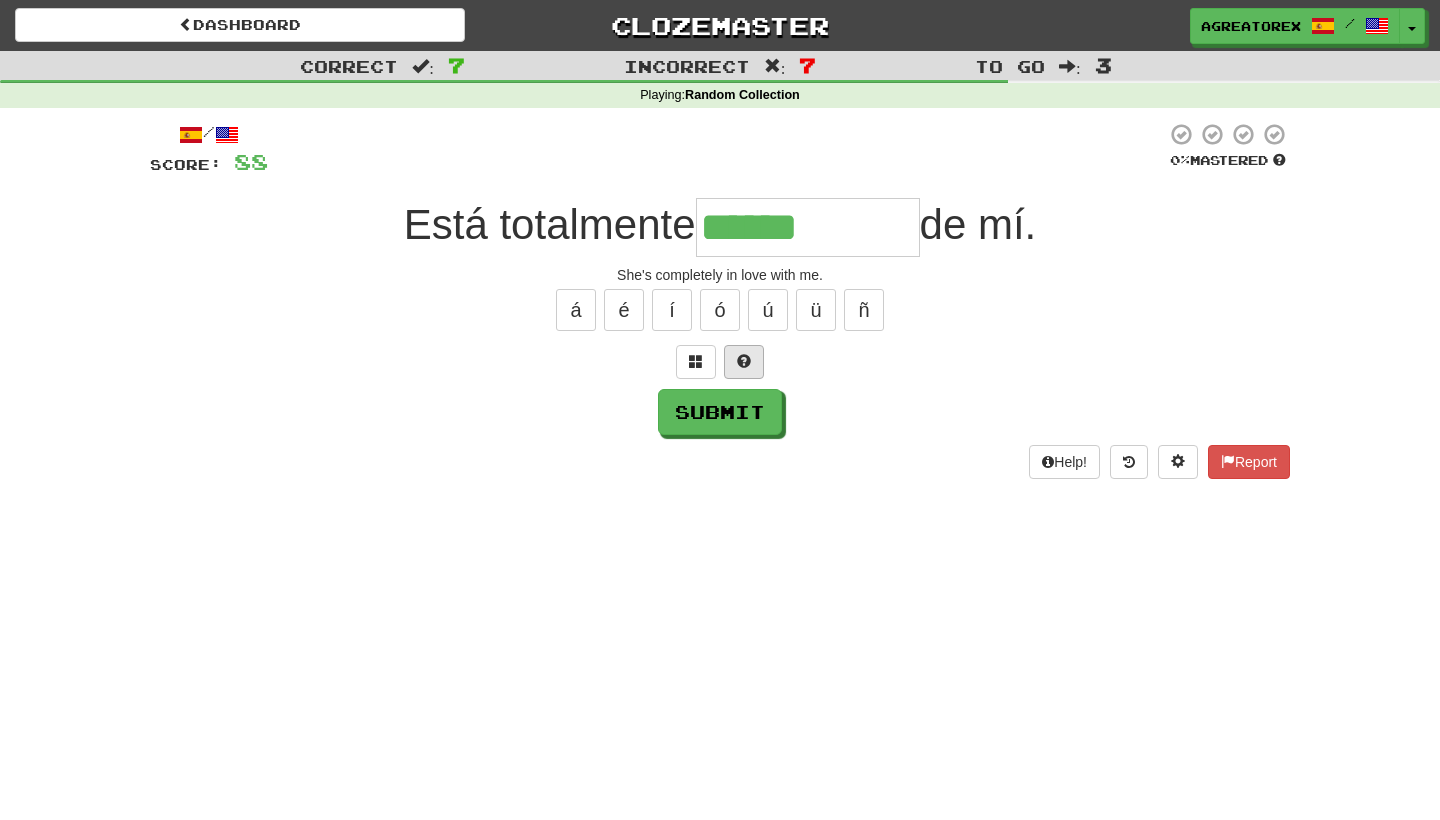 click at bounding box center (744, 361) 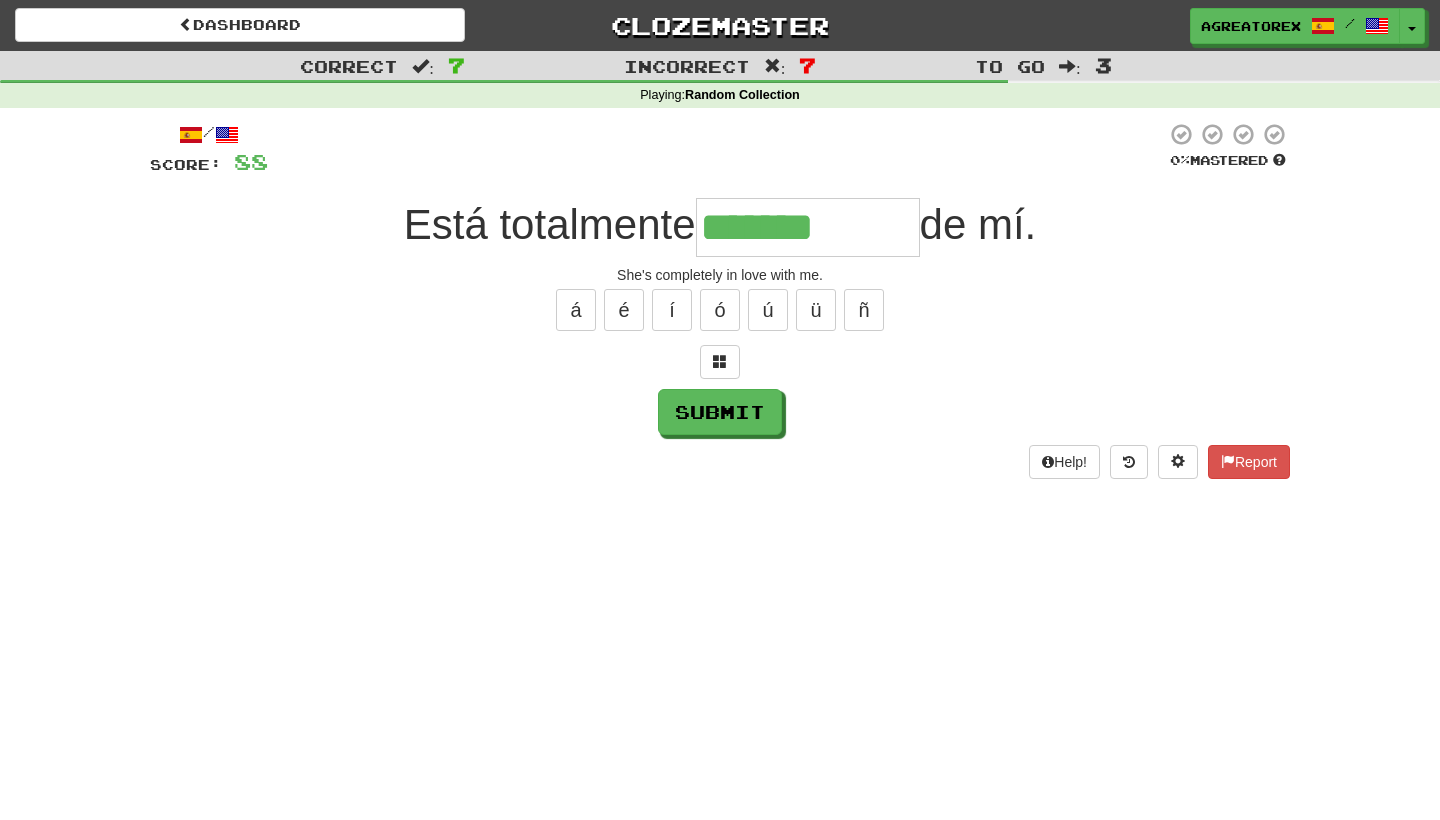 click at bounding box center (720, 362) 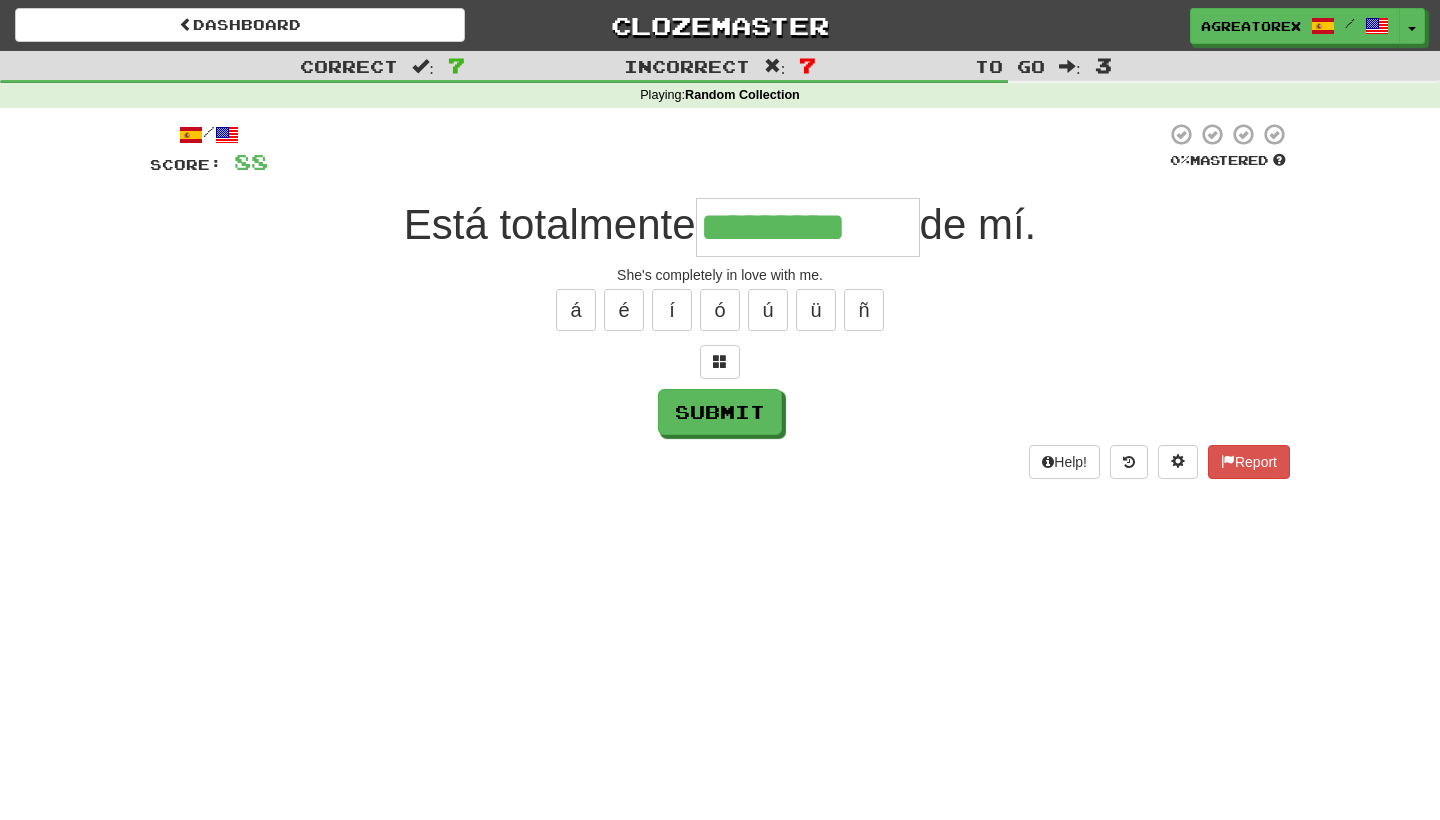 type on "*********" 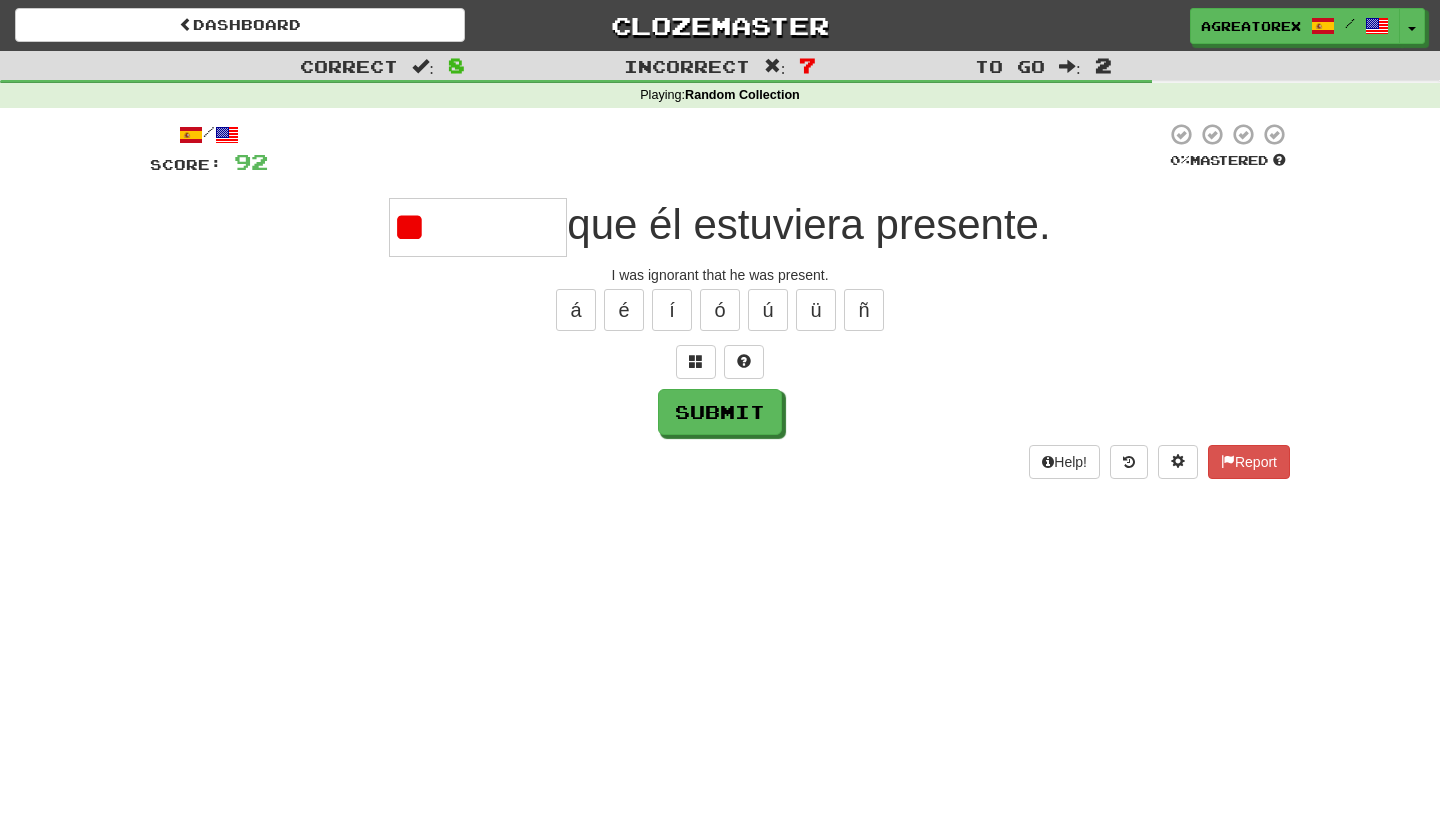 type on "*" 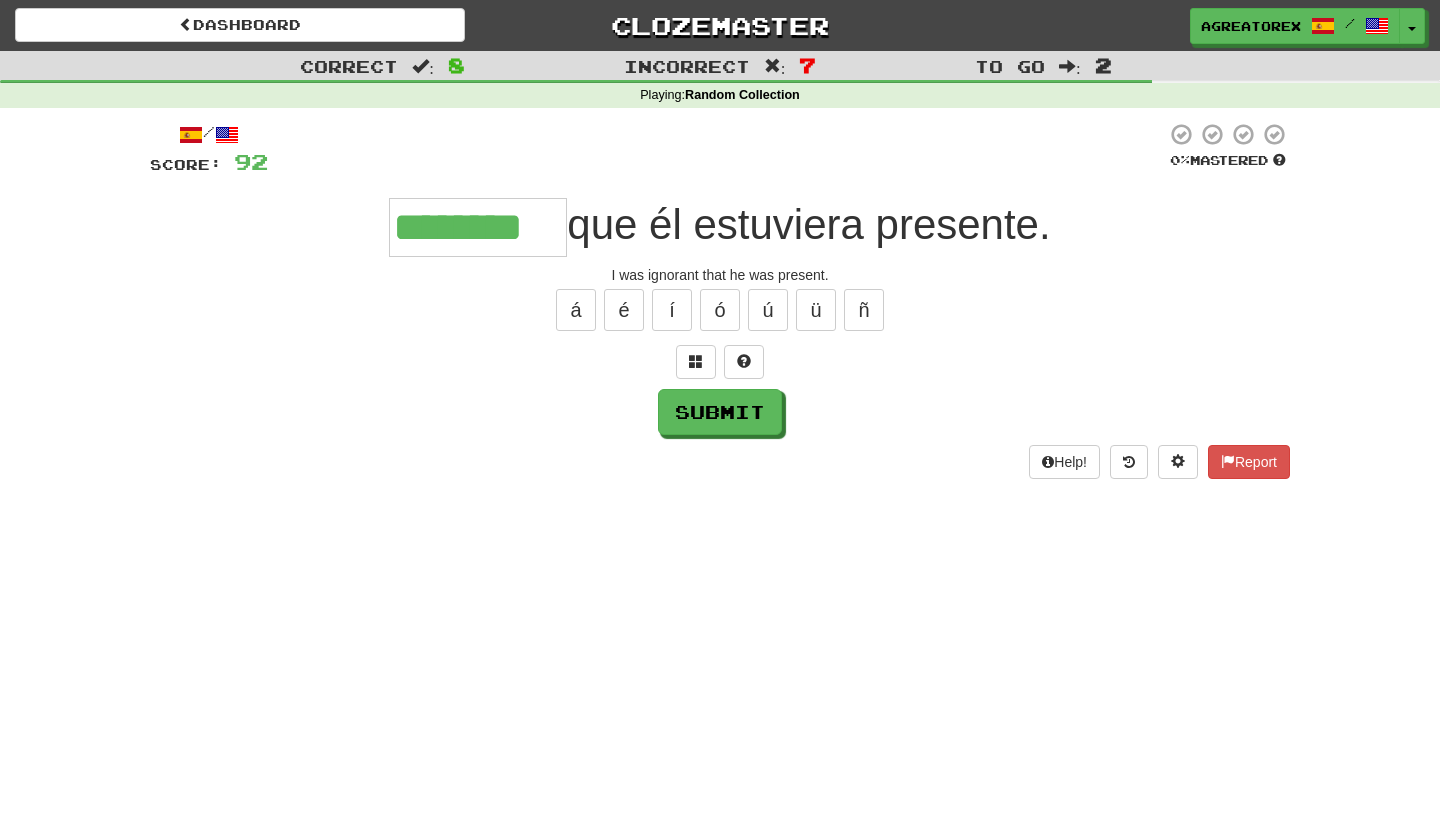 type on "********" 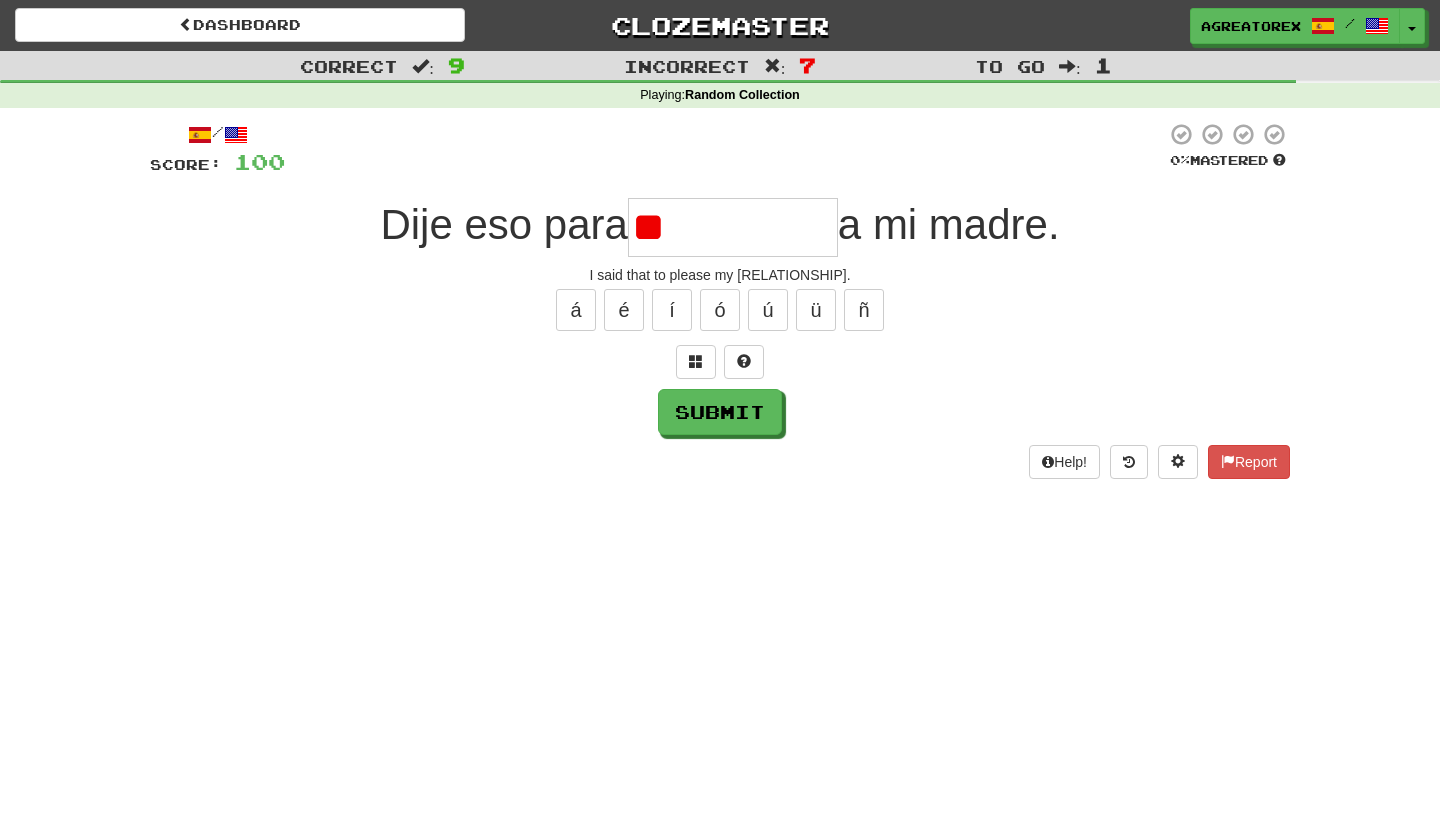 type on "*" 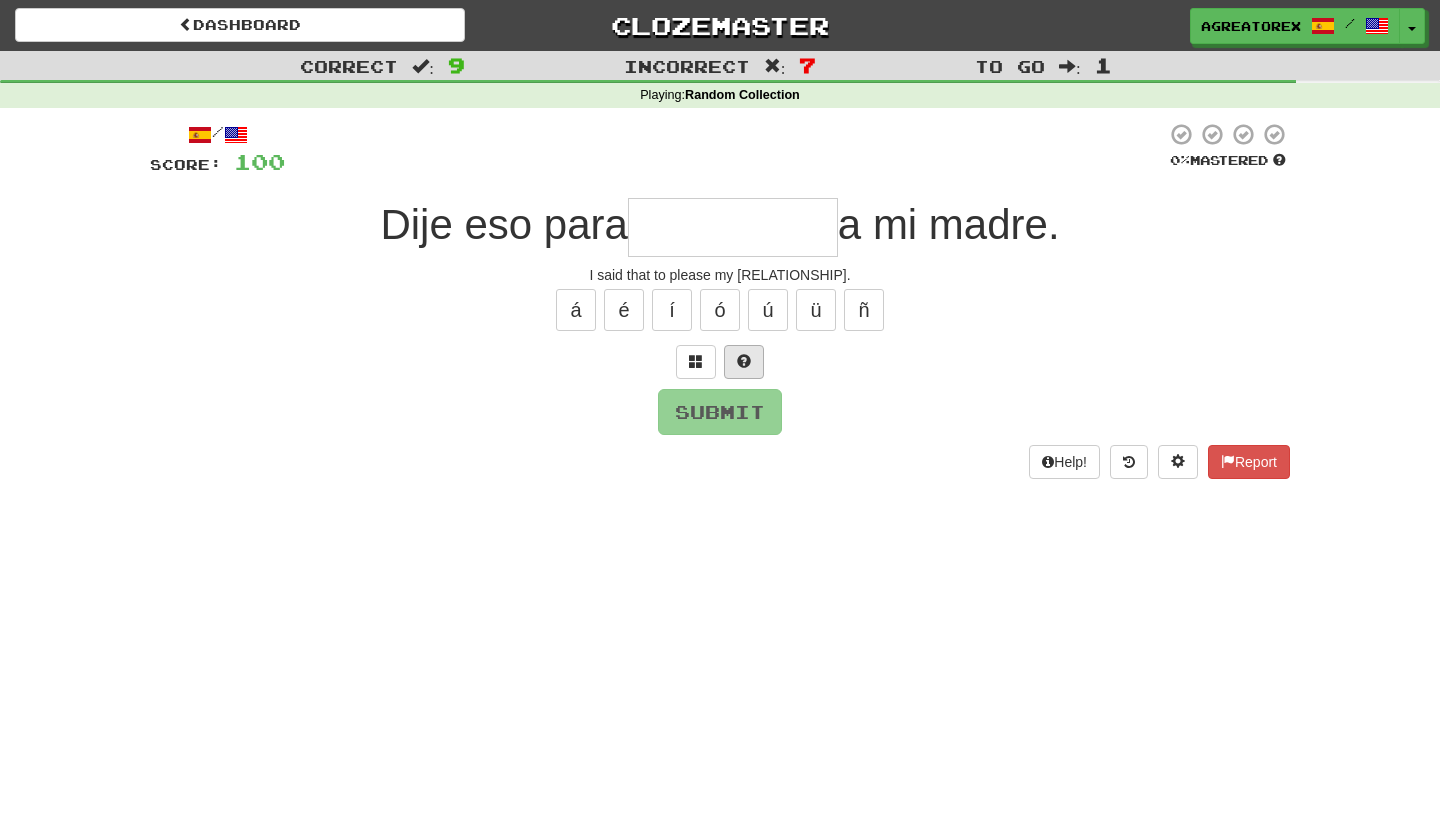 click at bounding box center [744, 361] 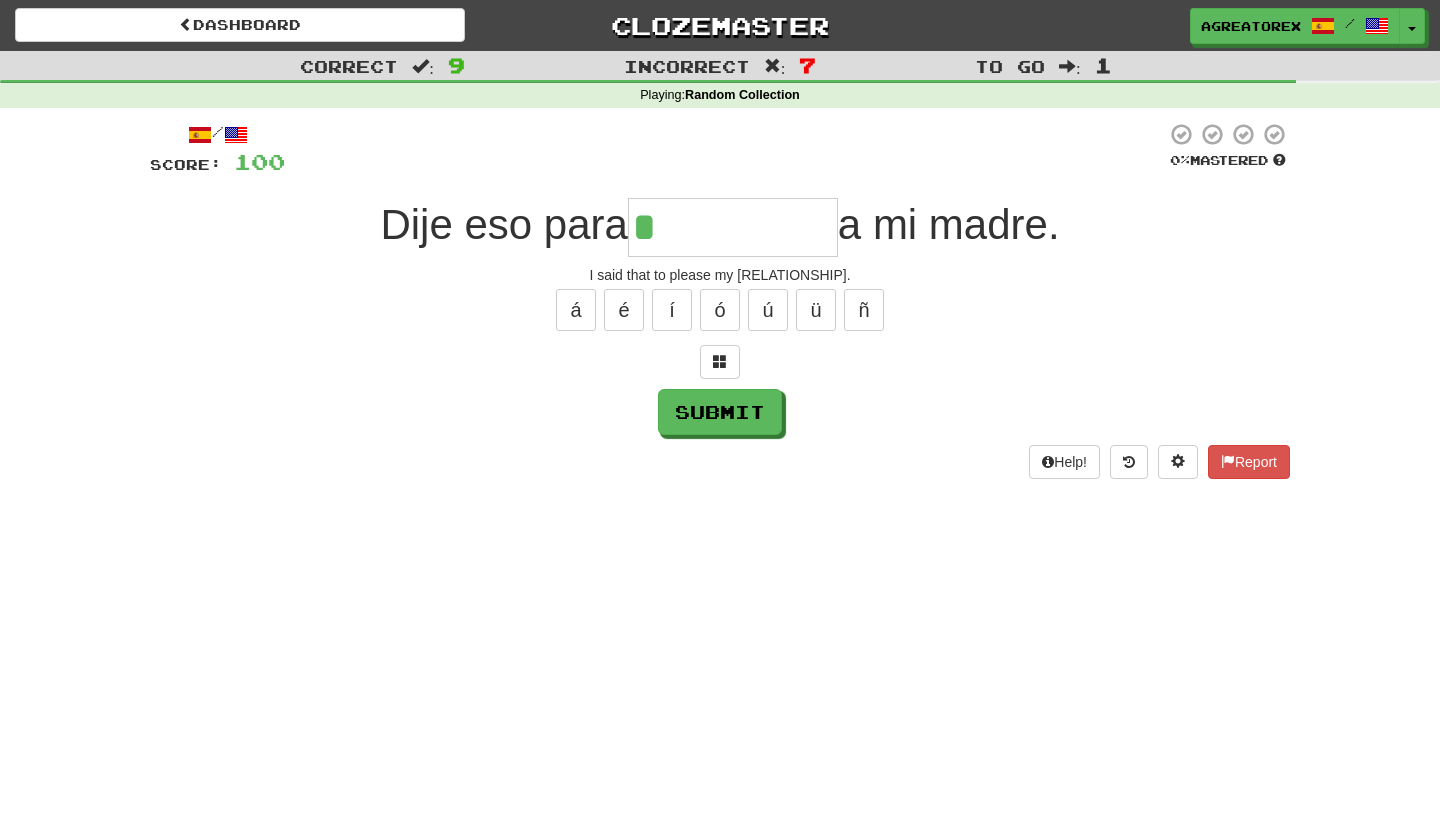 click at bounding box center (720, 362) 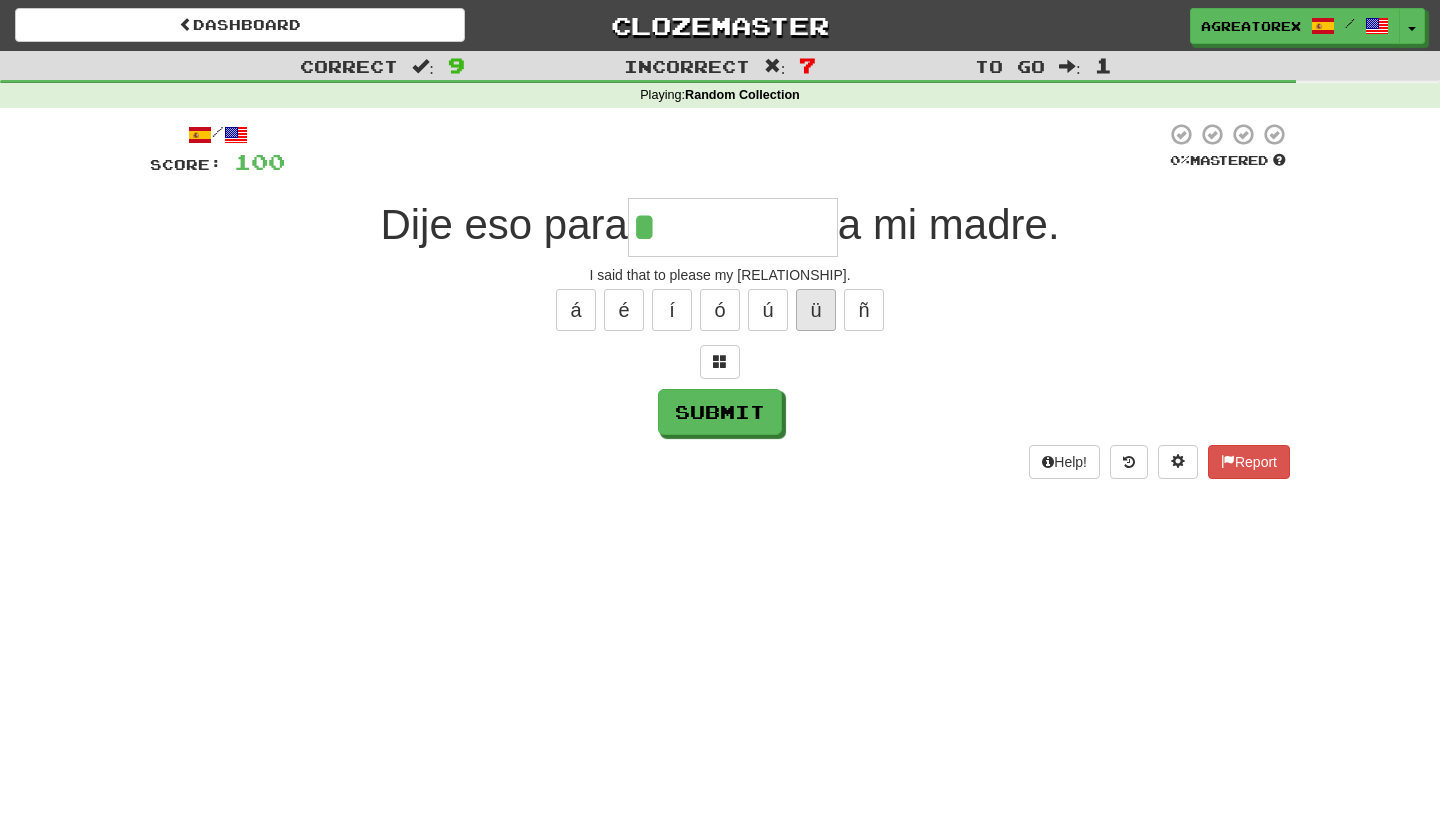 drag, startPoint x: 726, startPoint y: 353, endPoint x: 830, endPoint y: 316, distance: 110.38569 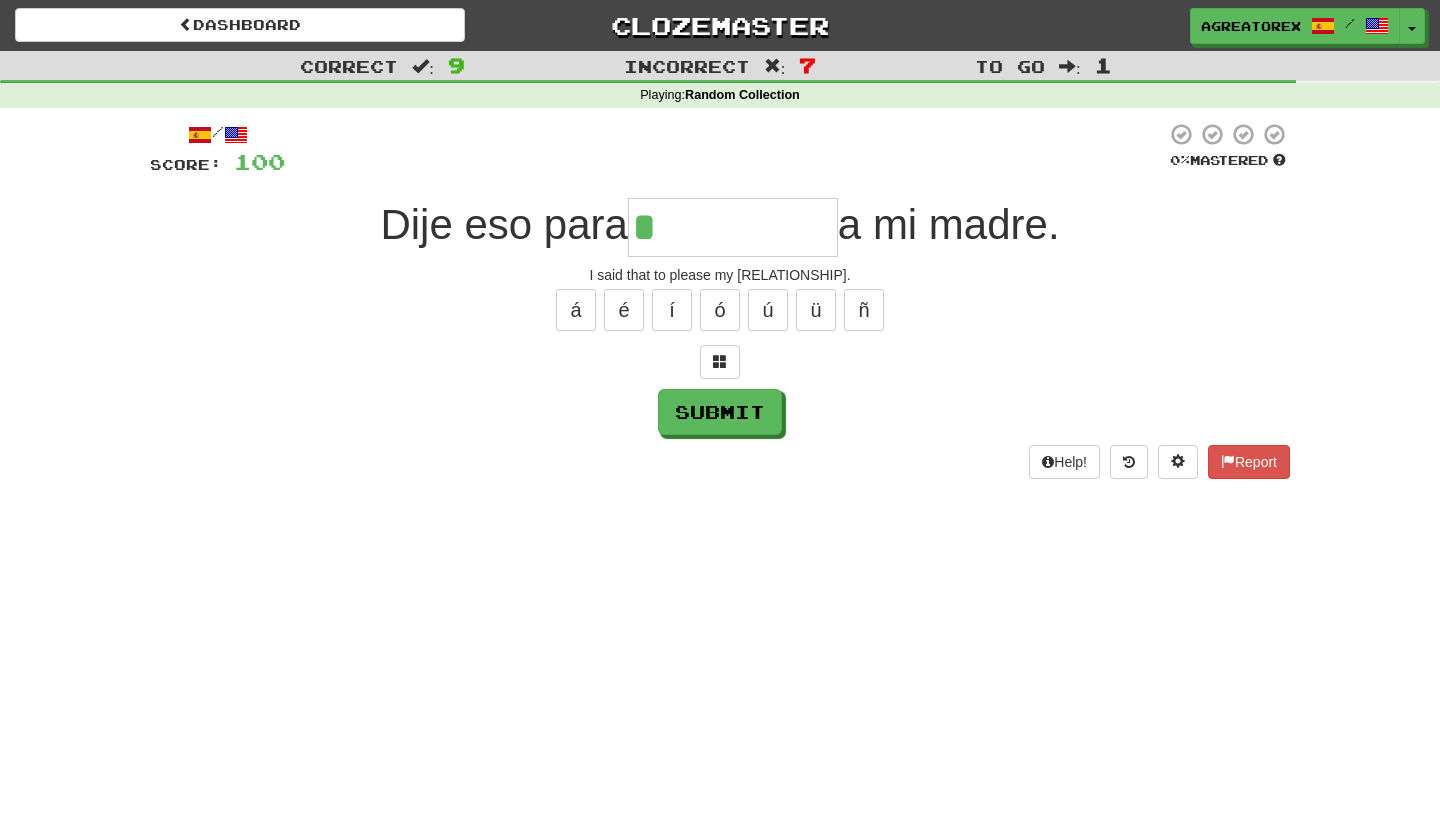 click on "*" at bounding box center (733, 227) 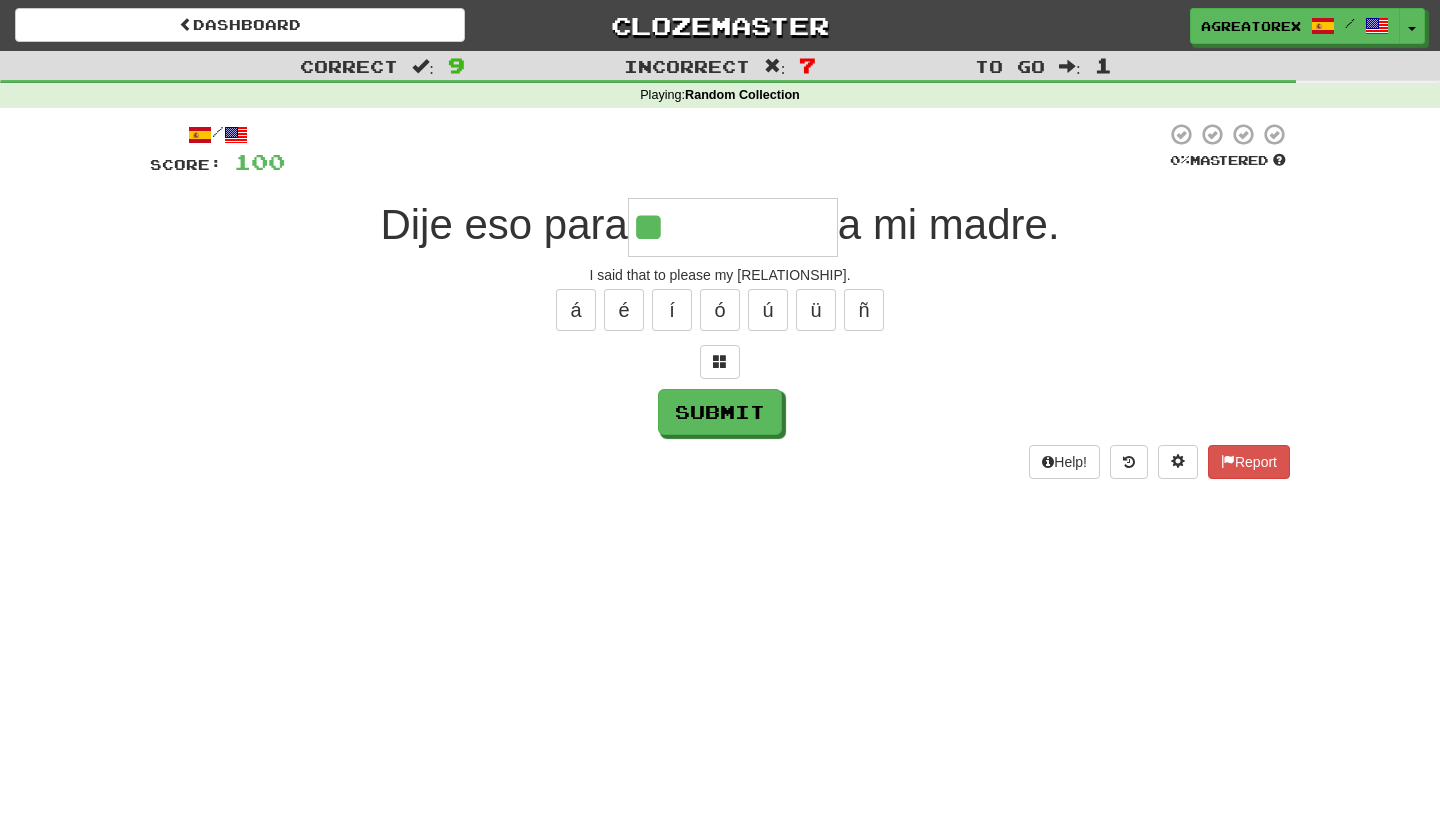 type on "*********" 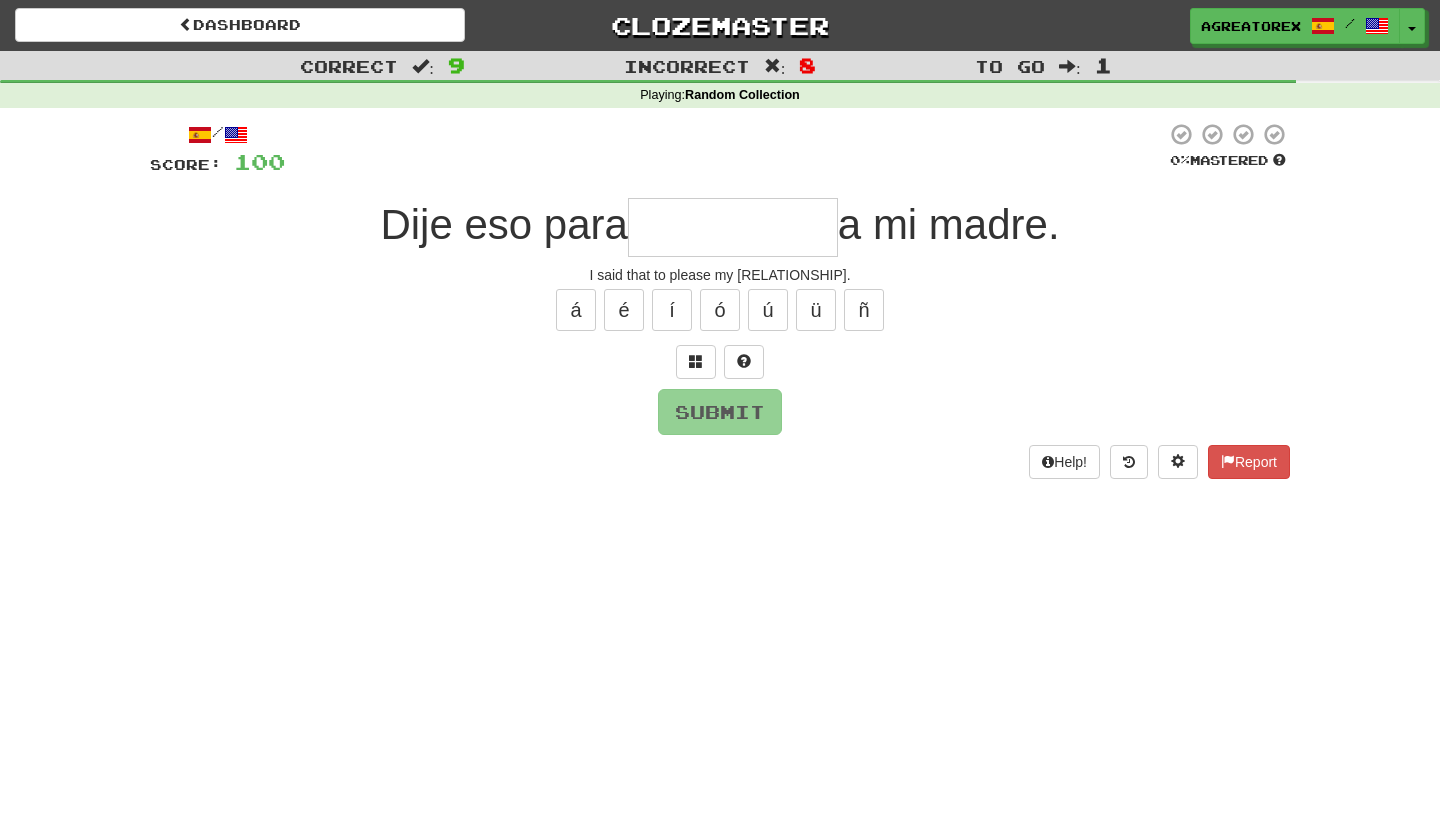 type on "*********" 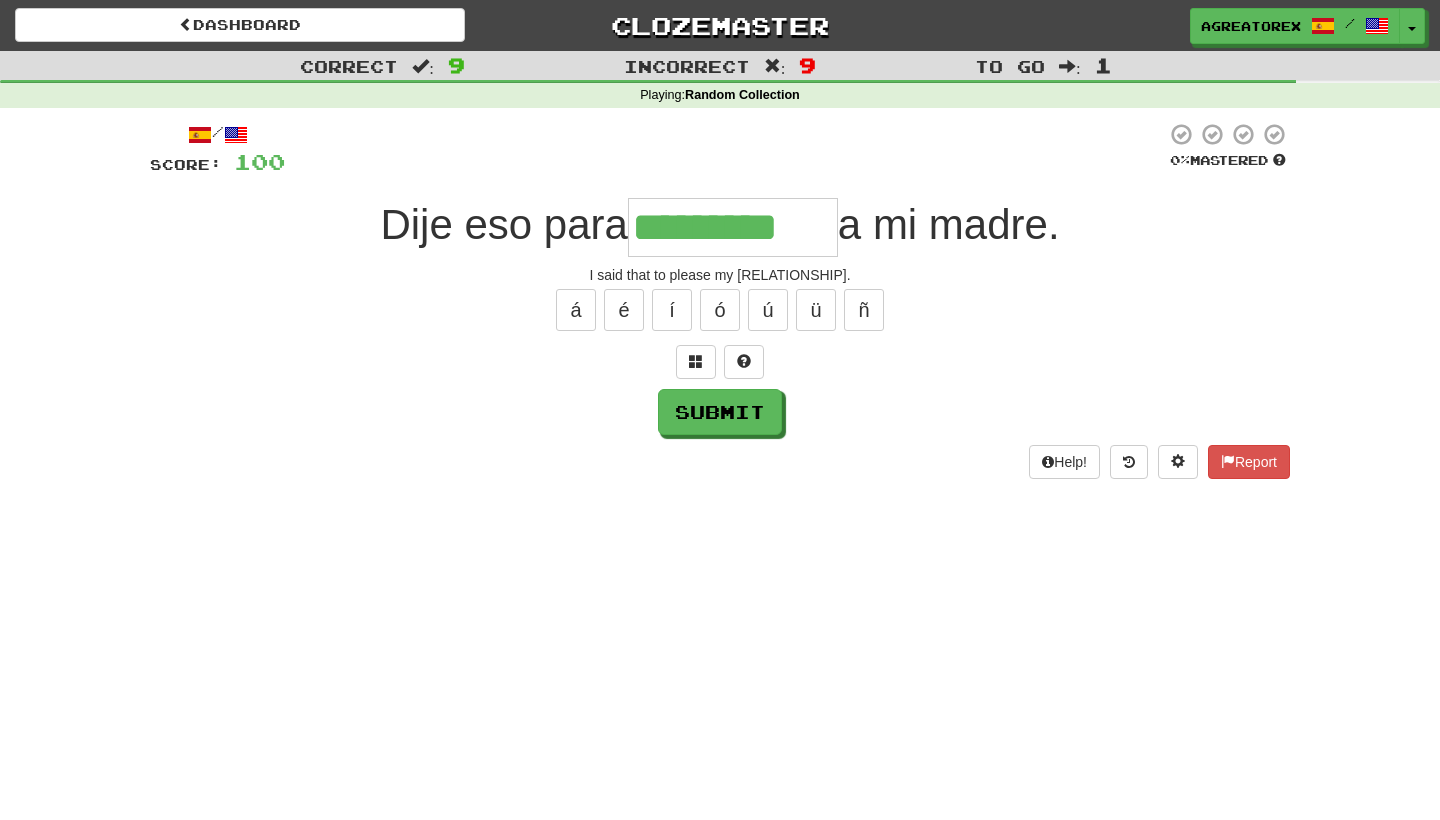 type on "*********" 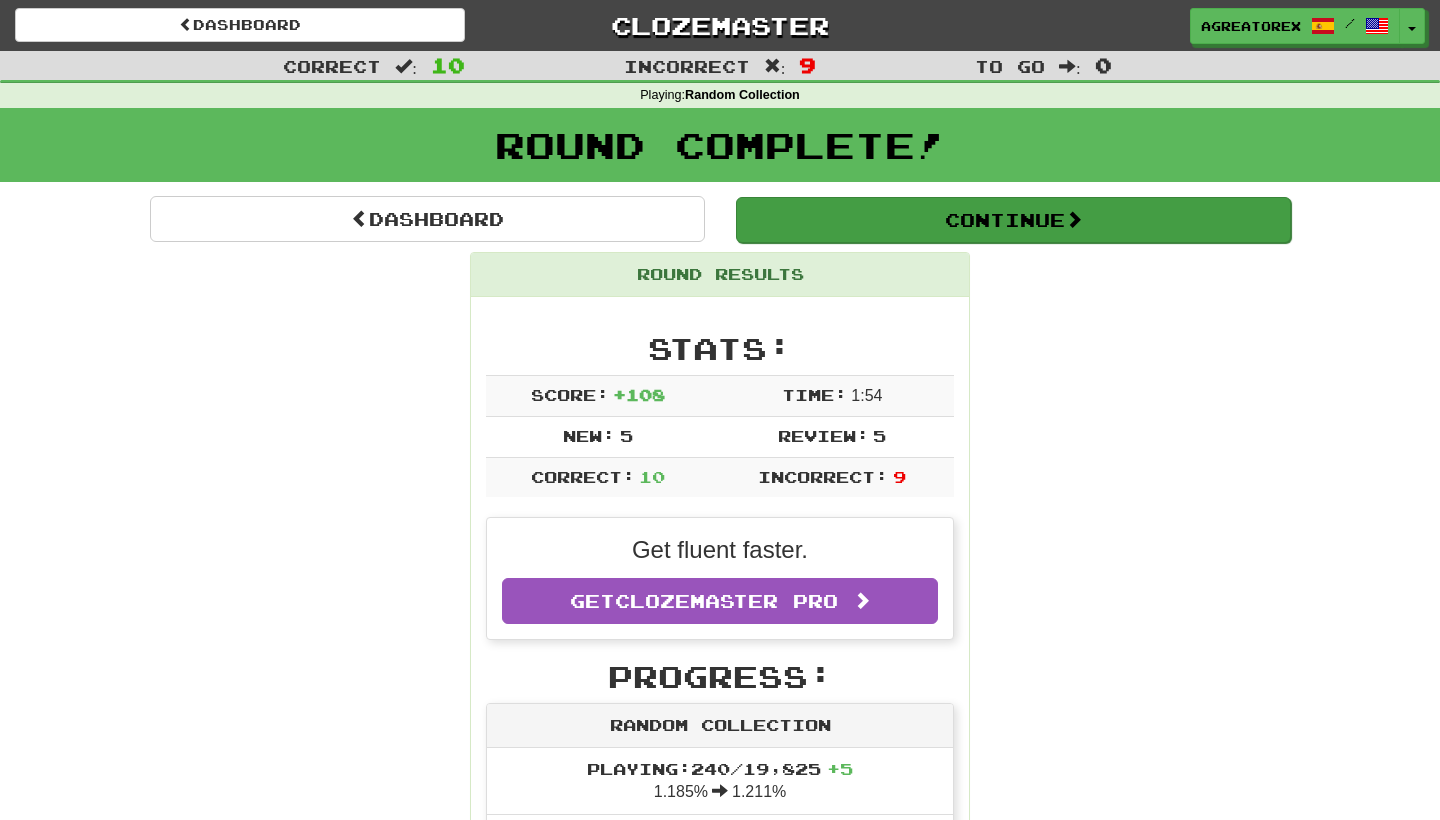 click on "Continue" at bounding box center [1013, 220] 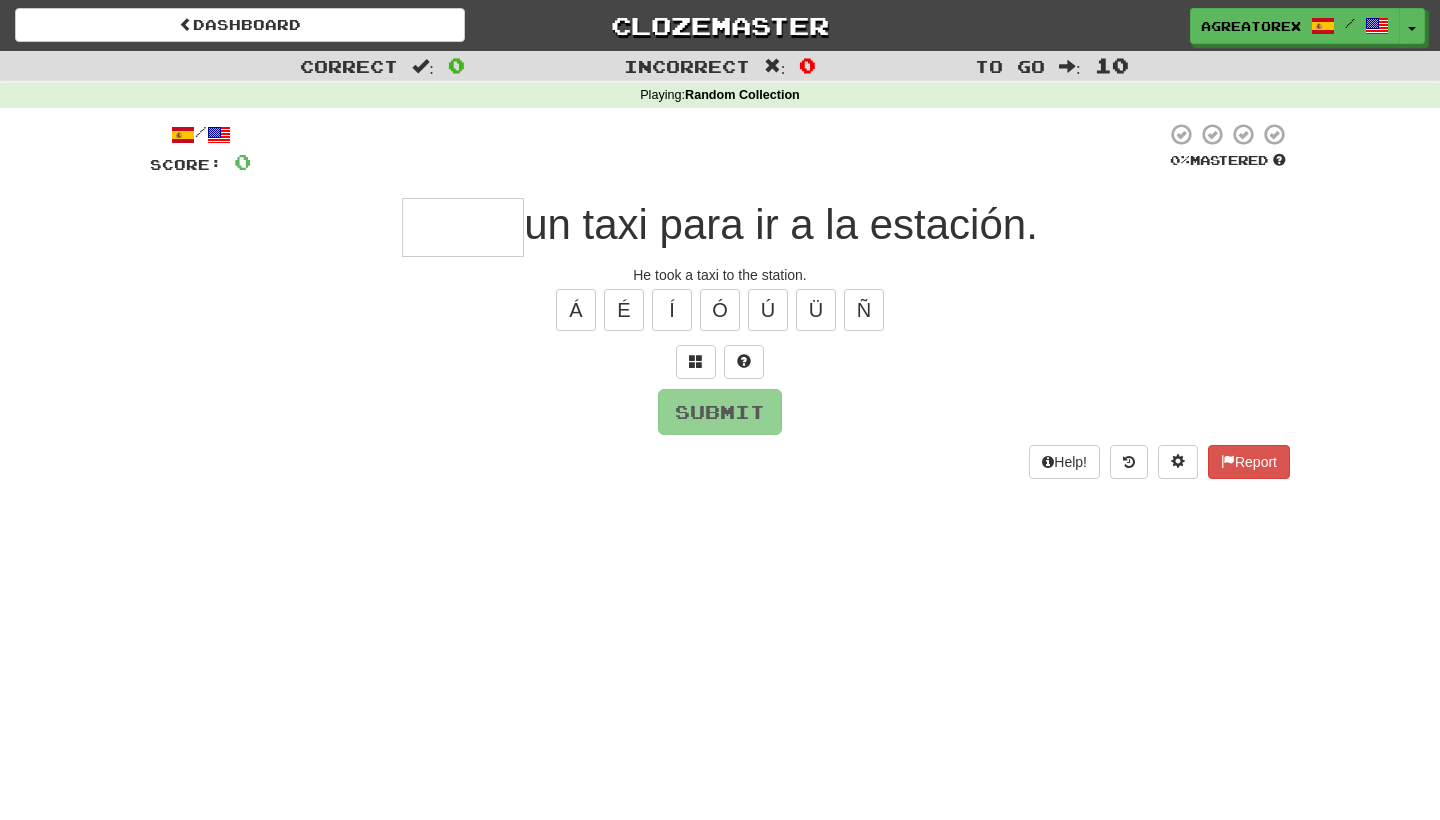 type on "*" 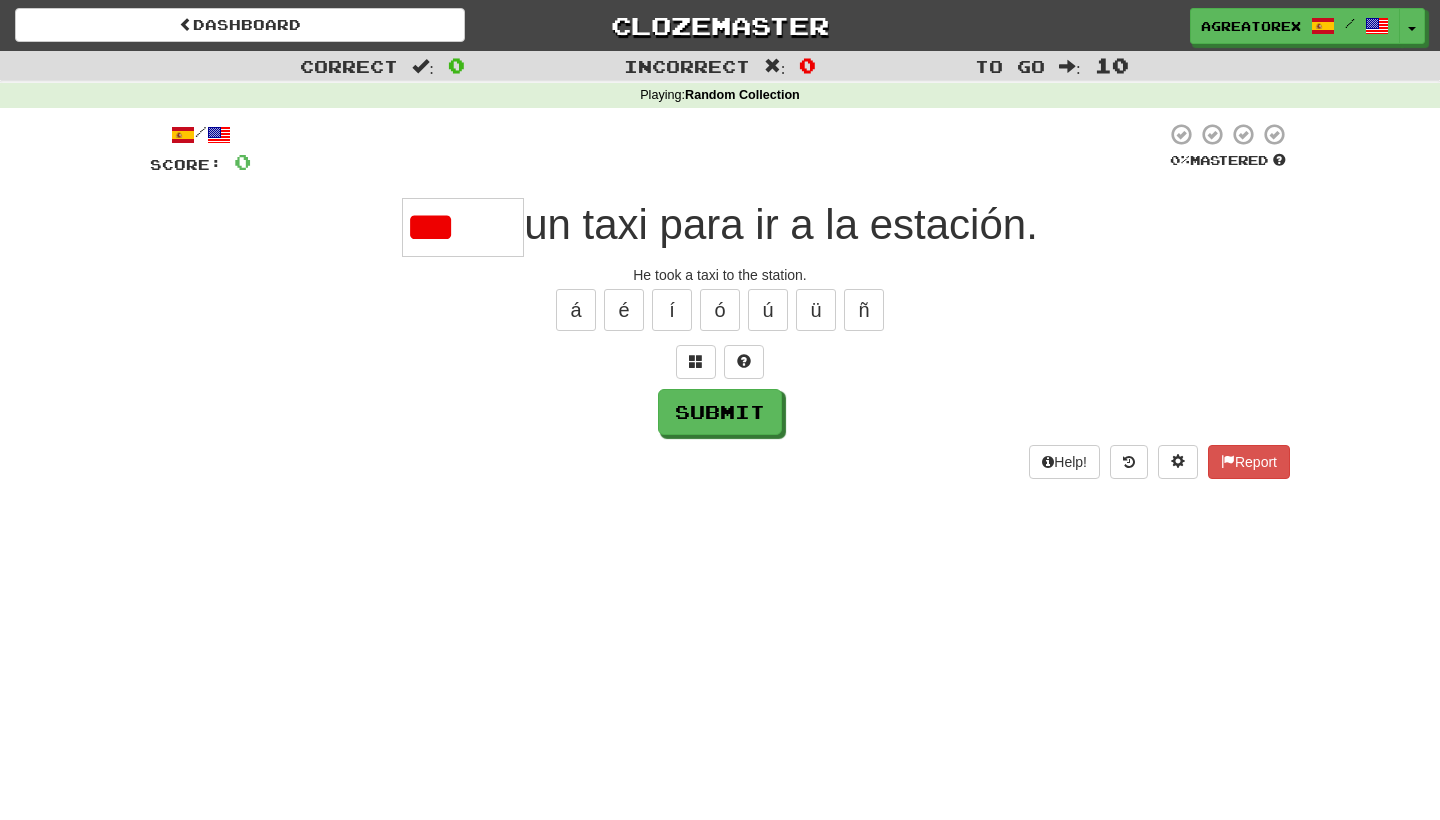 type on "*****" 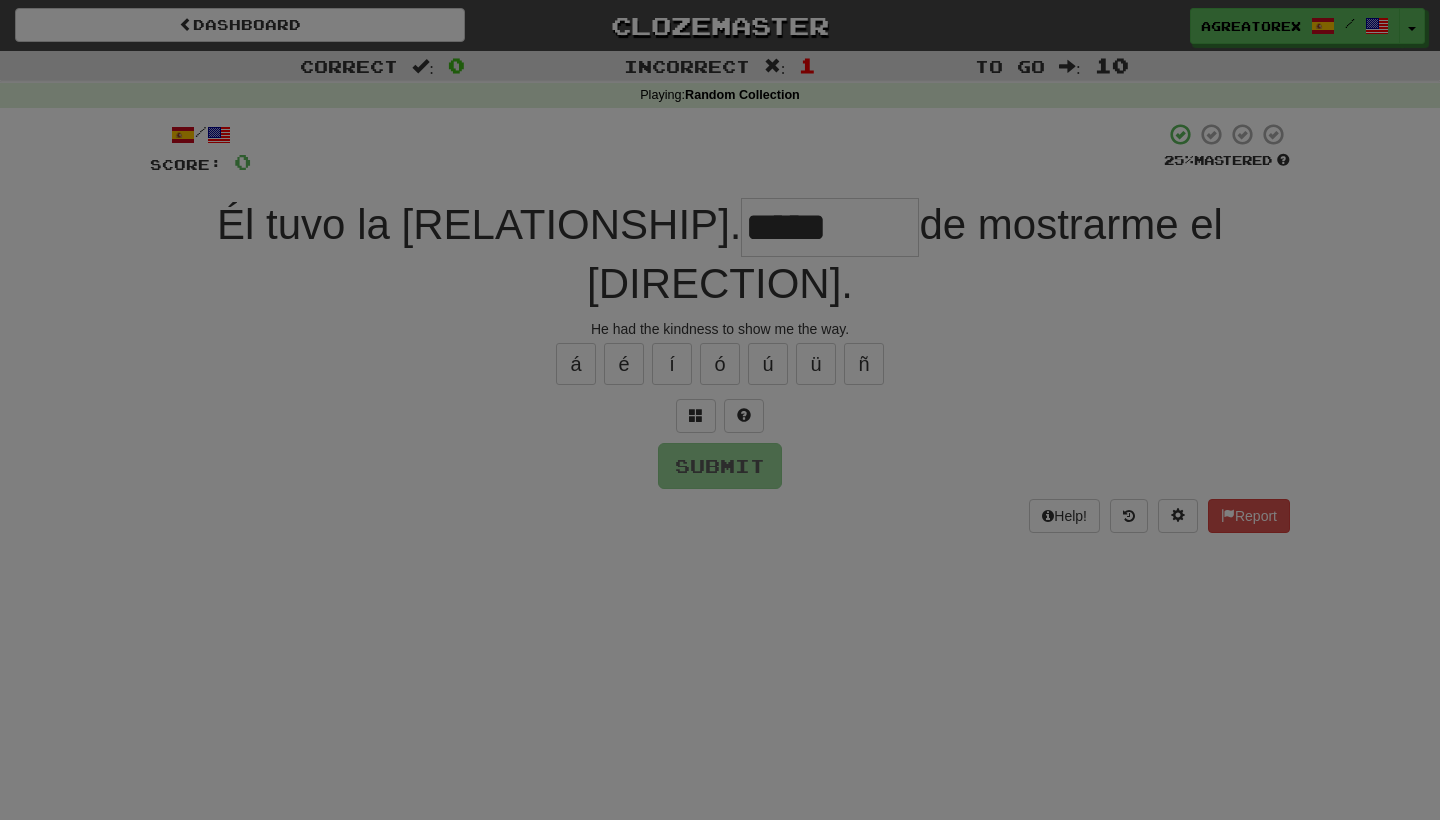 type 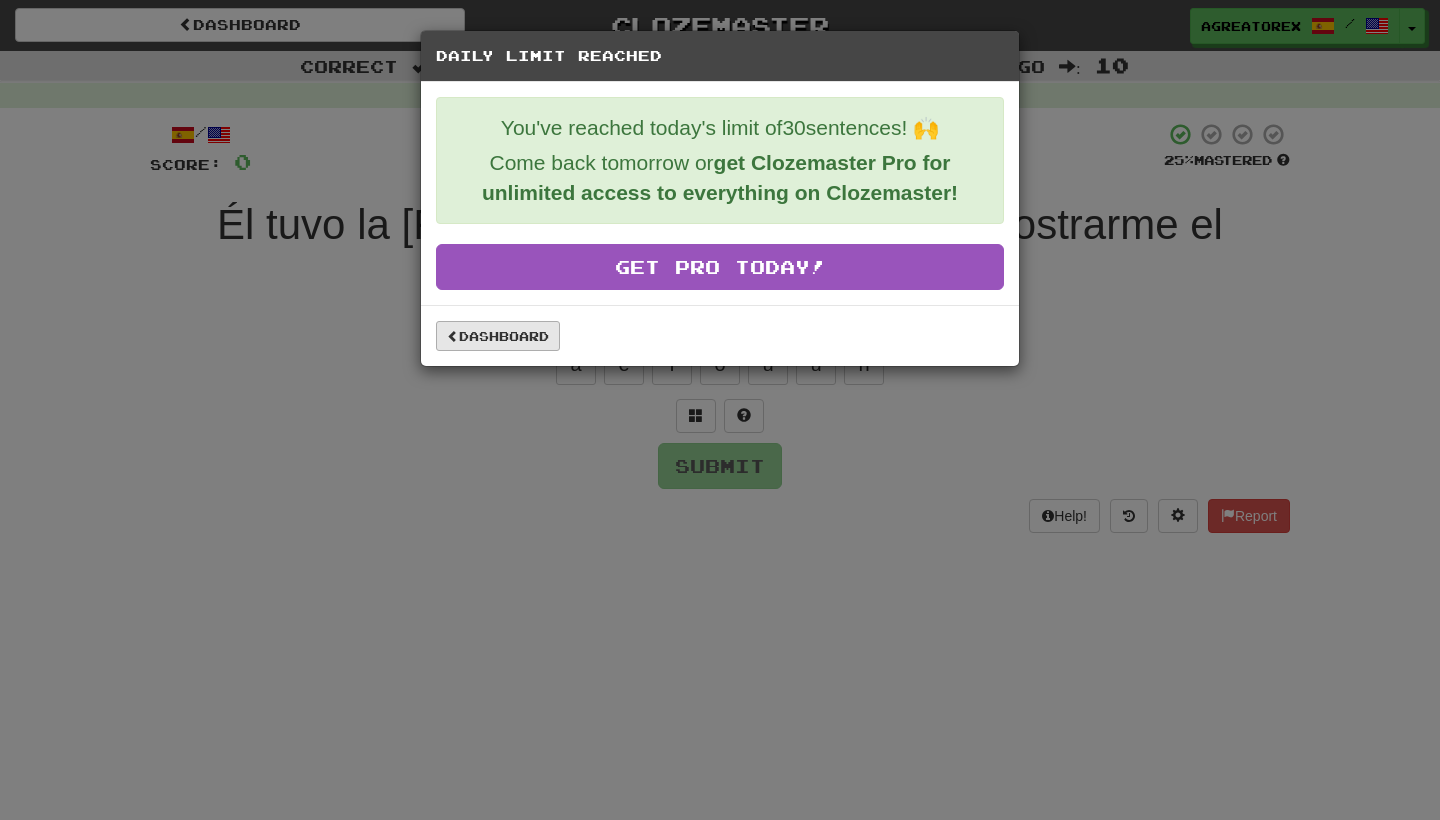 click on "Dashboard" at bounding box center (498, 336) 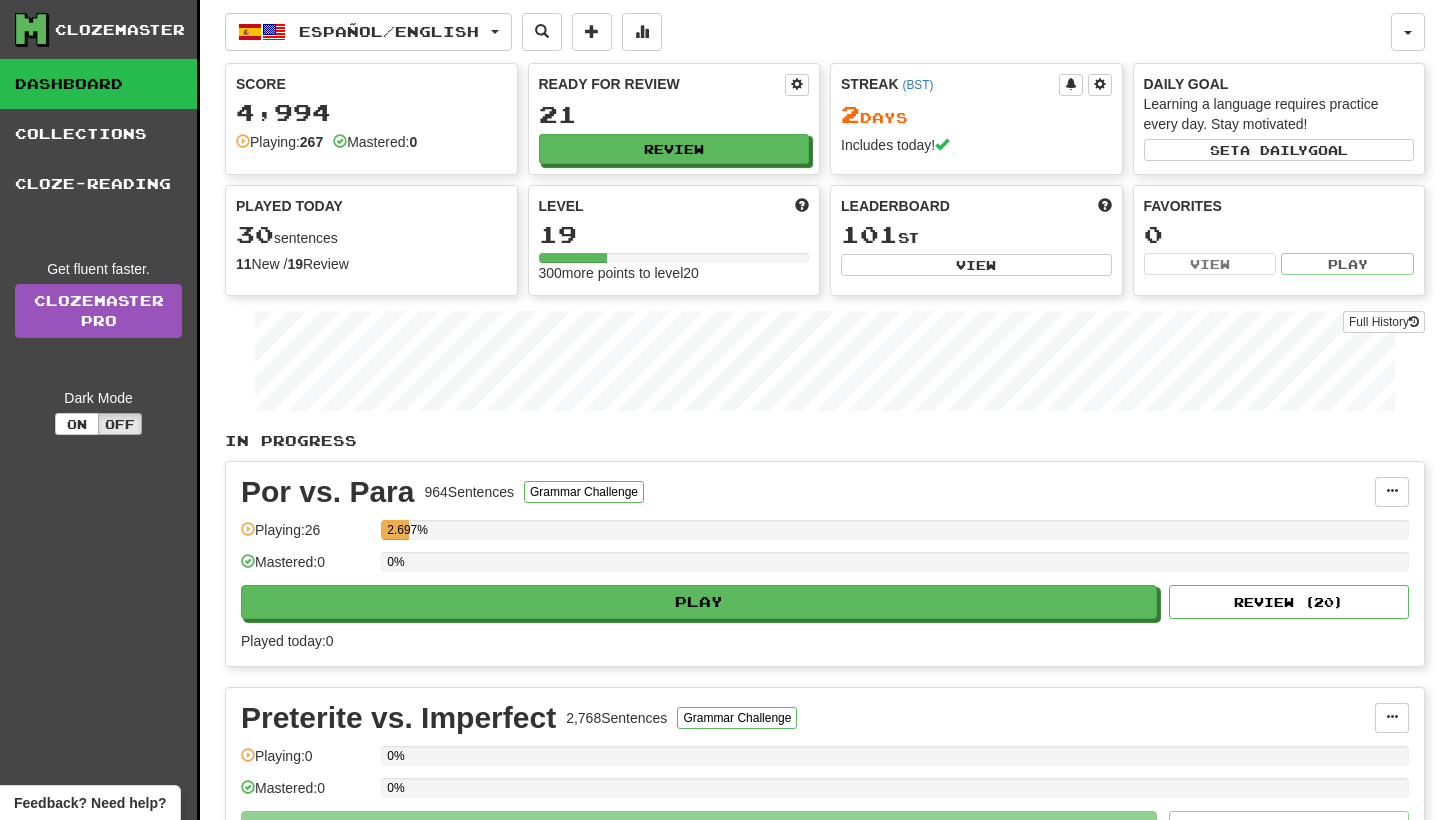 scroll, scrollTop: 0, scrollLeft: 0, axis: both 